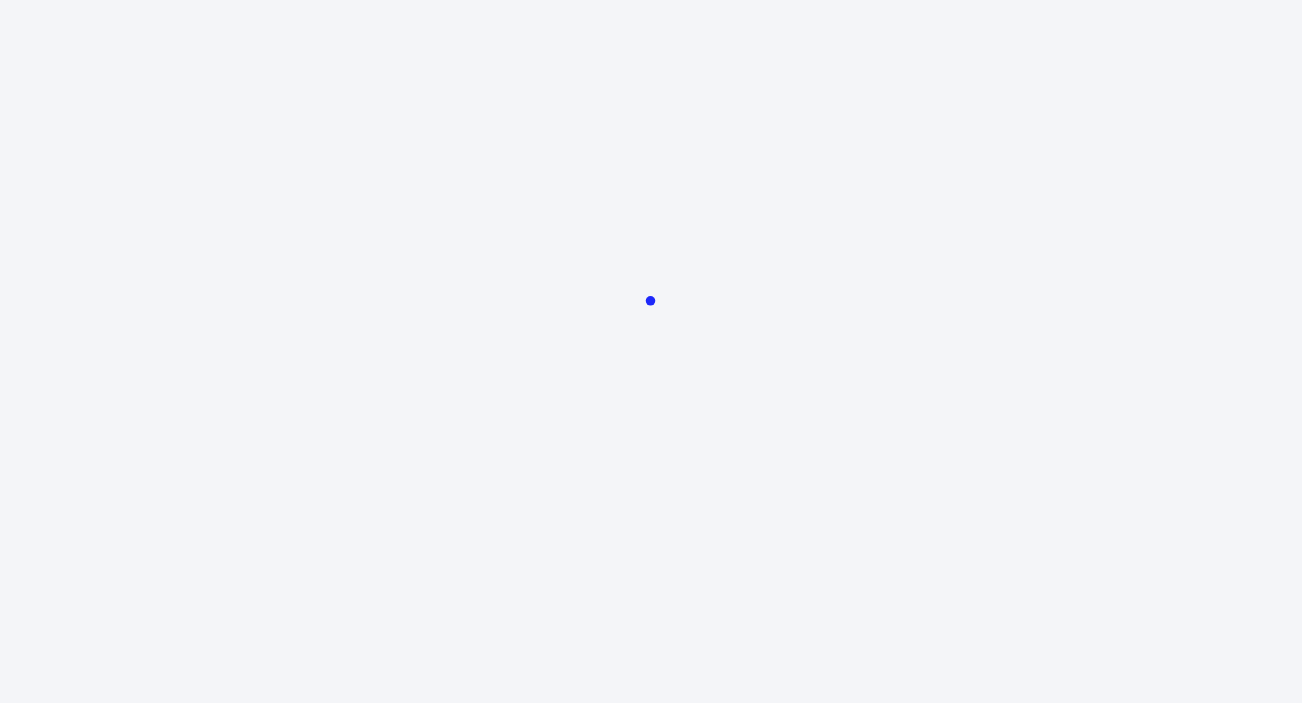 scroll, scrollTop: 0, scrollLeft: 0, axis: both 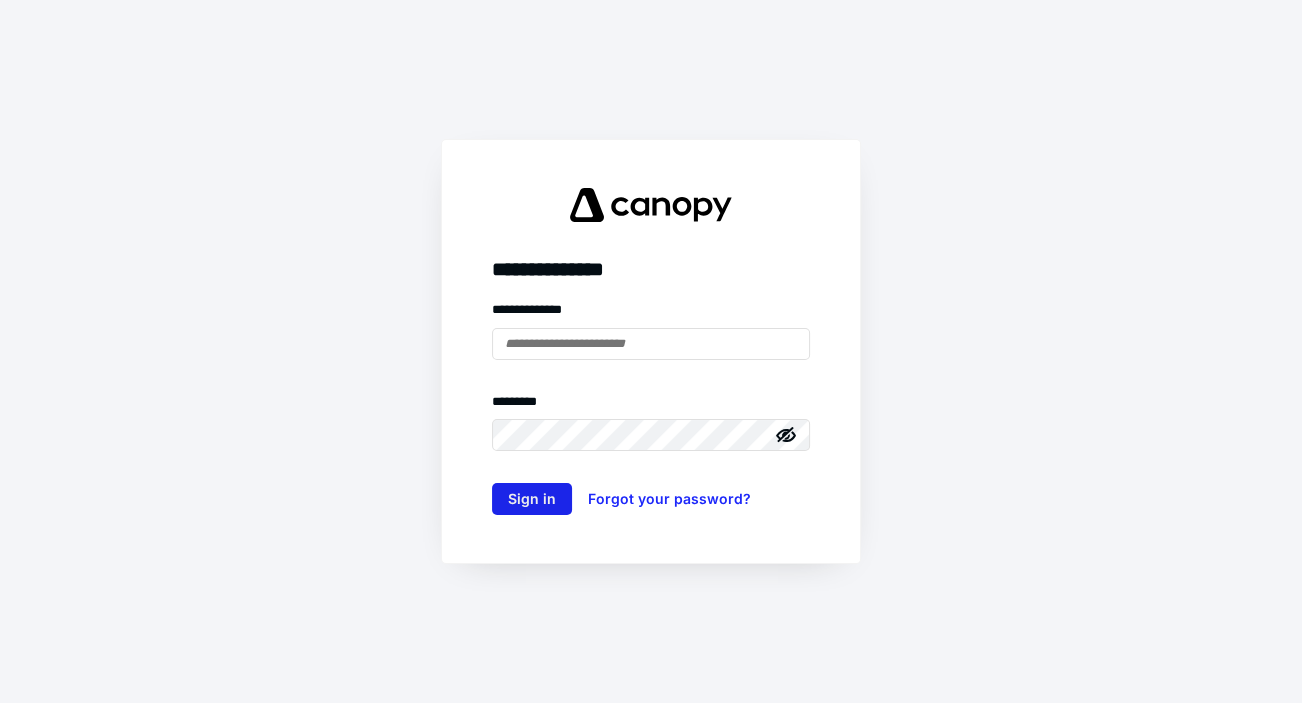 type on "**********" 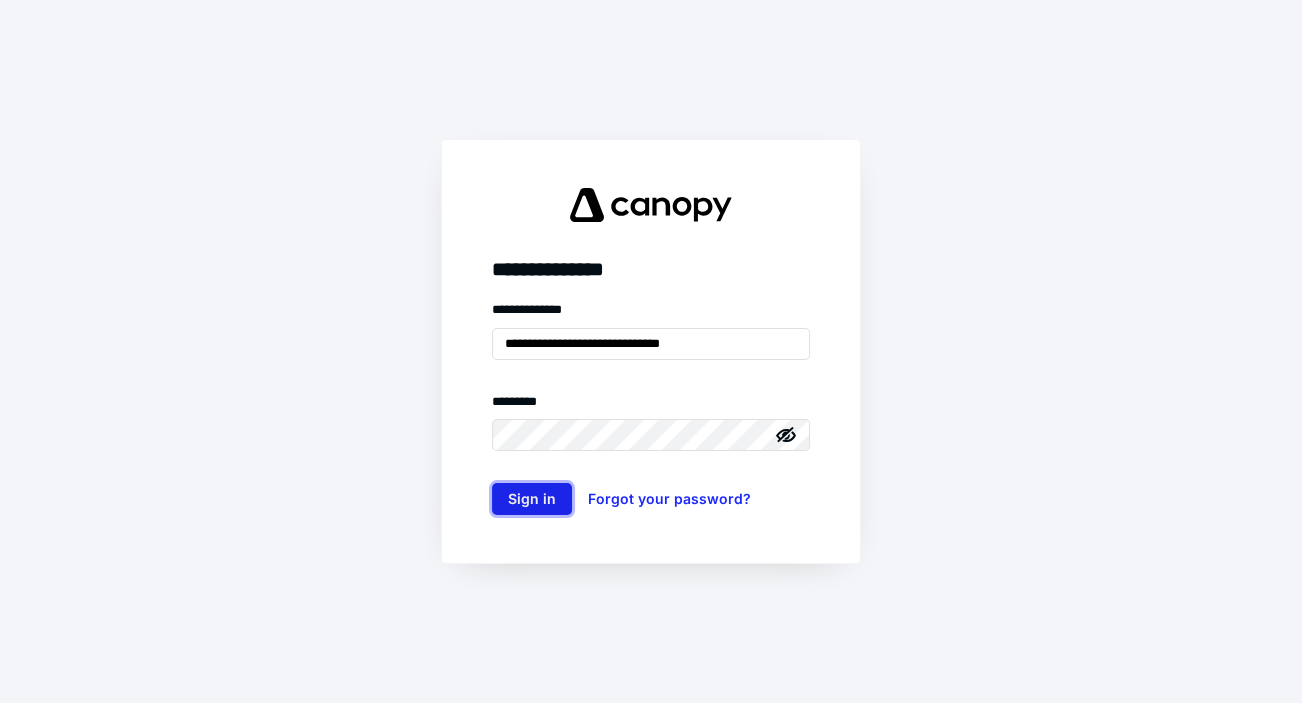 click on "Sign in" at bounding box center (532, 499) 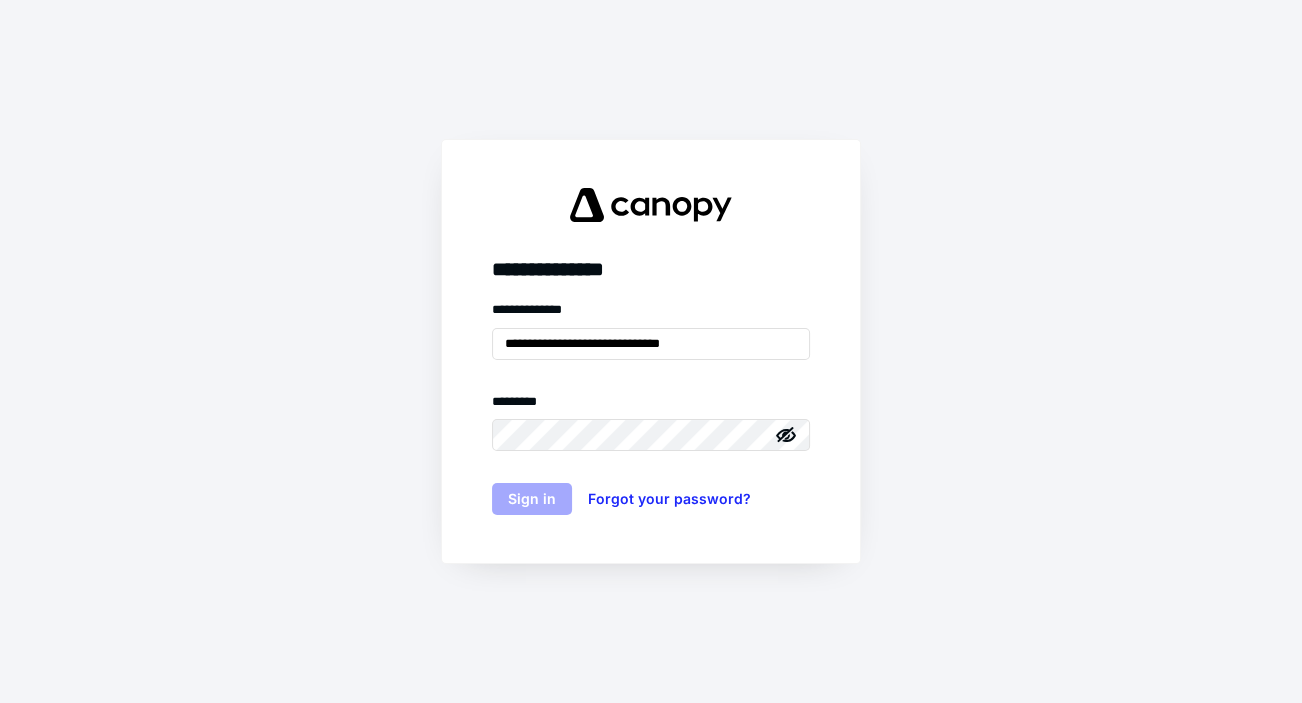 scroll, scrollTop: 0, scrollLeft: 0, axis: both 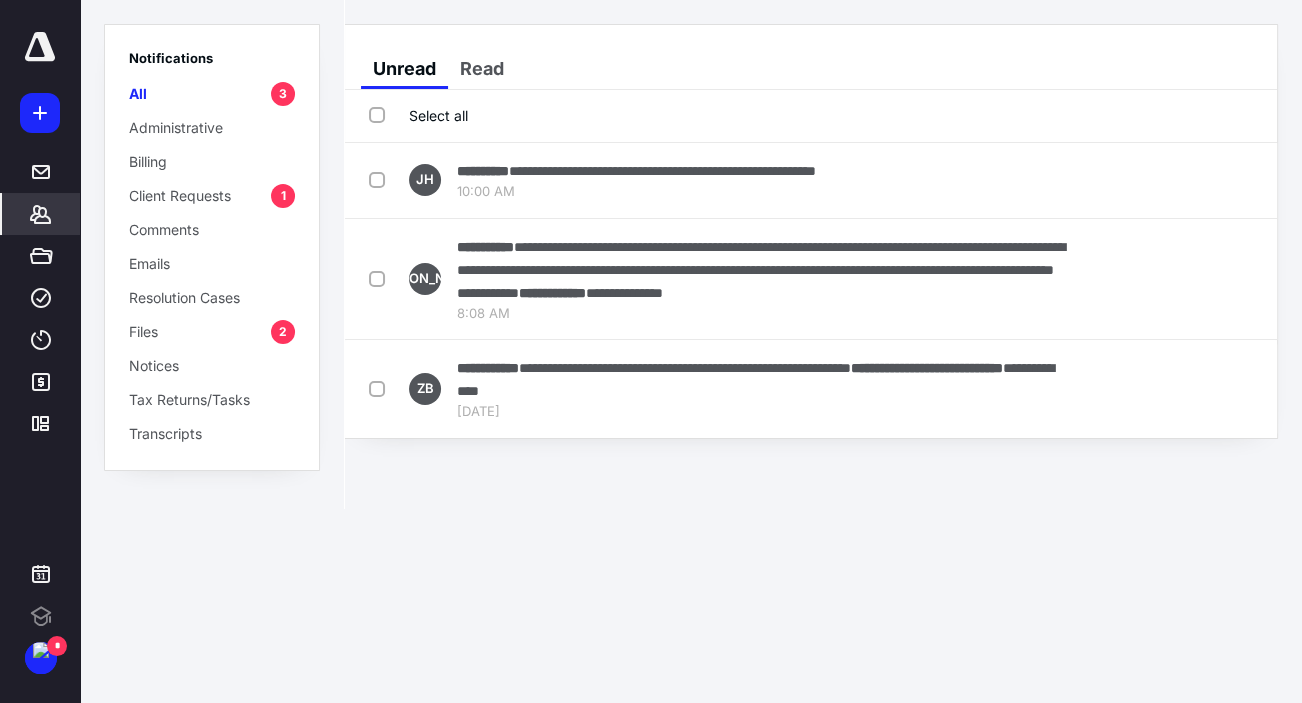 click 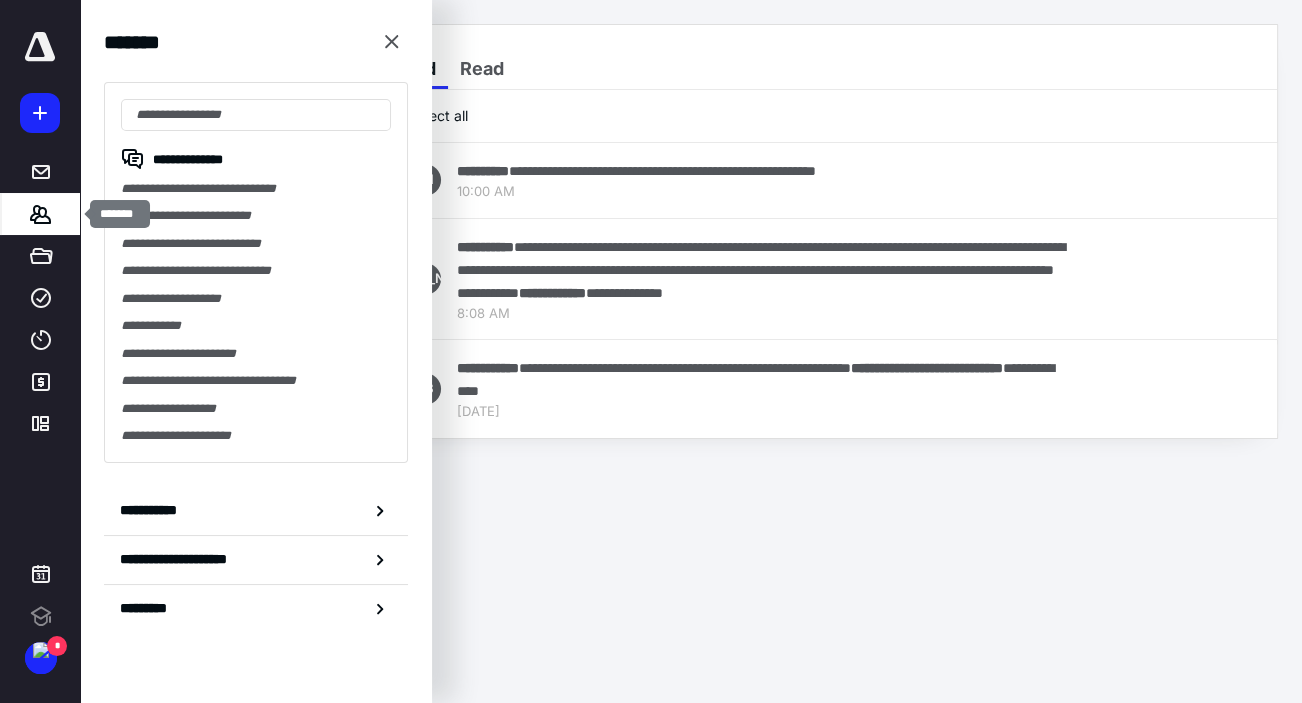 scroll, scrollTop: 0, scrollLeft: 0, axis: both 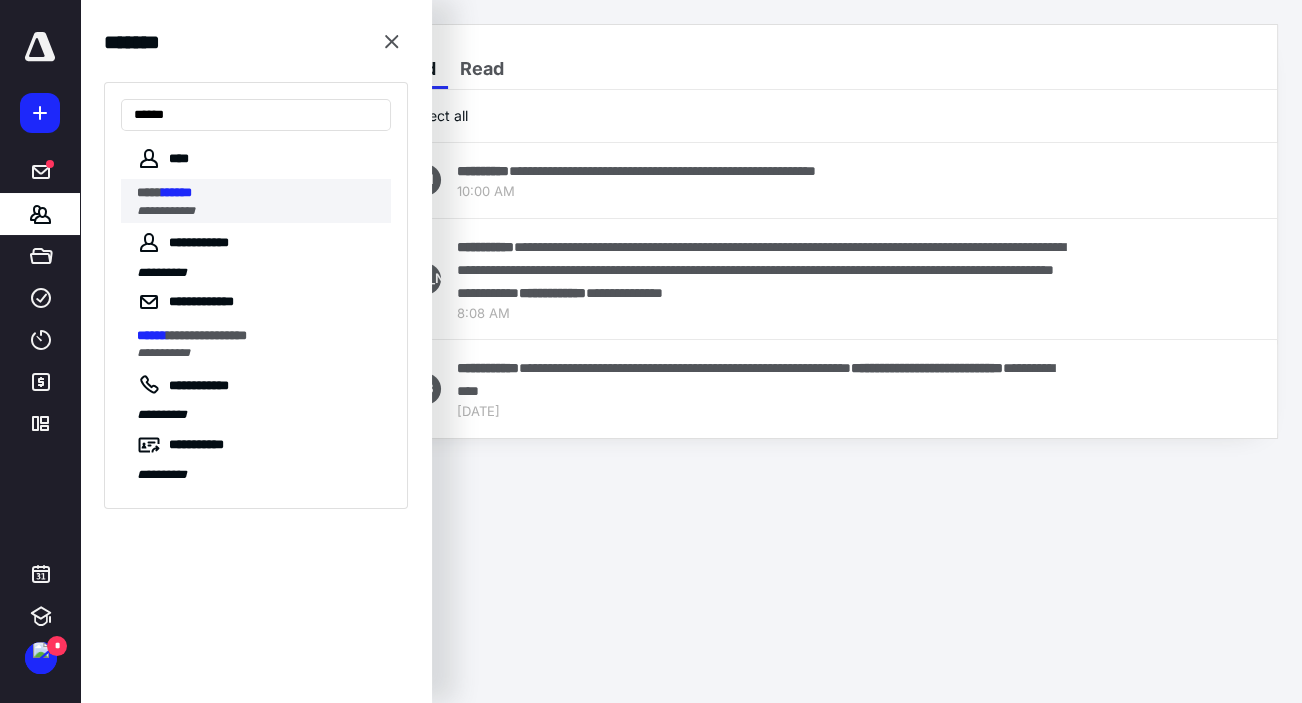 type on "******" 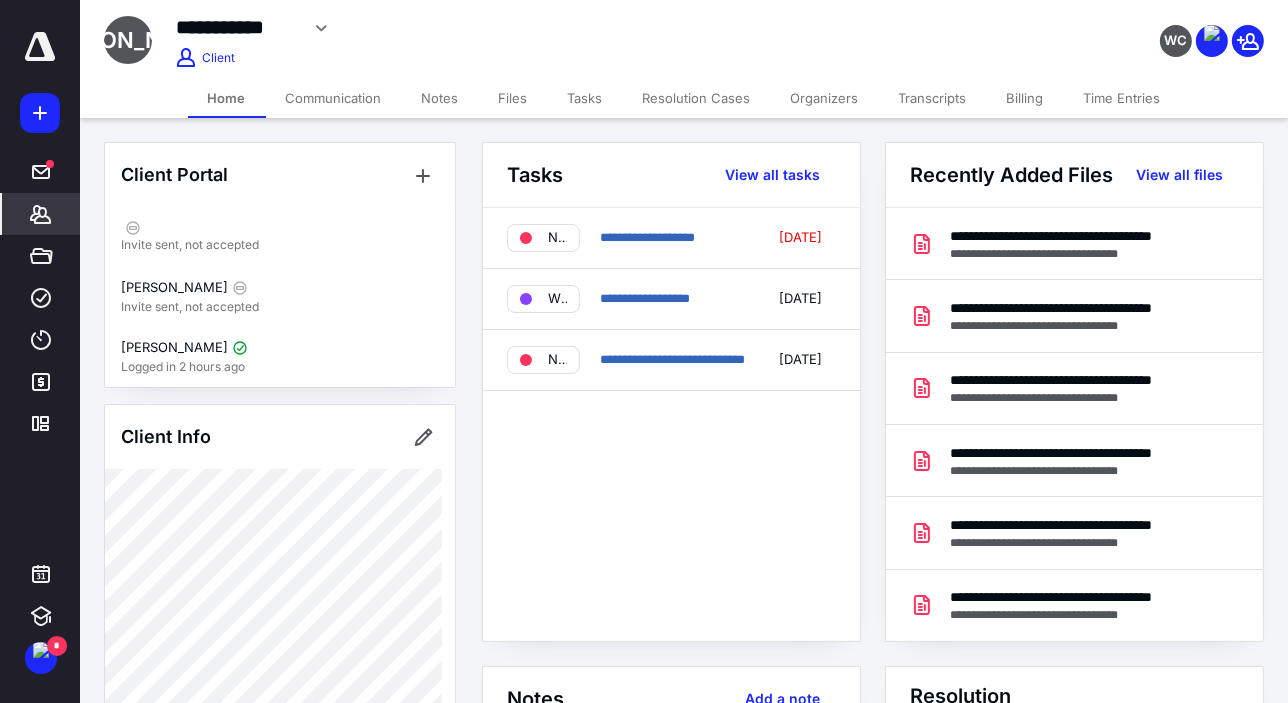click on "**********" at bounding box center (684, 39) 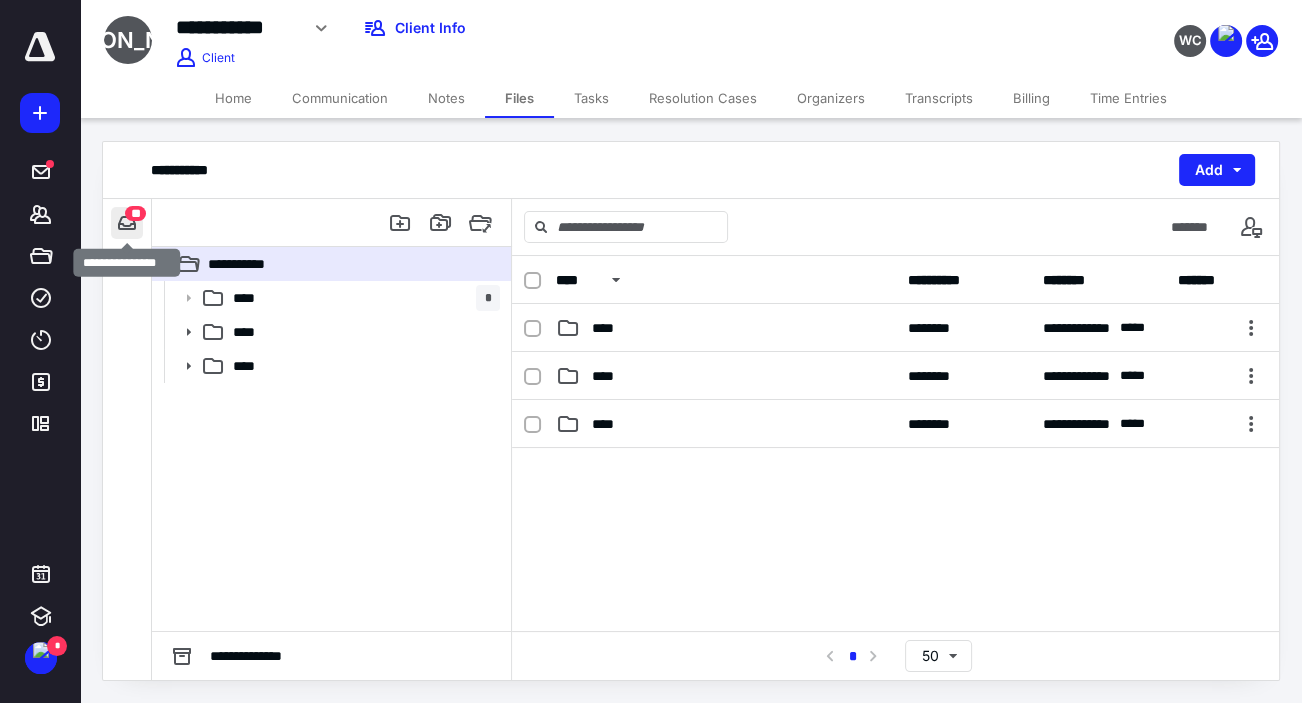 click at bounding box center (127, 223) 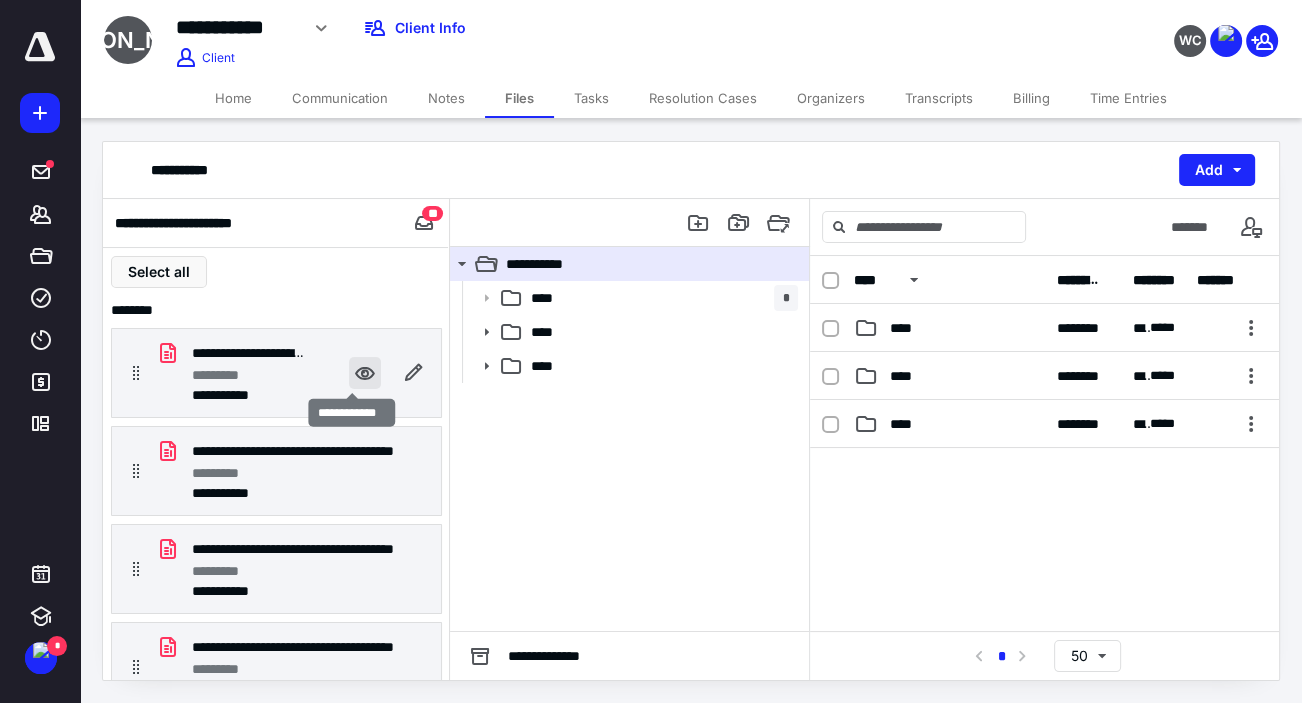 click at bounding box center (365, 373) 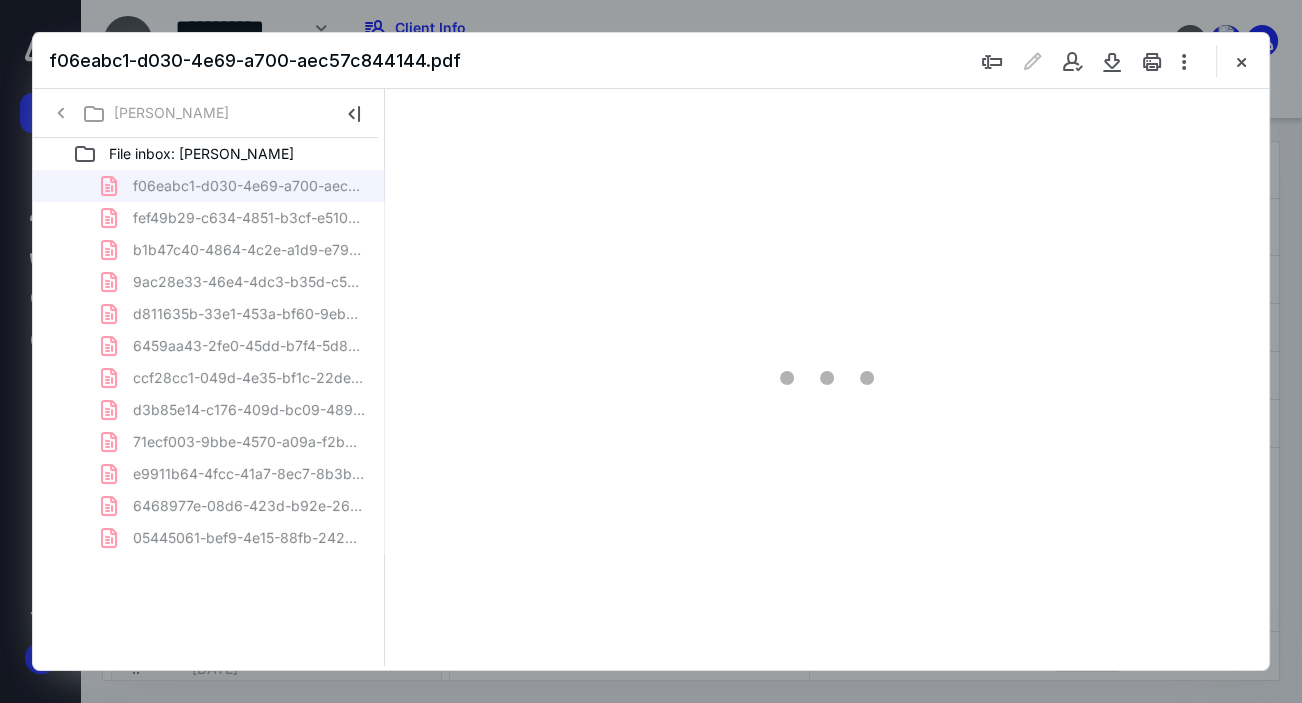 scroll, scrollTop: 0, scrollLeft: 0, axis: both 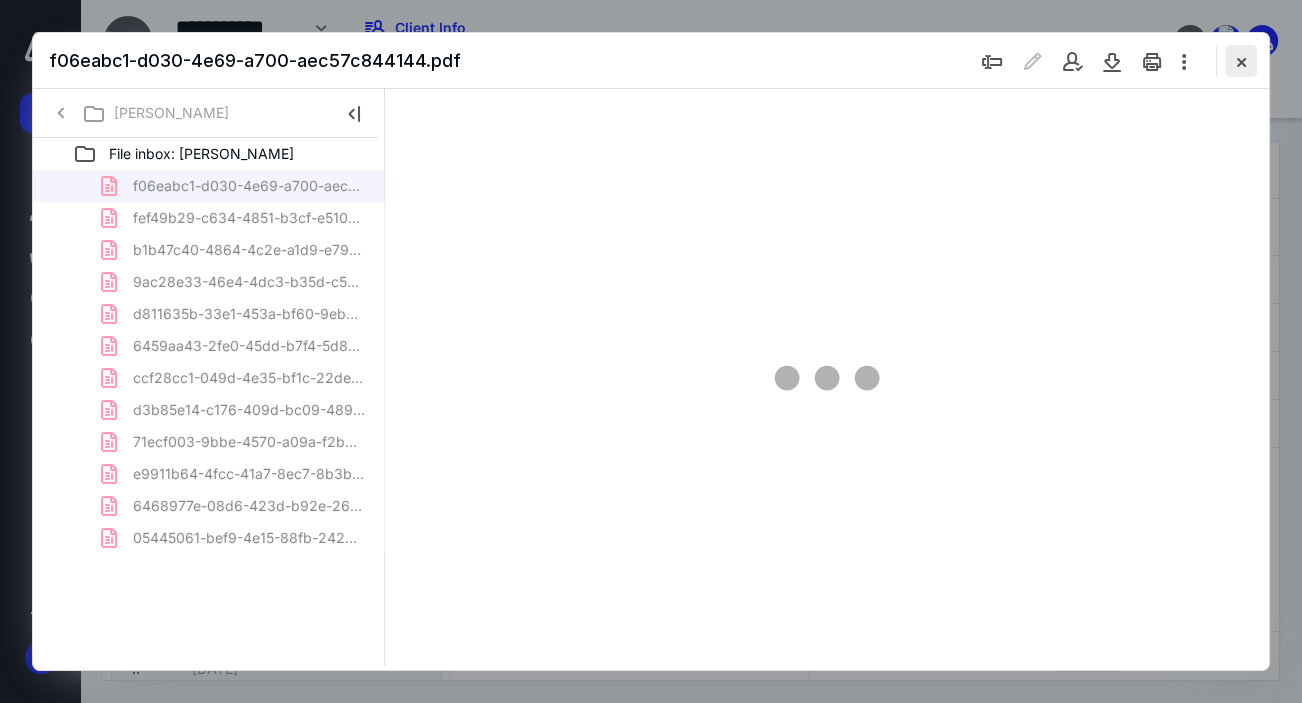 click at bounding box center [1241, 61] 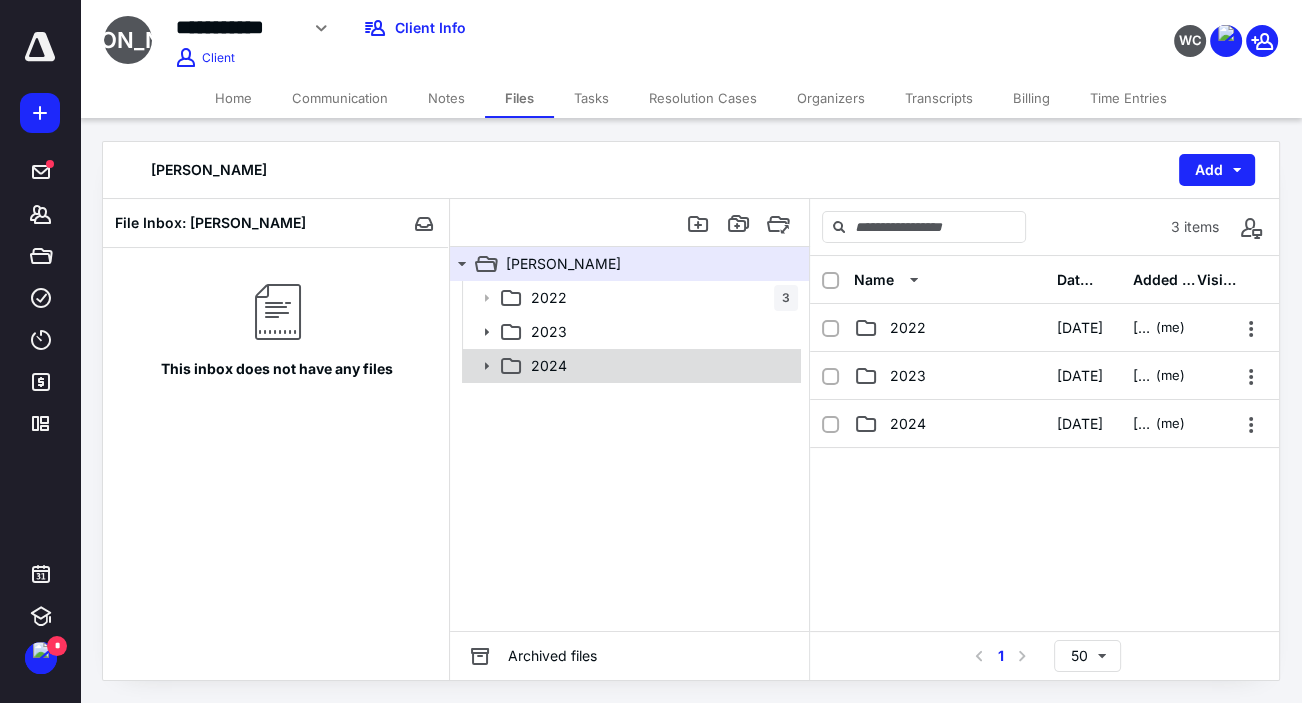 click on "2024" at bounding box center (660, 366) 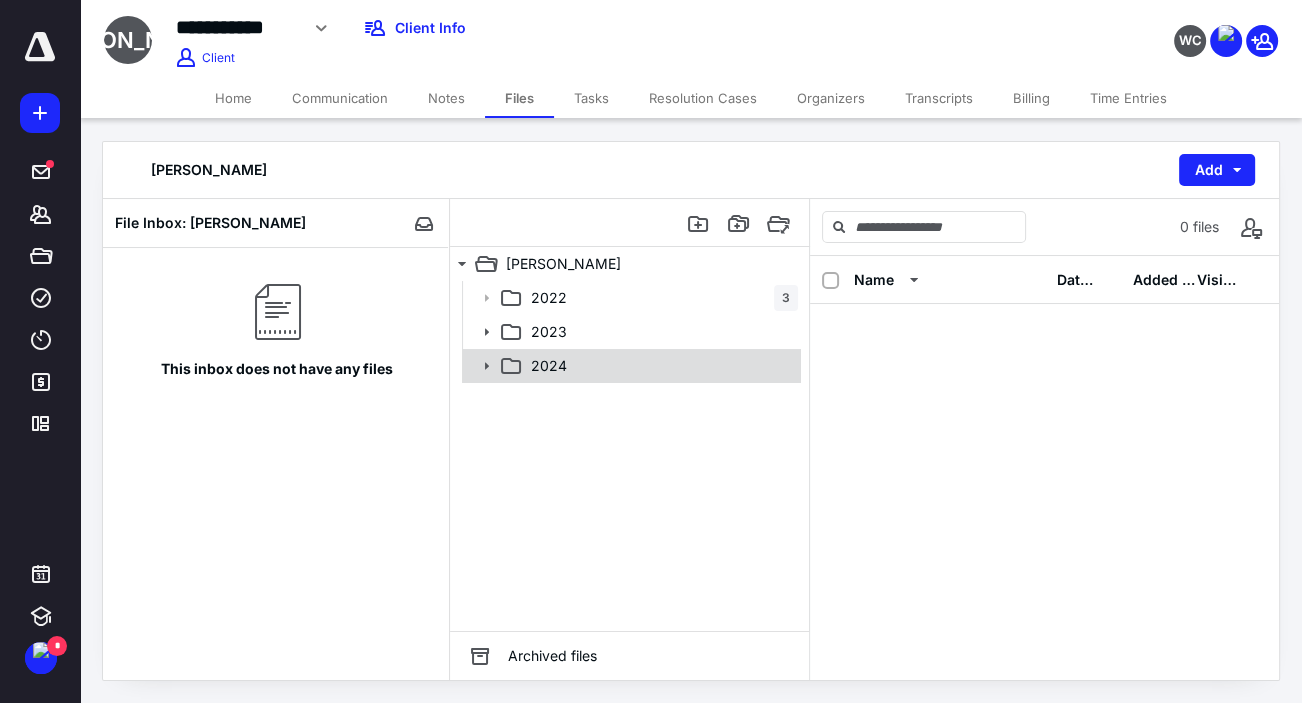 click on "2024" at bounding box center [660, 366] 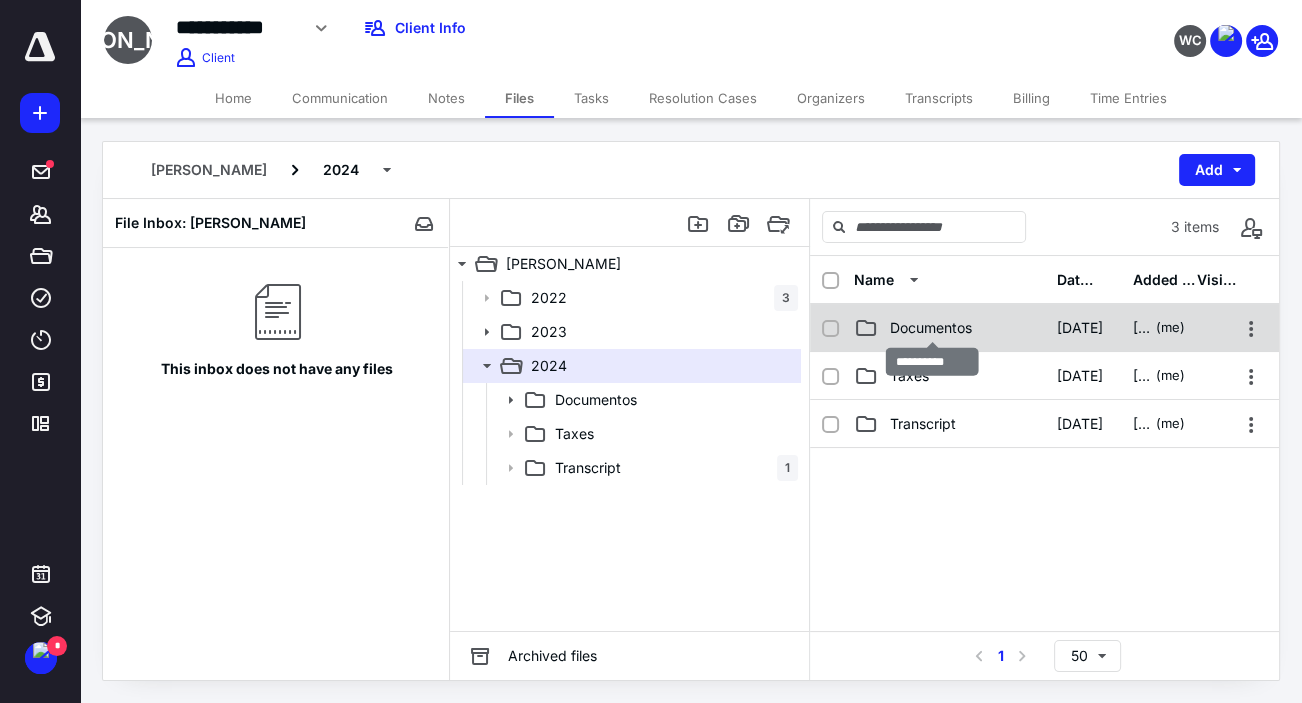 click on "Documentos" at bounding box center [931, 328] 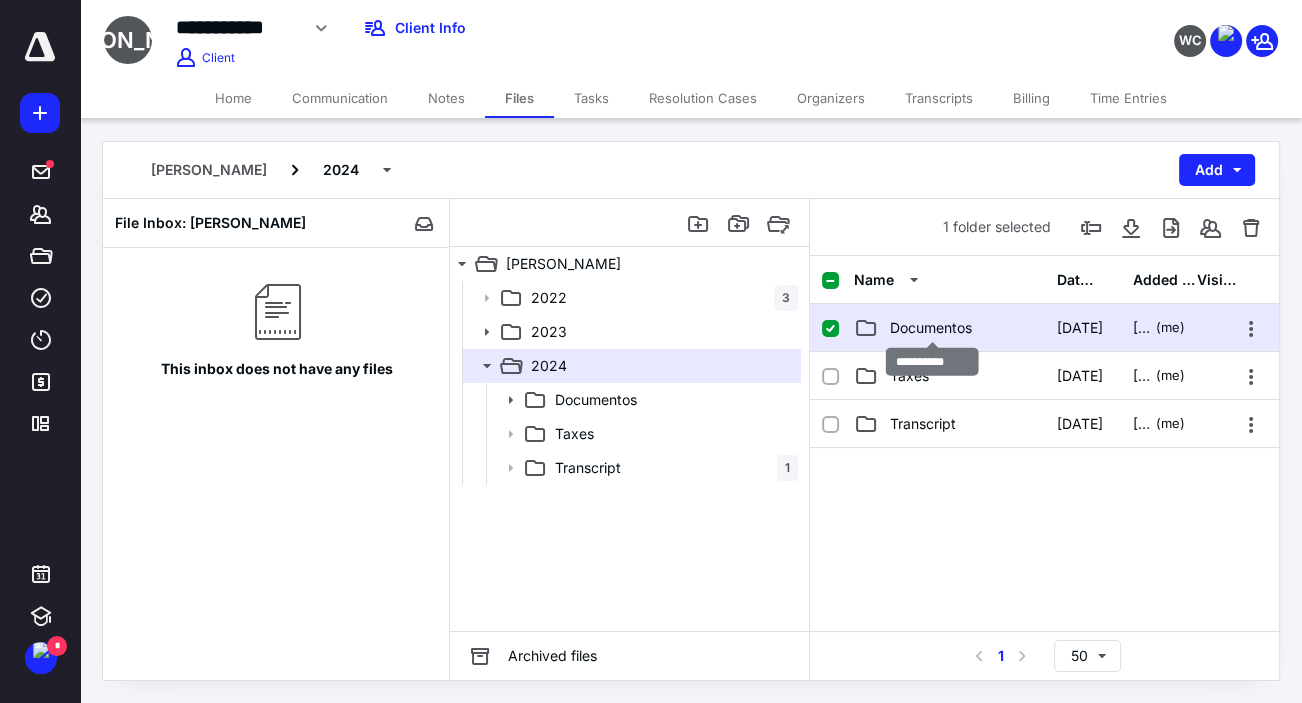 click on "Documentos" at bounding box center [931, 328] 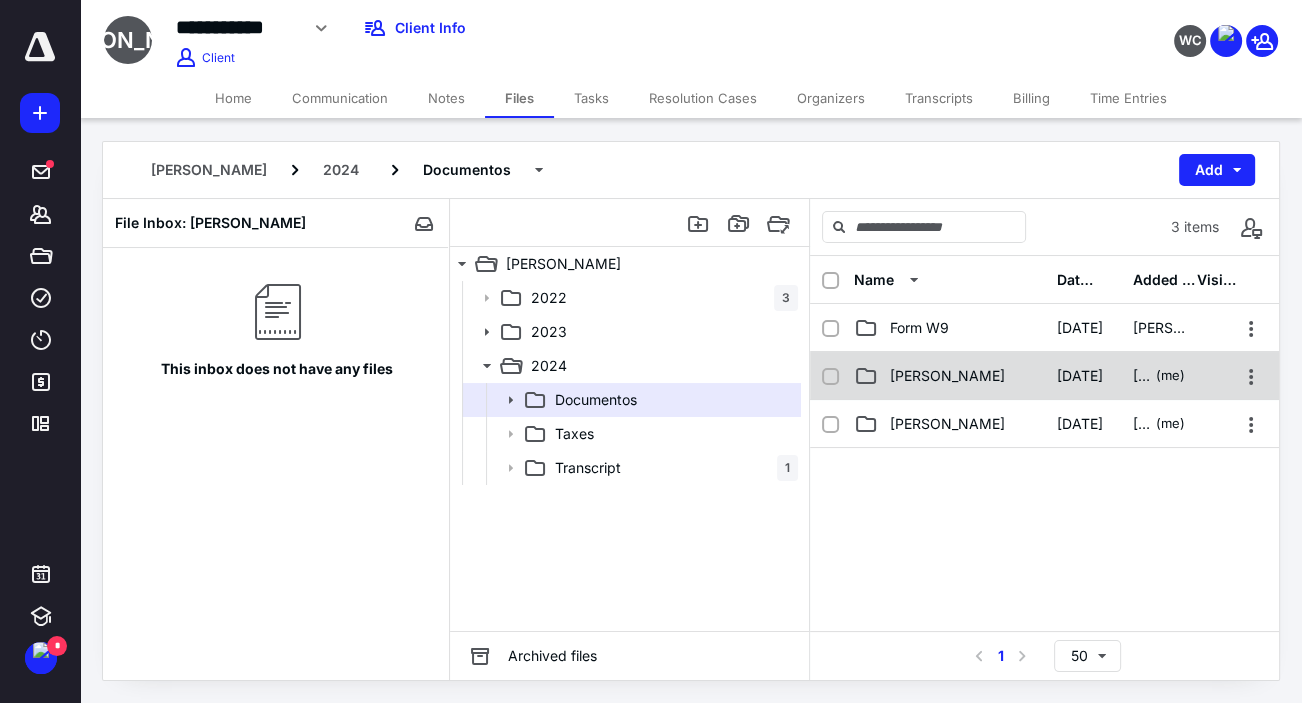 click on "[PERSON_NAME]" at bounding box center (947, 376) 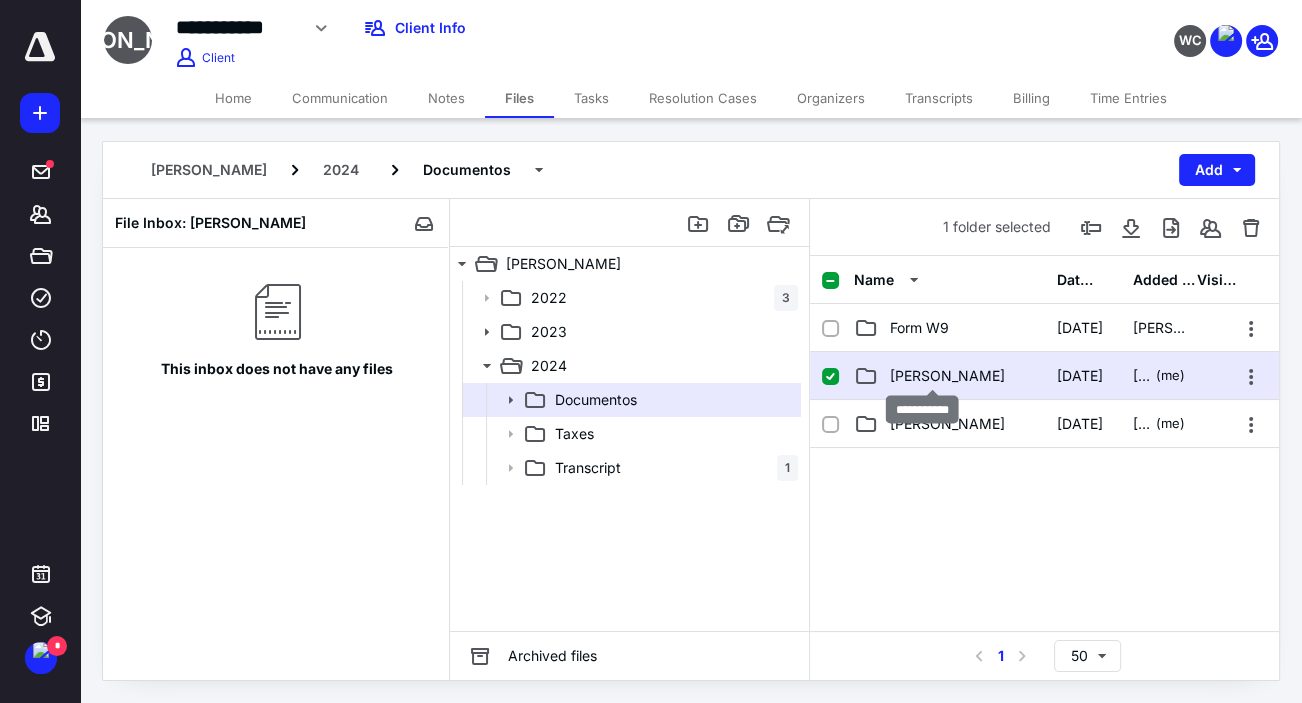 click on "[PERSON_NAME]" at bounding box center (947, 376) 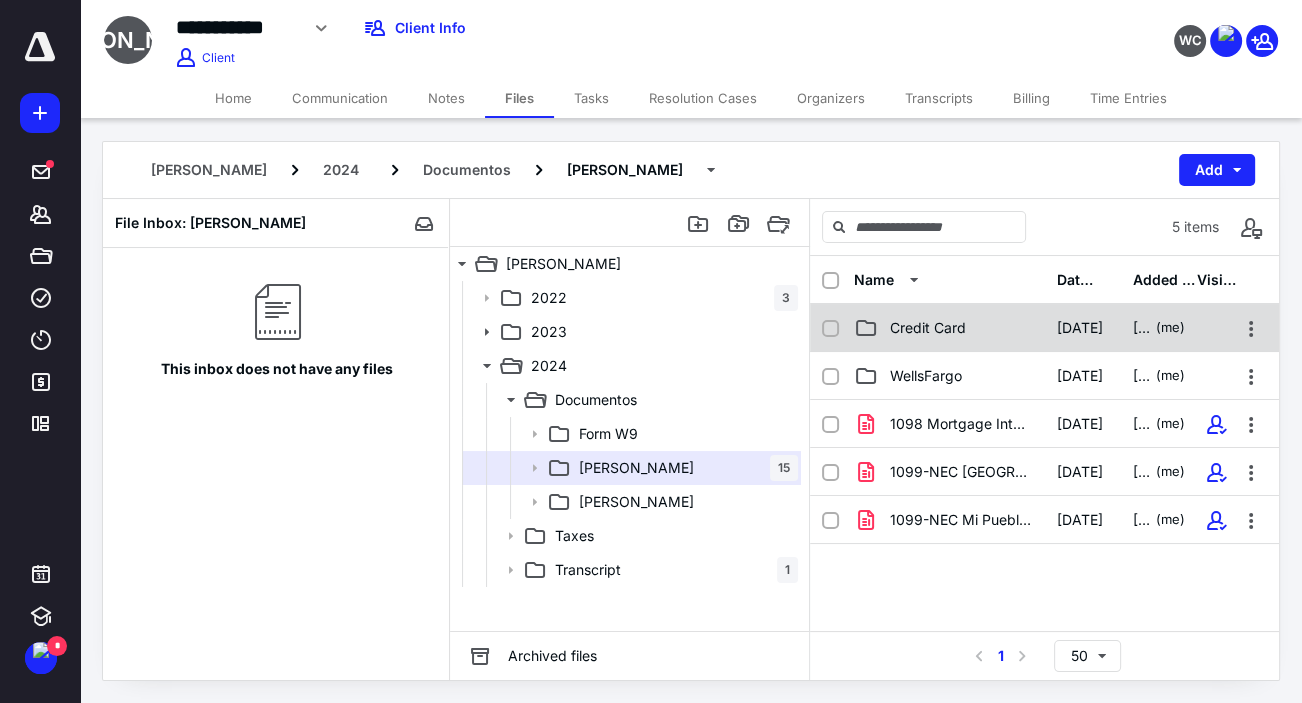 click on "Credit Card" at bounding box center (928, 328) 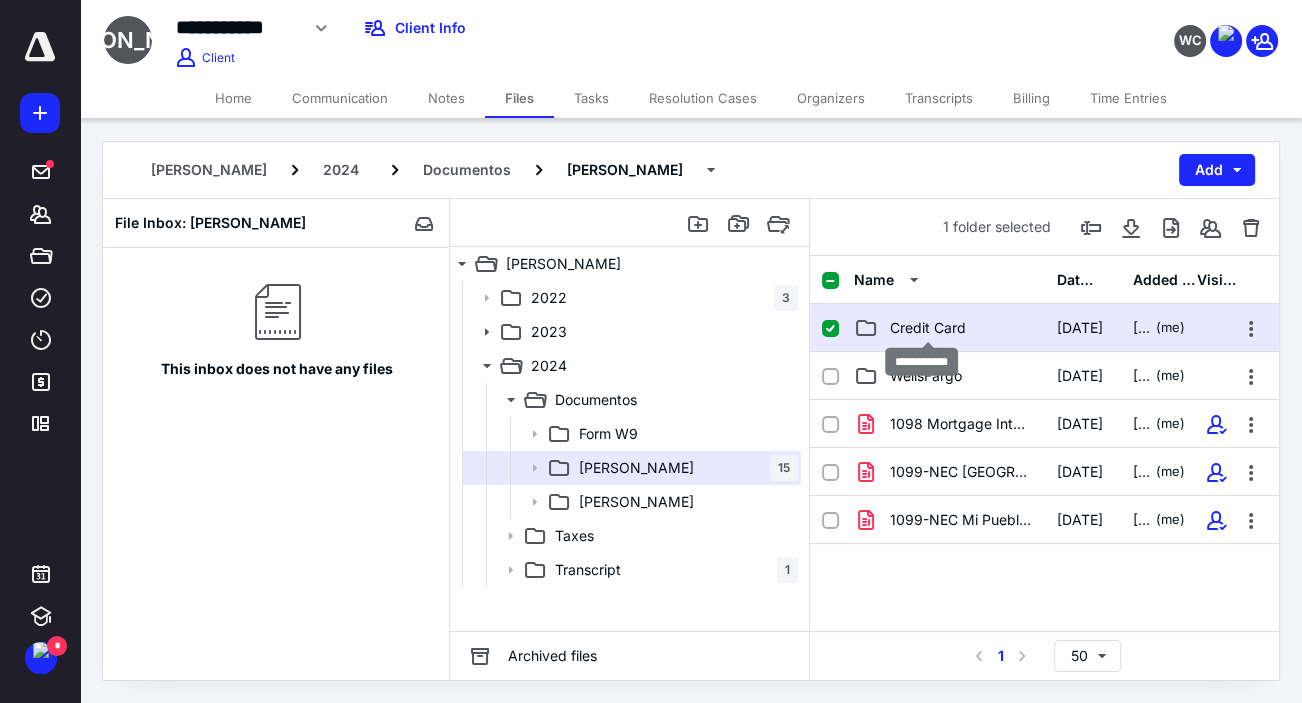 click on "Credit Card" at bounding box center (928, 328) 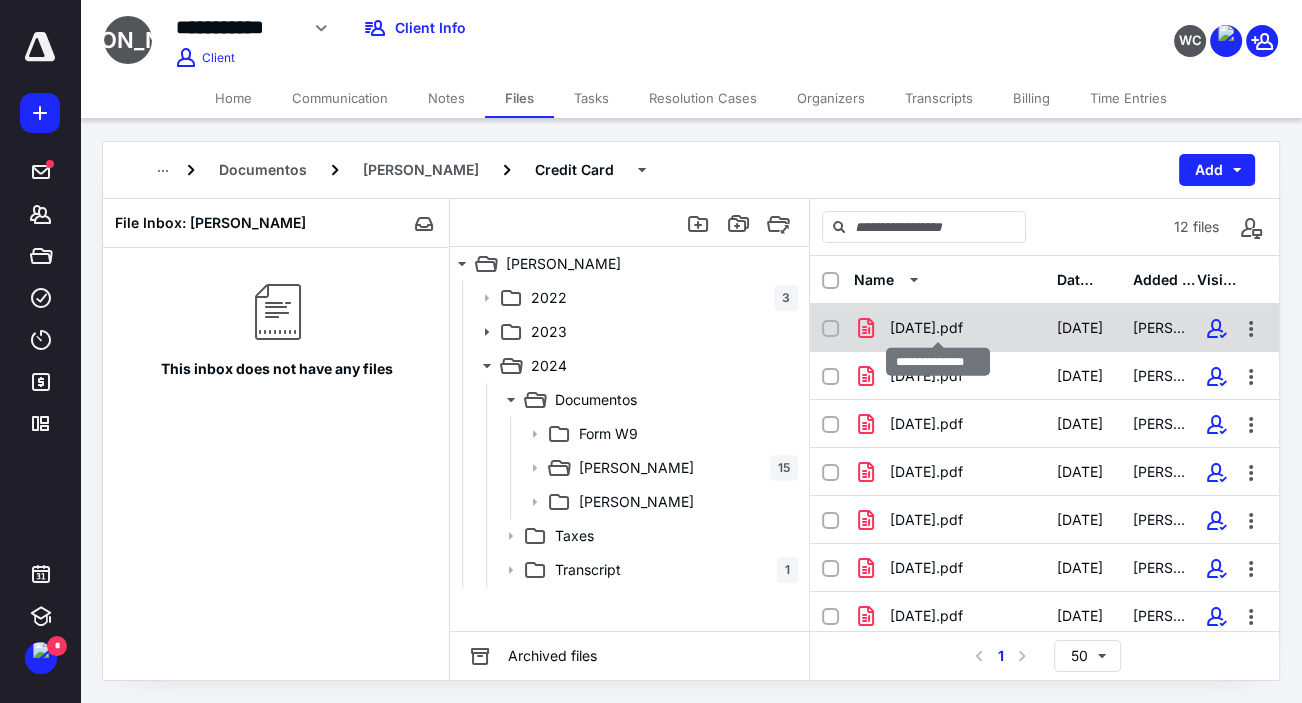 click on "[DATE].pdf" at bounding box center (926, 328) 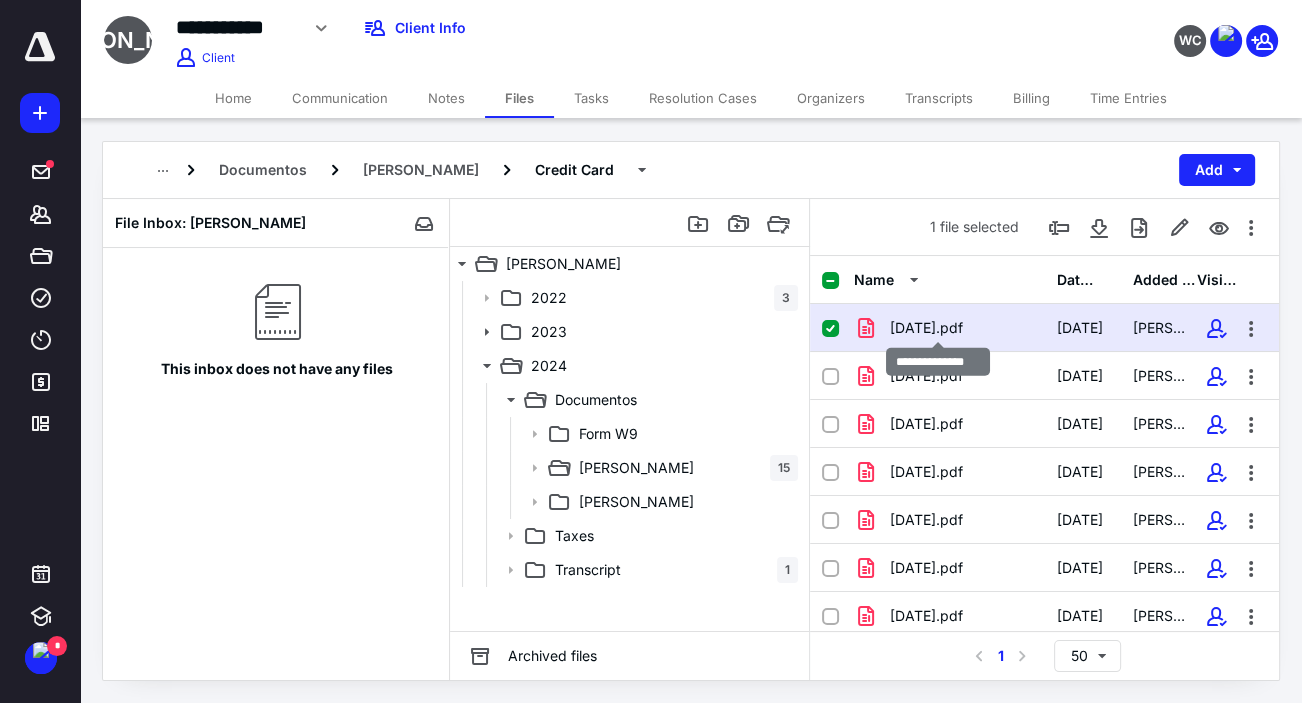 click on "[DATE].pdf" at bounding box center [926, 328] 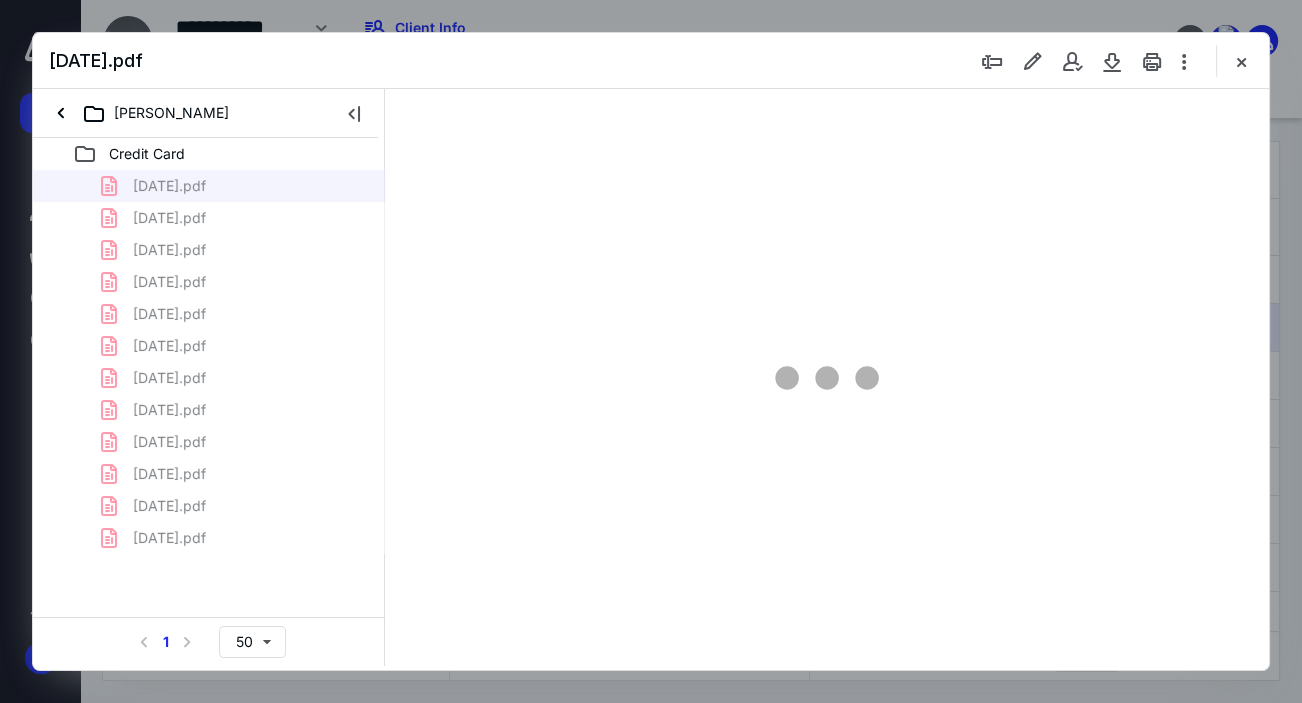 scroll, scrollTop: 0, scrollLeft: 0, axis: both 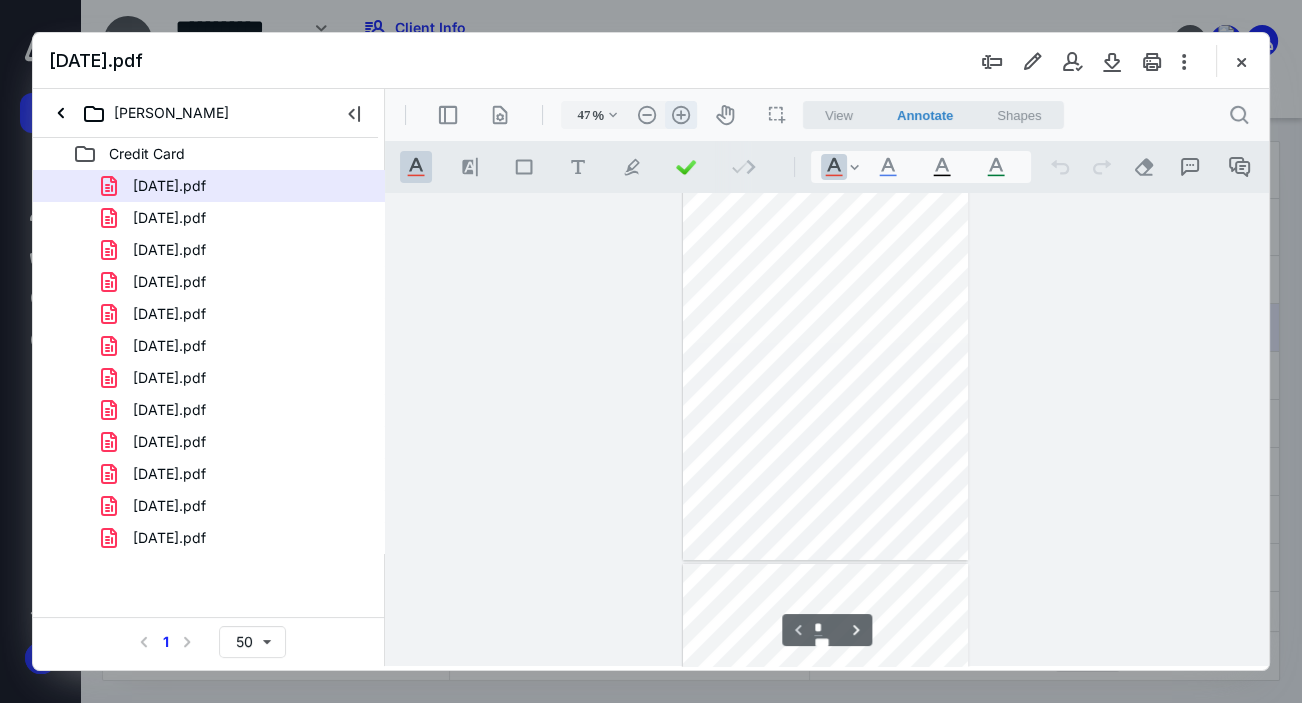 click on ".cls-1{fill:#abb0c4;} icon - header - zoom - in - line" at bounding box center [681, 115] 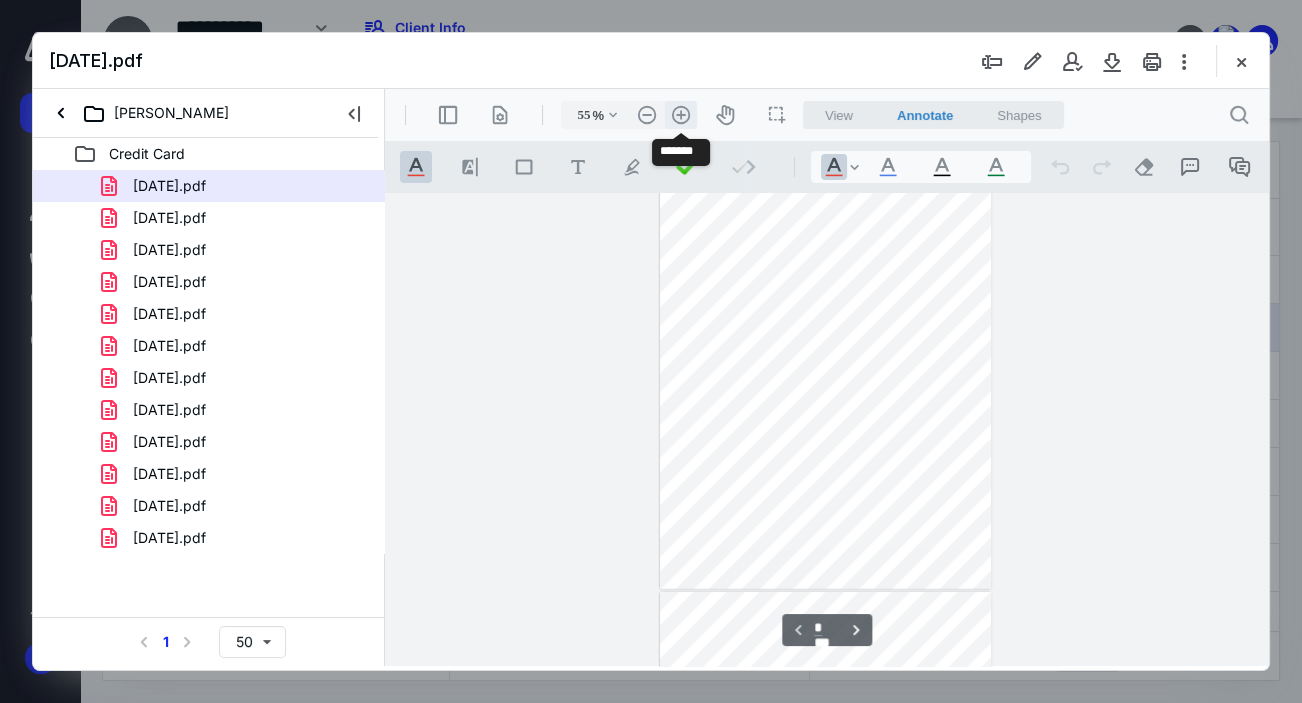 click on ".cls-1{fill:#abb0c4;} icon - header - zoom - in - line" at bounding box center (681, 115) 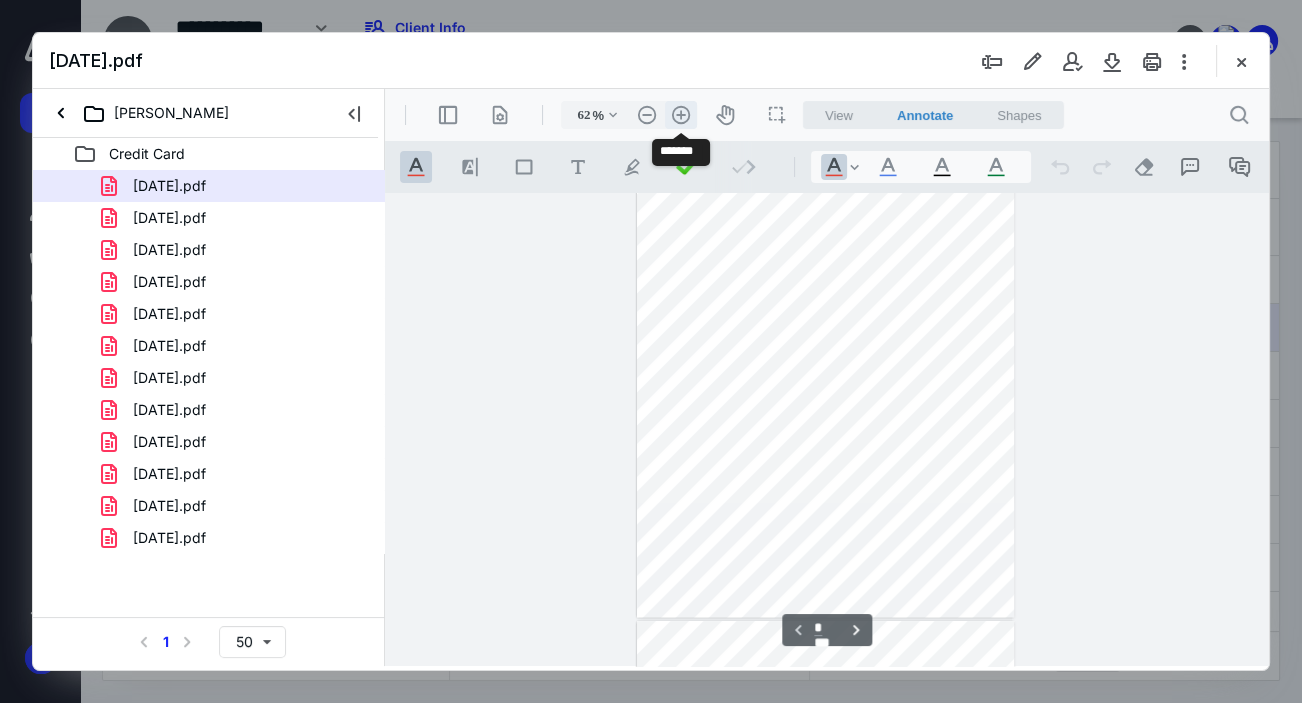 click on ".cls-1{fill:#abb0c4;} icon - header - zoom - in - line" at bounding box center (681, 115) 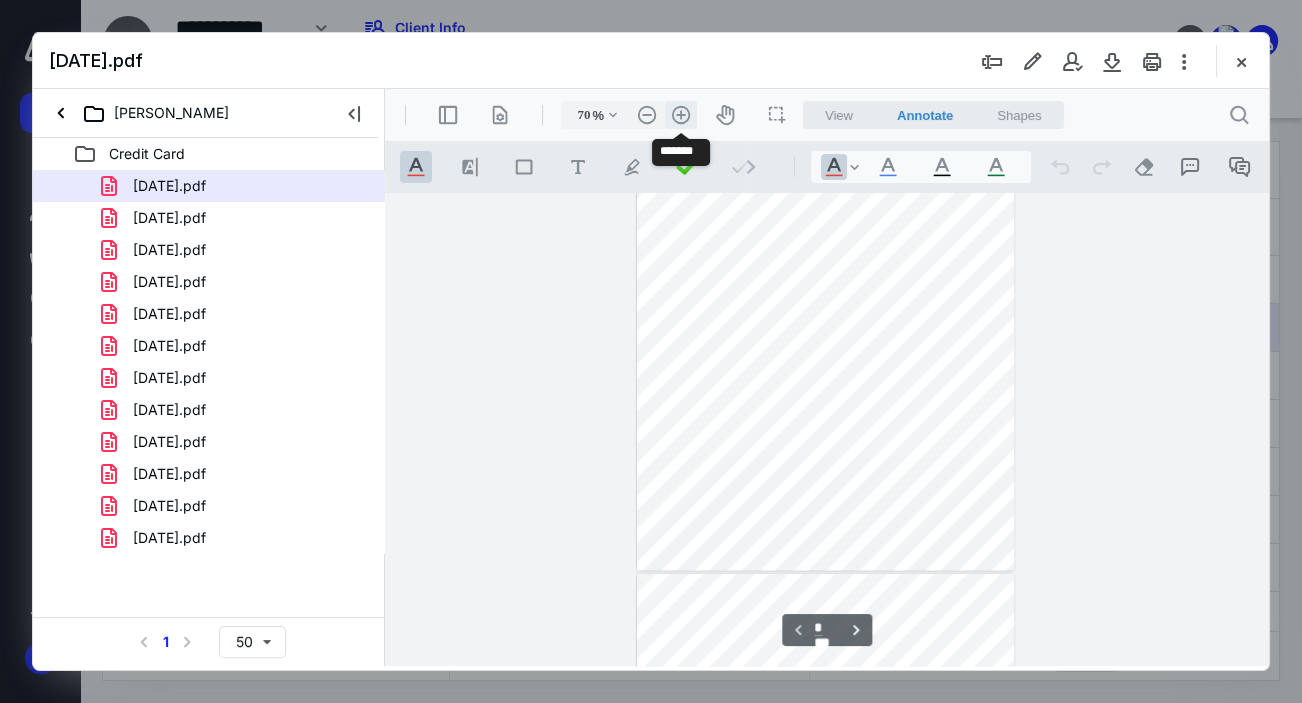 click on ".cls-1{fill:#abb0c4;} icon - header - zoom - in - line" at bounding box center [681, 115] 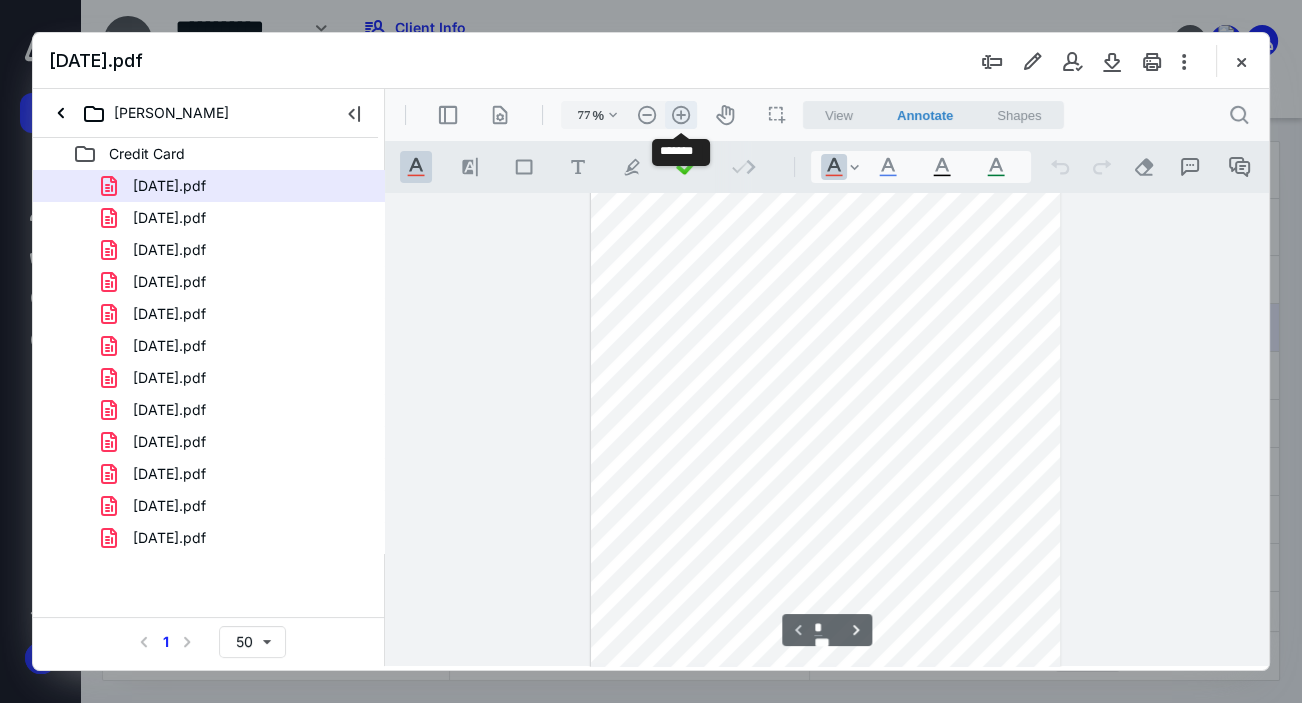 click on ".cls-1{fill:#abb0c4;} icon - header - zoom - in - line" at bounding box center [681, 115] 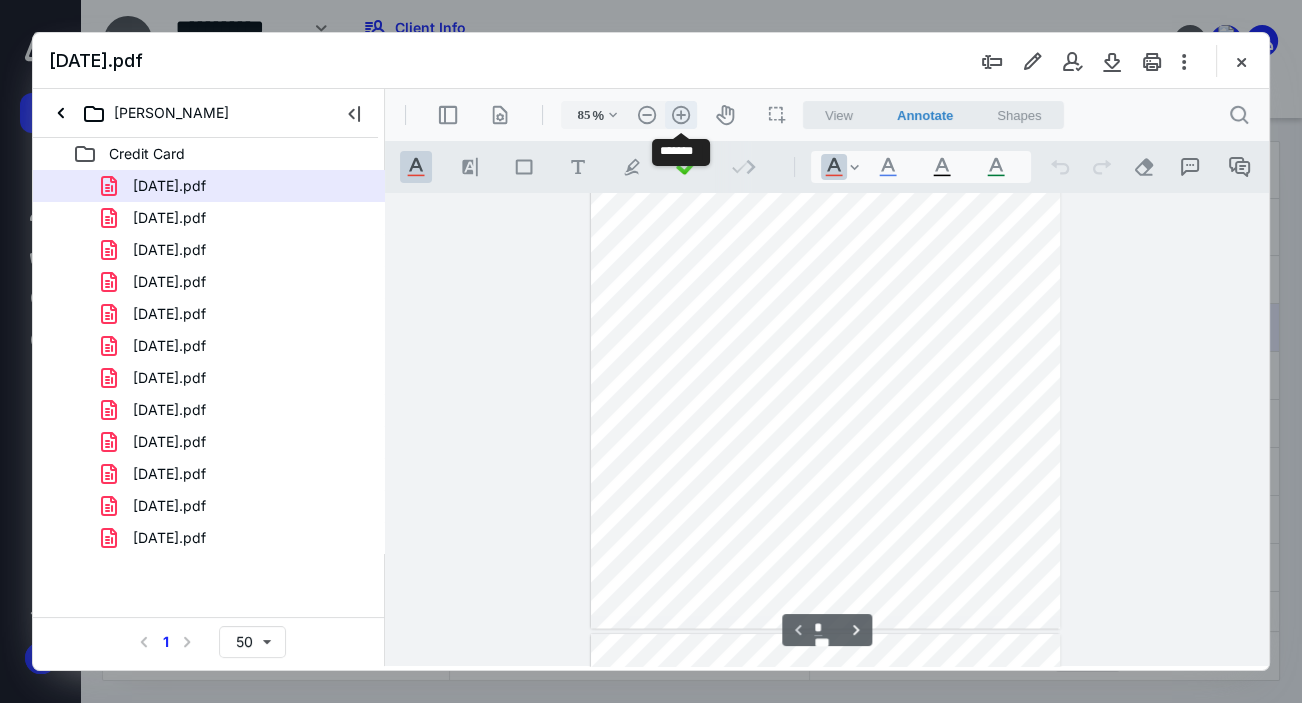 click on ".cls-1{fill:#abb0c4;} icon - header - zoom - in - line" at bounding box center [681, 115] 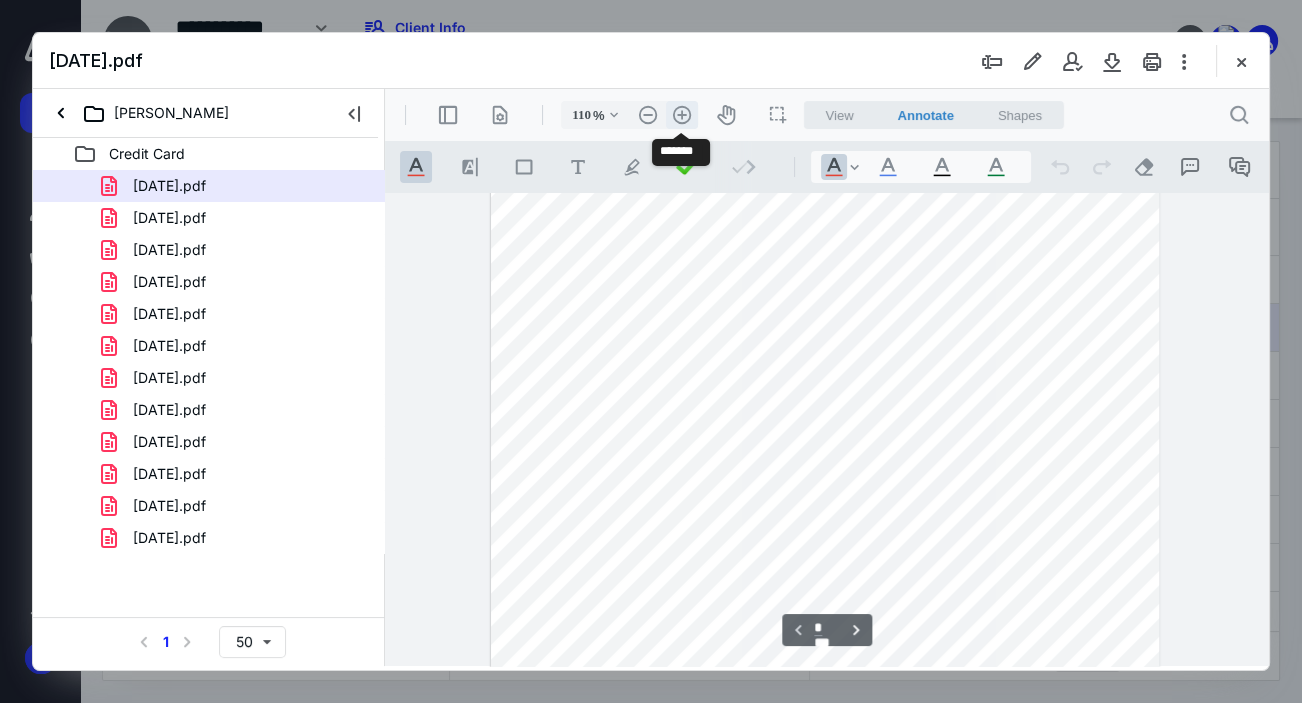 click on ".cls-1{fill:#abb0c4;} icon - header - zoom - in - line" at bounding box center (682, 115) 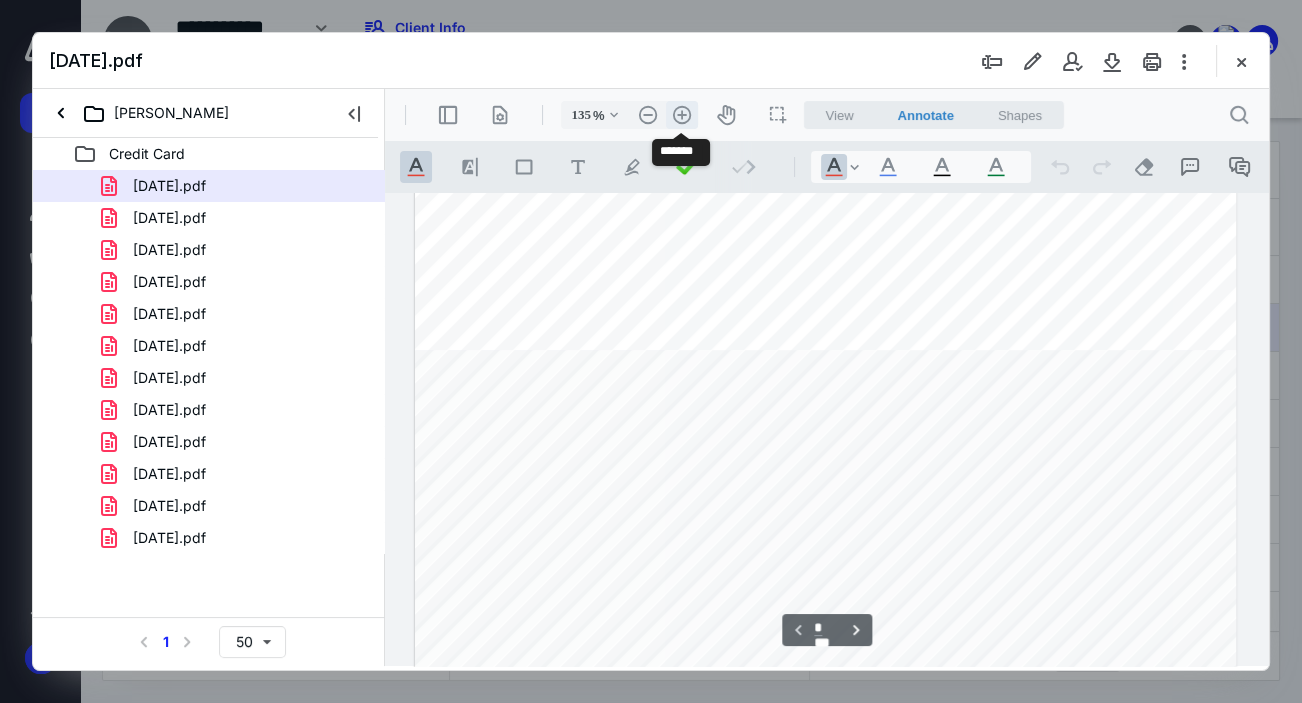 scroll, scrollTop: 651, scrollLeft: 0, axis: vertical 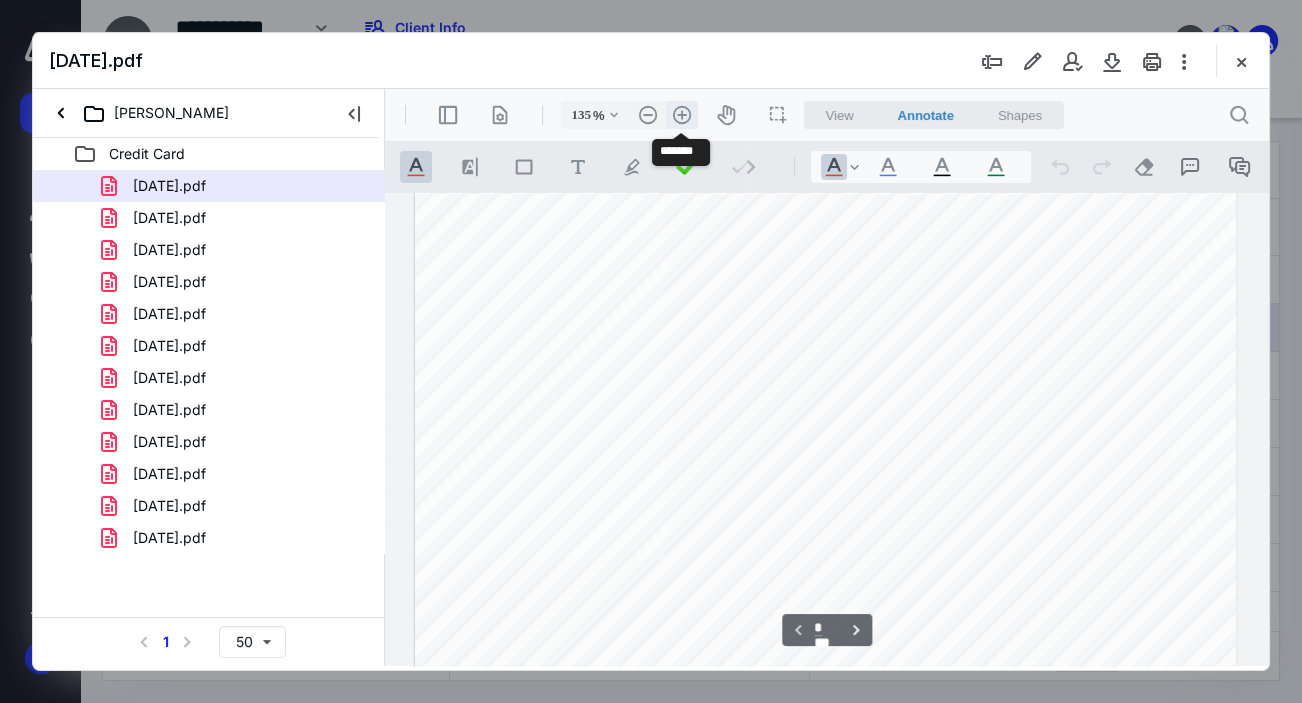 click on ".cls-1{fill:#abb0c4;} icon - header - zoom - in - line" at bounding box center [682, 115] 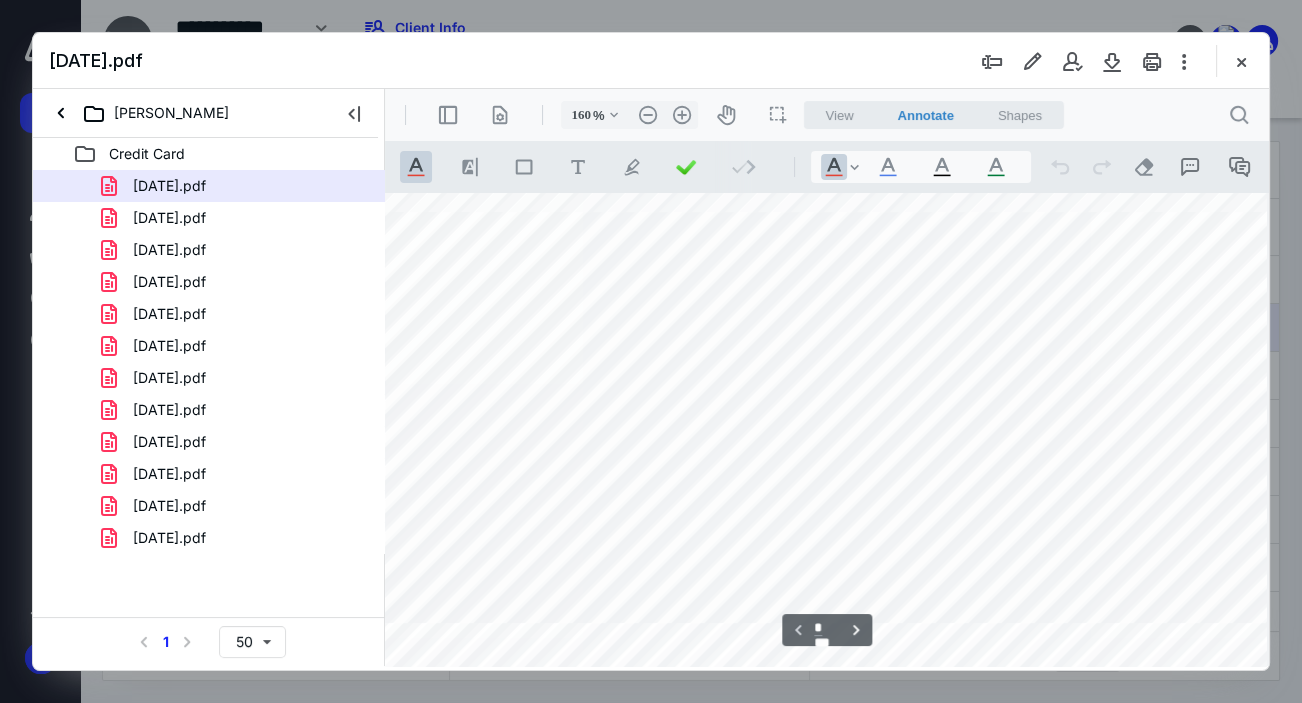 scroll, scrollTop: 478, scrollLeft: 57, axis: both 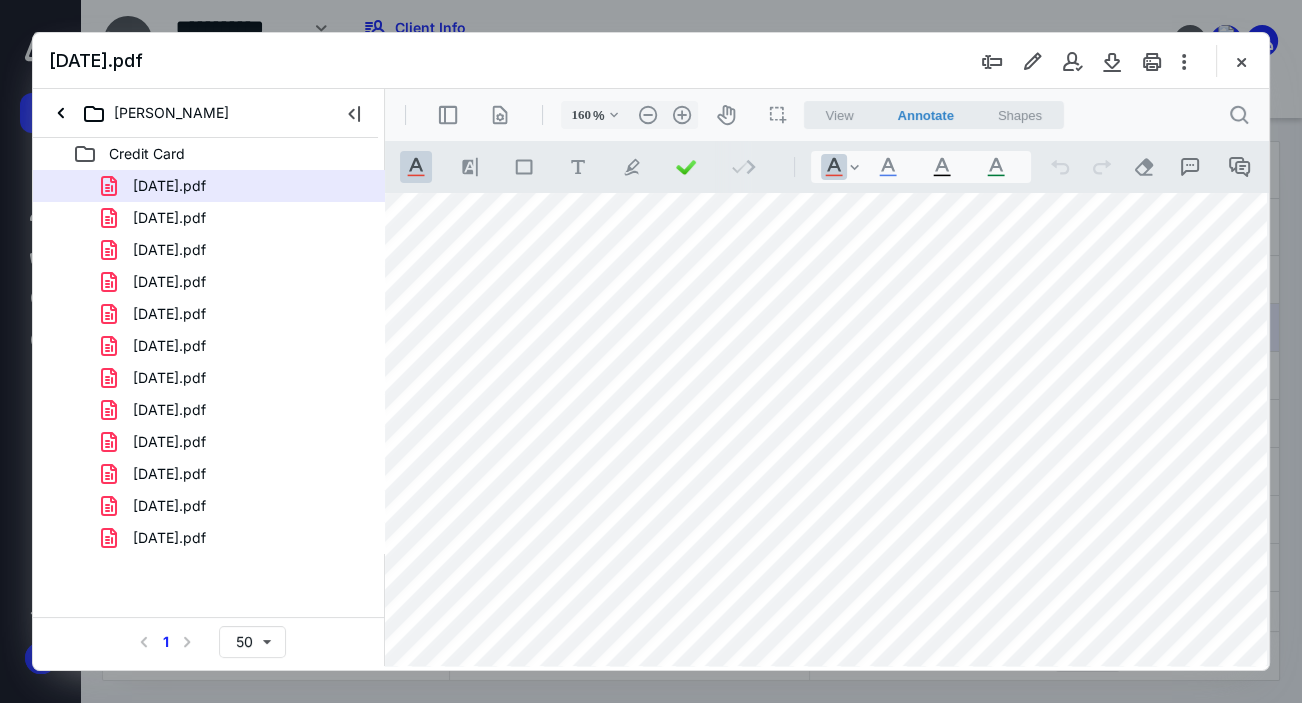 drag, startPoint x: 1259, startPoint y: 233, endPoint x: 1260, endPoint y: 216, distance: 17.029387 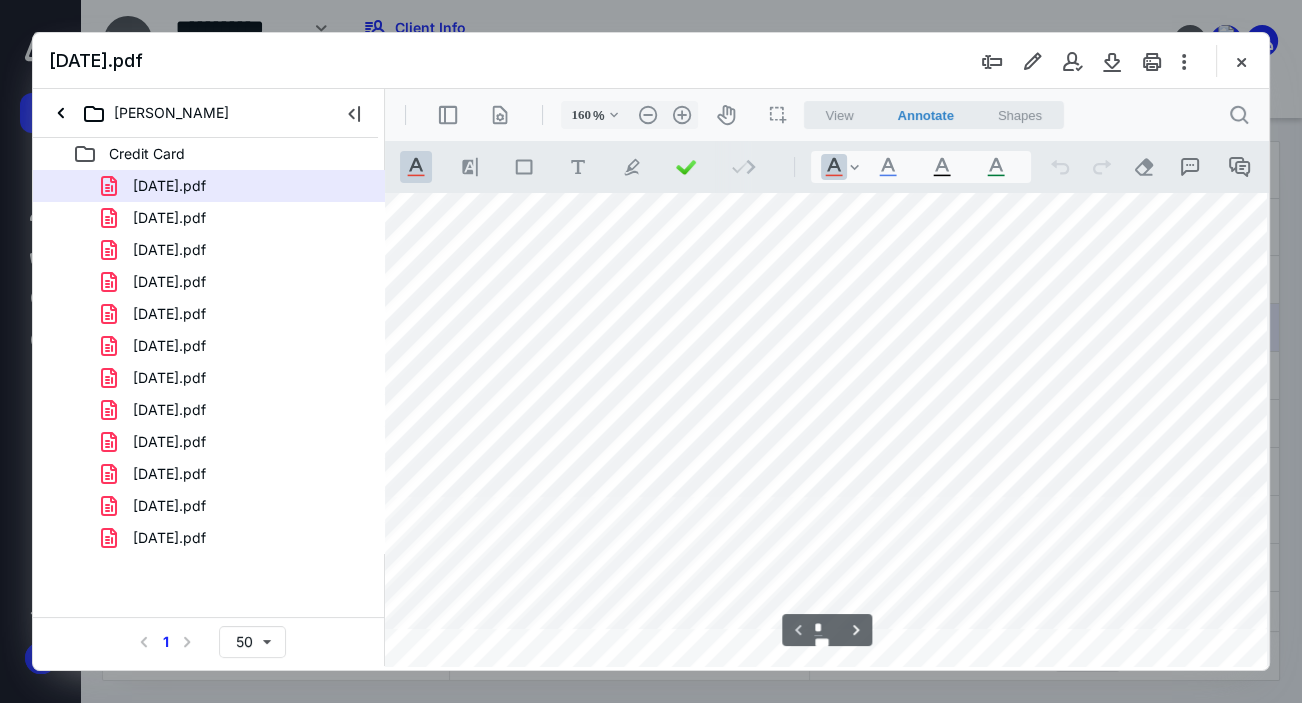 scroll, scrollTop: 390, scrollLeft: 57, axis: both 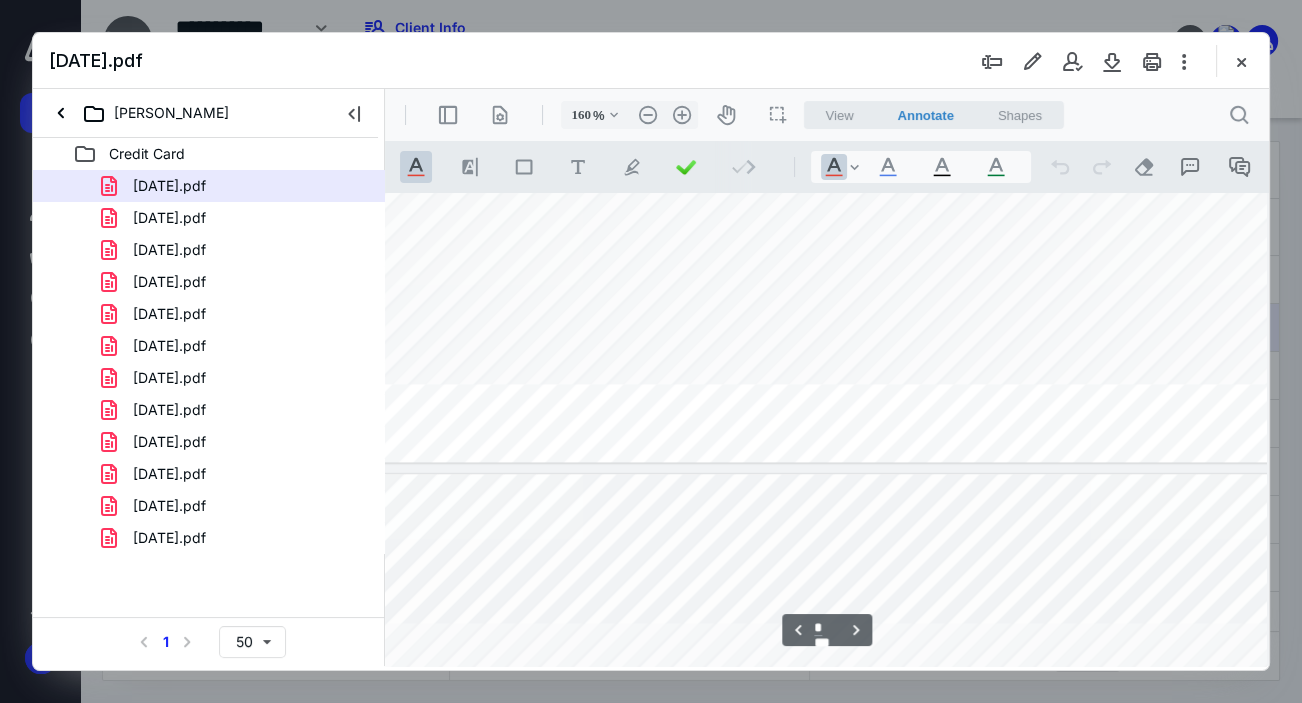 type on "*" 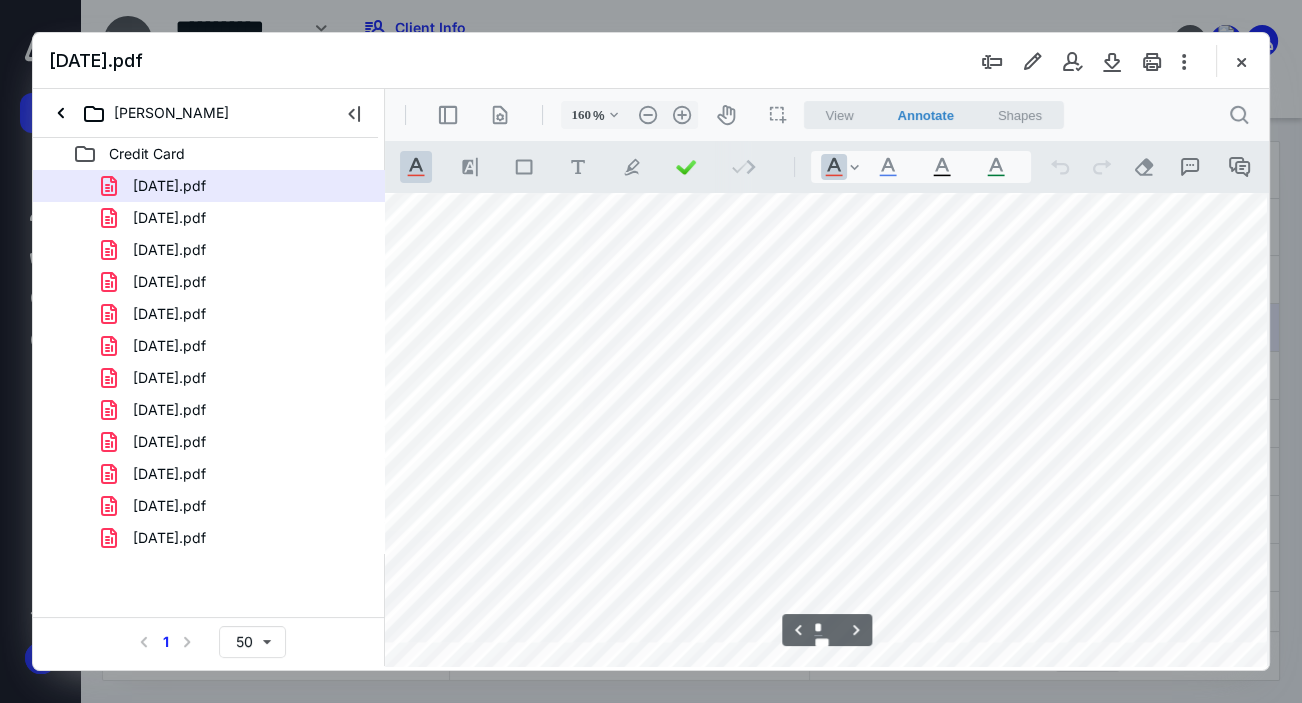scroll, scrollTop: 3430, scrollLeft: 57, axis: both 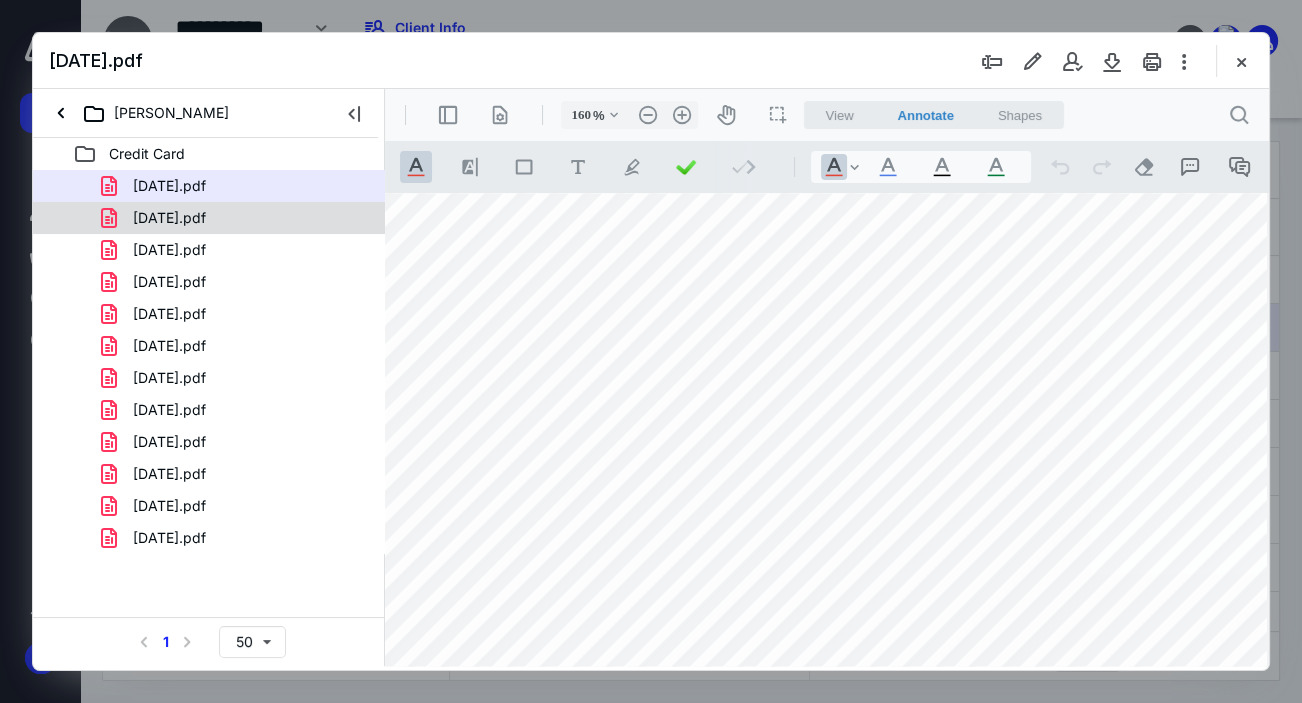 click on "[DATE].pdf" at bounding box center (169, 218) 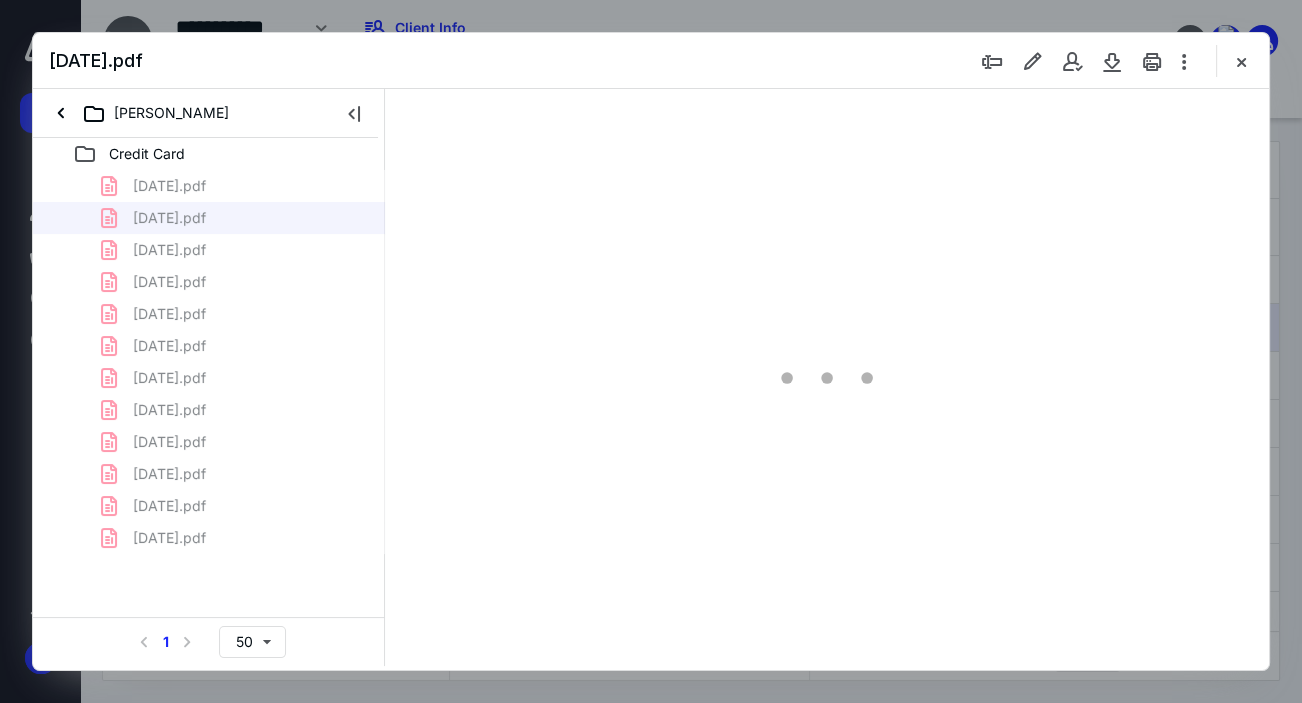 scroll, scrollTop: 105, scrollLeft: 0, axis: vertical 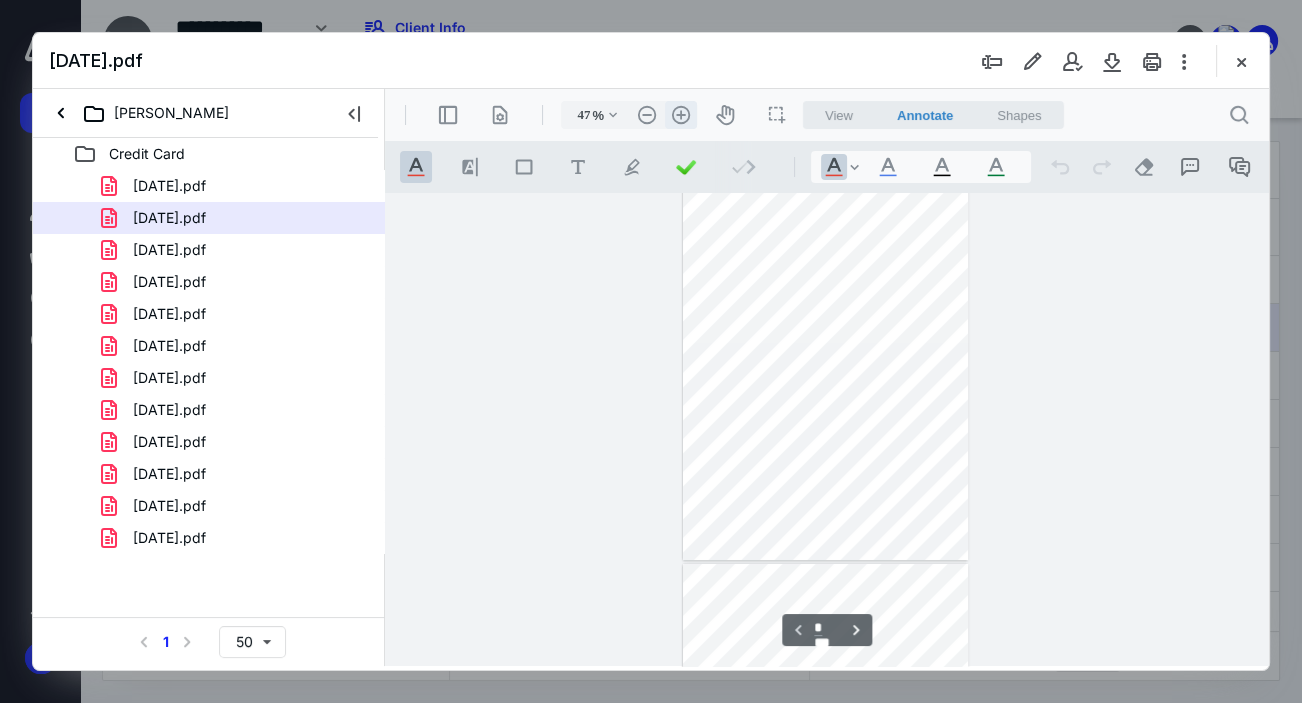 click on ".cls-1{fill:#abb0c4;} icon - header - zoom - in - line" at bounding box center [681, 115] 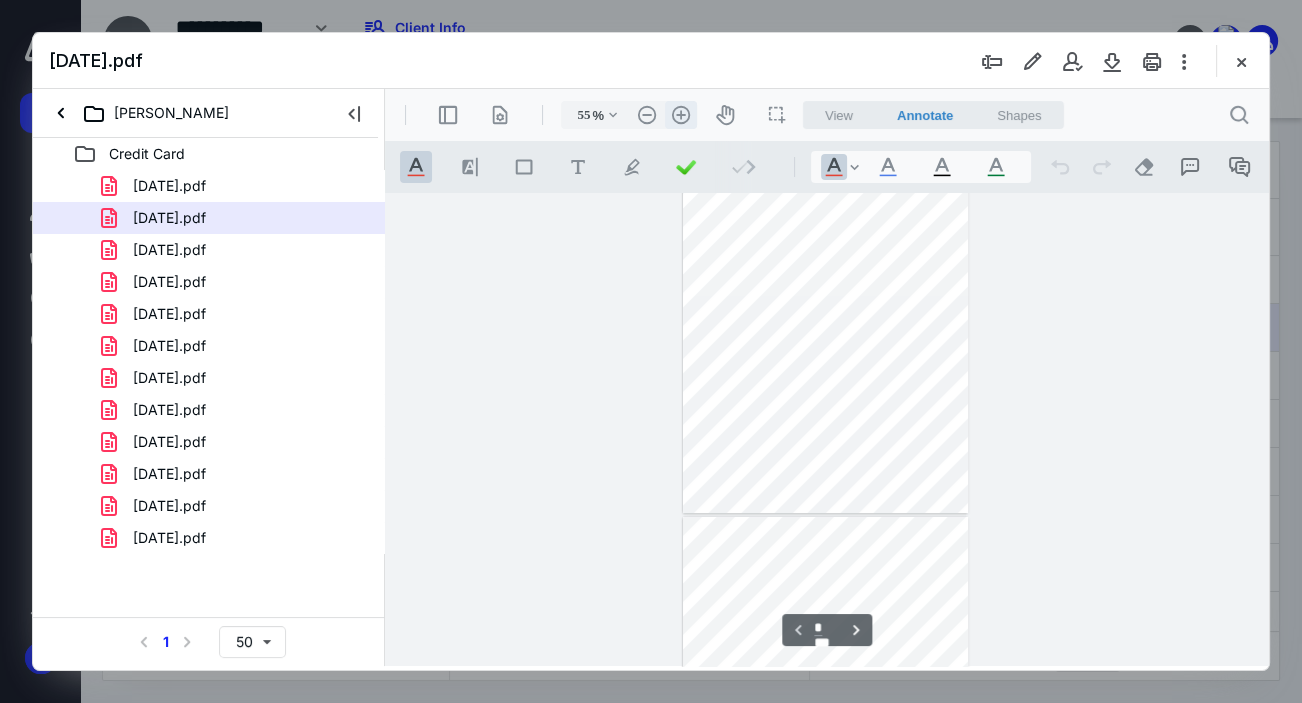 click on ".cls-1{fill:#abb0c4;} icon - header - zoom - in - line" at bounding box center (681, 115) 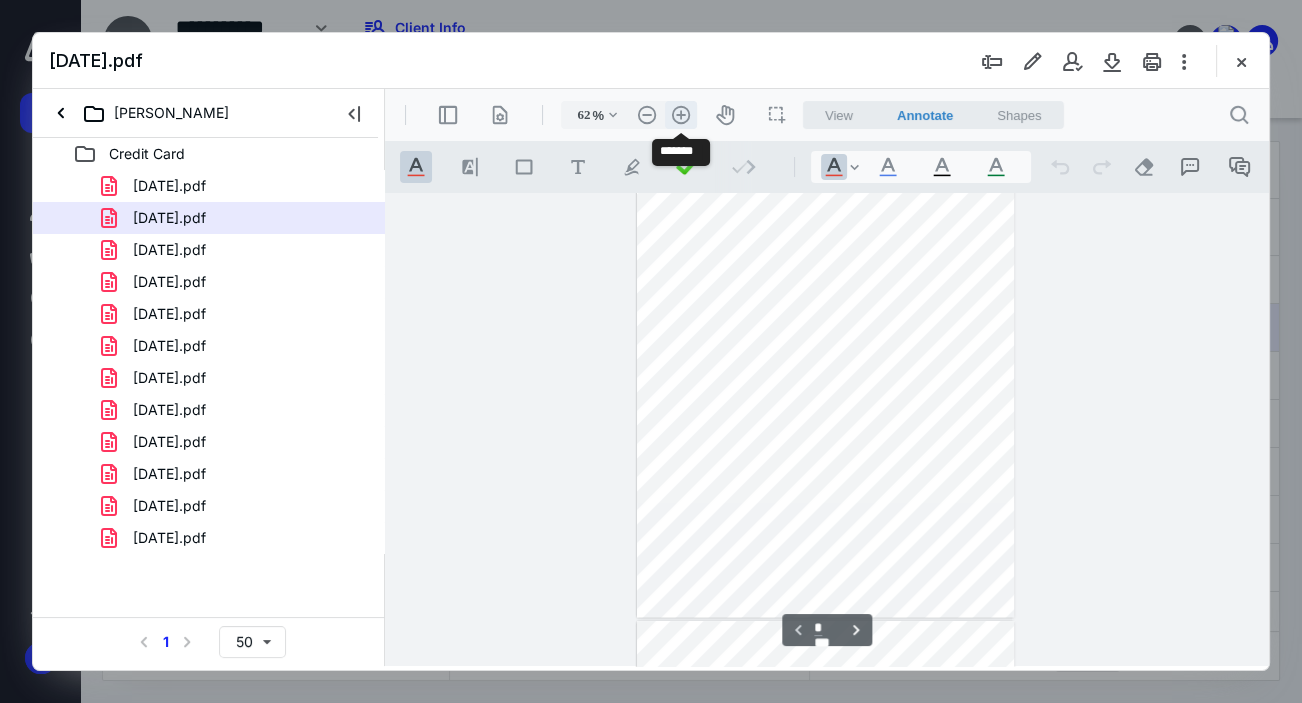 click on ".cls-1{fill:#abb0c4;} icon - header - zoom - in - line" at bounding box center (681, 115) 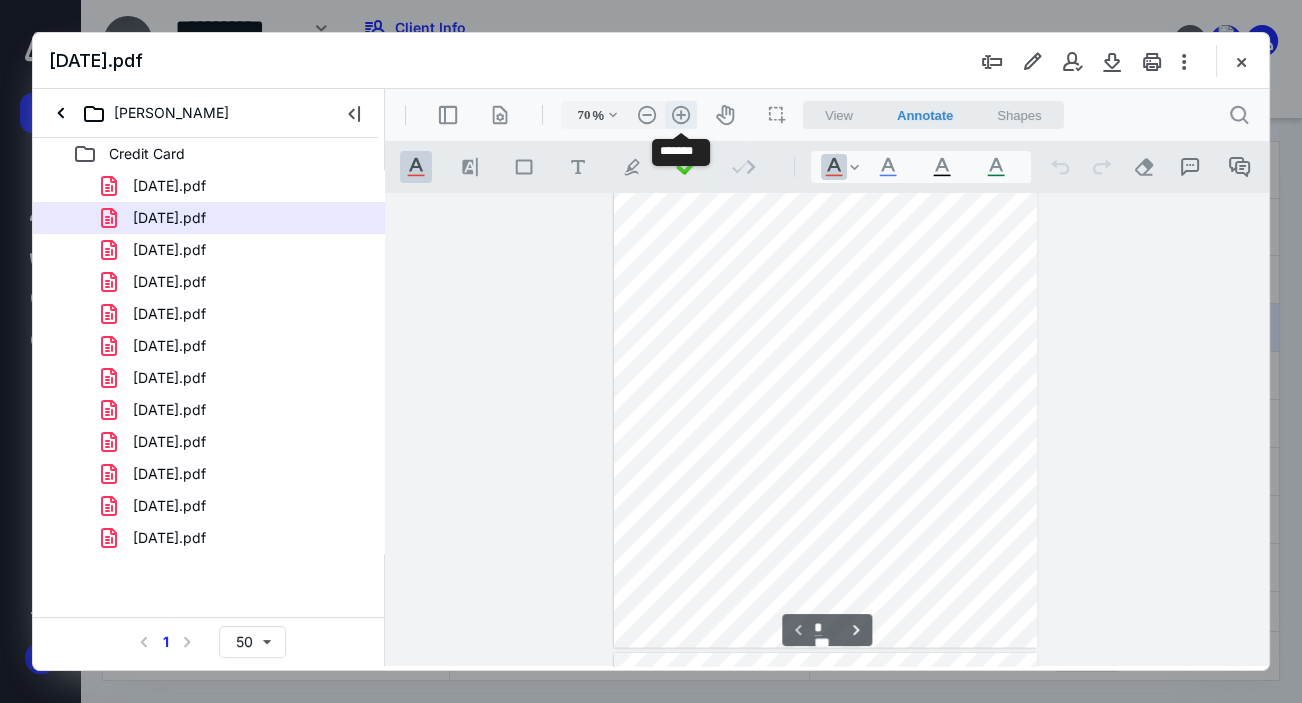 click on ".cls-1{fill:#abb0c4;} icon - header - zoom - in - line" at bounding box center (681, 115) 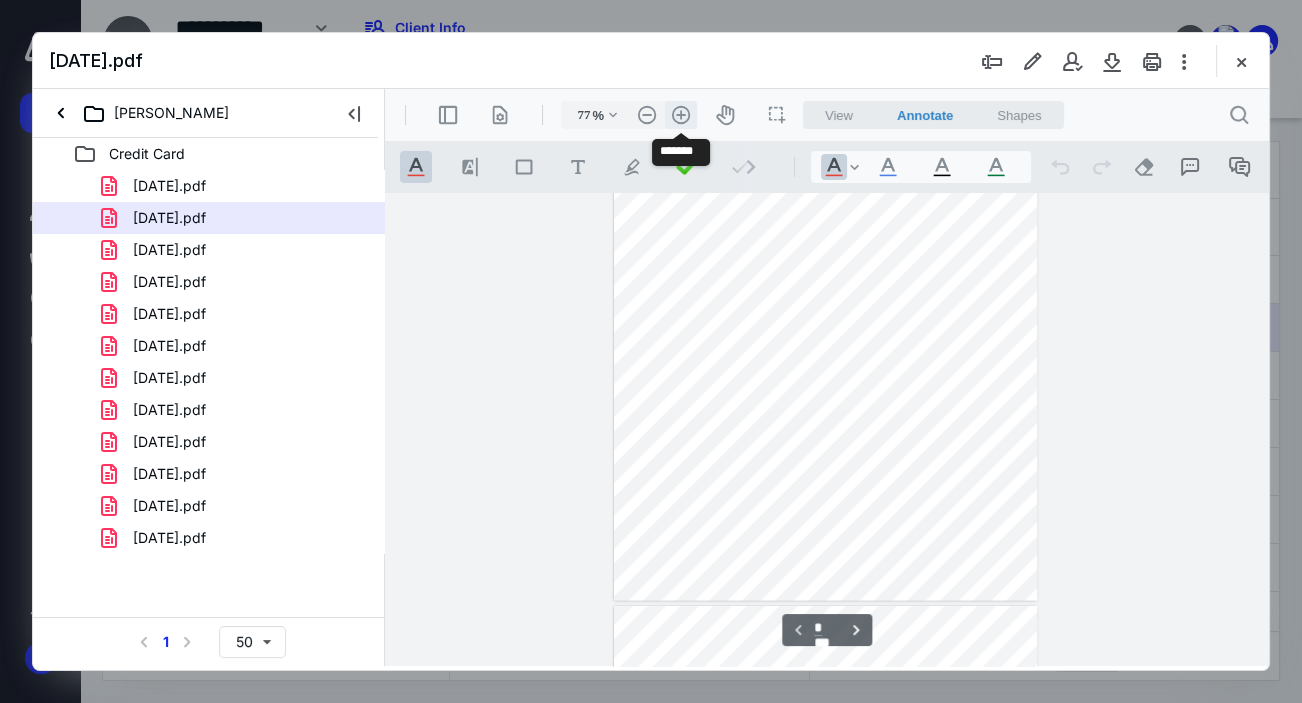 click on ".cls-1{fill:#abb0c4;} icon - header - zoom - in - line" at bounding box center [681, 115] 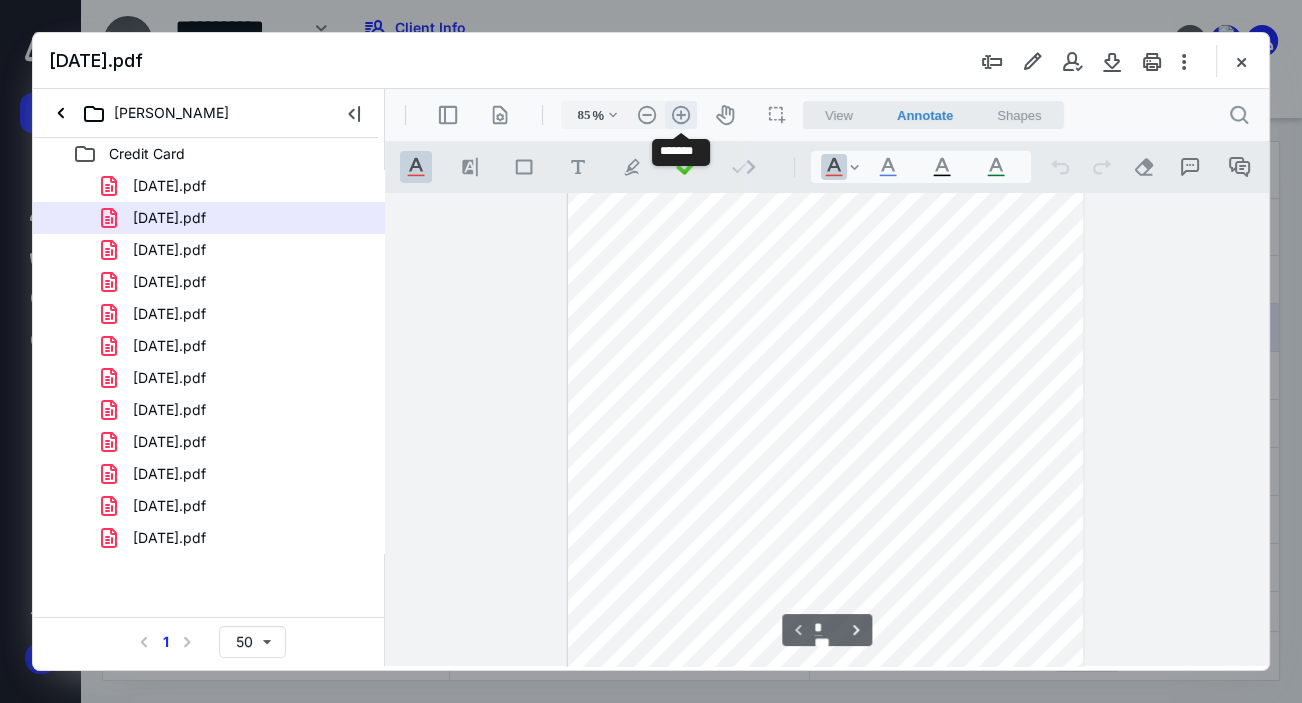 click on ".cls-1{fill:#abb0c4;} icon - header - zoom - in - line" at bounding box center (681, 115) 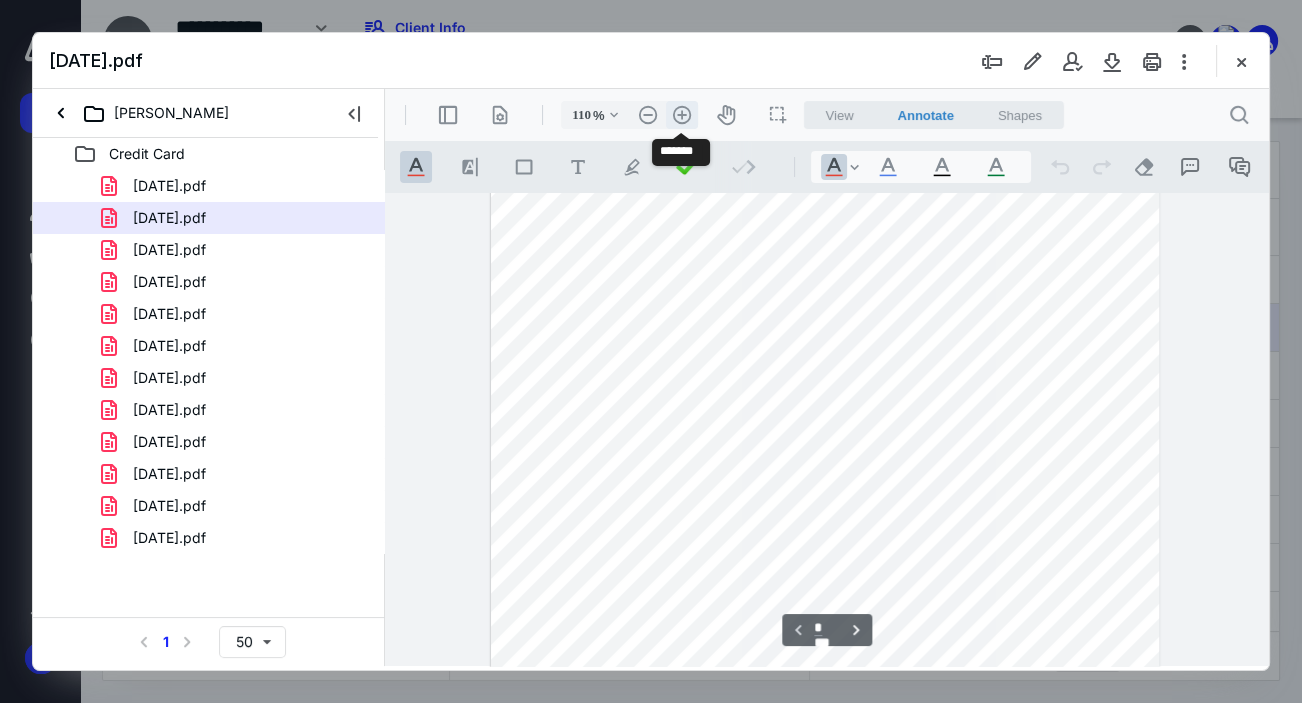 click on ".cls-1{fill:#abb0c4;} icon - header - zoom - in - line" at bounding box center (682, 115) 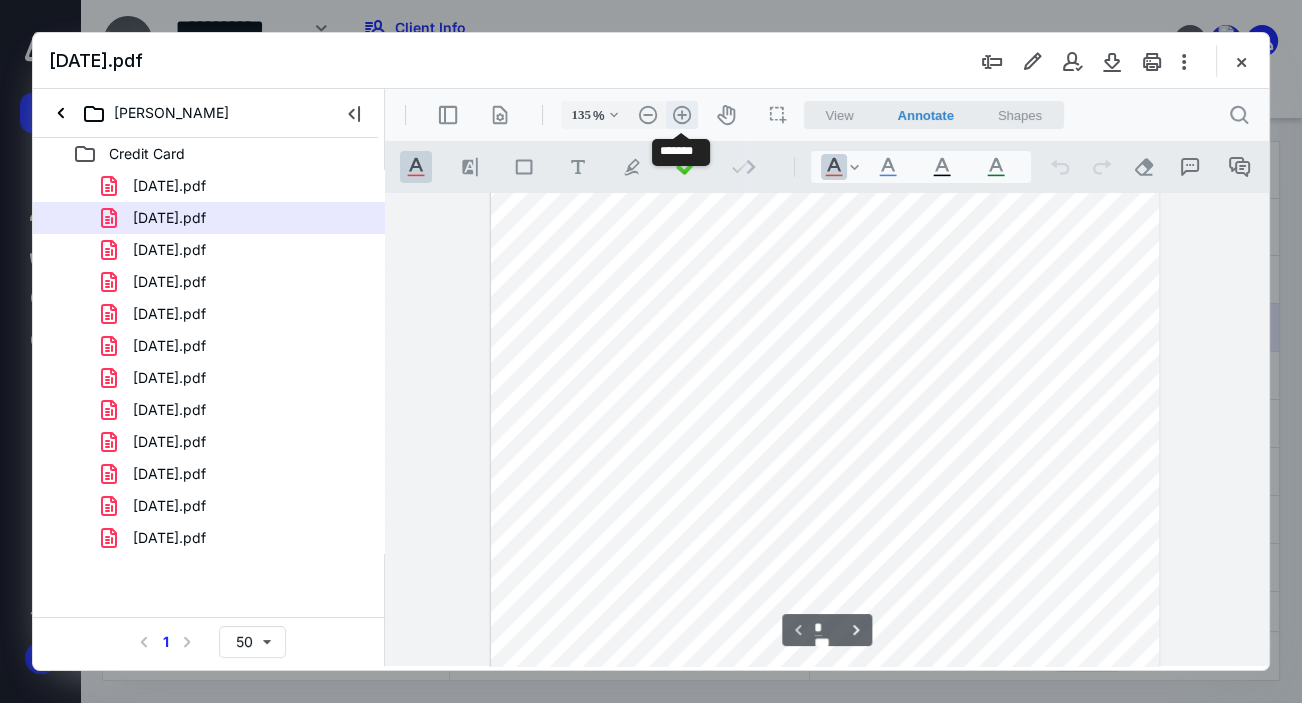 scroll, scrollTop: 651, scrollLeft: 0, axis: vertical 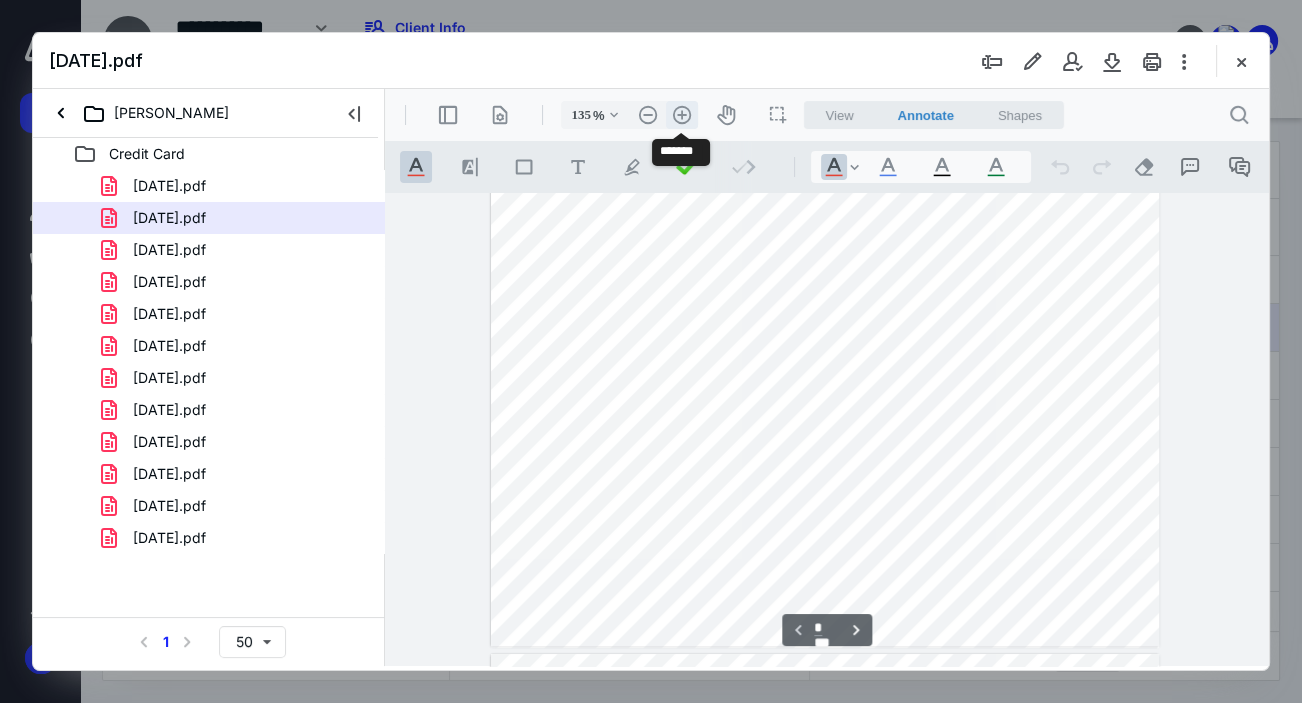 click on ".cls-1{fill:#abb0c4;} icon - header - zoom - in - line" at bounding box center [682, 115] 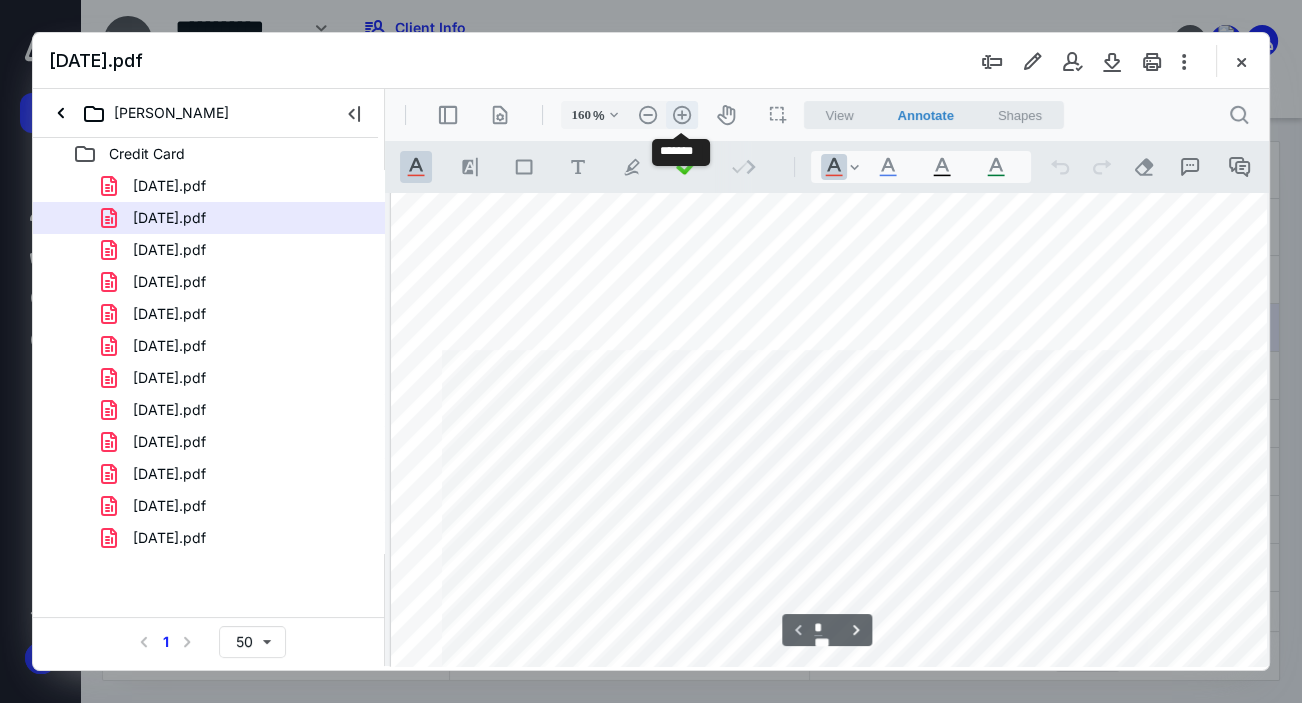 scroll, scrollTop: 807, scrollLeft: 57, axis: both 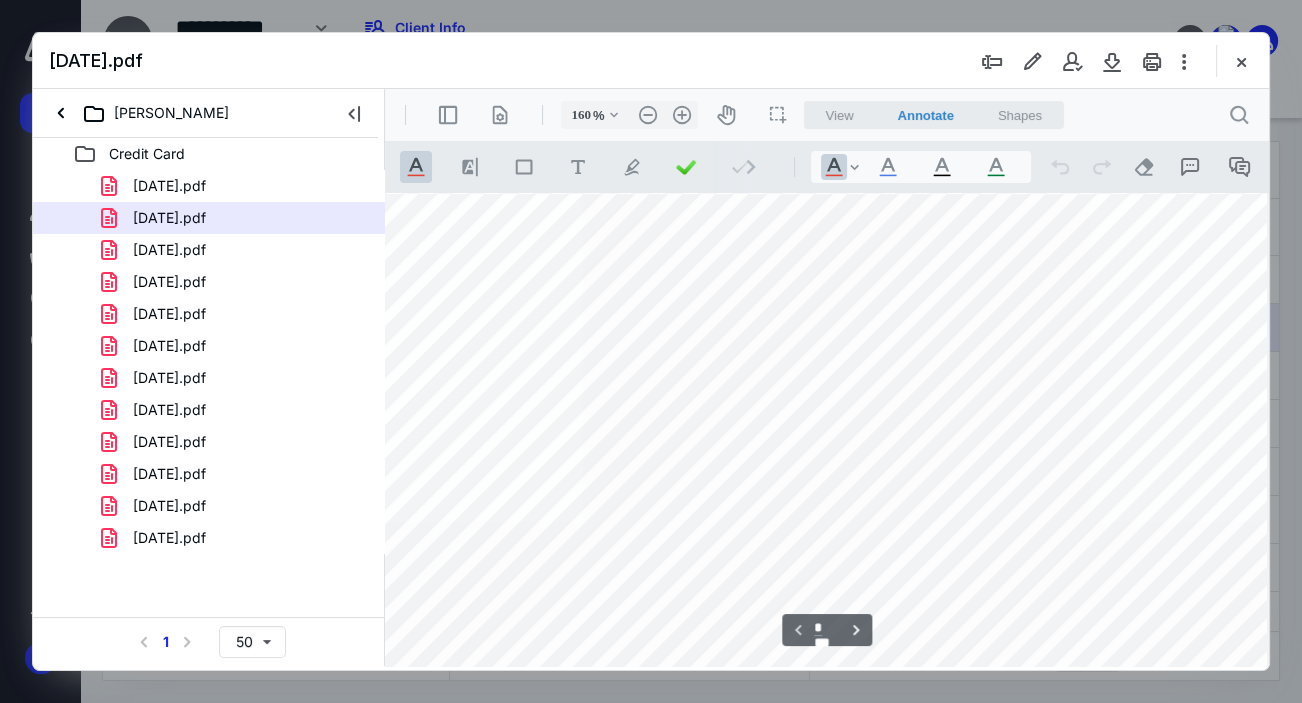 drag, startPoint x: 1261, startPoint y: 491, endPoint x: 1656, endPoint y: 329, distance: 426.92975 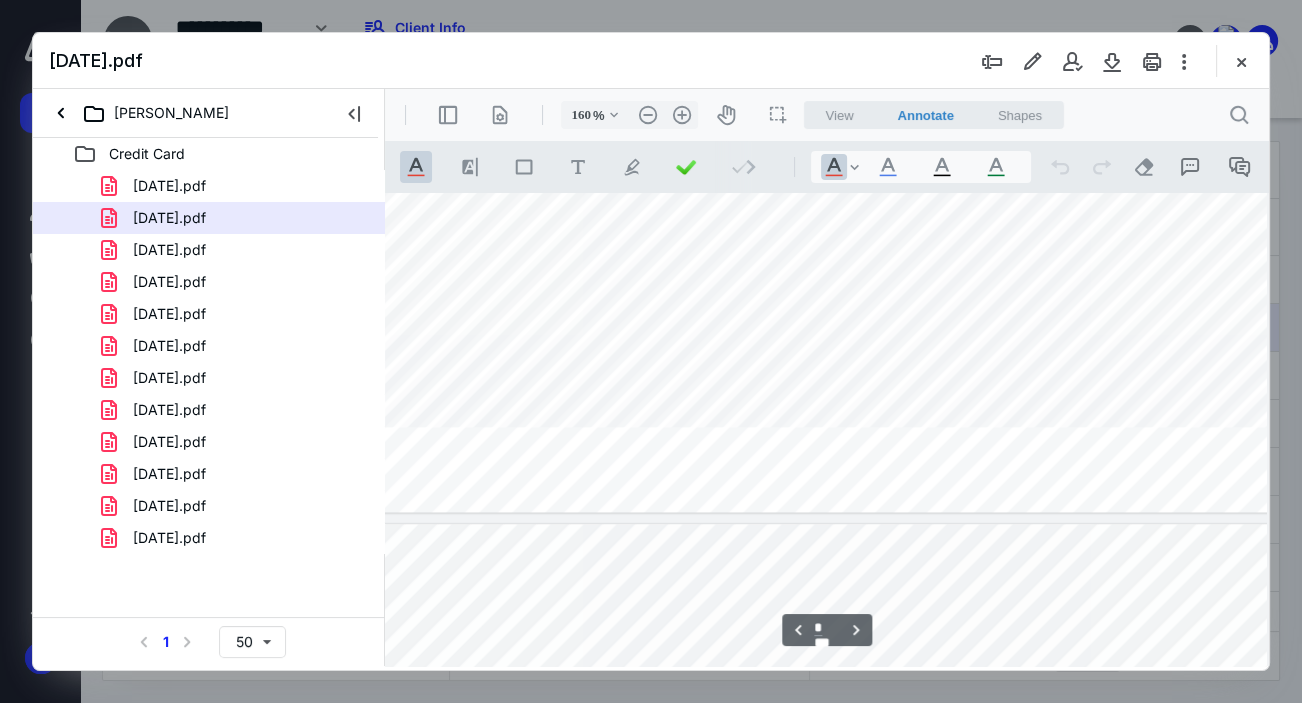 type on "*" 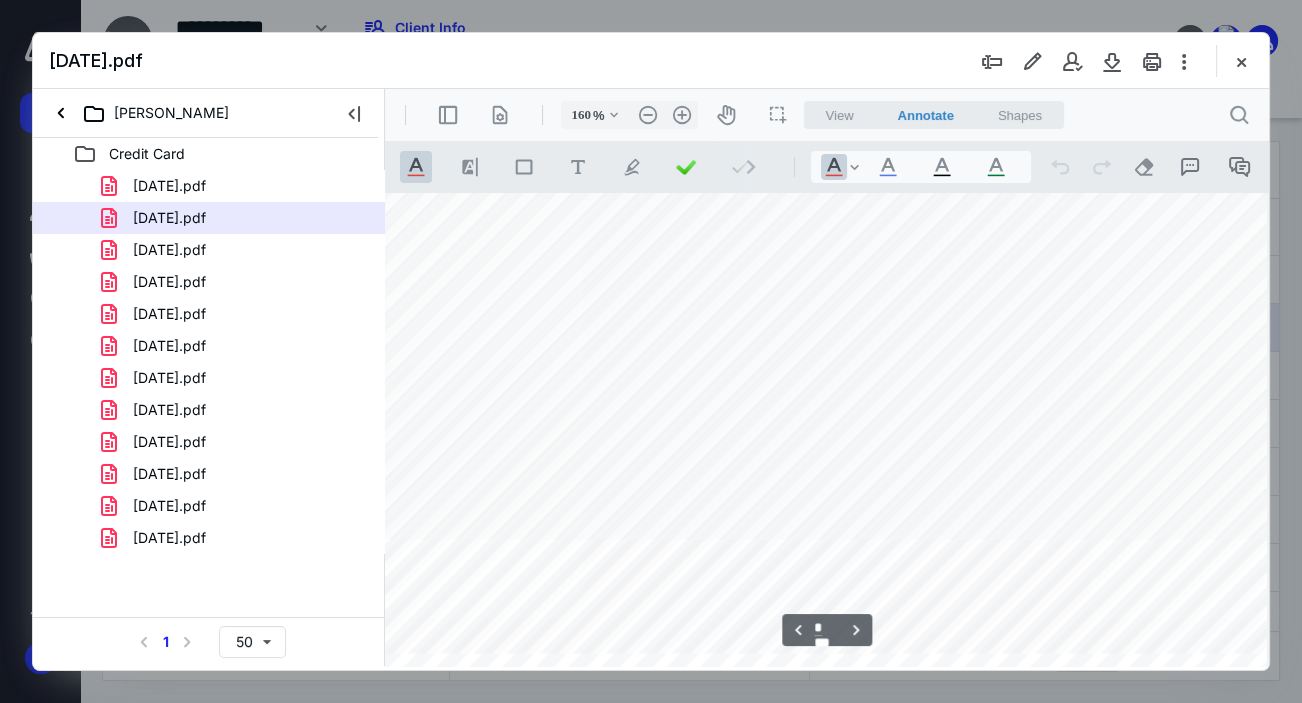 scroll, scrollTop: 4160, scrollLeft: 57, axis: both 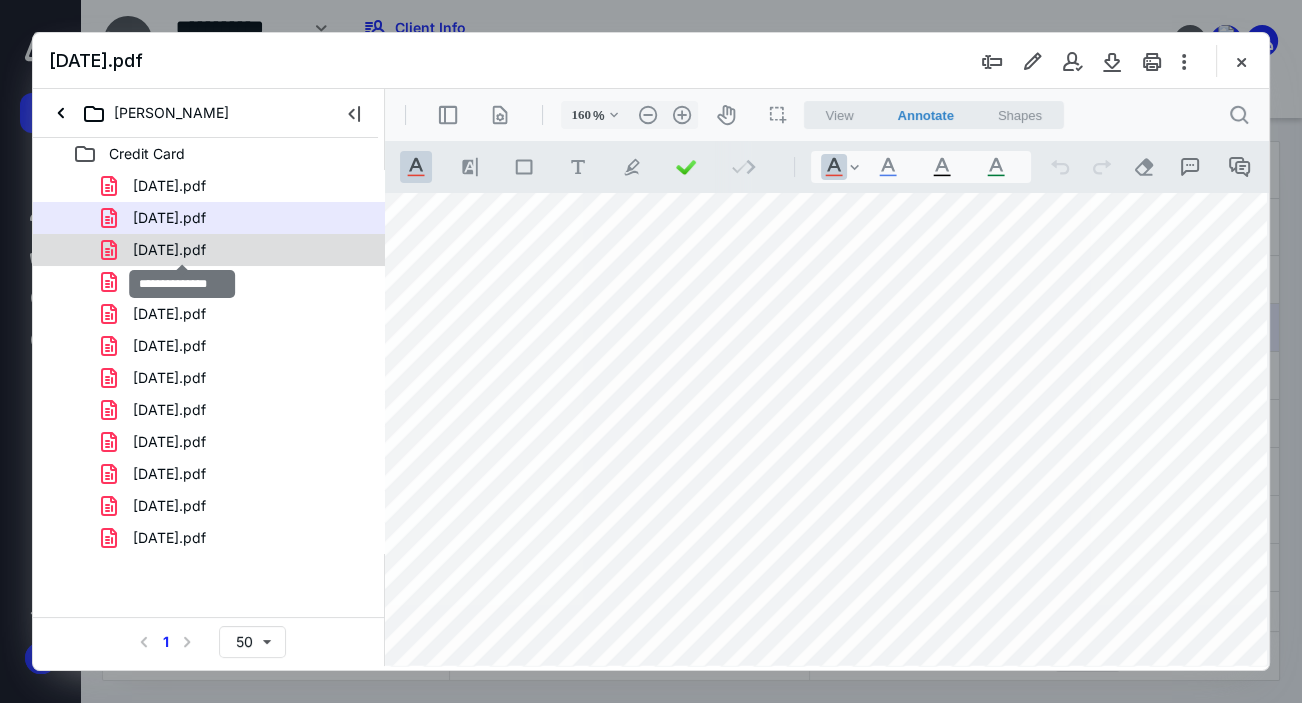 click on "[DATE].pdf" at bounding box center [169, 250] 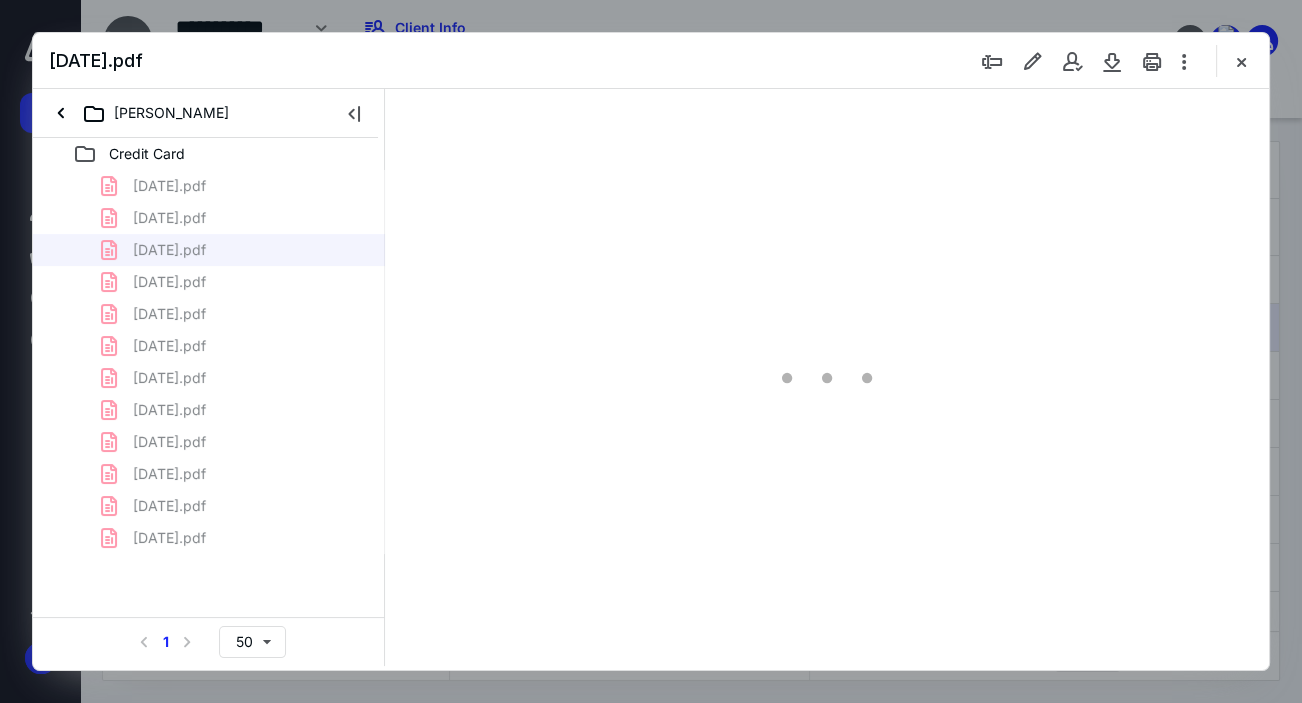 scroll, scrollTop: 105, scrollLeft: 0, axis: vertical 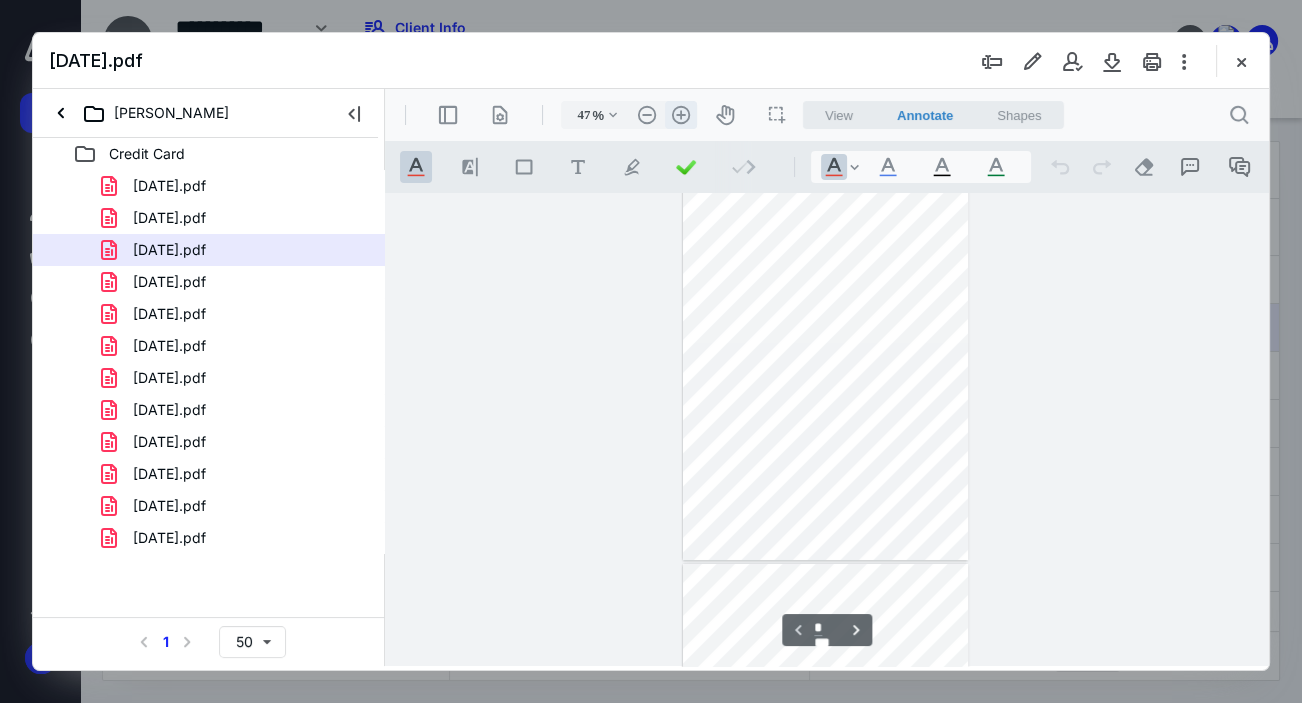 click on ".cls-1{fill:#abb0c4;} icon - header - zoom - in - line" at bounding box center (681, 115) 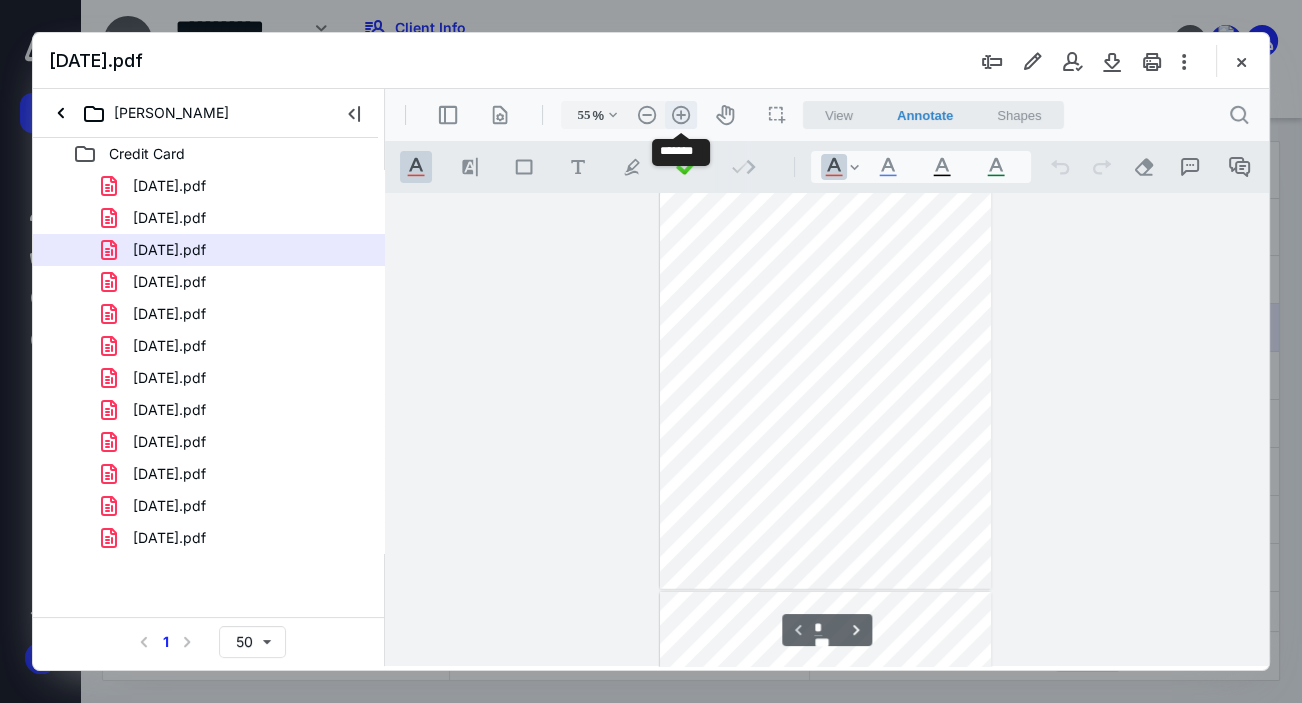 click on ".cls-1{fill:#abb0c4;} icon - header - zoom - in - line" at bounding box center [681, 115] 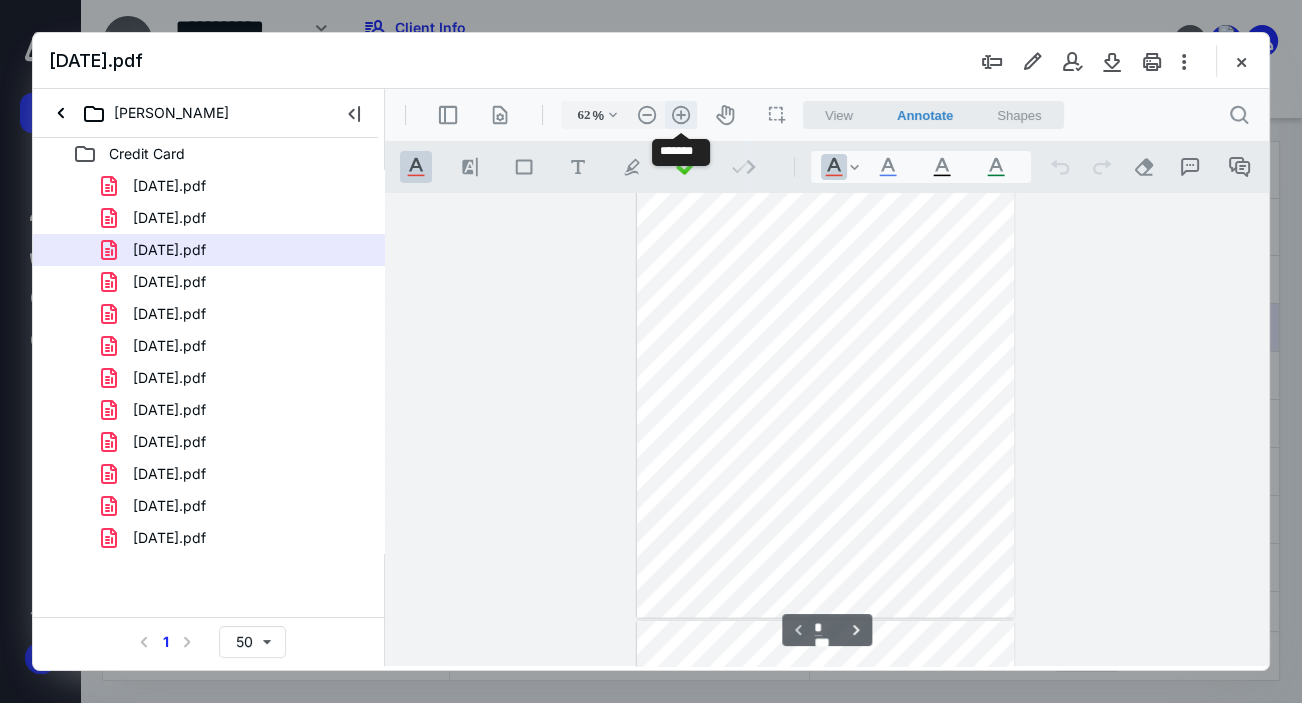 click on ".cls-1{fill:#abb0c4;} icon - header - zoom - in - line" at bounding box center [681, 115] 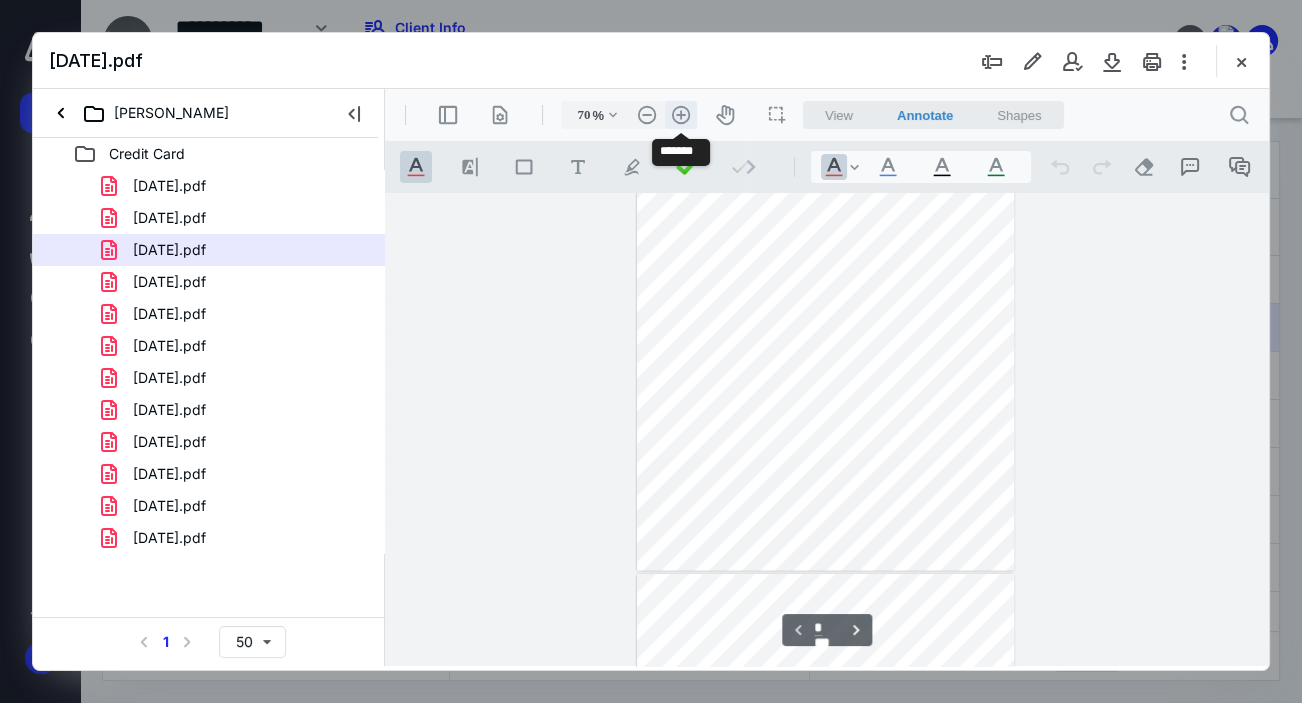 click on ".cls-1{fill:#abb0c4;} icon - header - zoom - in - line" at bounding box center [681, 115] 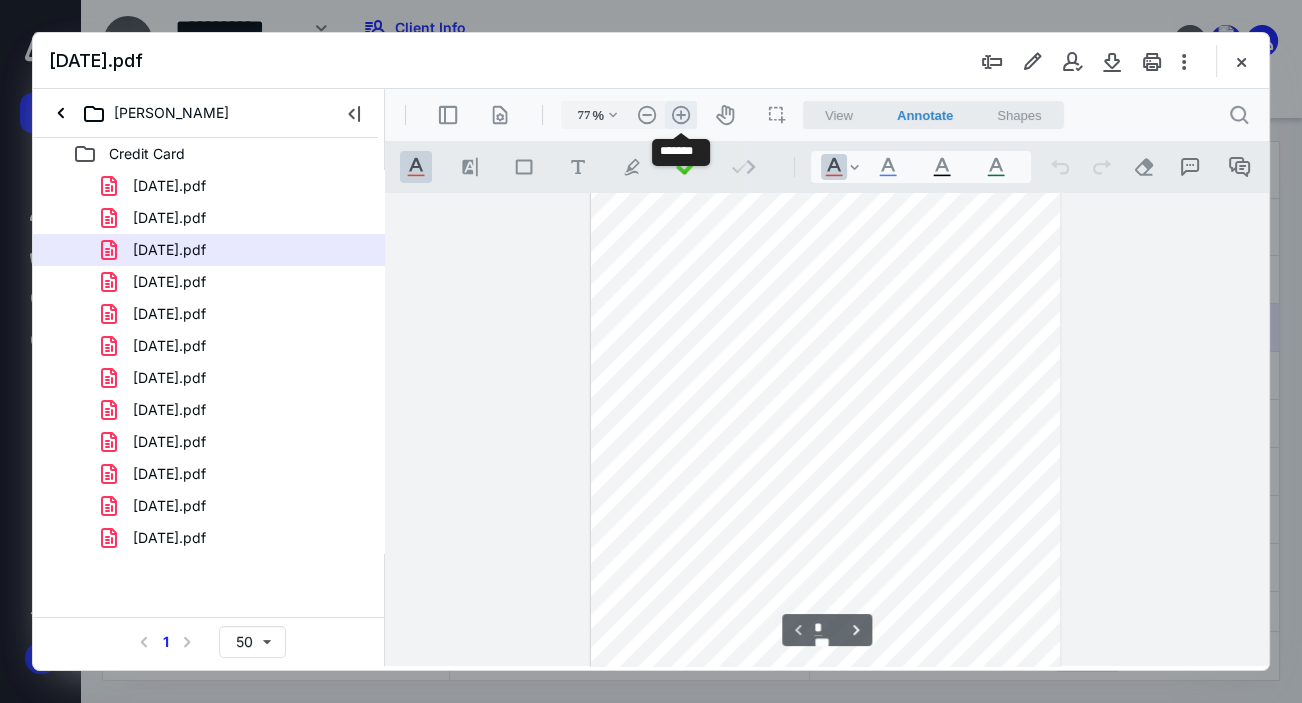 click on ".cls-1{fill:#abb0c4;} icon - header - zoom - in - line" at bounding box center (681, 115) 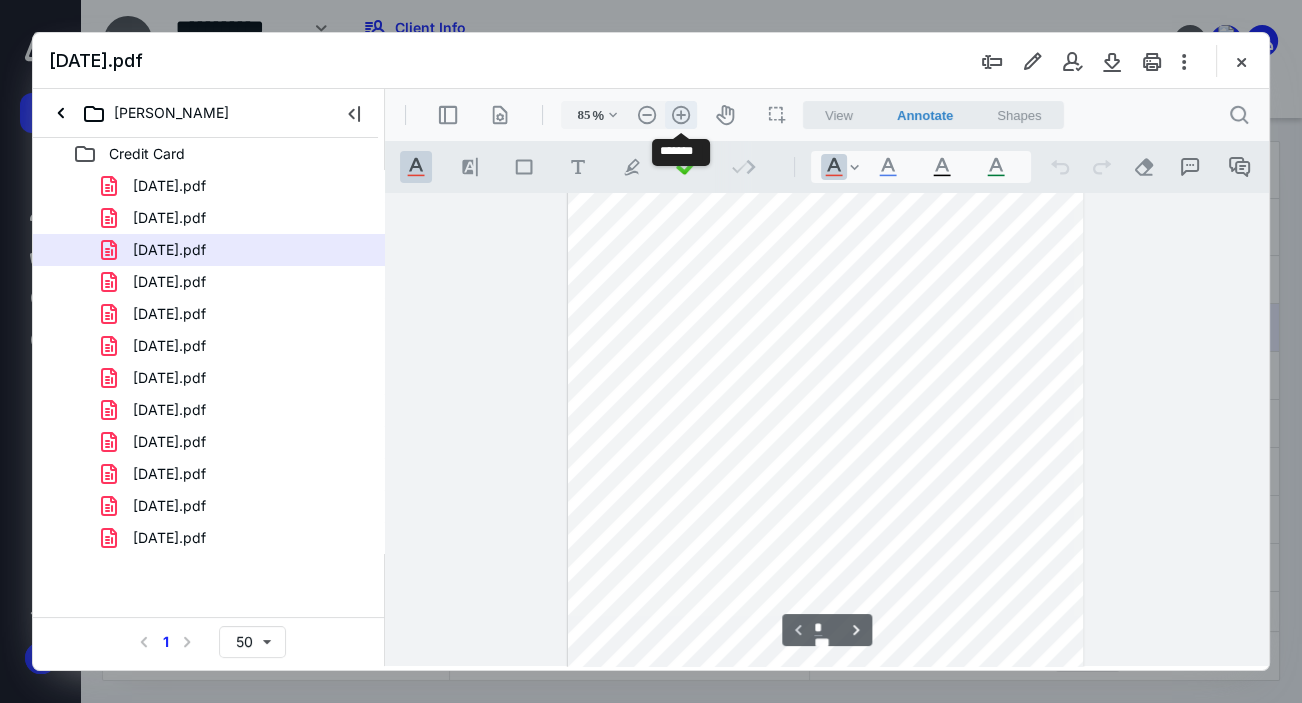 click on ".cls-1{fill:#abb0c4;} icon - header - zoom - in - line" at bounding box center (681, 115) 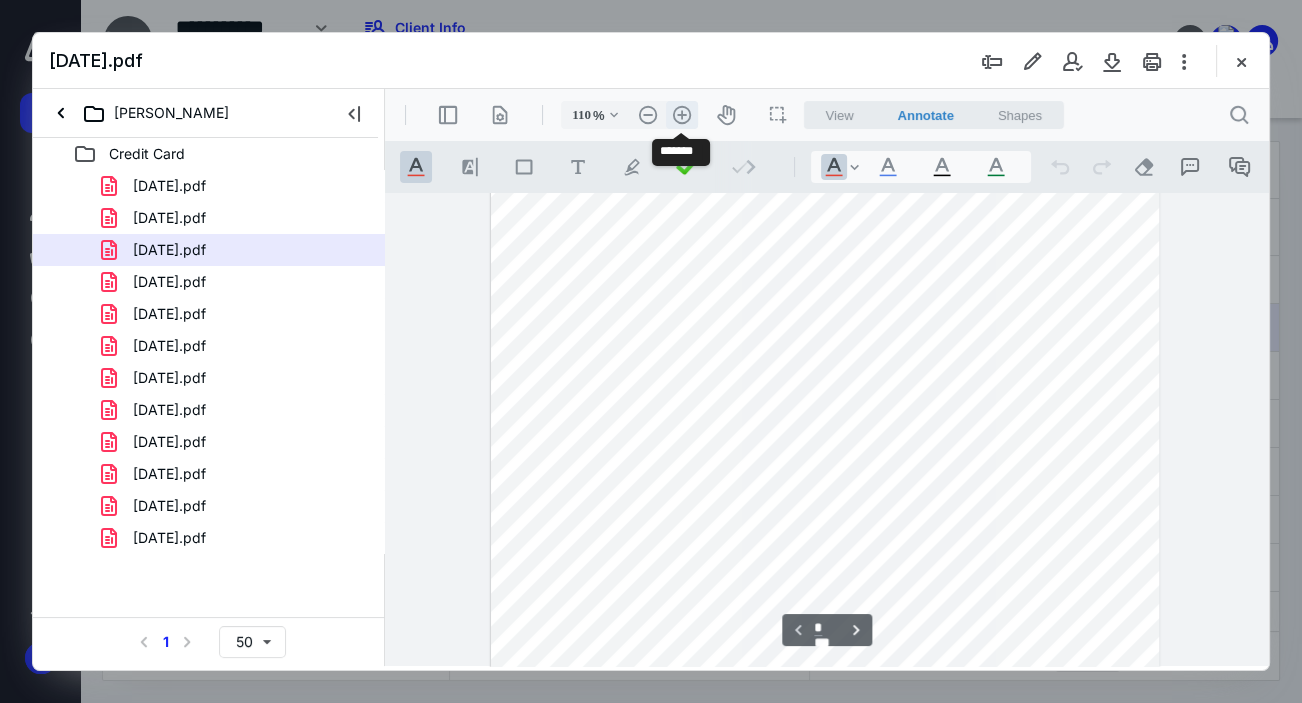 click on ".cls-1{fill:#abb0c4;} icon - header - zoom - in - line" at bounding box center (682, 115) 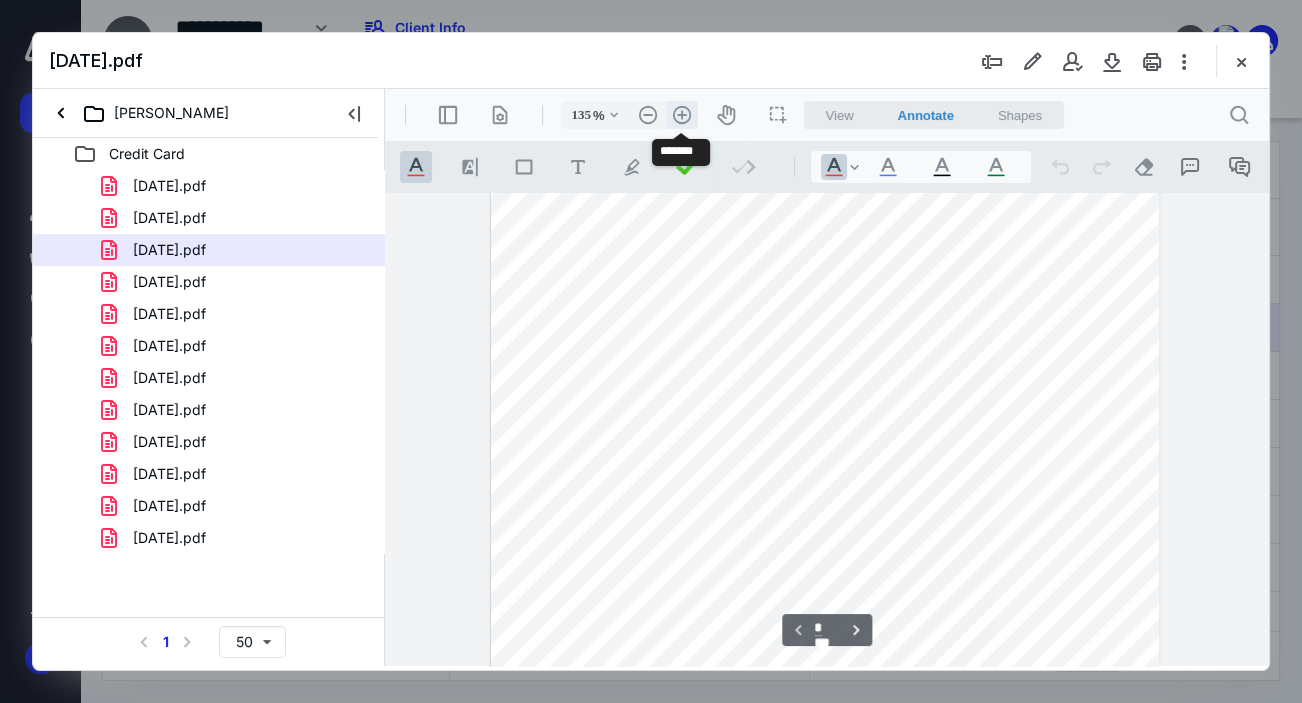 scroll, scrollTop: 651, scrollLeft: 0, axis: vertical 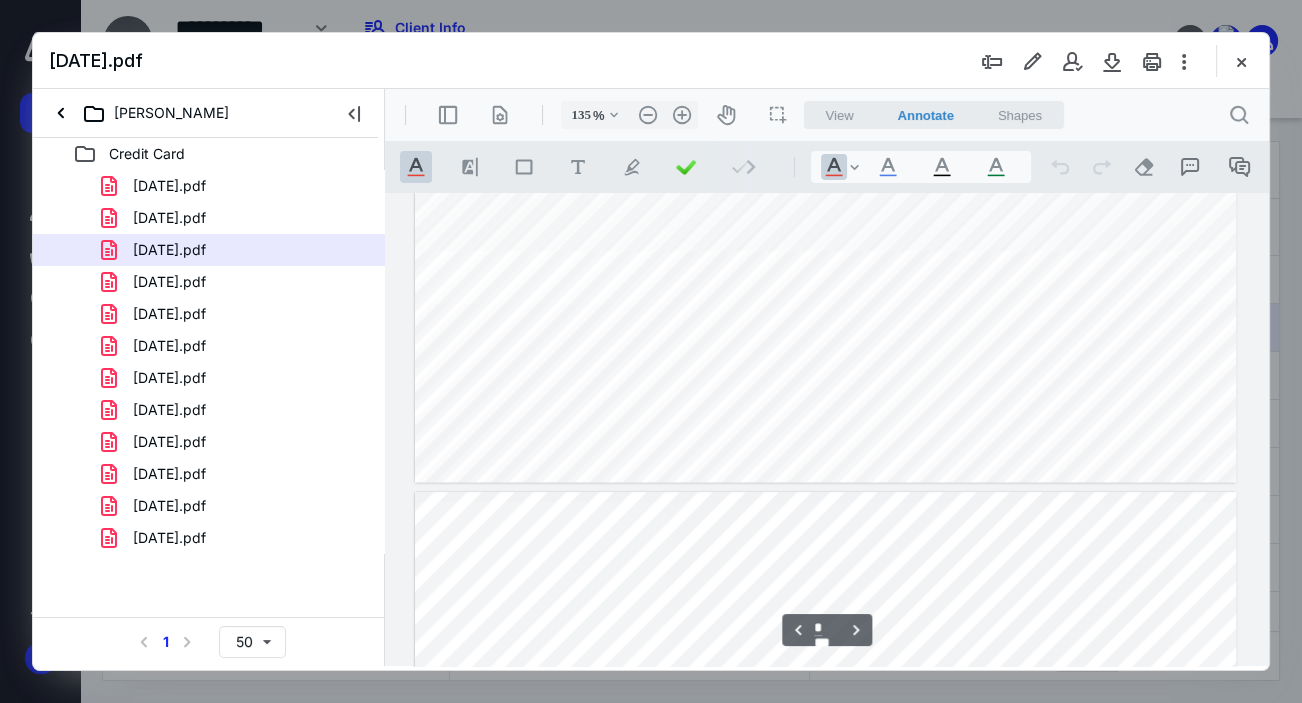 type on "*" 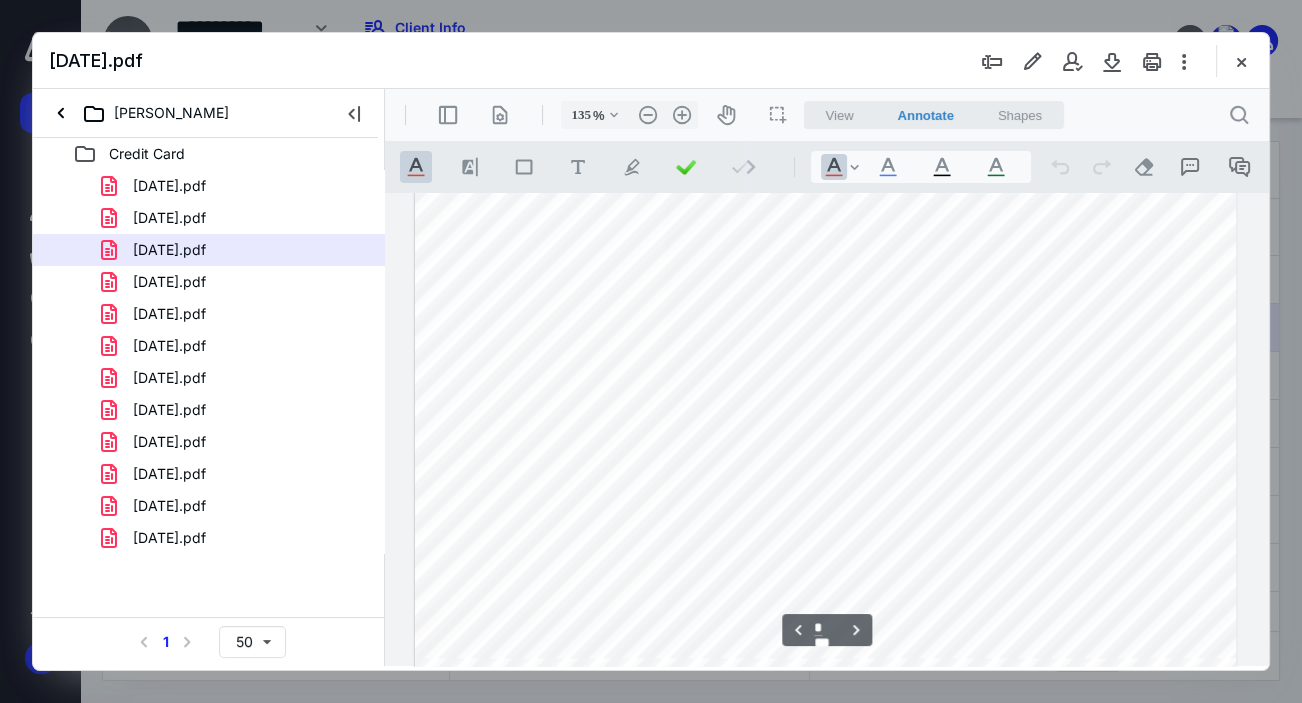 scroll, scrollTop: 3386, scrollLeft: 0, axis: vertical 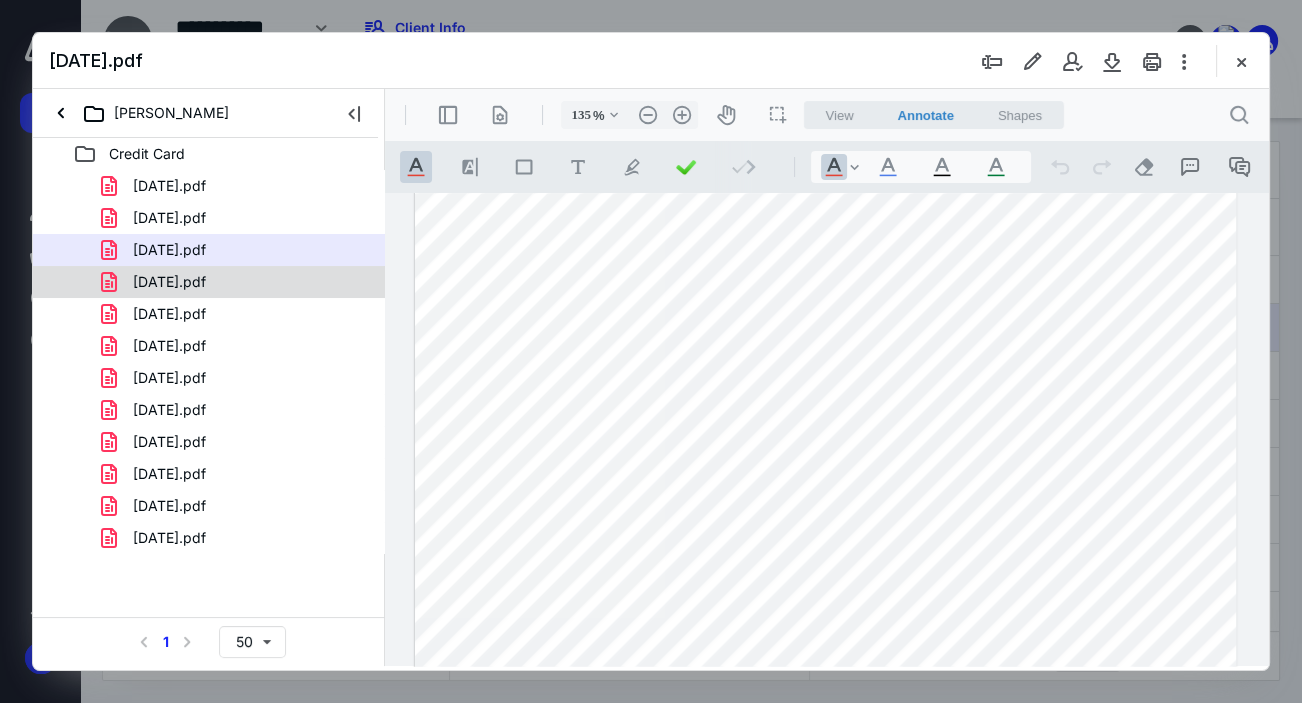 click on "[DATE].pdf" at bounding box center [209, 282] 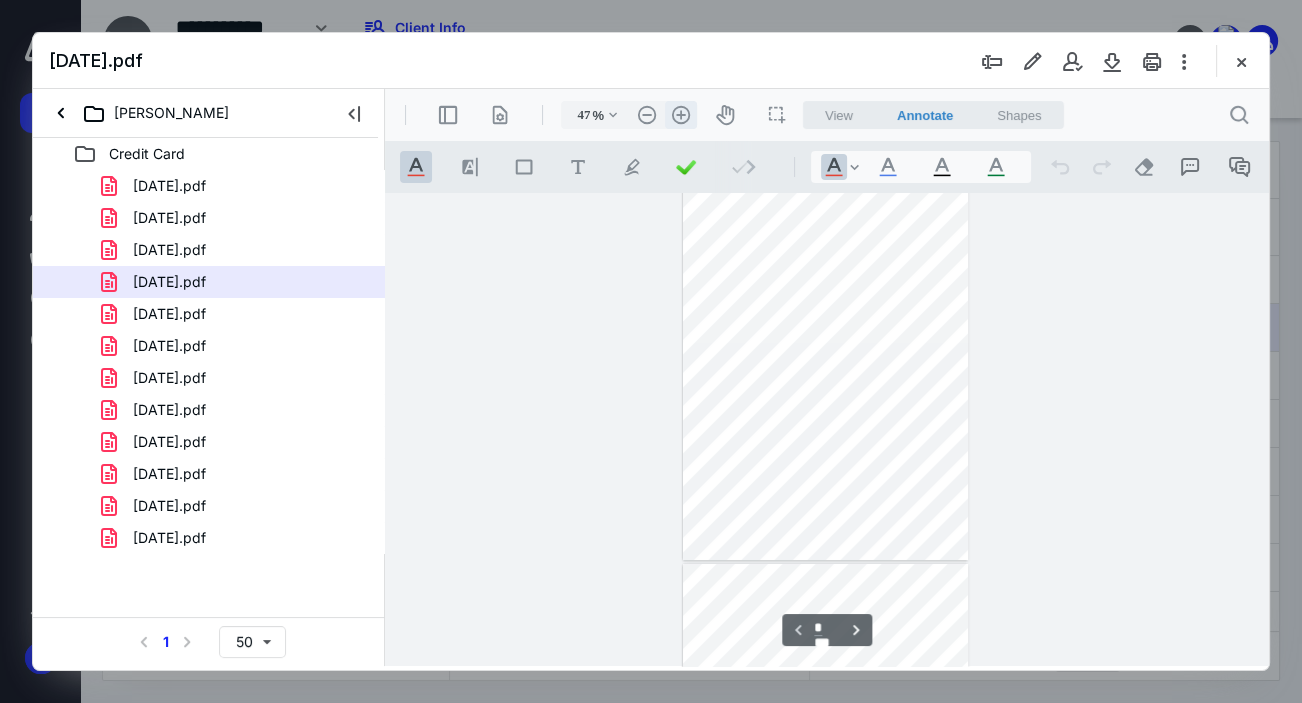 click on ".cls-1{fill:#abb0c4;} icon - header - zoom - in - line" at bounding box center [681, 115] 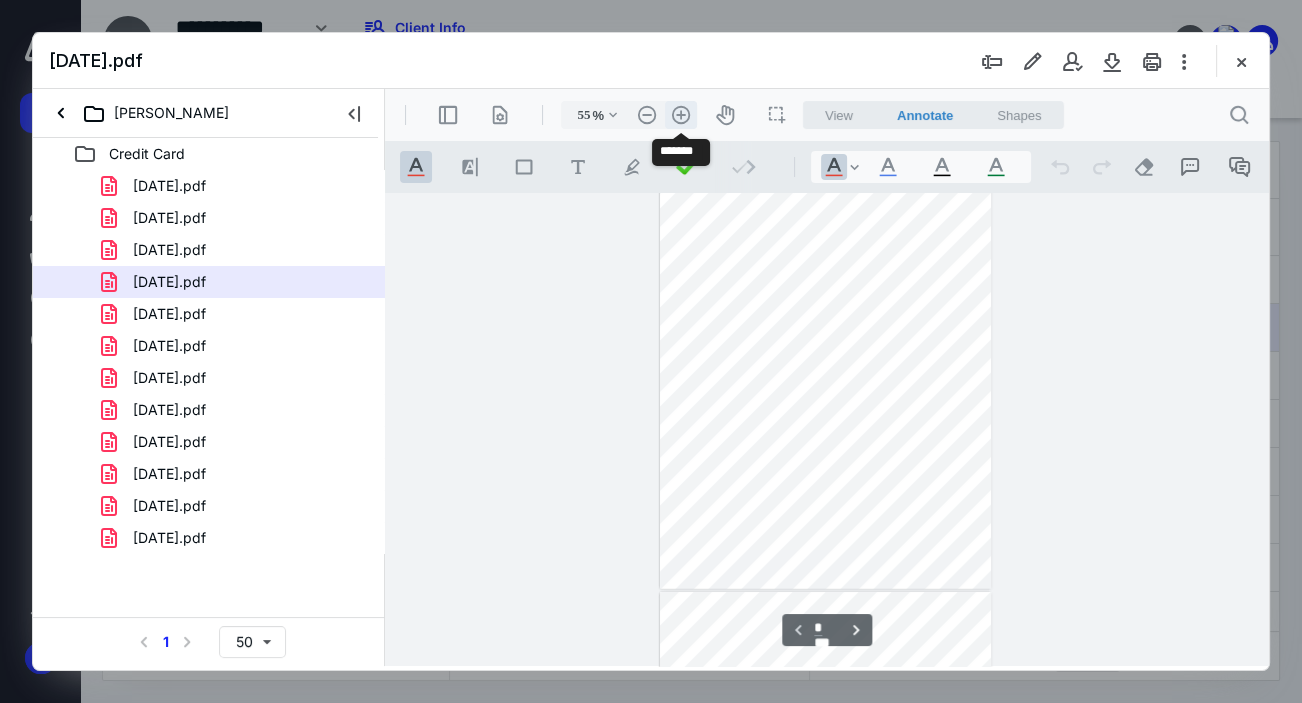 click on ".cls-1{fill:#abb0c4;} icon - header - zoom - in - line" at bounding box center (681, 115) 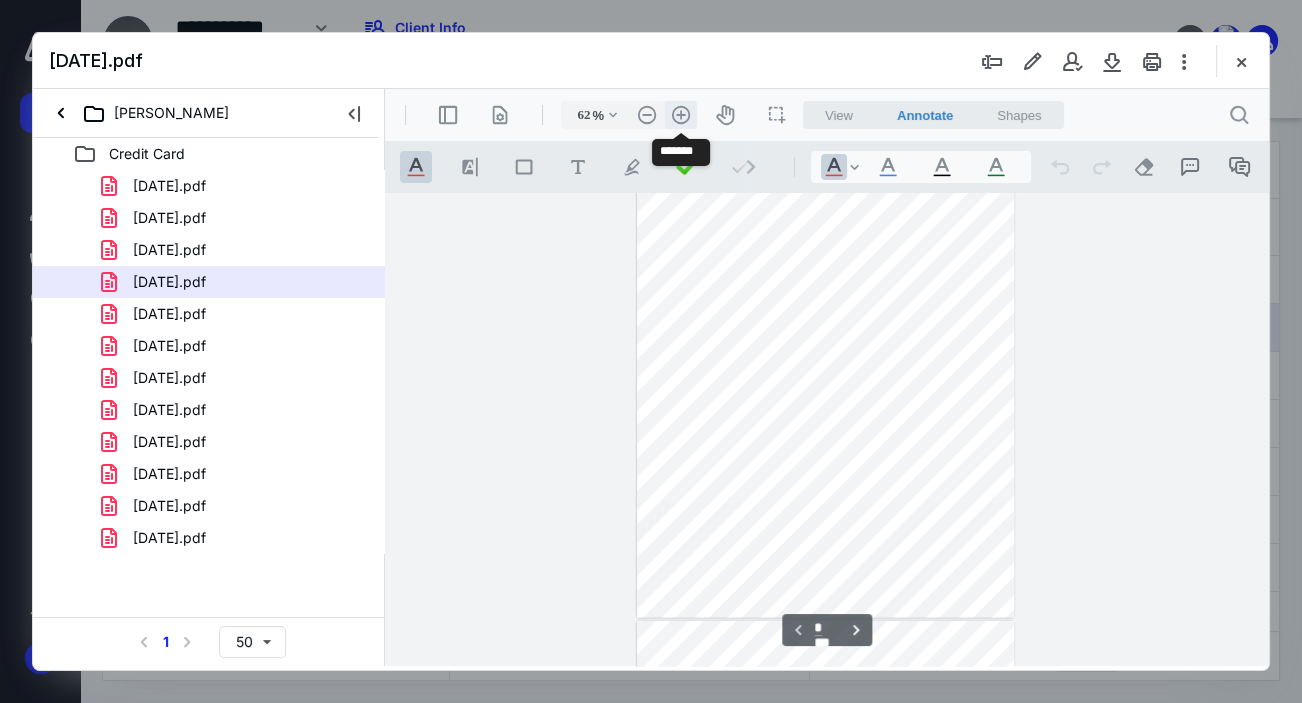 click on ".cls-1{fill:#abb0c4;} icon - header - zoom - in - line" at bounding box center [681, 115] 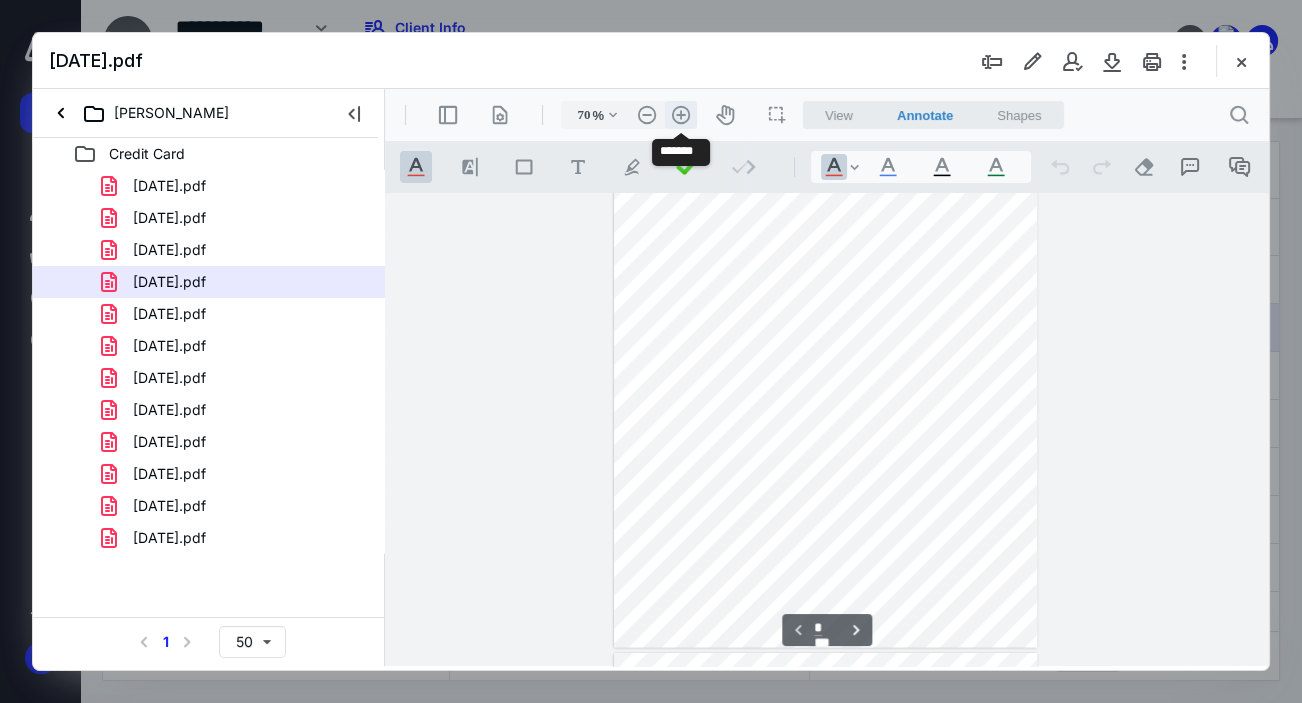 click on ".cls-1{fill:#abb0c4;} icon - header - zoom - in - line" at bounding box center (681, 115) 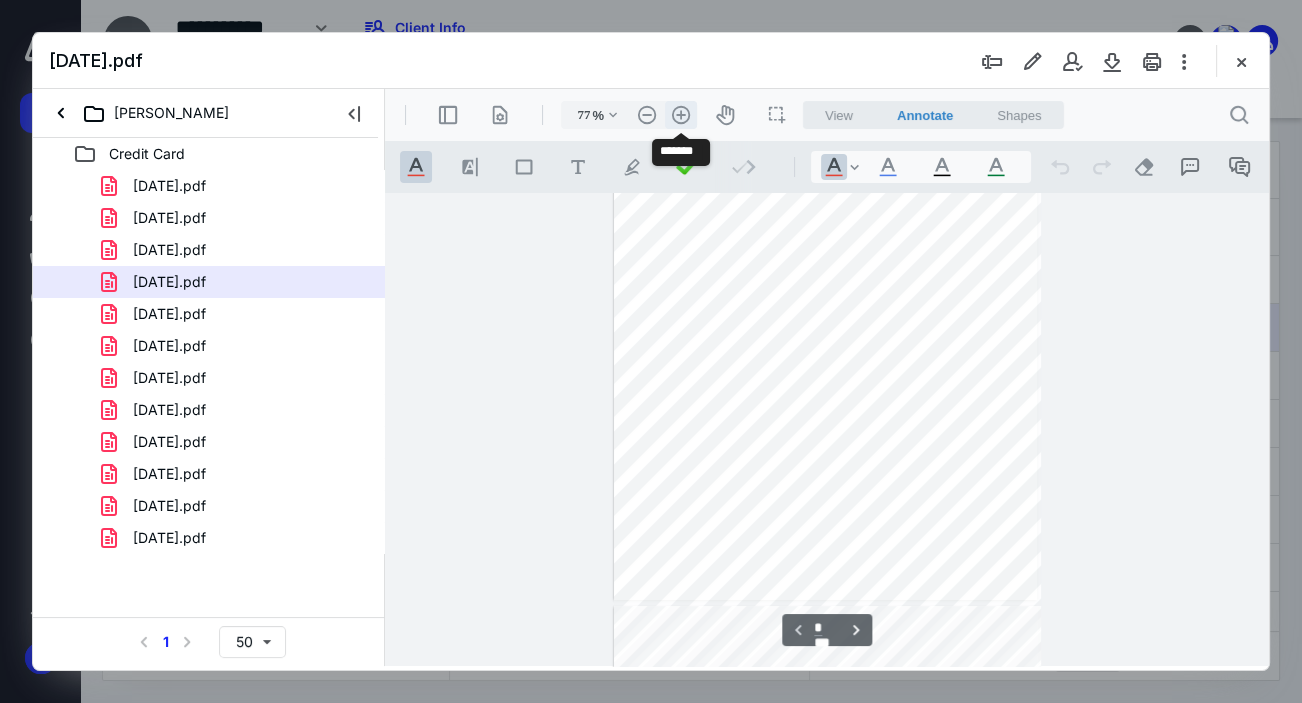 click on ".cls-1{fill:#abb0c4;} icon - header - zoom - in - line" at bounding box center [681, 115] 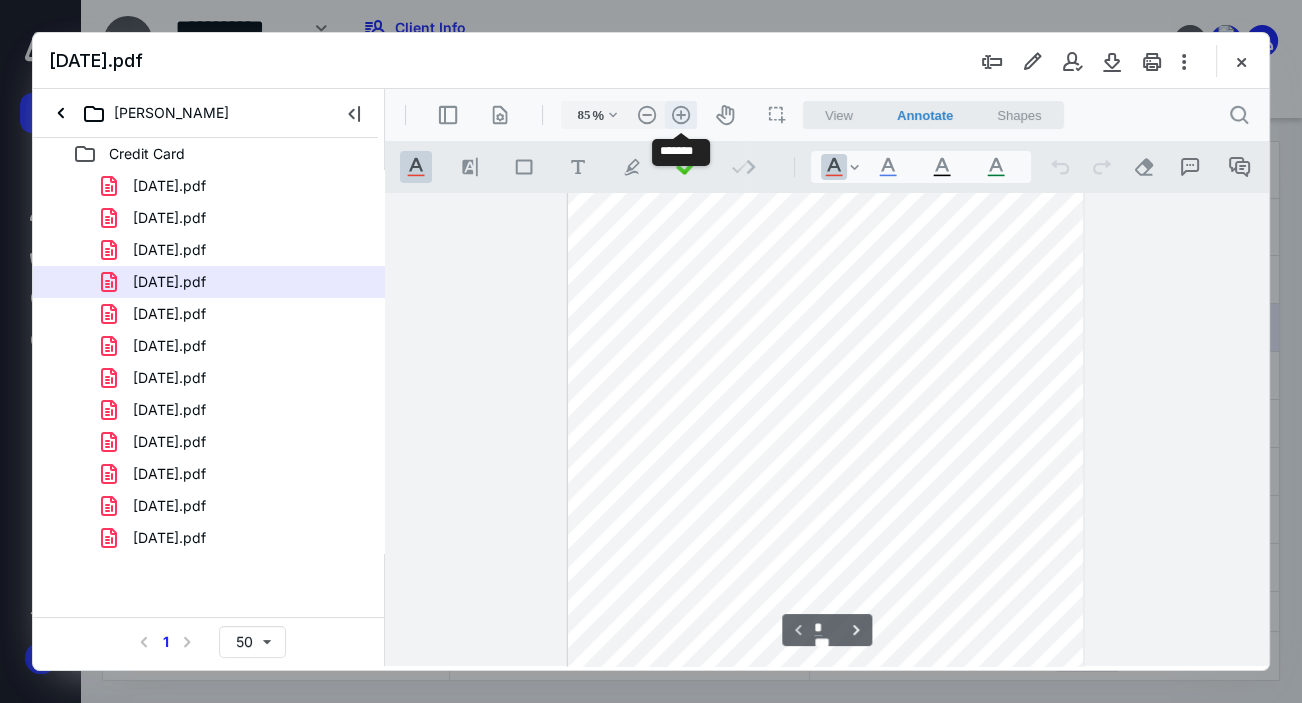 click on ".cls-1{fill:#abb0c4;} icon - header - zoom - in - line" at bounding box center (681, 115) 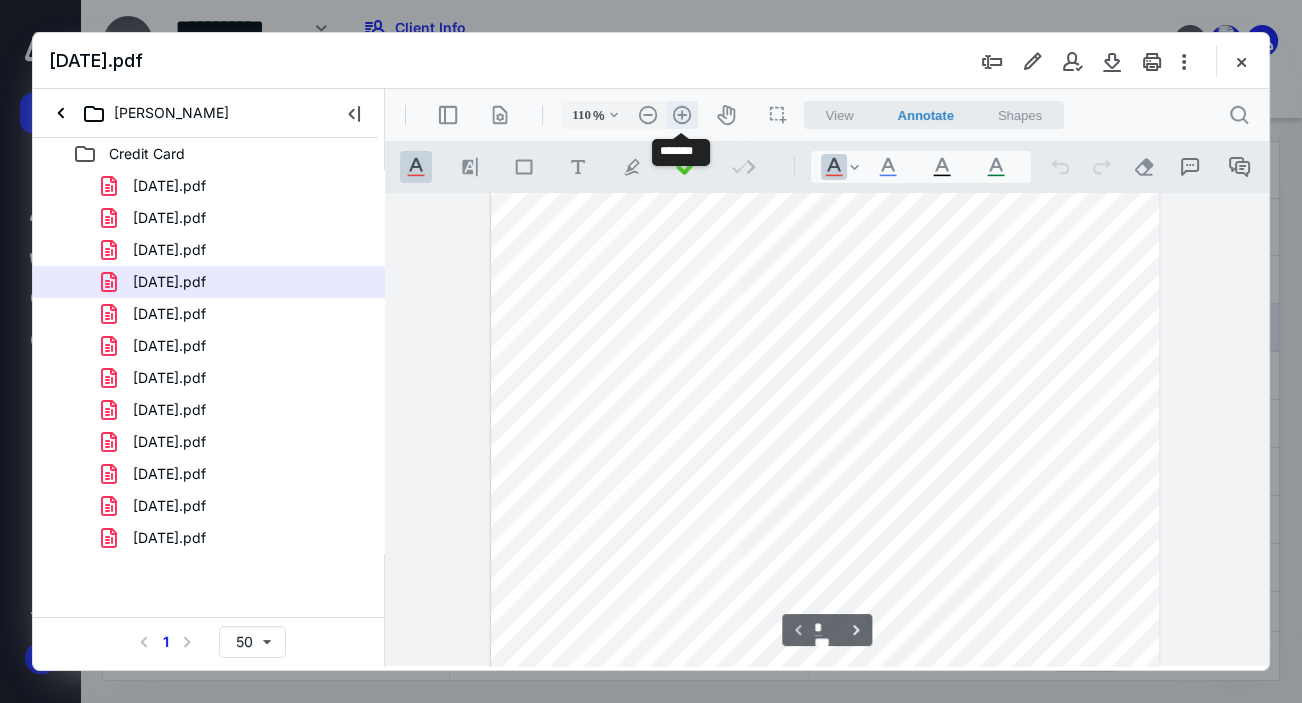 click on ".cls-1{fill:#abb0c4;} icon - header - zoom - in - line" at bounding box center (682, 115) 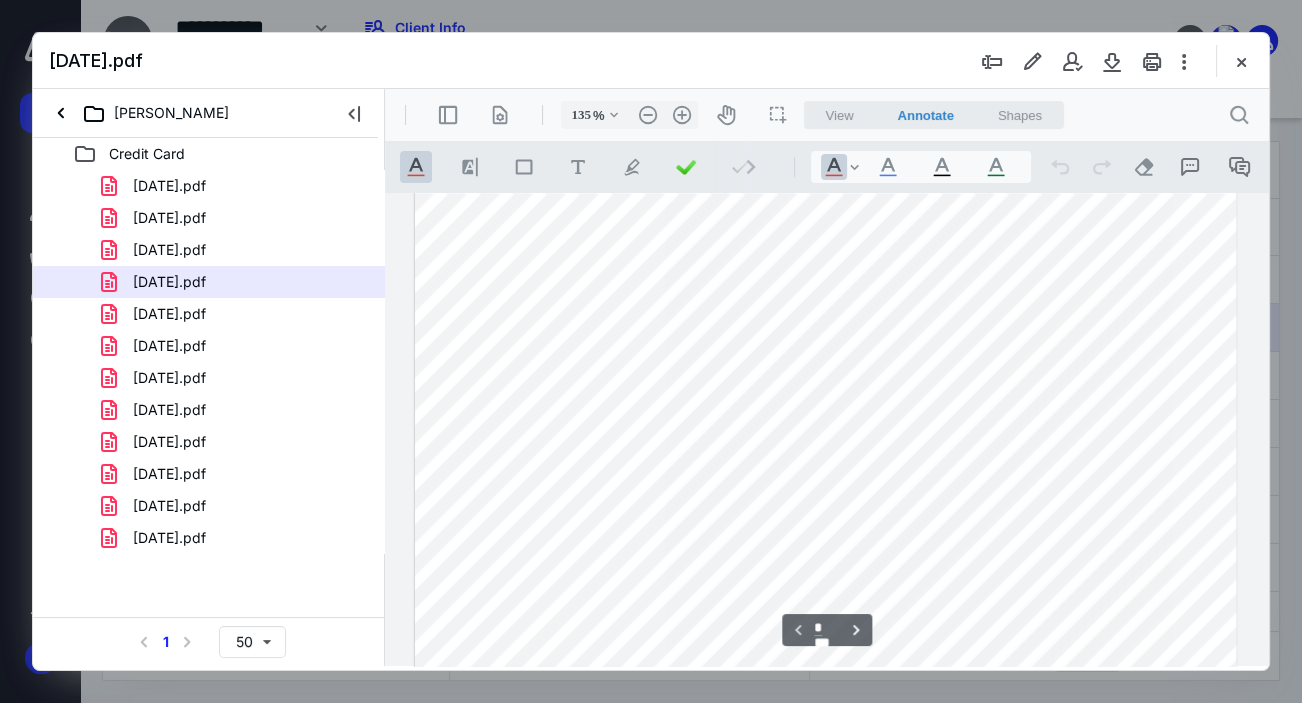 scroll, scrollTop: 690, scrollLeft: 0, axis: vertical 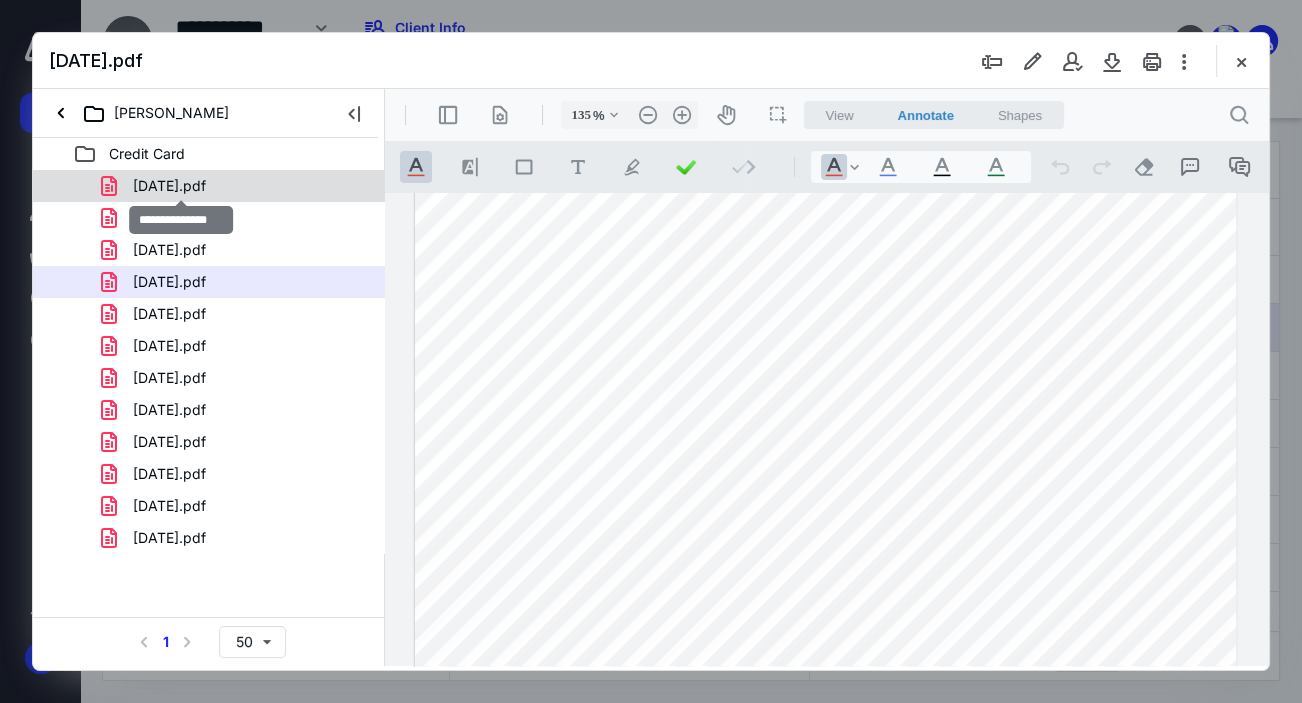 click on "[DATE].pdf" at bounding box center (169, 186) 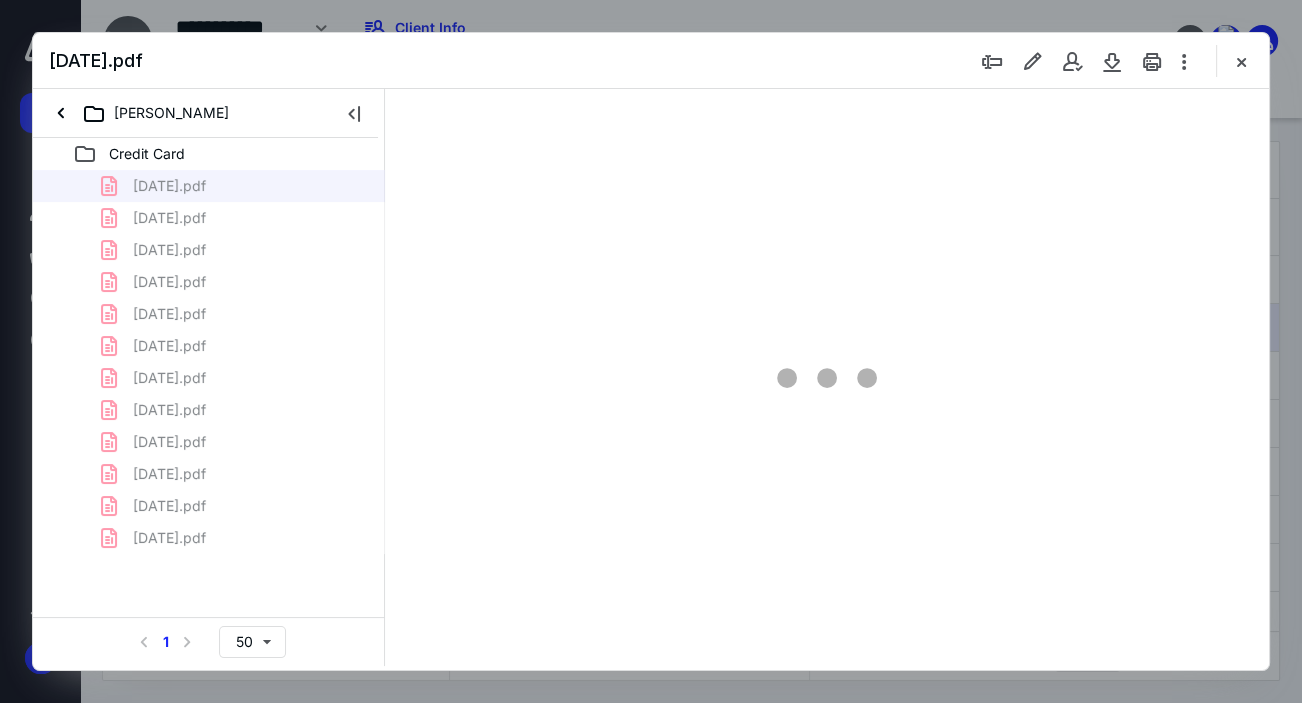 scroll, scrollTop: 105, scrollLeft: 0, axis: vertical 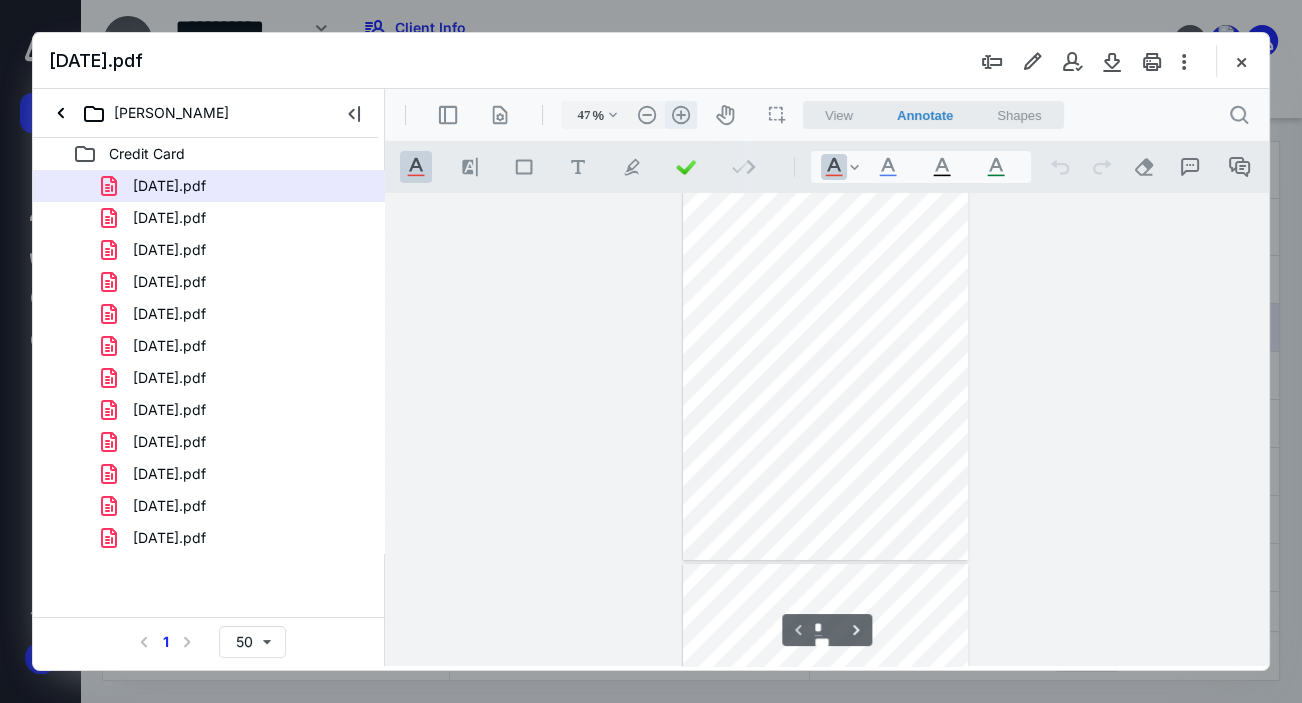 click on ".cls-1{fill:#abb0c4;} icon - header - zoom - in - line" at bounding box center [681, 115] 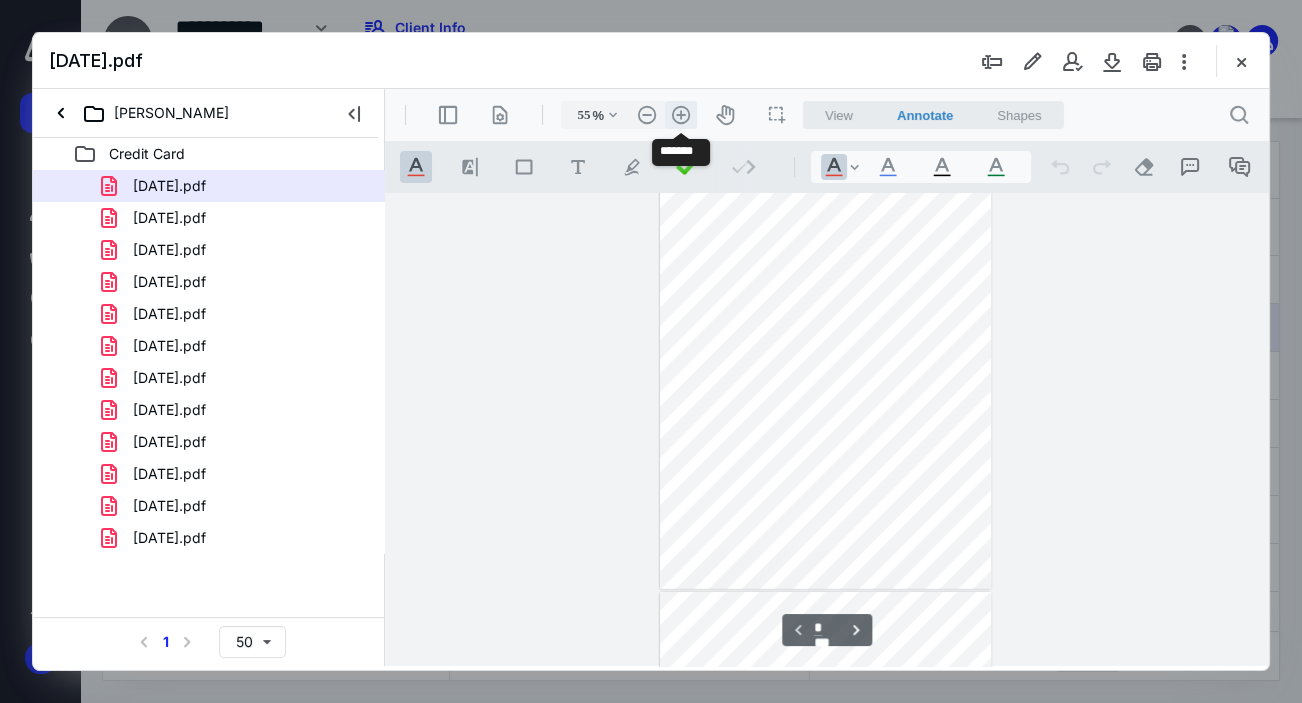 click on ".cls-1{fill:#abb0c4;} icon - header - zoom - in - line" at bounding box center (681, 115) 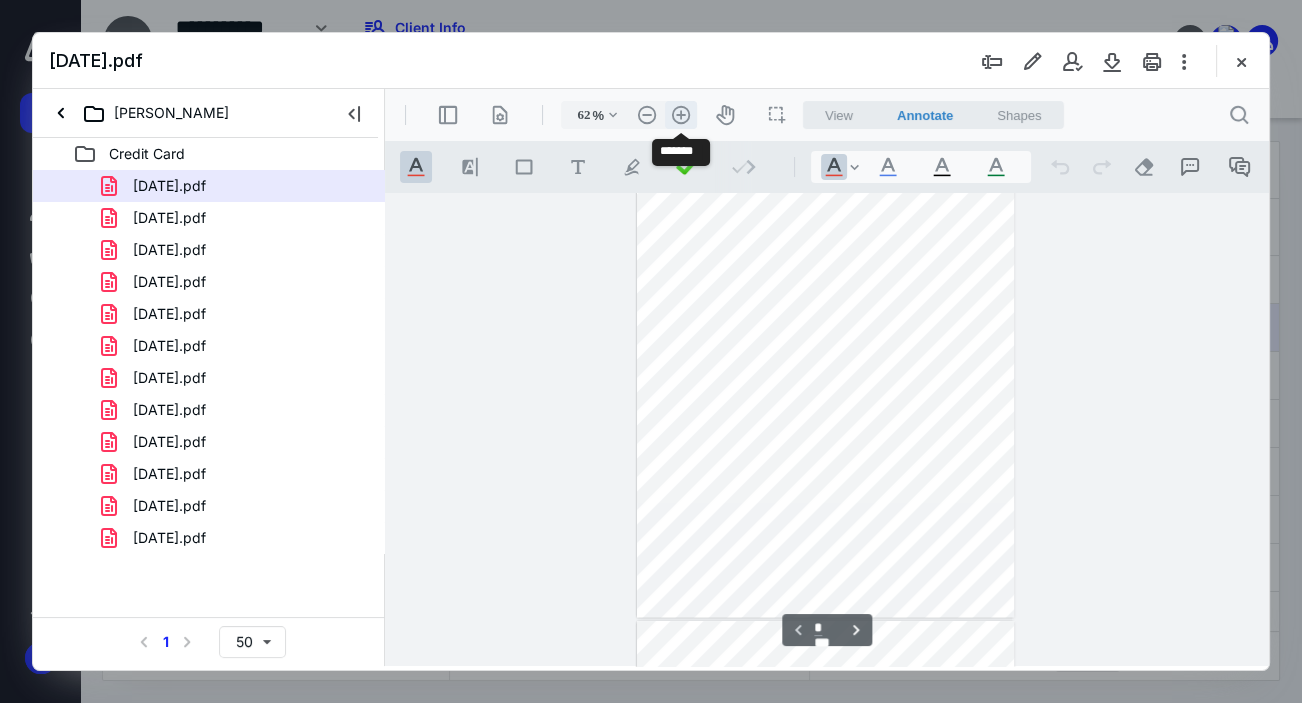click on ".cls-1{fill:#abb0c4;} icon - header - zoom - in - line" at bounding box center (681, 115) 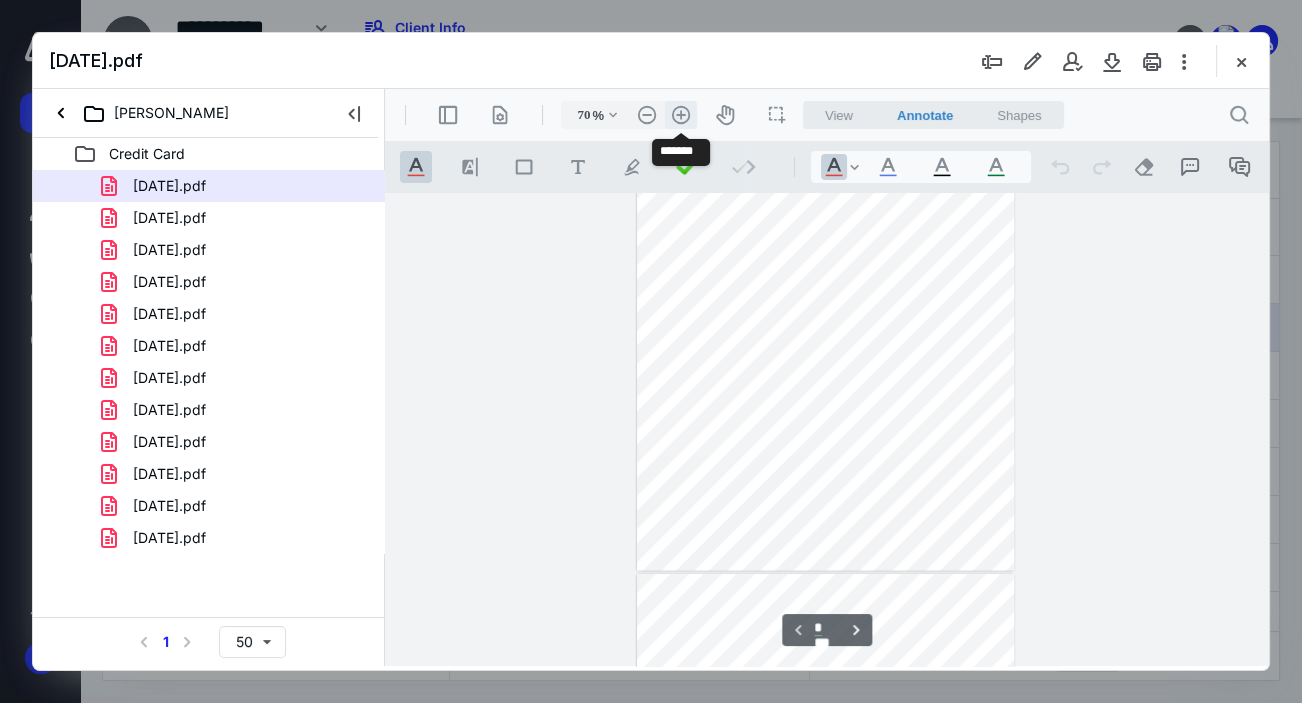 click on ".cls-1{fill:#abb0c4;} icon - header - zoom - in - line" at bounding box center [681, 115] 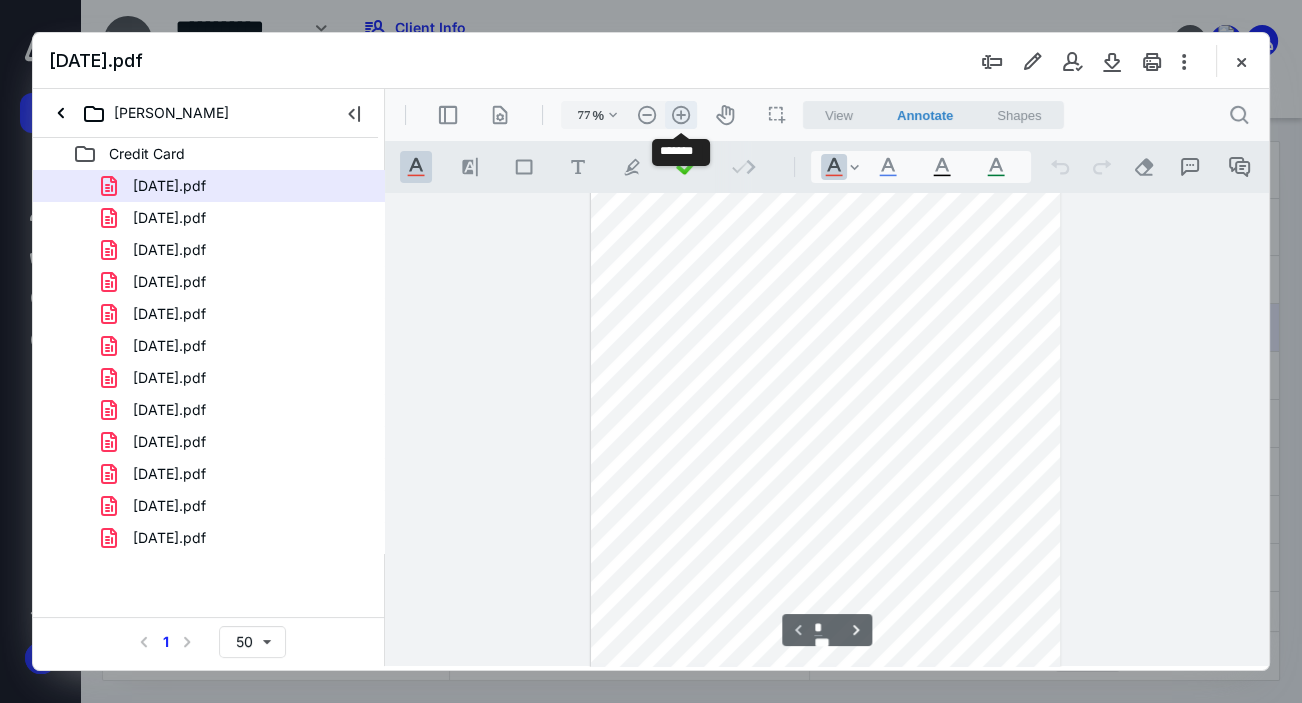 click on ".cls-1{fill:#abb0c4;} icon - header - zoom - in - line" at bounding box center (681, 115) 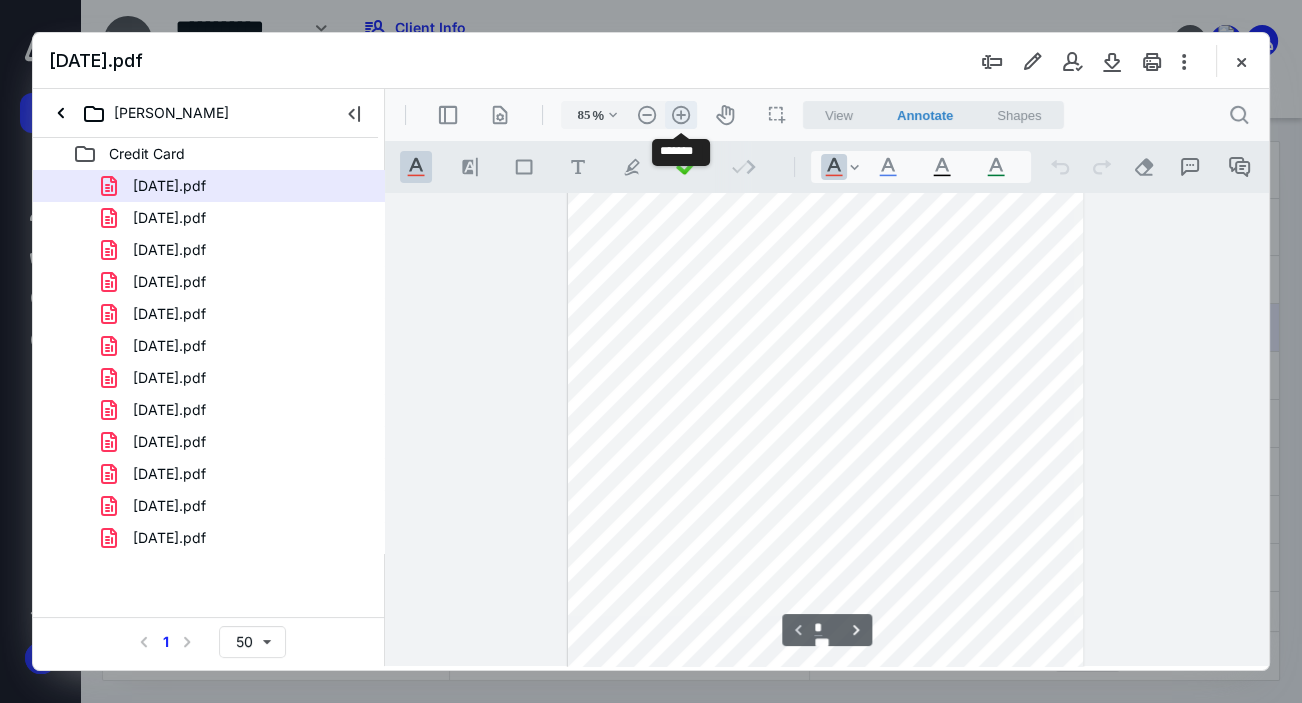 click on ".cls-1{fill:#abb0c4;} icon - header - zoom - in - line" at bounding box center (681, 115) 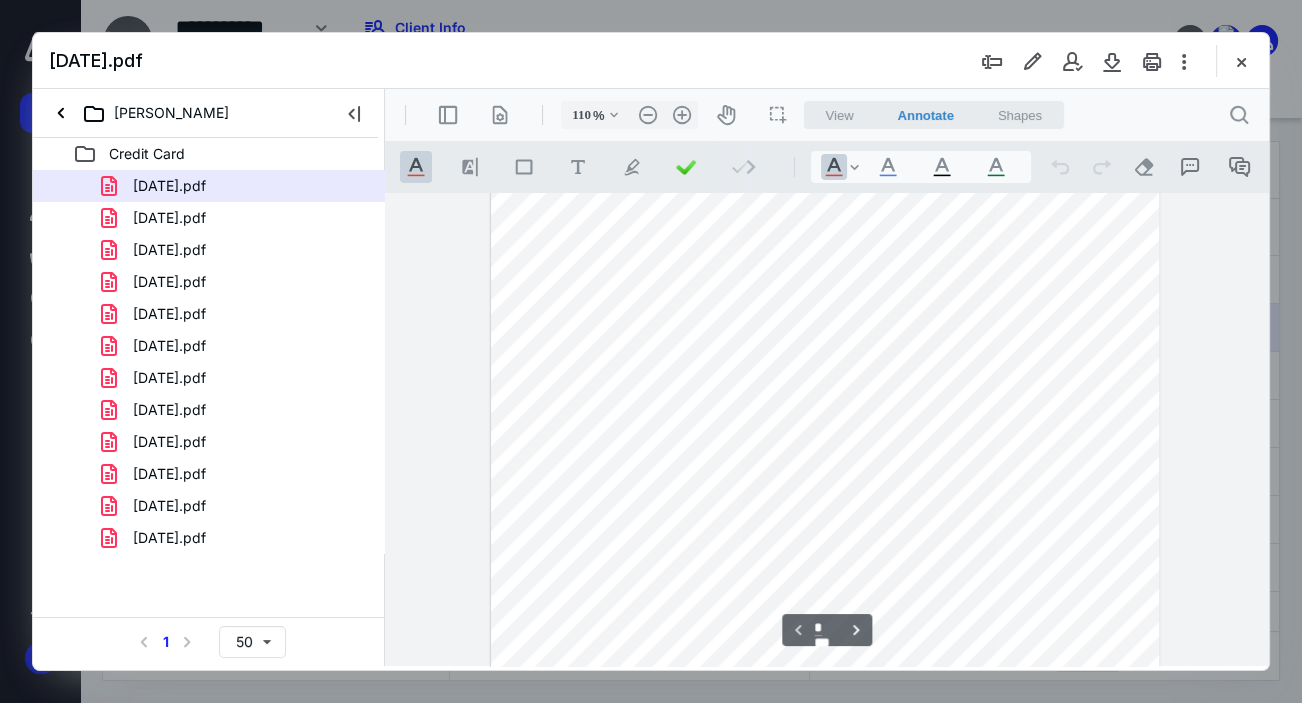 scroll, scrollTop: 199, scrollLeft: 0, axis: vertical 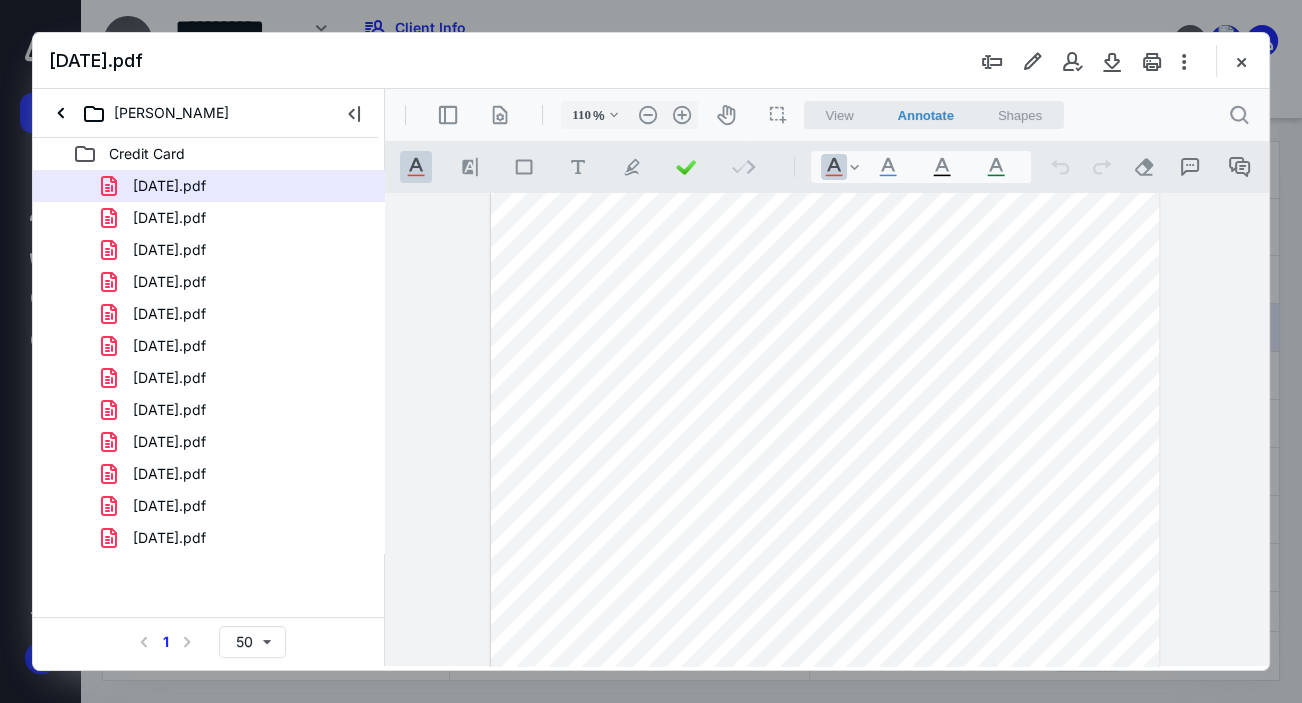 drag, startPoint x: 1258, startPoint y: 240, endPoint x: 1257, endPoint y: 220, distance: 20.024984 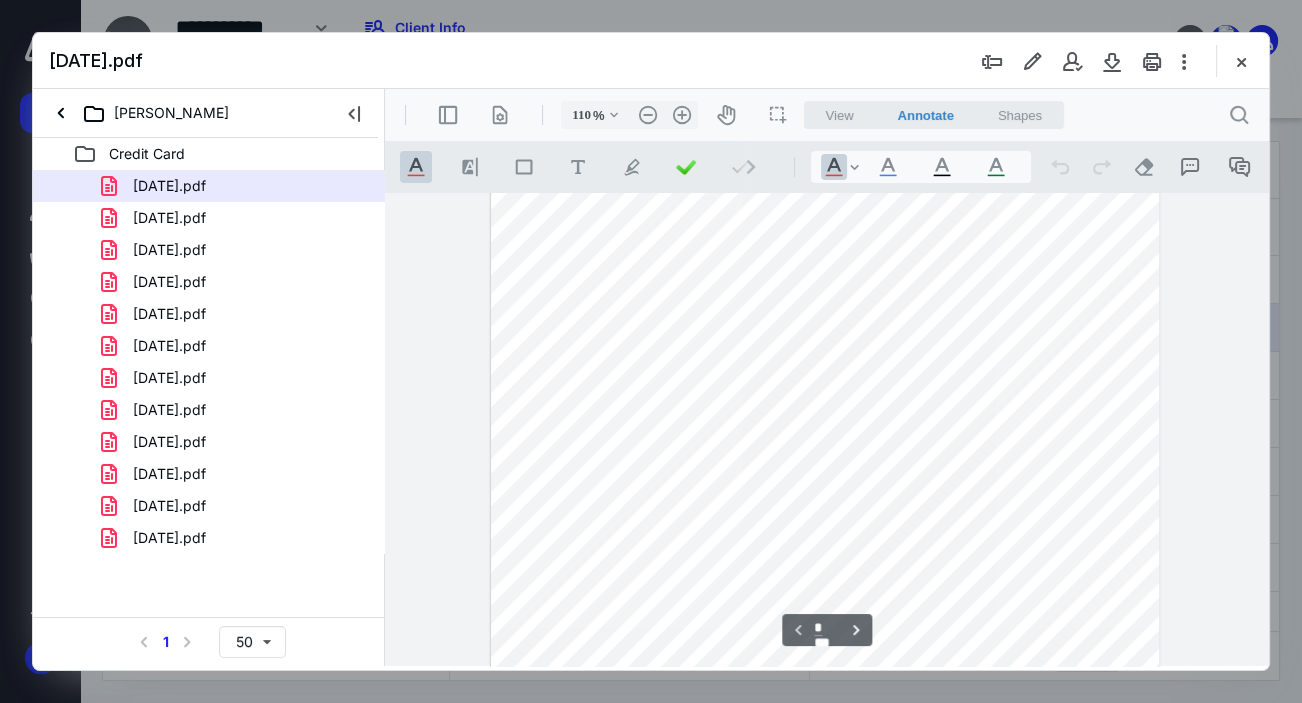 scroll, scrollTop: 586, scrollLeft: 0, axis: vertical 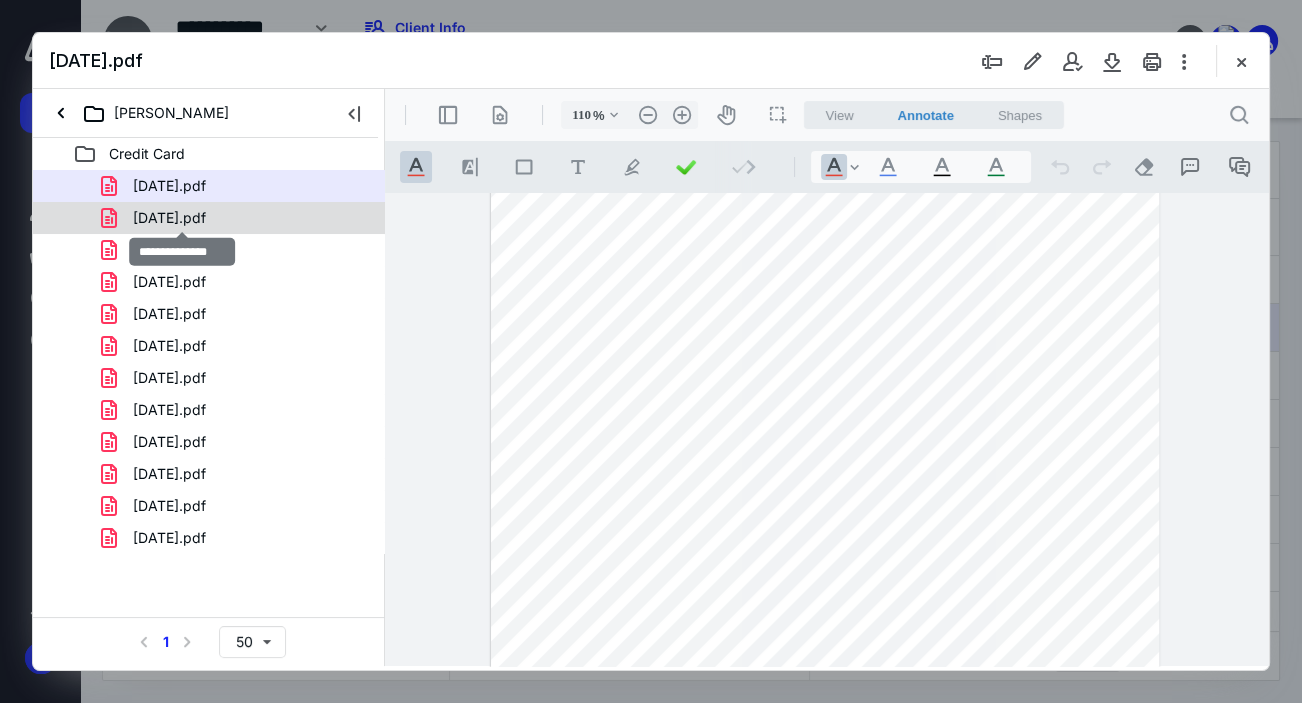 click on "[DATE].pdf" at bounding box center (169, 218) 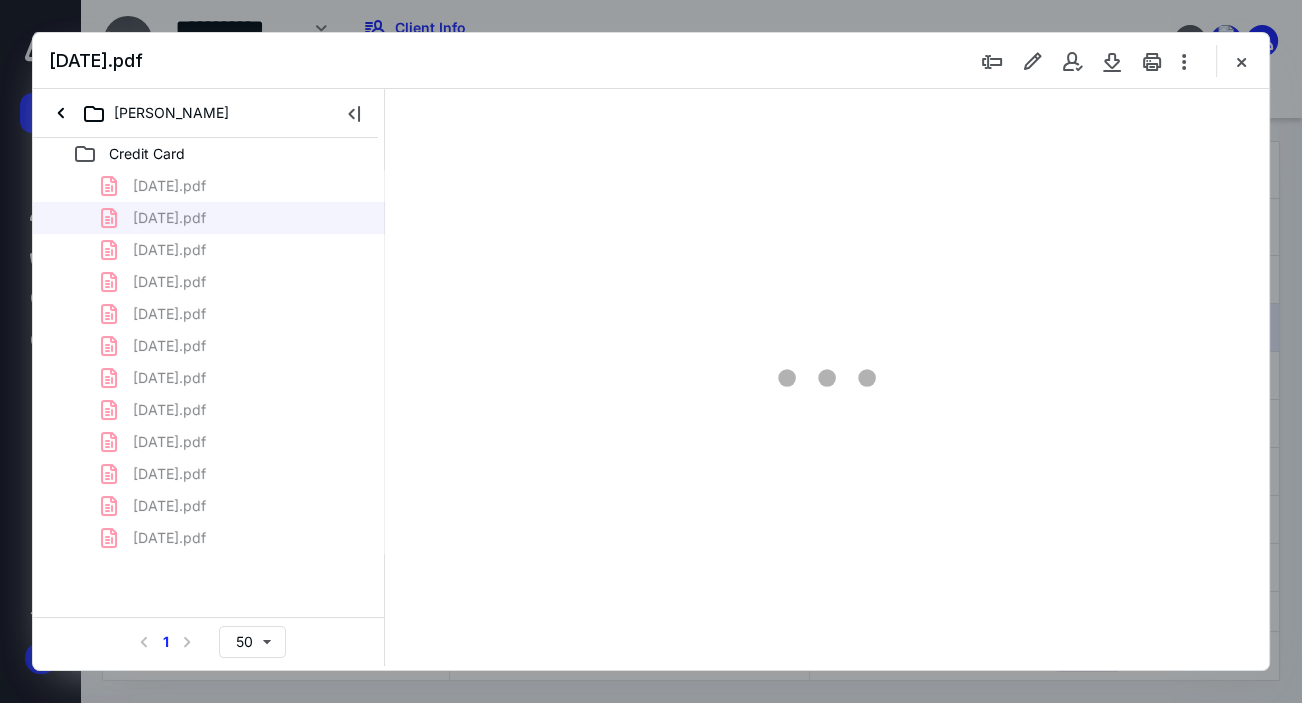 scroll, scrollTop: 105, scrollLeft: 0, axis: vertical 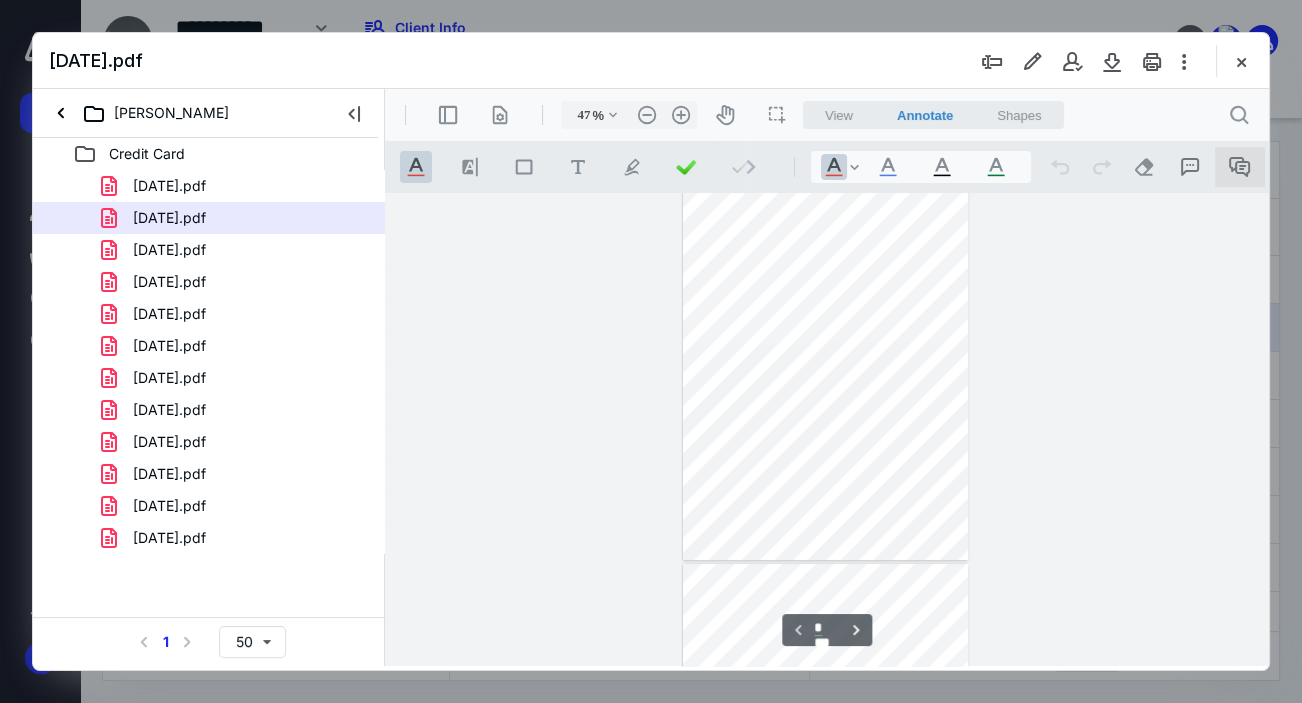 drag, startPoint x: 1259, startPoint y: 254, endPoint x: 1234, endPoint y: 153, distance: 104.048065 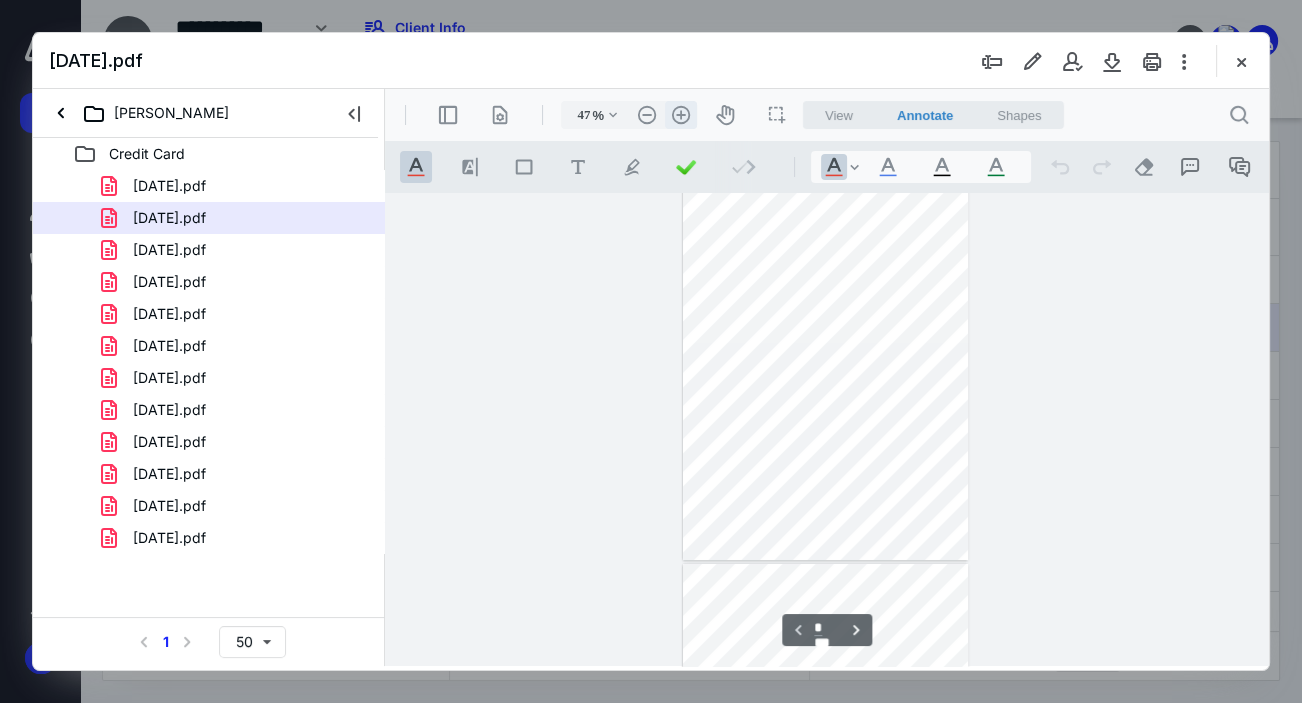 click on ".cls-1{fill:#abb0c4;} icon - header - zoom - in - line" at bounding box center [681, 115] 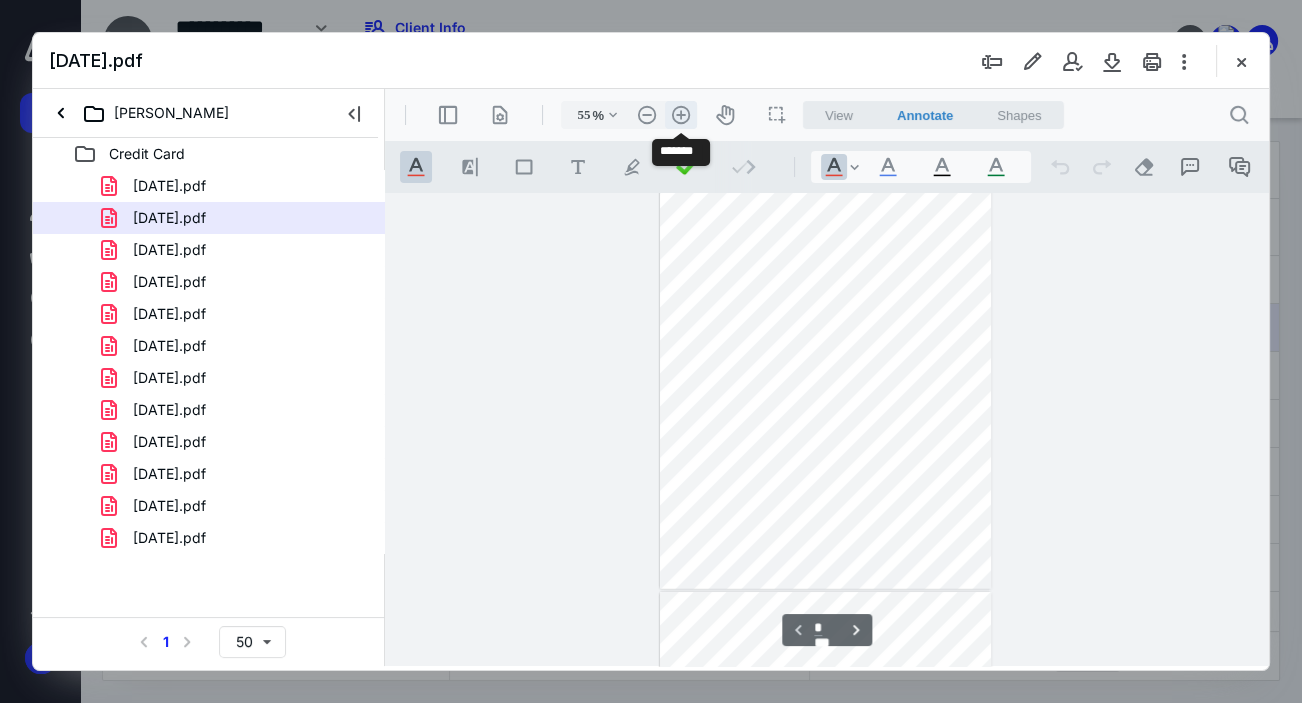 click on ".cls-1{fill:#abb0c4;} icon - header - zoom - in - line" at bounding box center [681, 115] 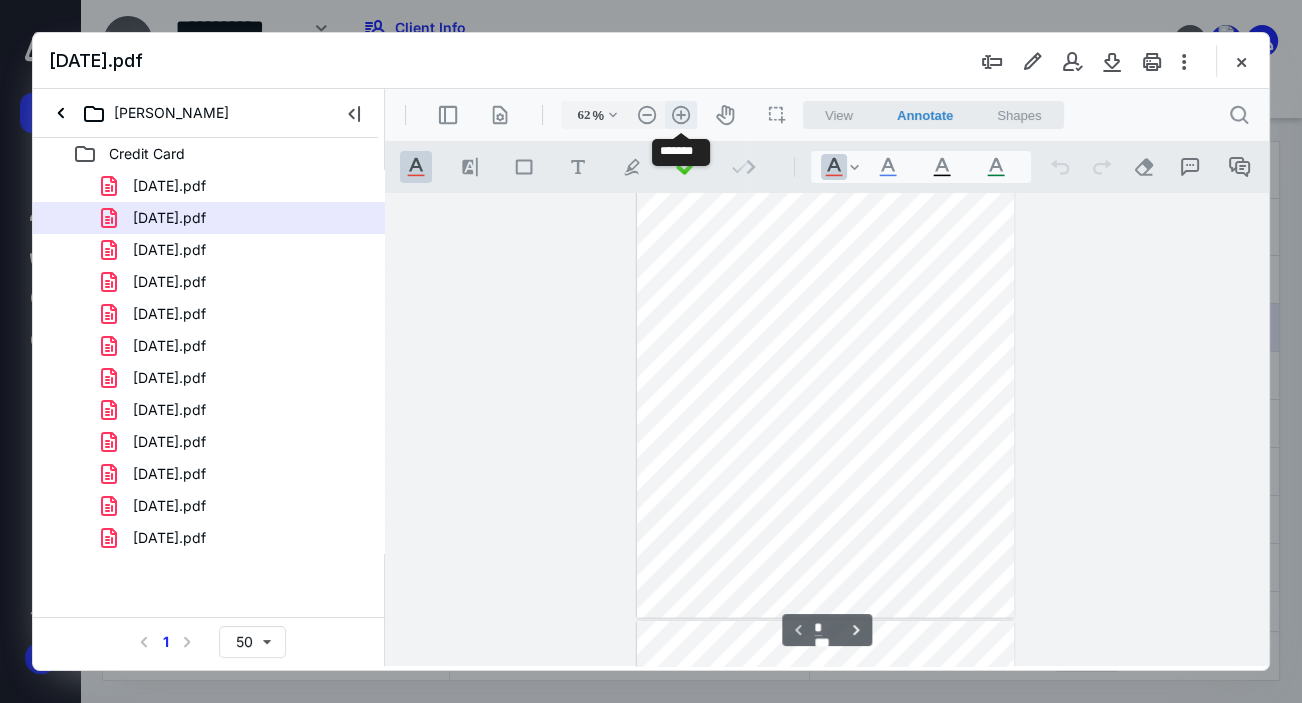 click on ".cls-1{fill:#abb0c4;} icon - header - zoom - in - line" at bounding box center [681, 115] 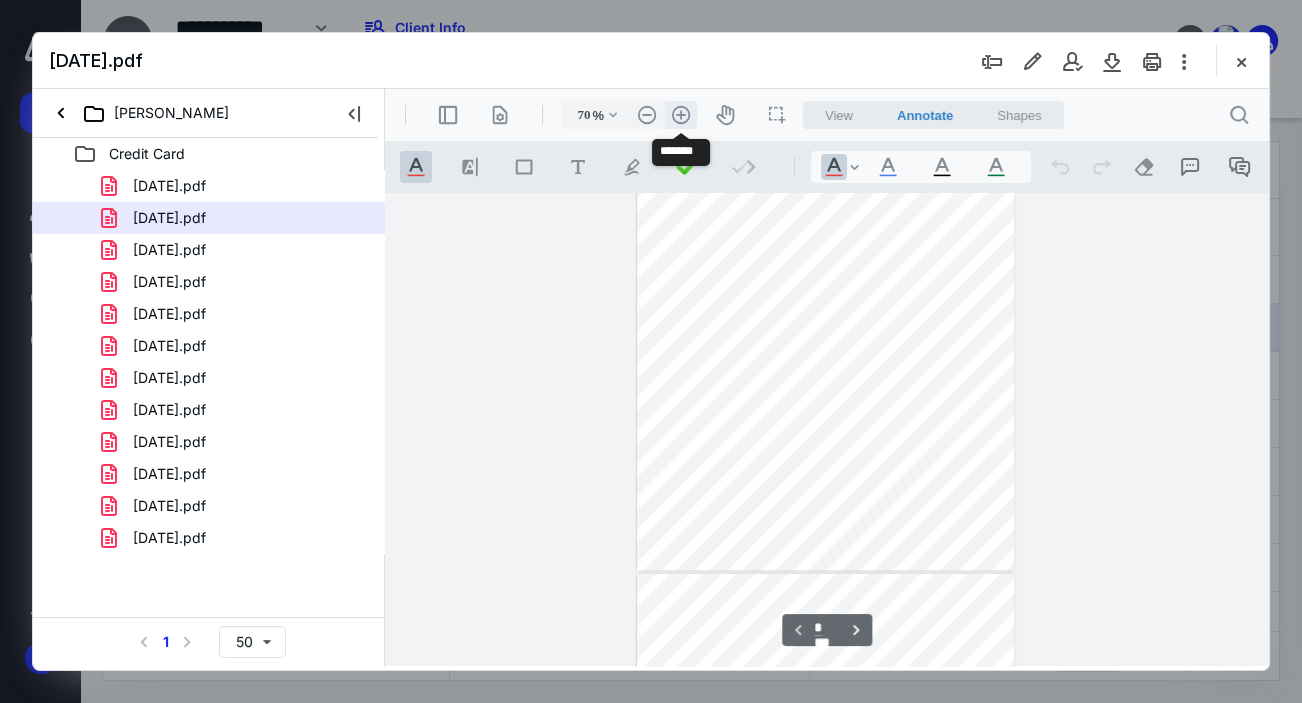 click on ".cls-1{fill:#abb0c4;} icon - header - zoom - in - line" at bounding box center [681, 115] 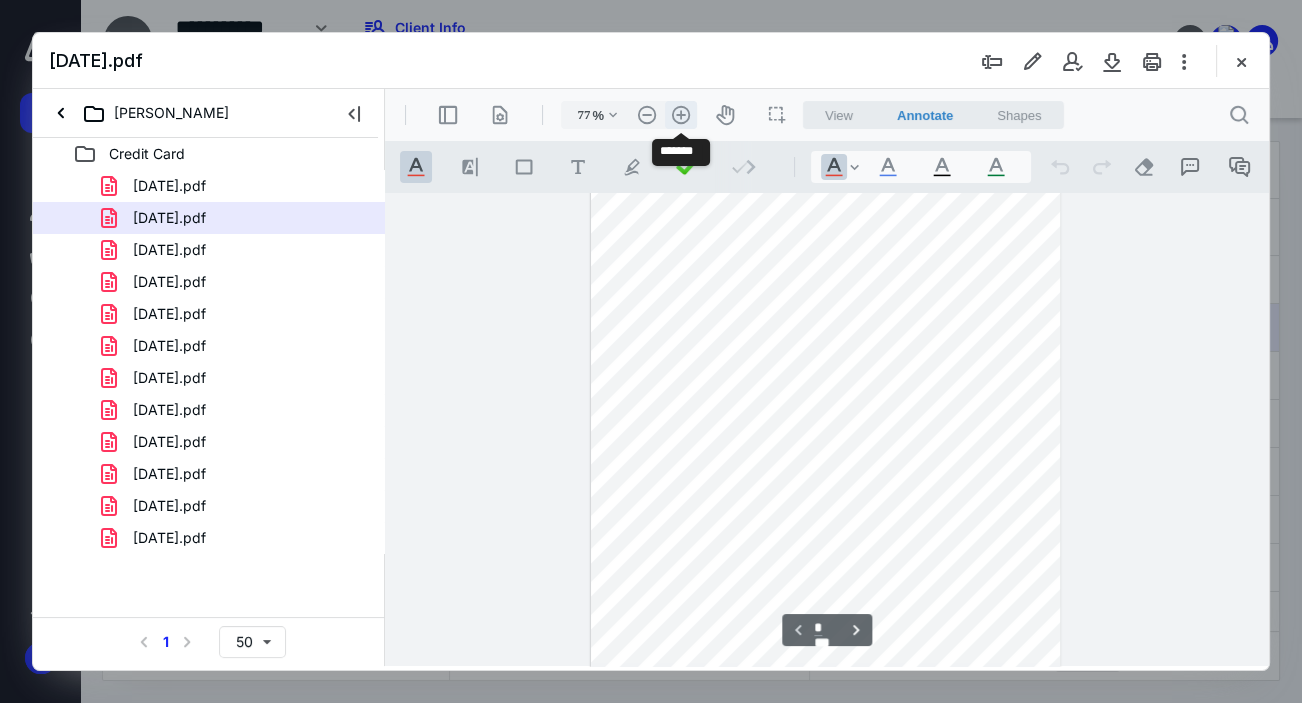 click on ".cls-1{fill:#abb0c4;} icon - header - zoom - in - line" at bounding box center [681, 115] 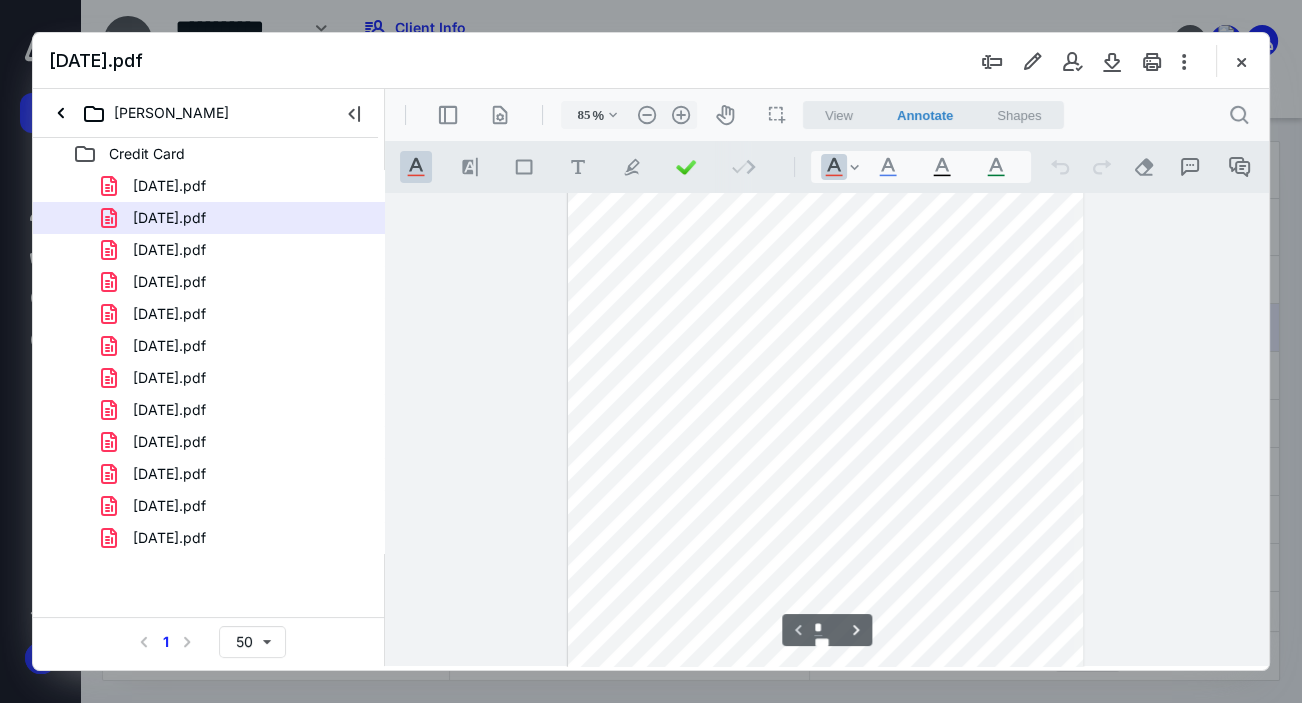 scroll, scrollTop: 0, scrollLeft: 0, axis: both 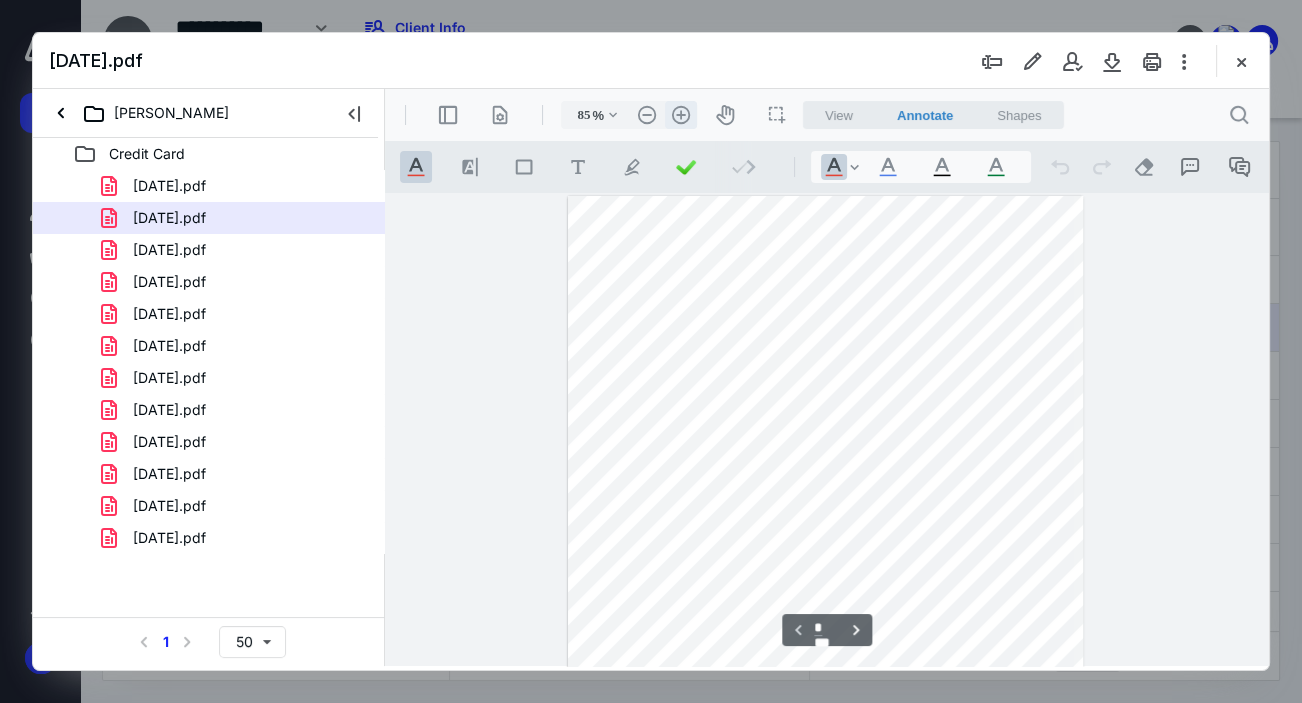 click on ".cls-1{fill:#abb0c4;} icon - header - zoom - in - line" at bounding box center [681, 115] 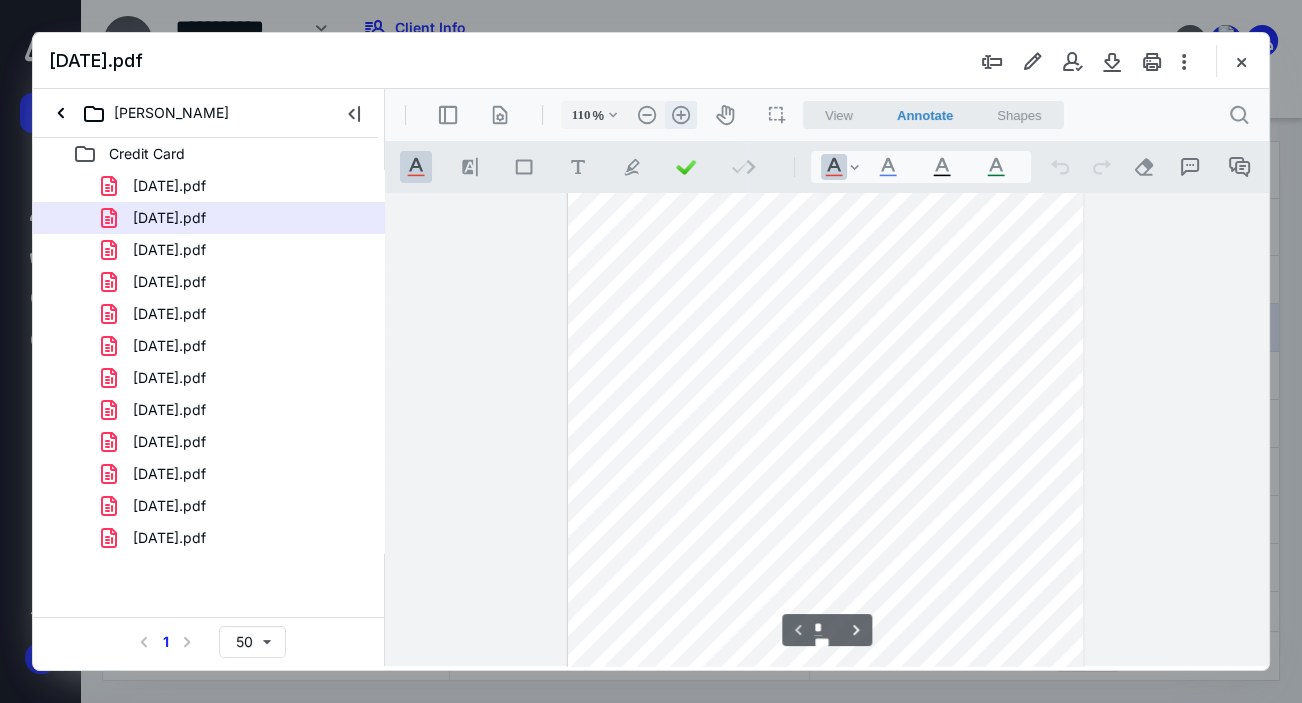 click on ".cls-1{fill:#abb0c4;} icon - header - zoom - in - line" at bounding box center [681, 115] 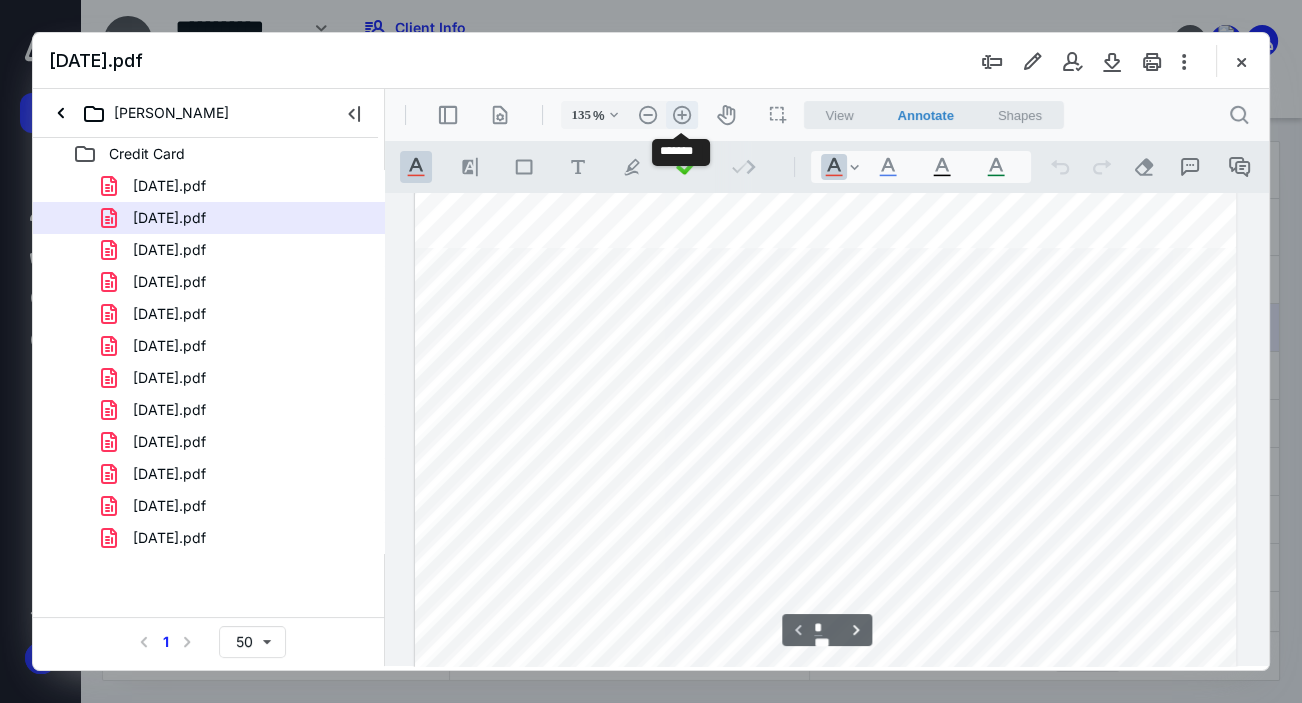 scroll, scrollTop: 110, scrollLeft: 0, axis: vertical 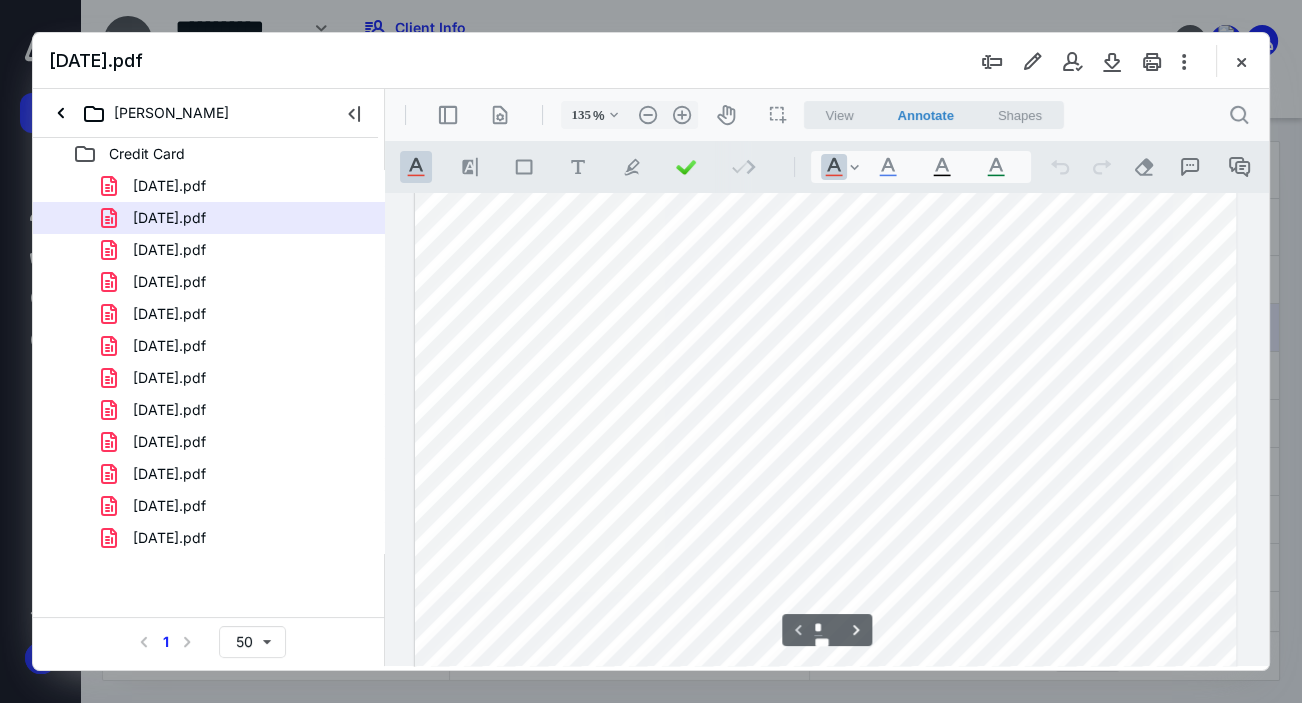 drag, startPoint x: 1272, startPoint y: 415, endPoint x: 872, endPoint y: 234, distance: 439.04556 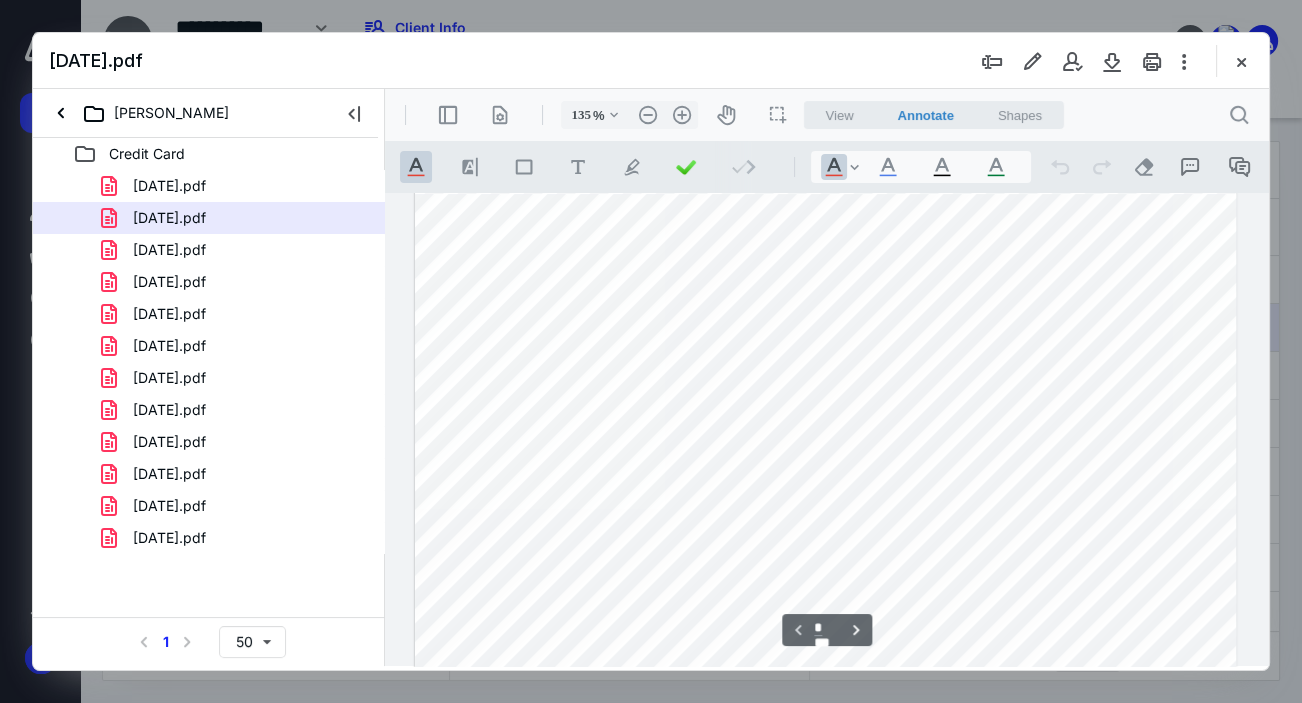 scroll, scrollTop: 214, scrollLeft: 0, axis: vertical 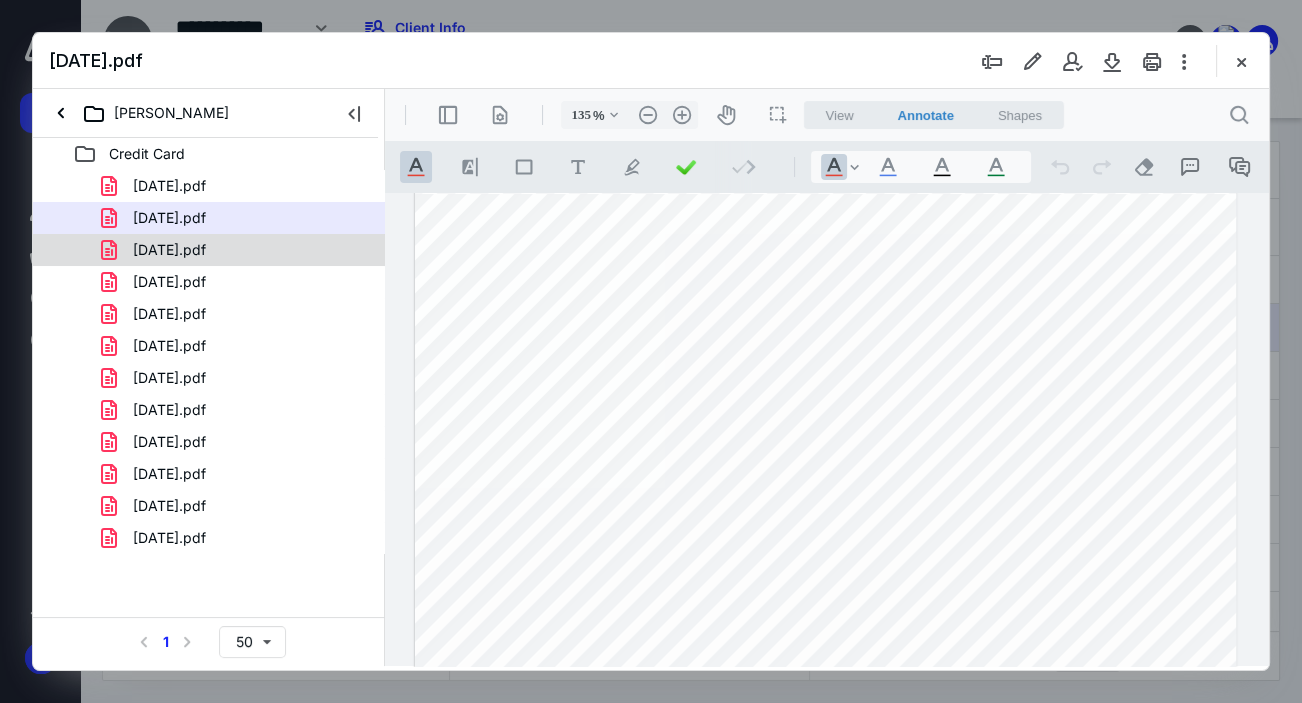 click on "[DATE].pdf" at bounding box center [157, 250] 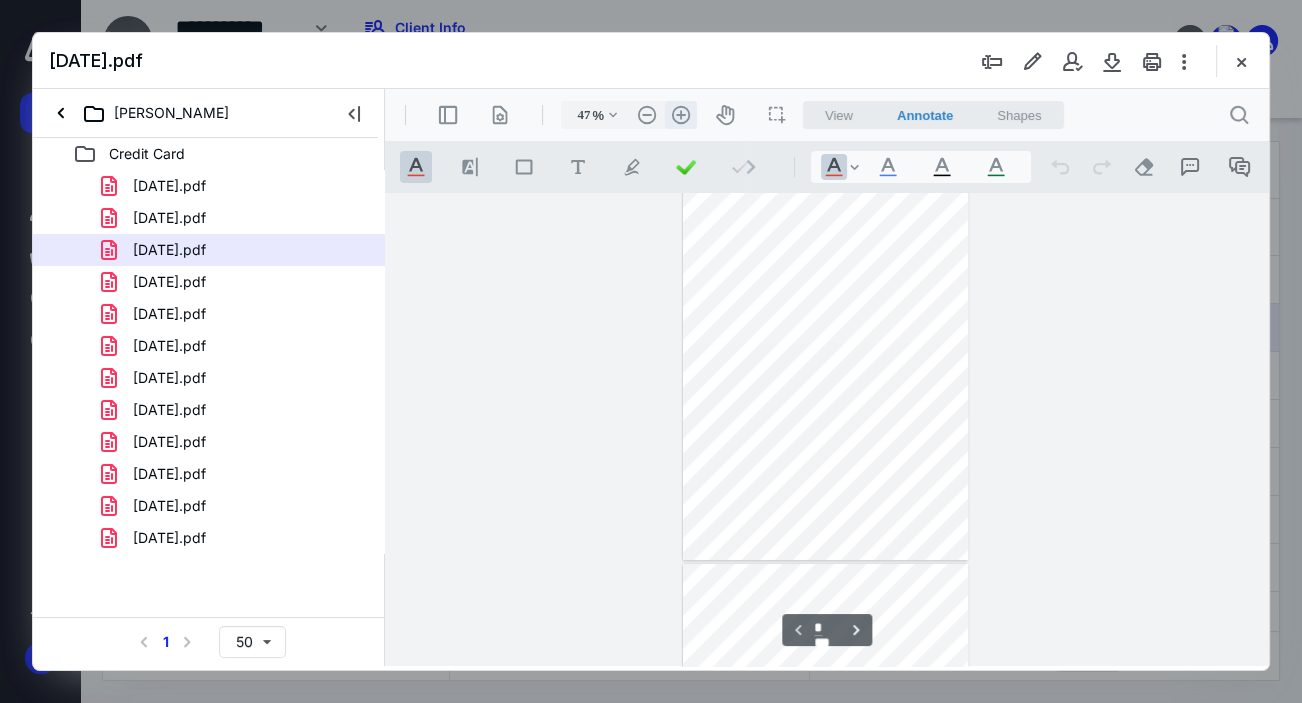 click on ".cls-1{fill:#abb0c4;} icon - header - zoom - in - line" at bounding box center (681, 115) 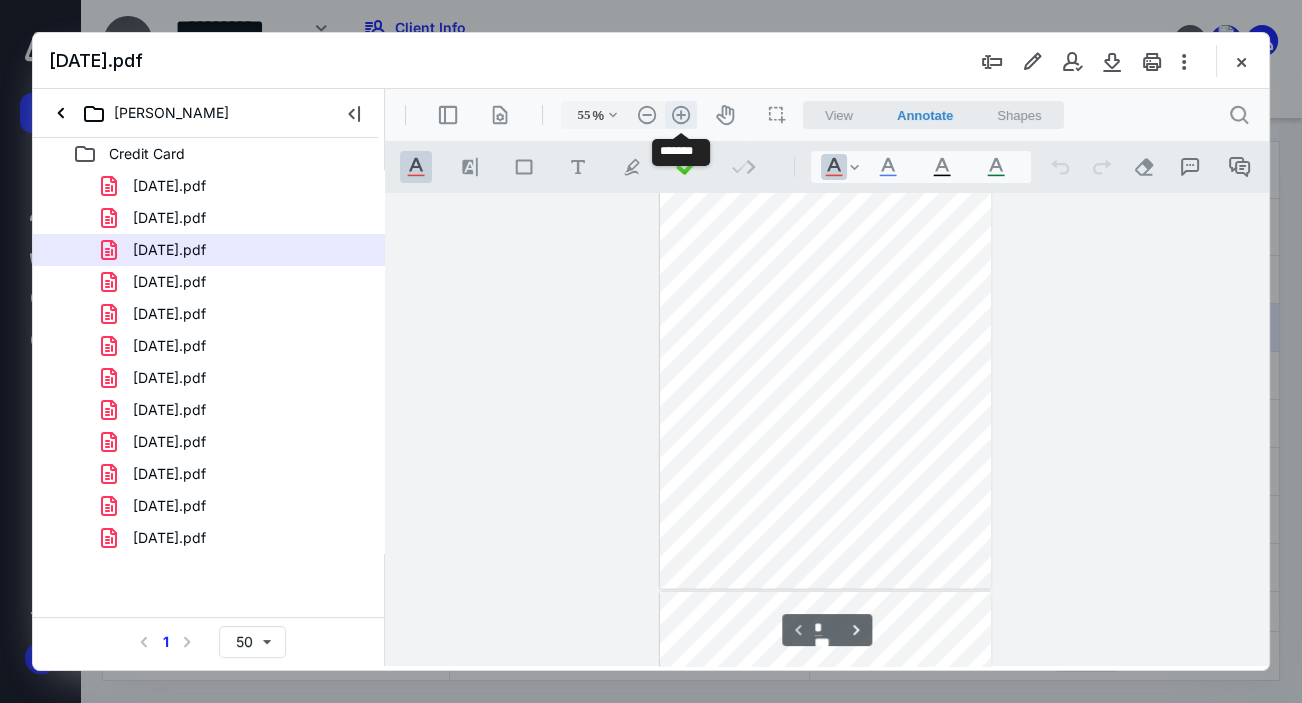 click on ".cls-1{fill:#abb0c4;} icon - header - zoom - in - line" at bounding box center [681, 115] 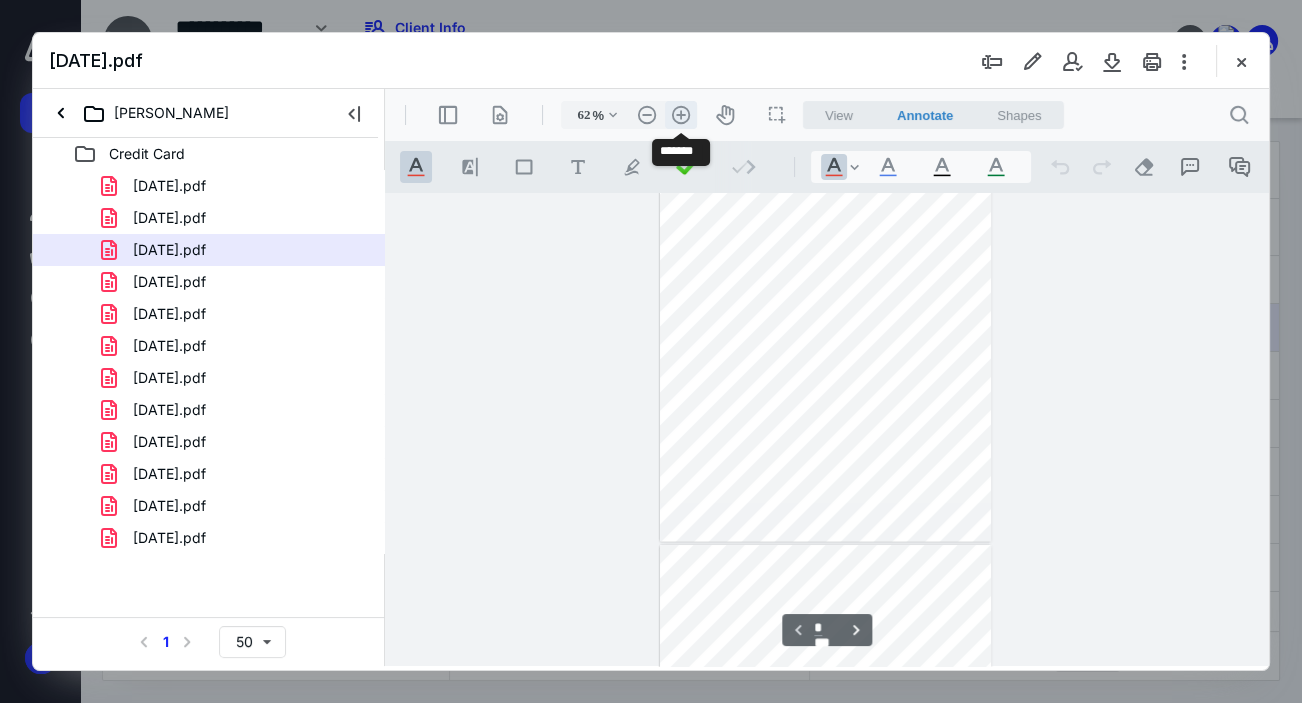 click on ".cls-1{fill:#abb0c4;} icon - header - zoom - in - line" at bounding box center [681, 115] 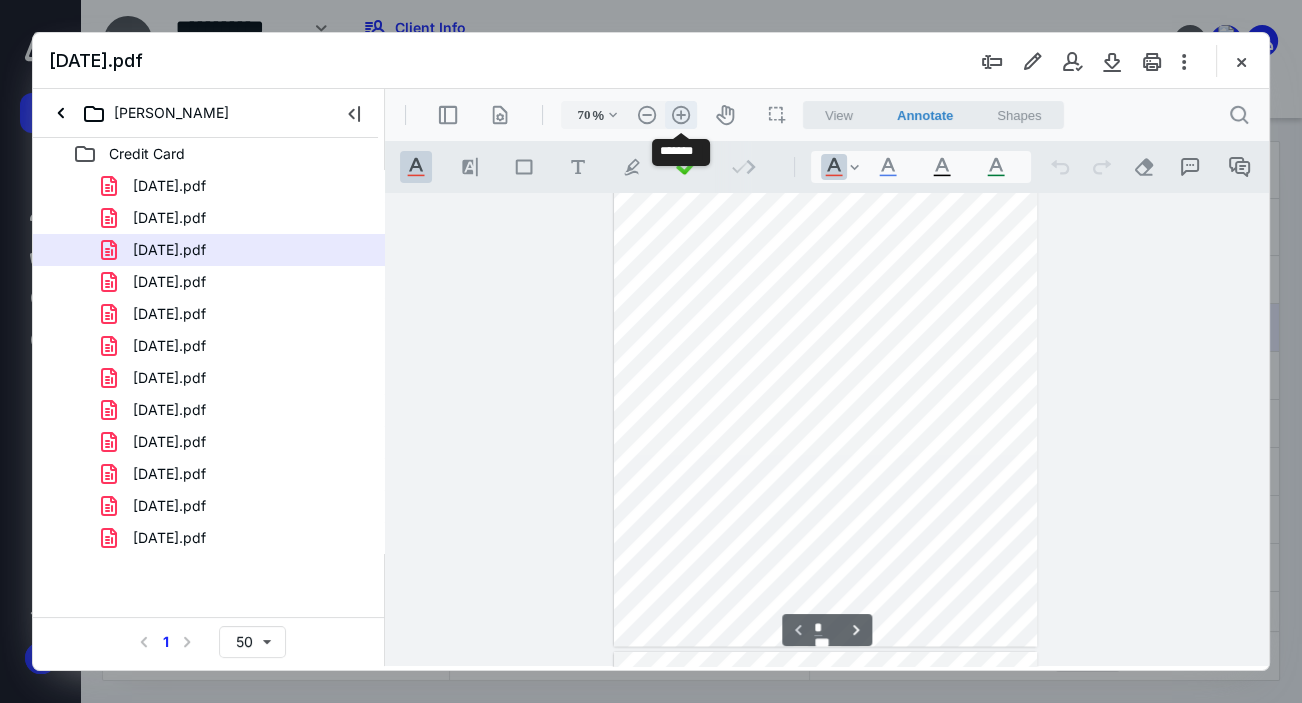 click on ".cls-1{fill:#abb0c4;} icon - header - zoom - in - line" at bounding box center [681, 115] 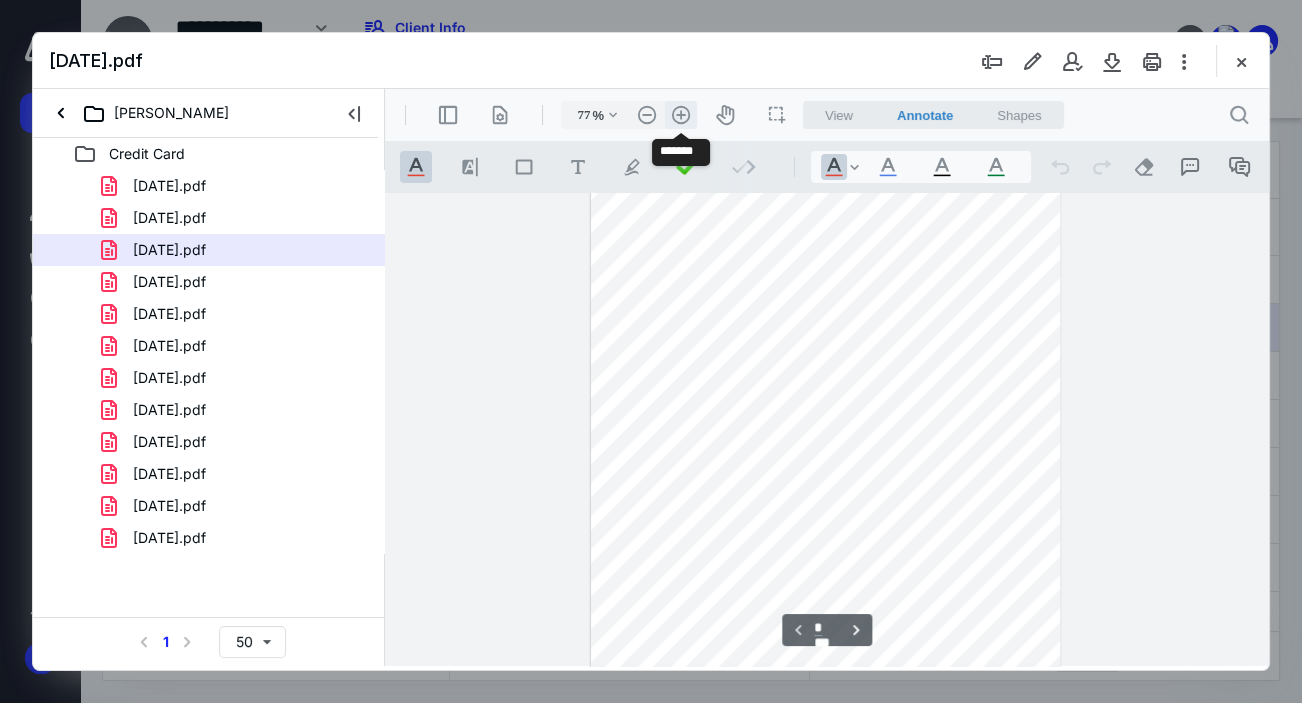 click on ".cls-1{fill:#abb0c4;} icon - header - zoom - in - line" at bounding box center (681, 115) 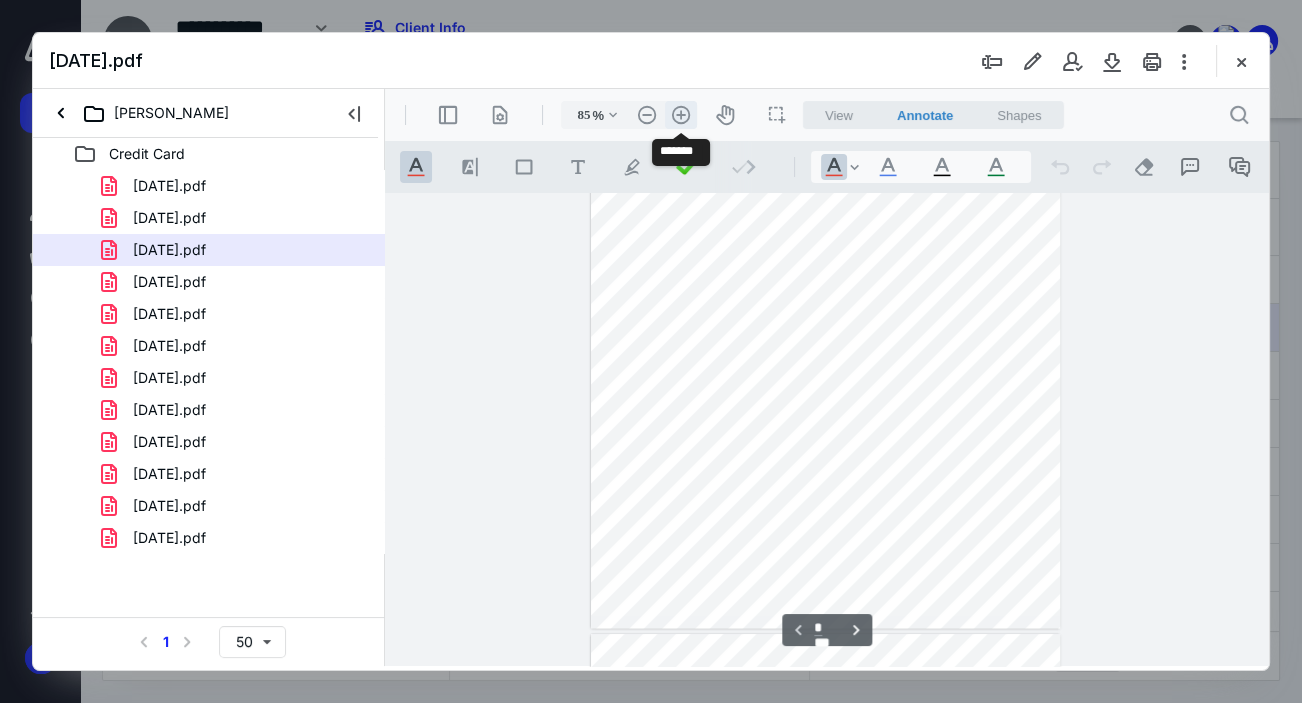 click on ".cls-1{fill:#abb0c4;} icon - header - zoom - in - line" at bounding box center (681, 115) 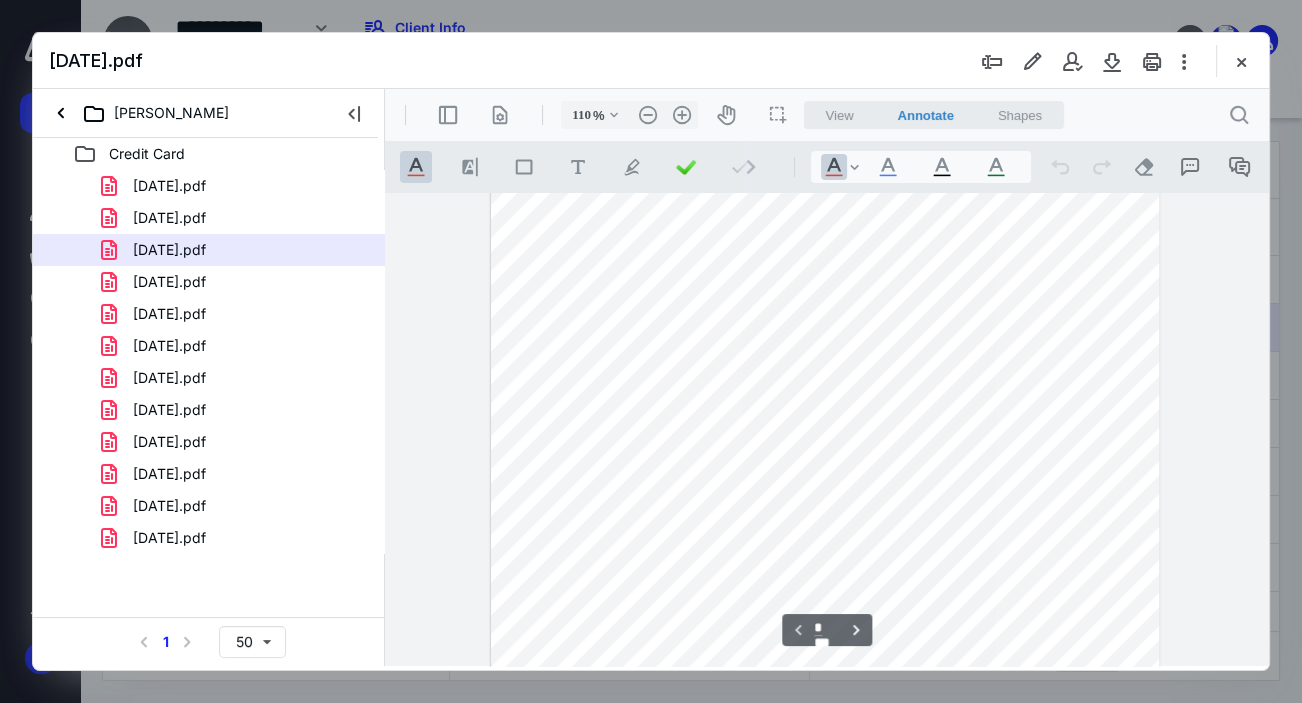 scroll, scrollTop: 0, scrollLeft: 0, axis: both 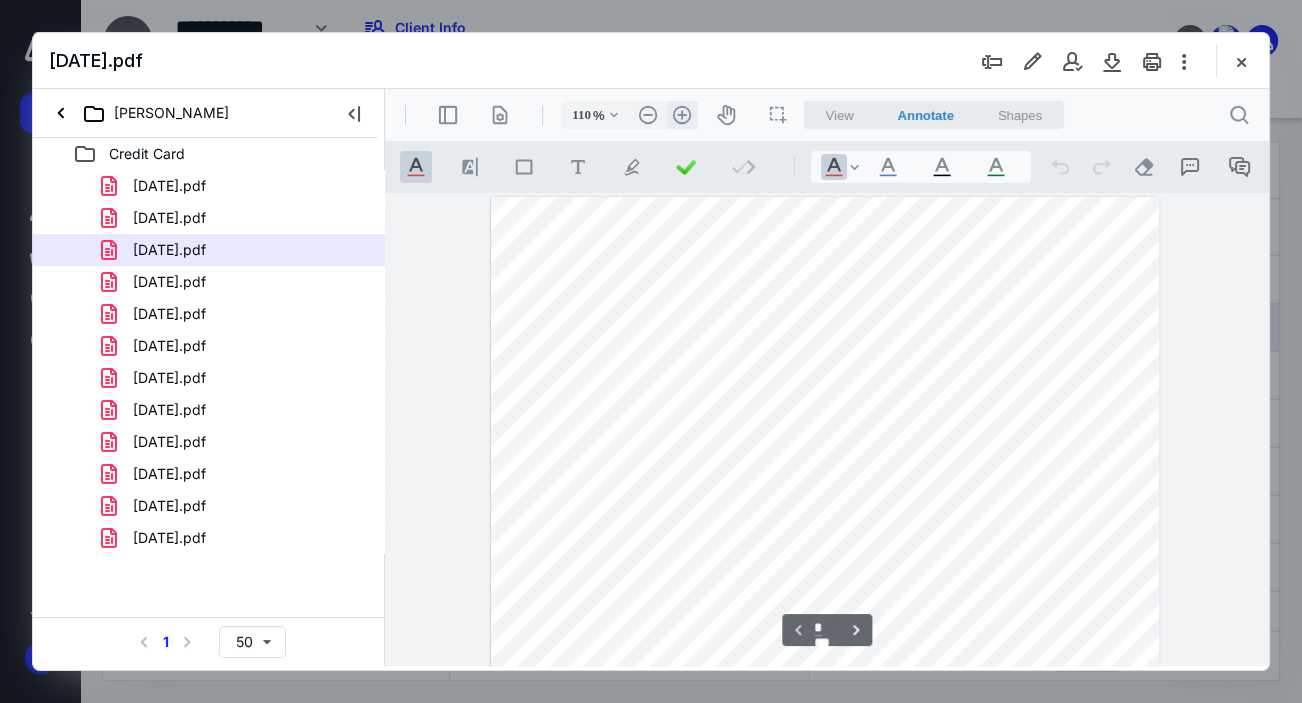 click on ".cls-1{fill:#abb0c4;} icon - header - zoom - in - line" at bounding box center [682, 115] 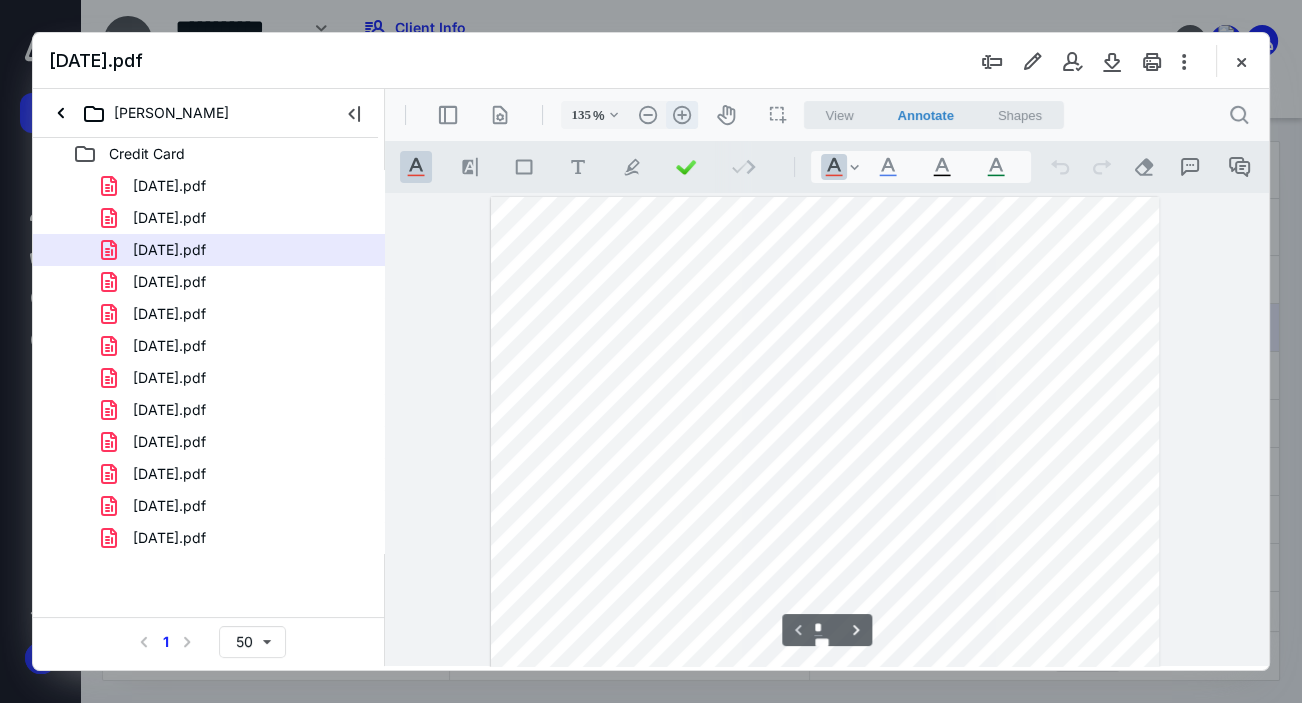 scroll, scrollTop: 42, scrollLeft: 0, axis: vertical 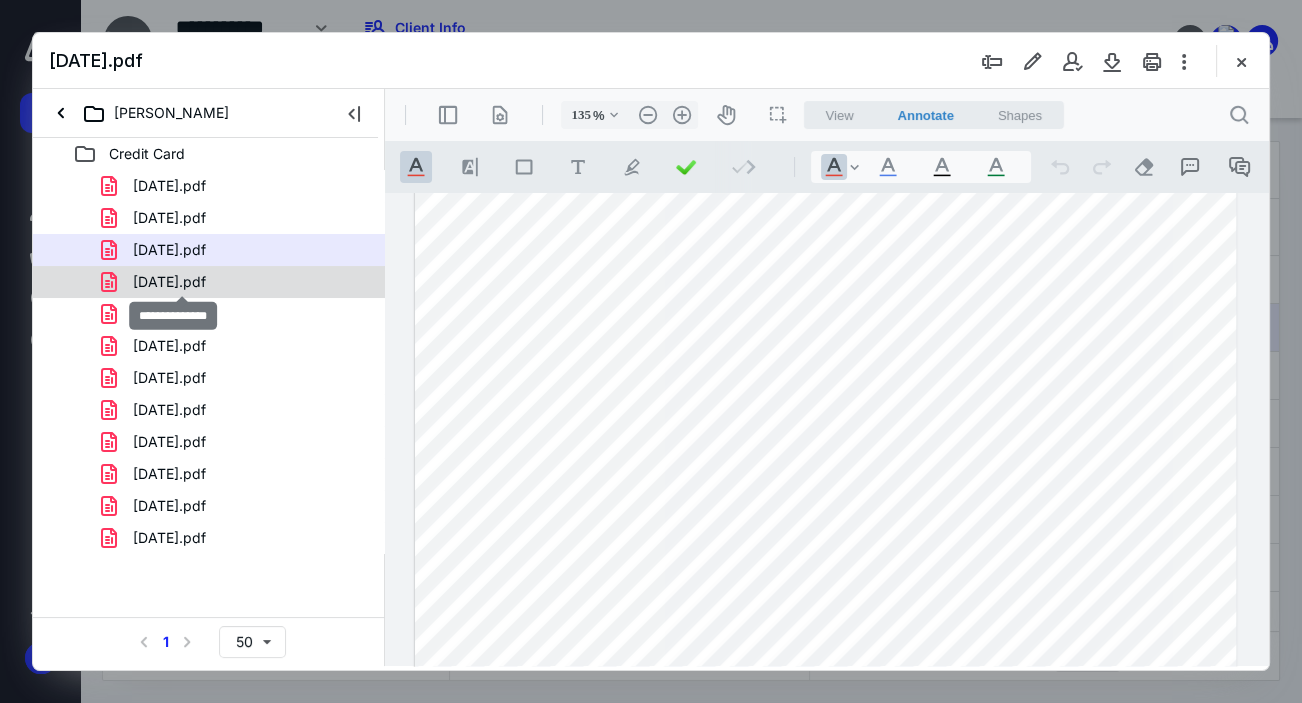 click on "[DATE].pdf" at bounding box center [169, 282] 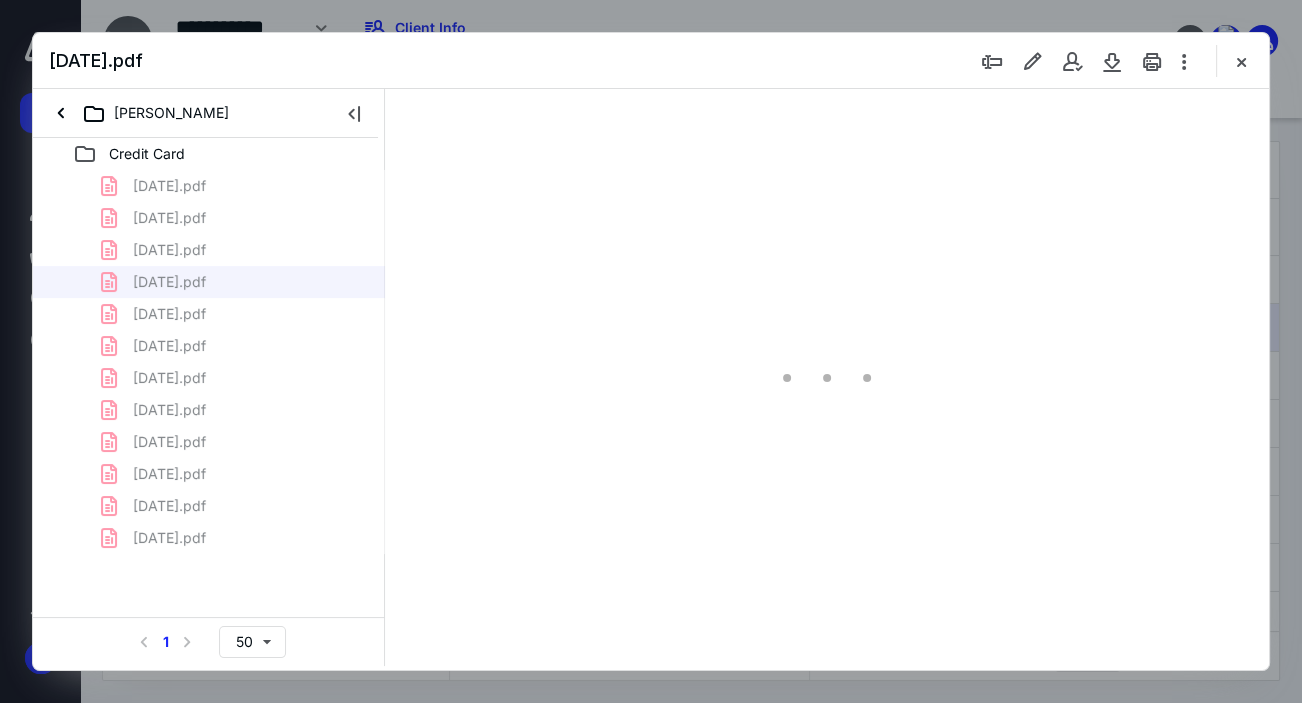 scroll, scrollTop: 105, scrollLeft: 0, axis: vertical 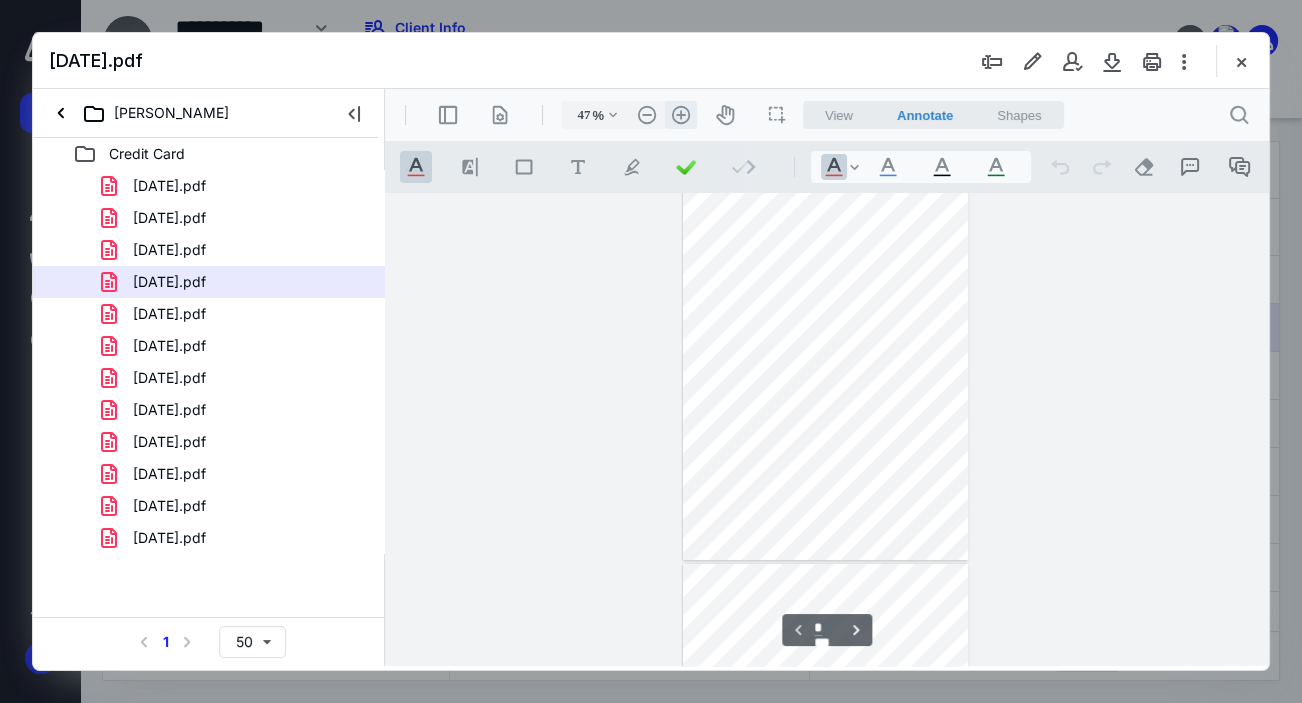 click on ".cls-1{fill:#abb0c4;} icon - header - zoom - in - line" at bounding box center [681, 115] 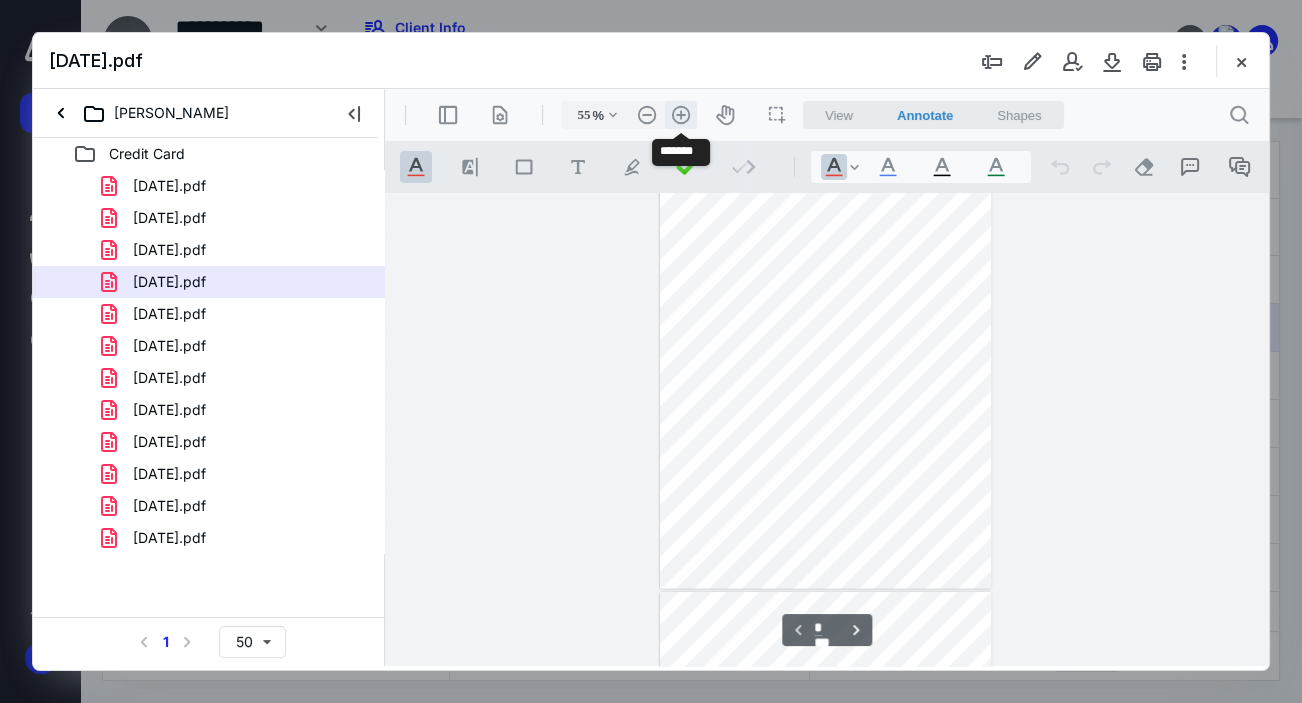 click on ".cls-1{fill:#abb0c4;} icon - header - zoom - in - line" at bounding box center (681, 115) 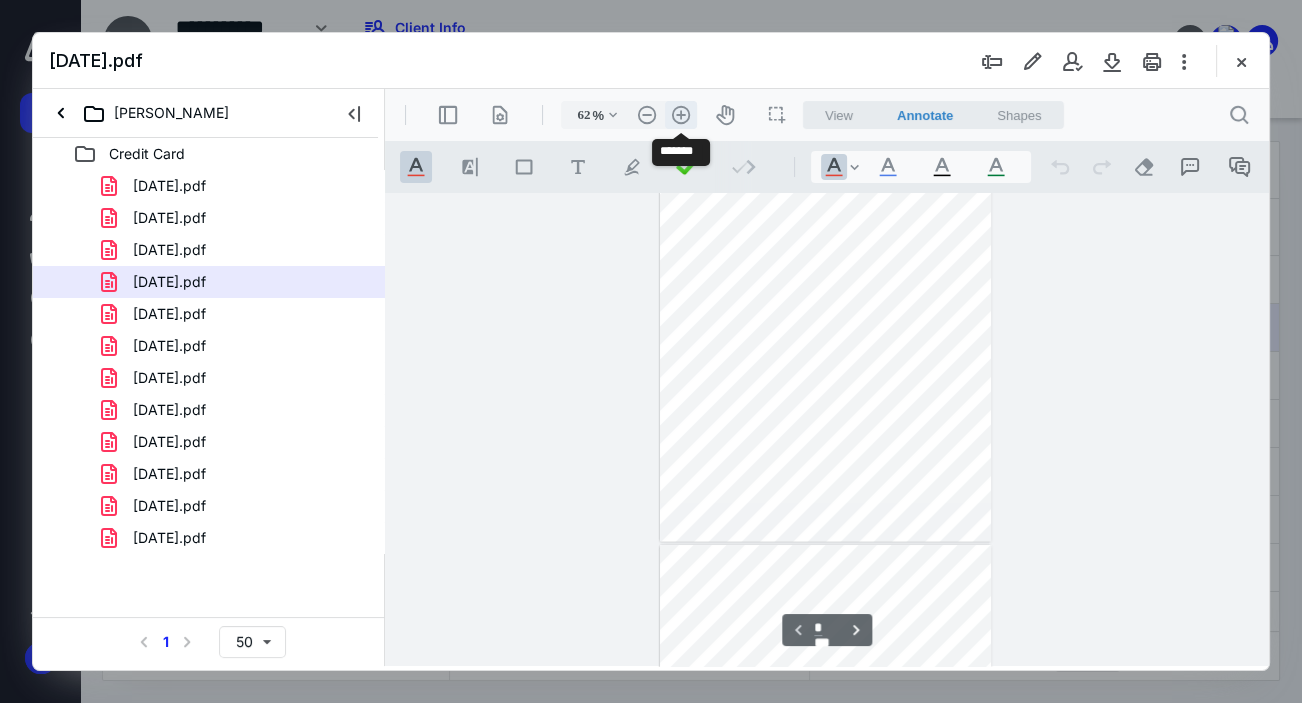 click on ".cls-1{fill:#abb0c4;} icon - header - zoom - in - line" at bounding box center (681, 115) 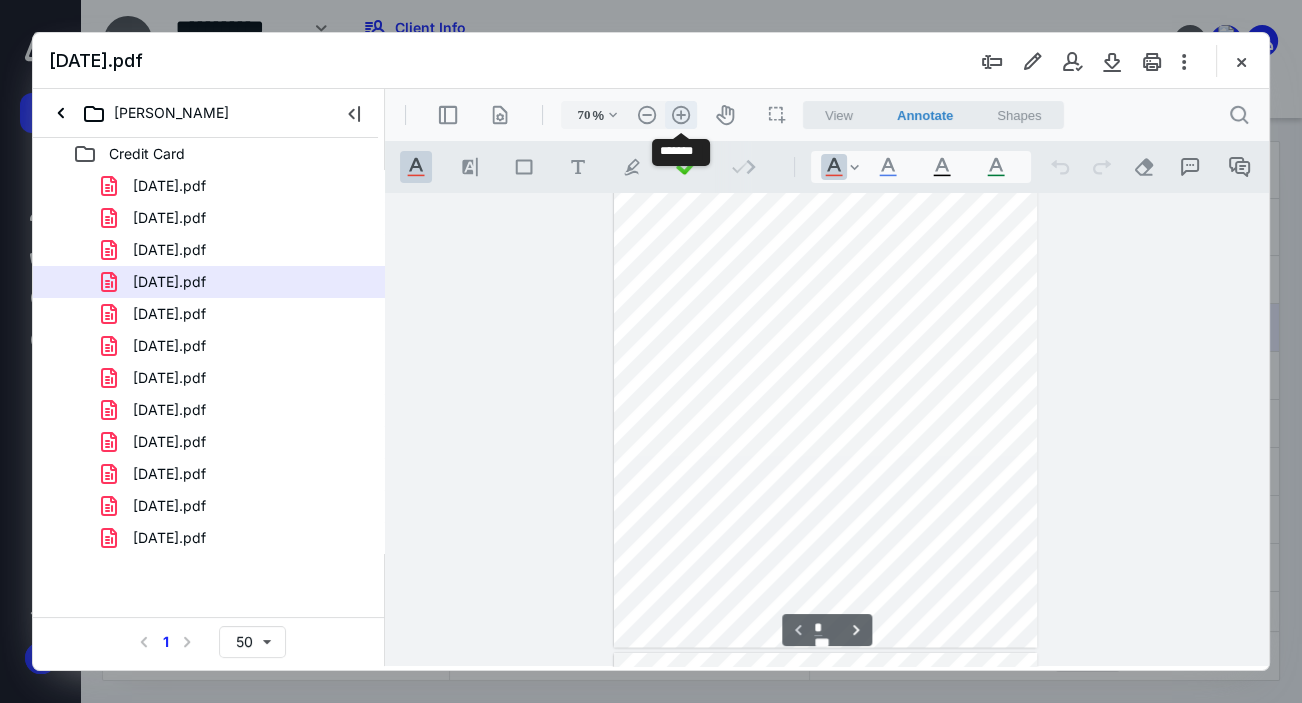click on ".cls-1{fill:#abb0c4;} icon - header - zoom - in - line" at bounding box center [681, 115] 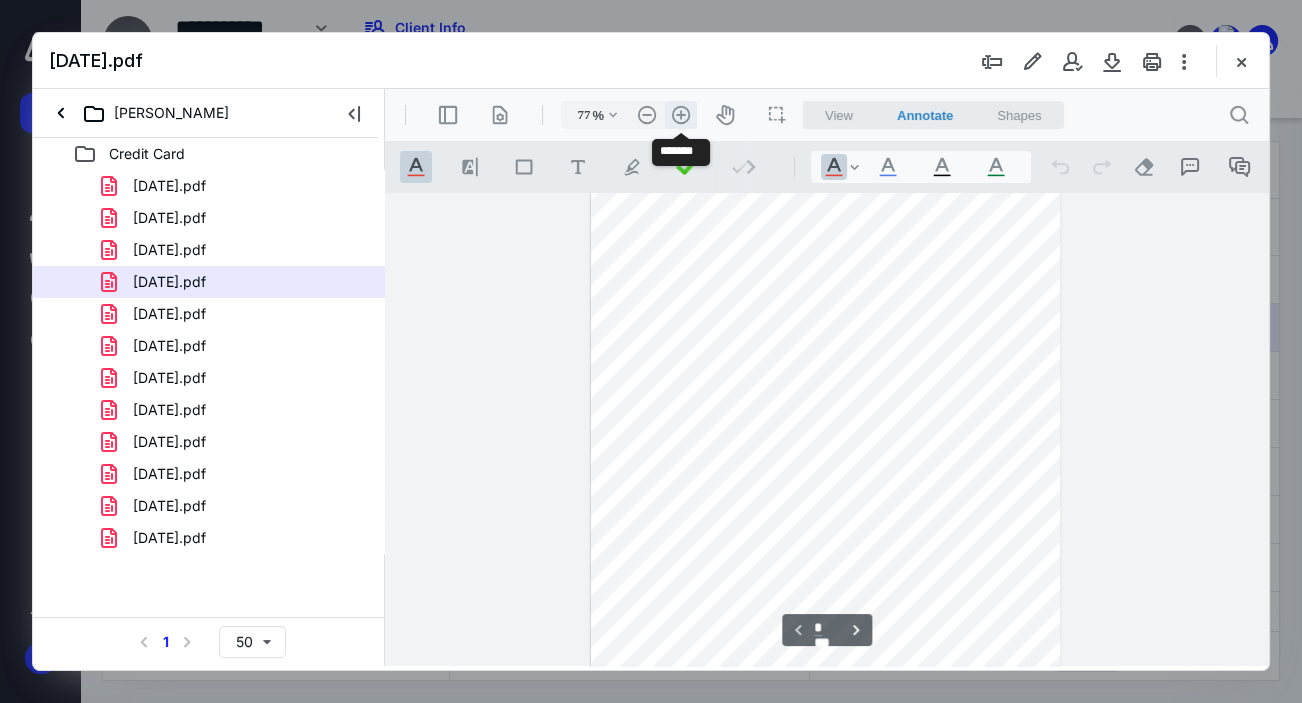 click on ".cls-1{fill:#abb0c4;} icon - header - zoom - in - line" at bounding box center (681, 115) 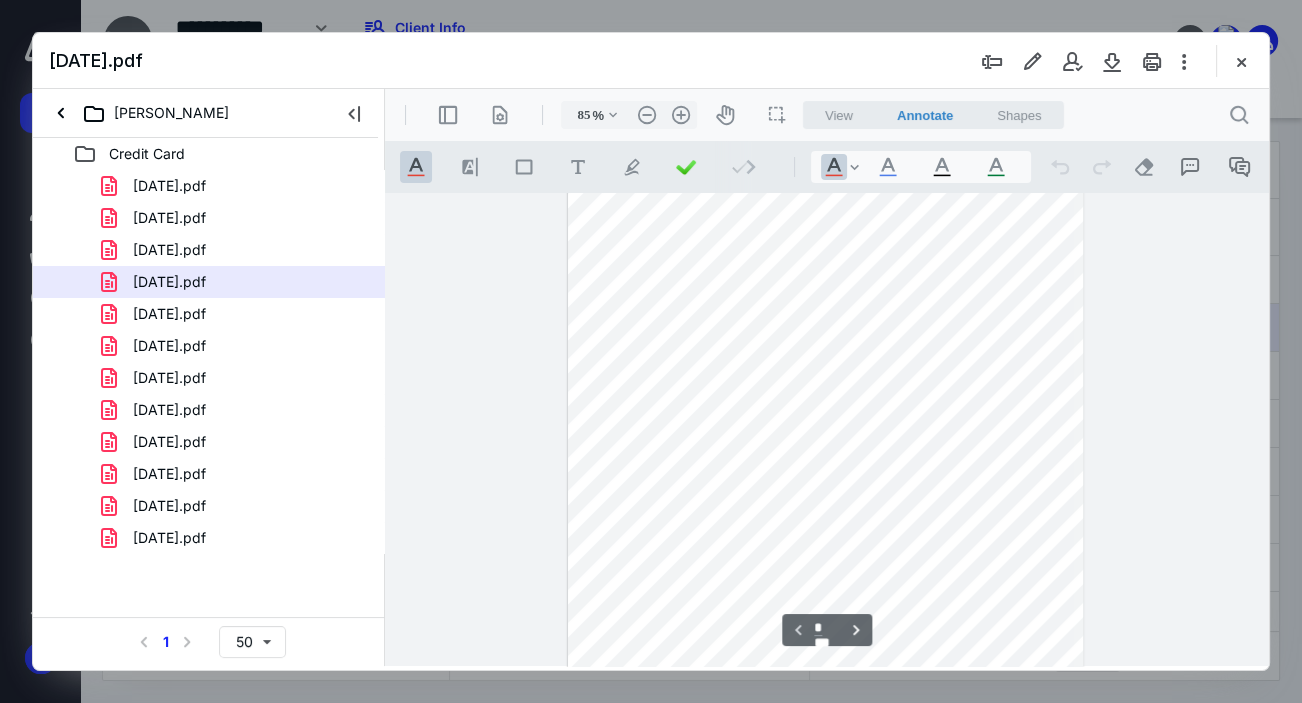 scroll, scrollTop: 0, scrollLeft: 0, axis: both 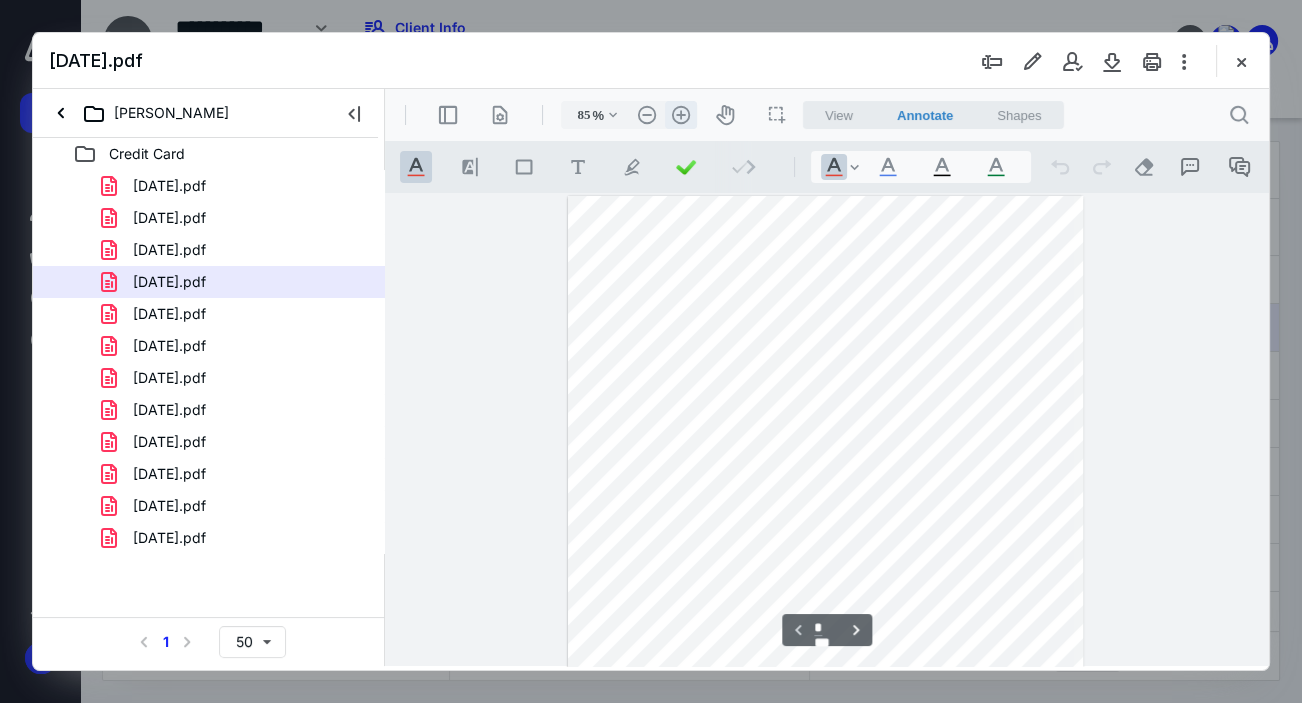 click on ".cls-1{fill:#abb0c4;} icon - header - zoom - in - line" at bounding box center [681, 115] 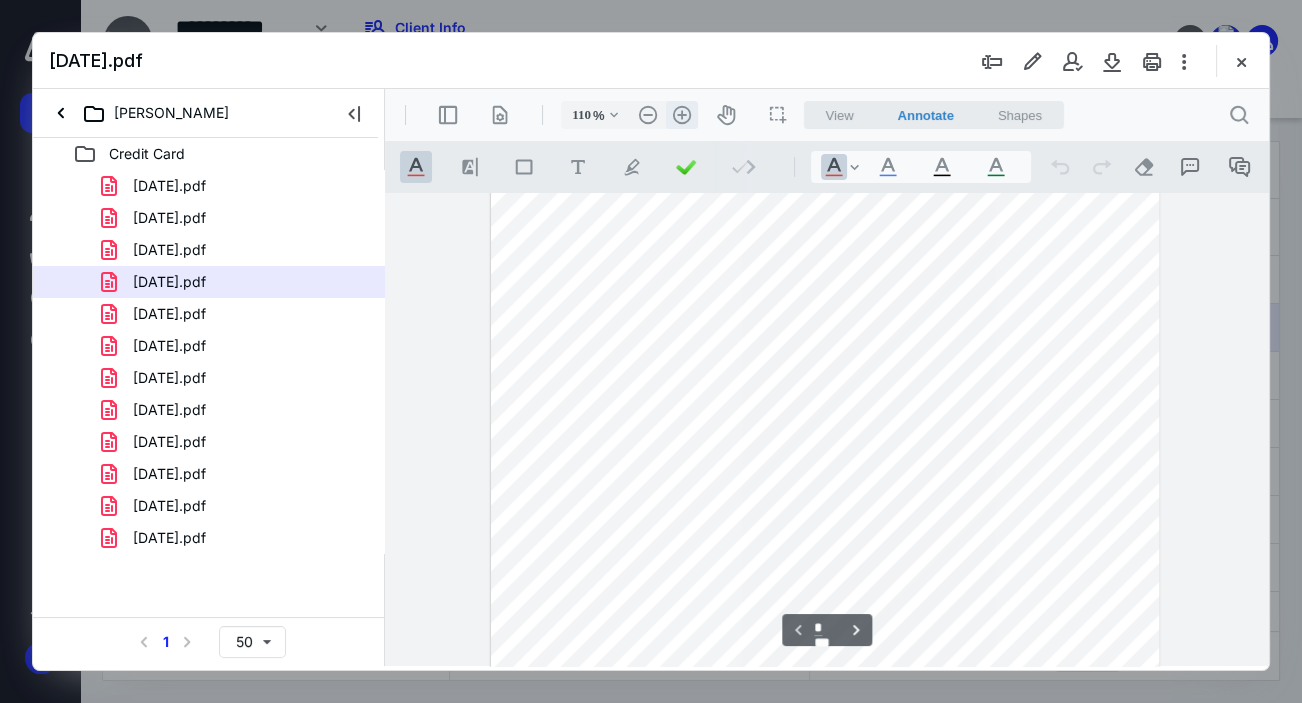 click on ".cls-1{fill:#abb0c4;} icon - header - zoom - in - line" at bounding box center [682, 115] 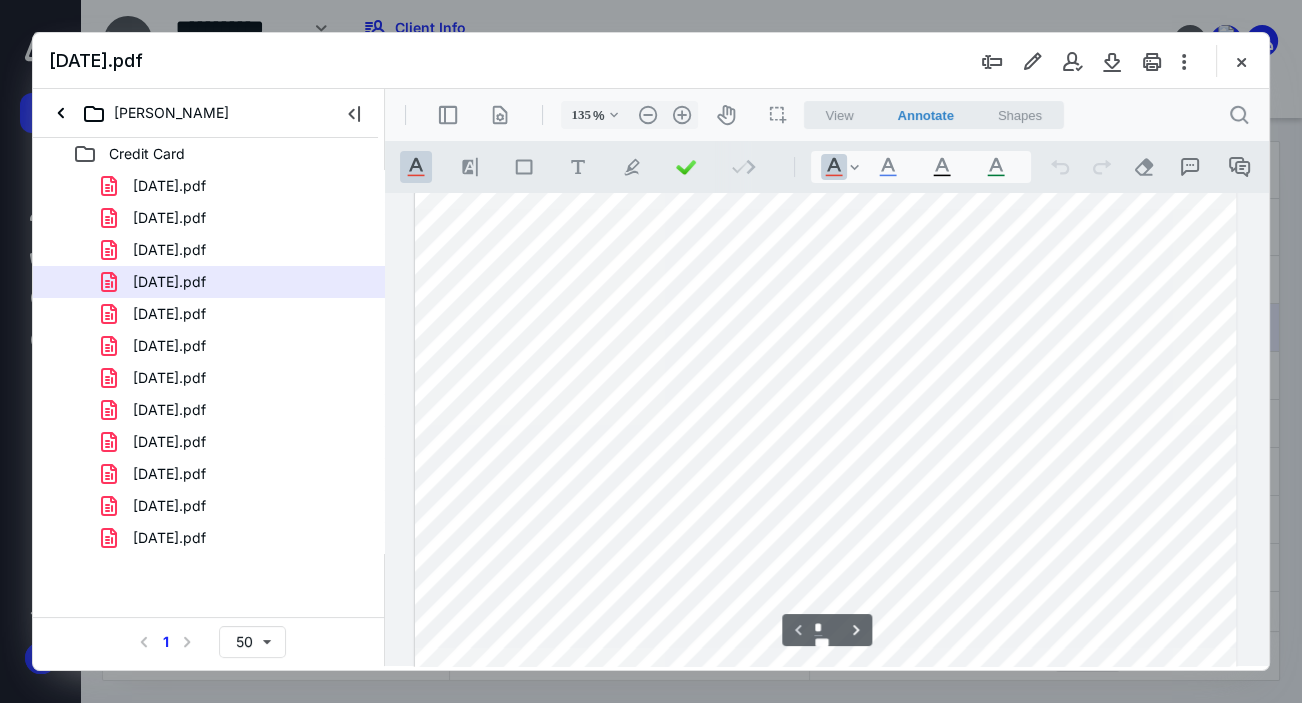 scroll, scrollTop: 0, scrollLeft: 0, axis: both 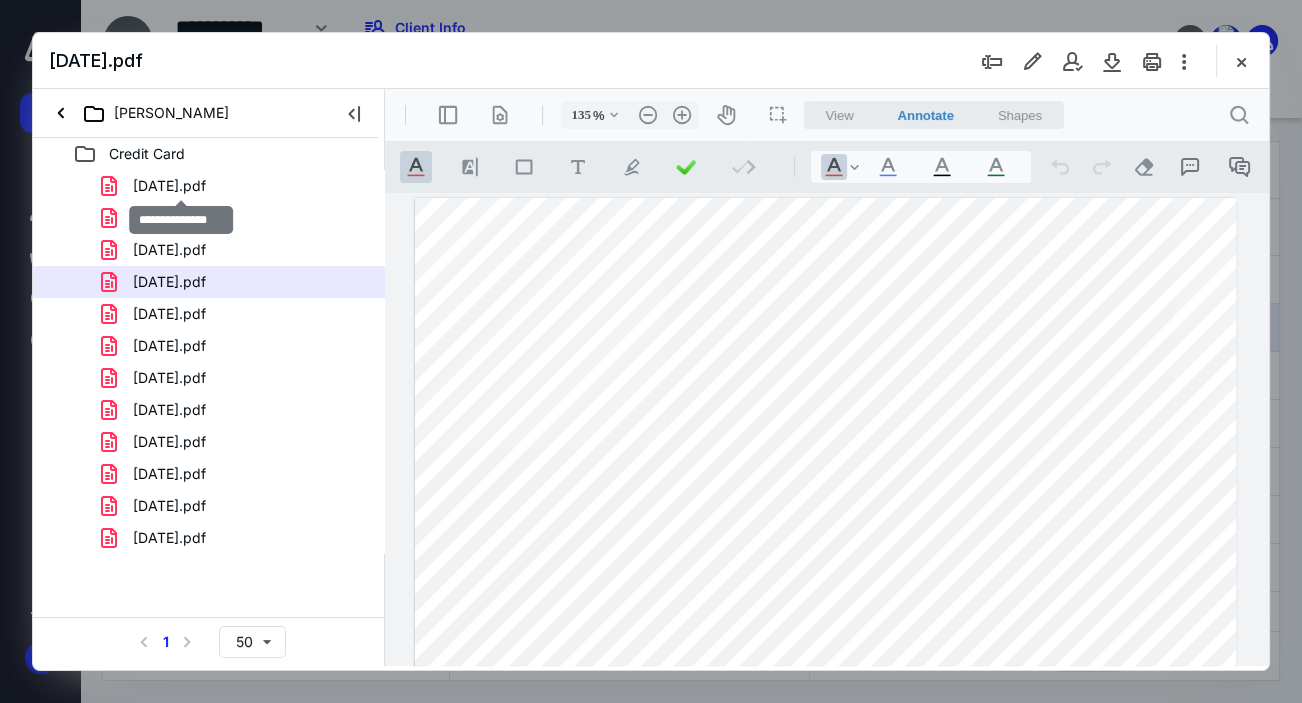 click on "[DATE].pdf" at bounding box center (169, 186) 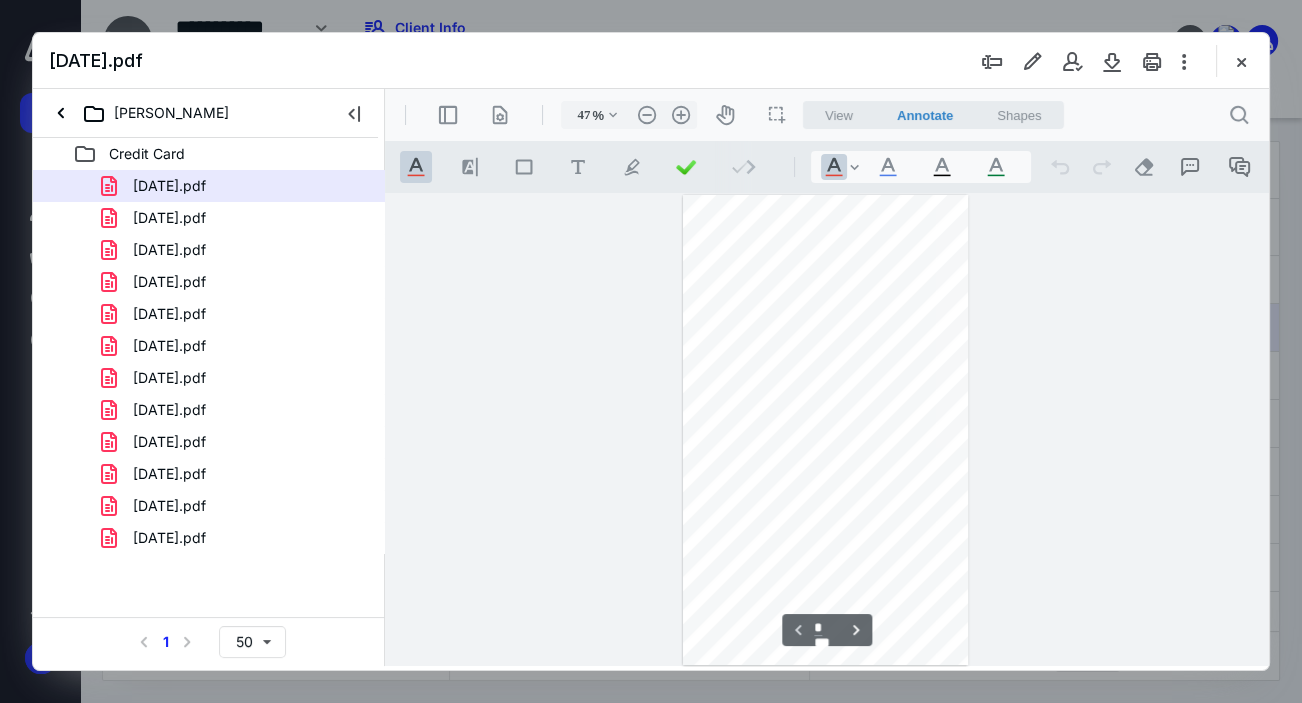 scroll, scrollTop: 105, scrollLeft: 0, axis: vertical 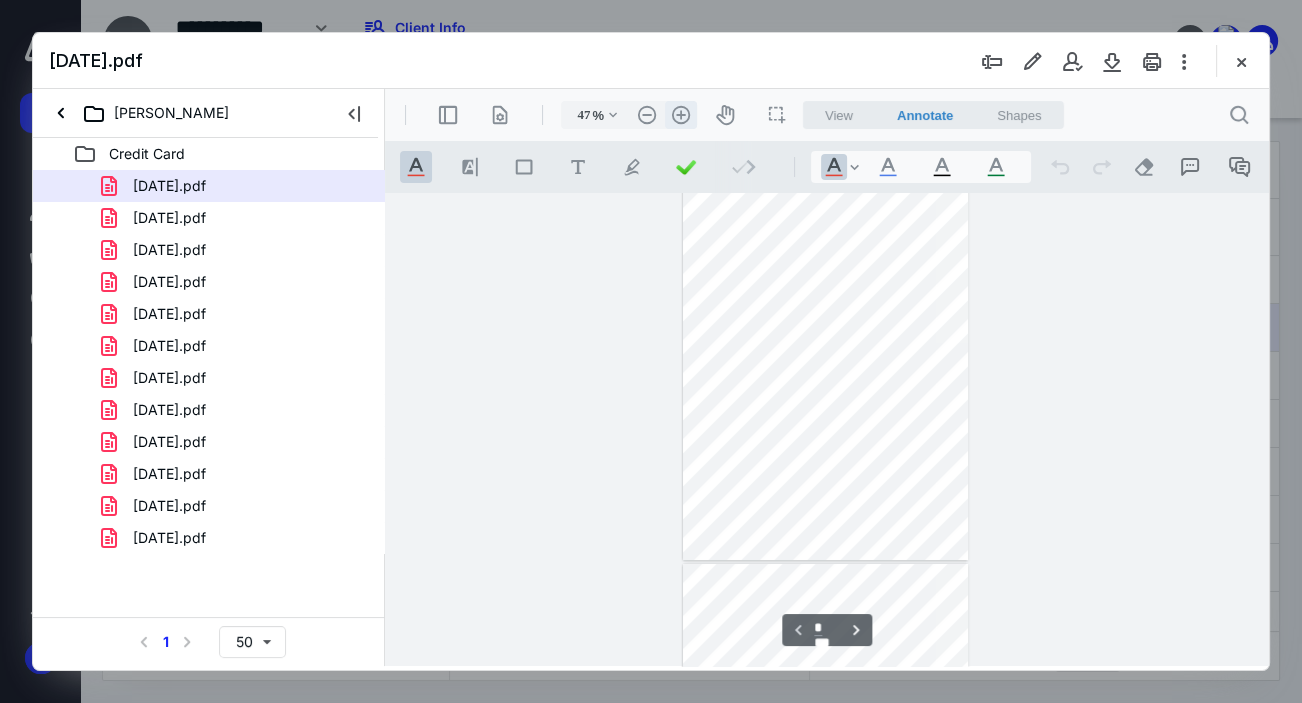 click on ".cls-1{fill:#abb0c4;} icon - header - zoom - in - line" at bounding box center (681, 115) 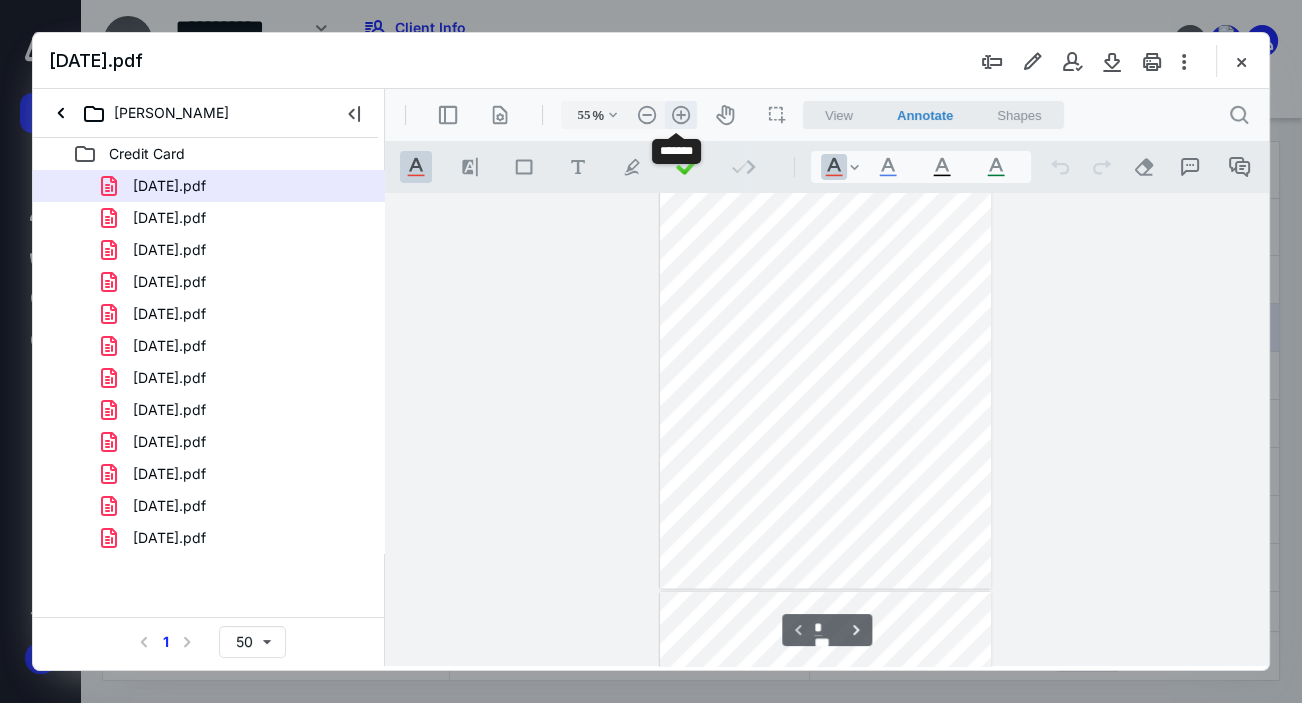 click on ".cls-1{fill:#abb0c4;} icon - header - zoom - in - line" at bounding box center (681, 115) 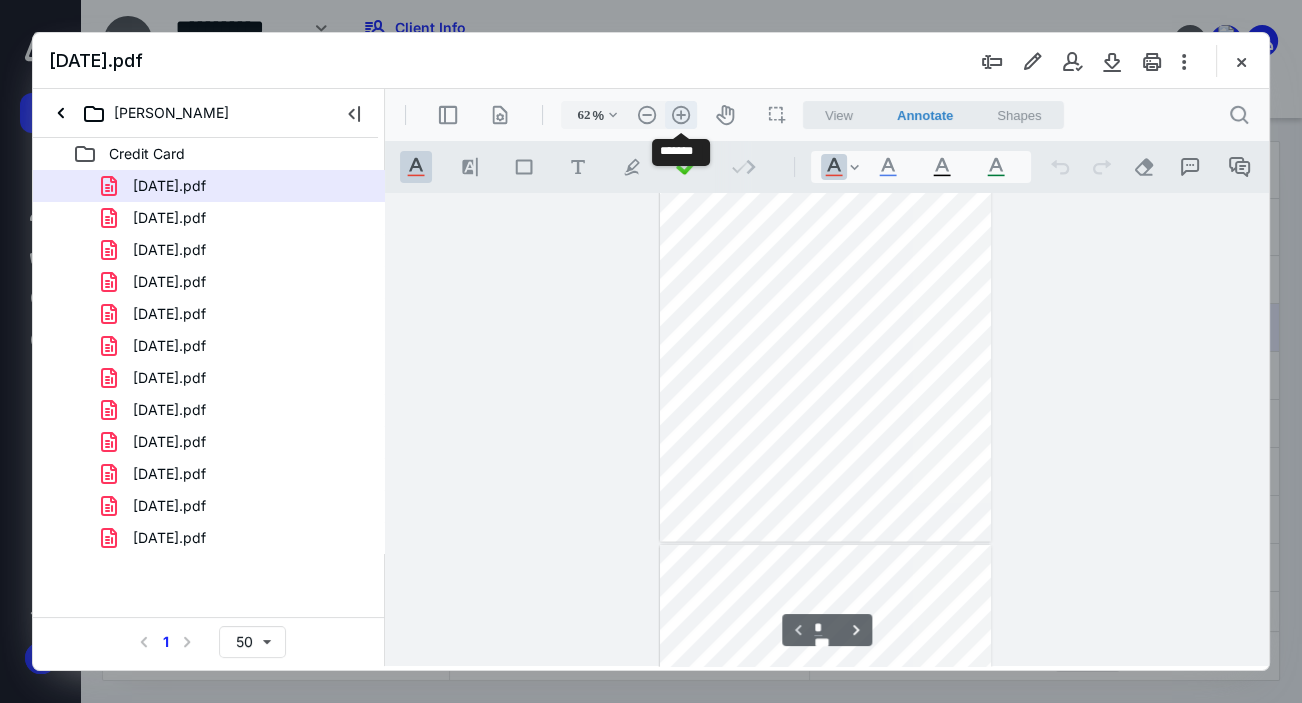 click on ".cls-1{fill:#abb0c4;} icon - header - zoom - in - line" at bounding box center (681, 115) 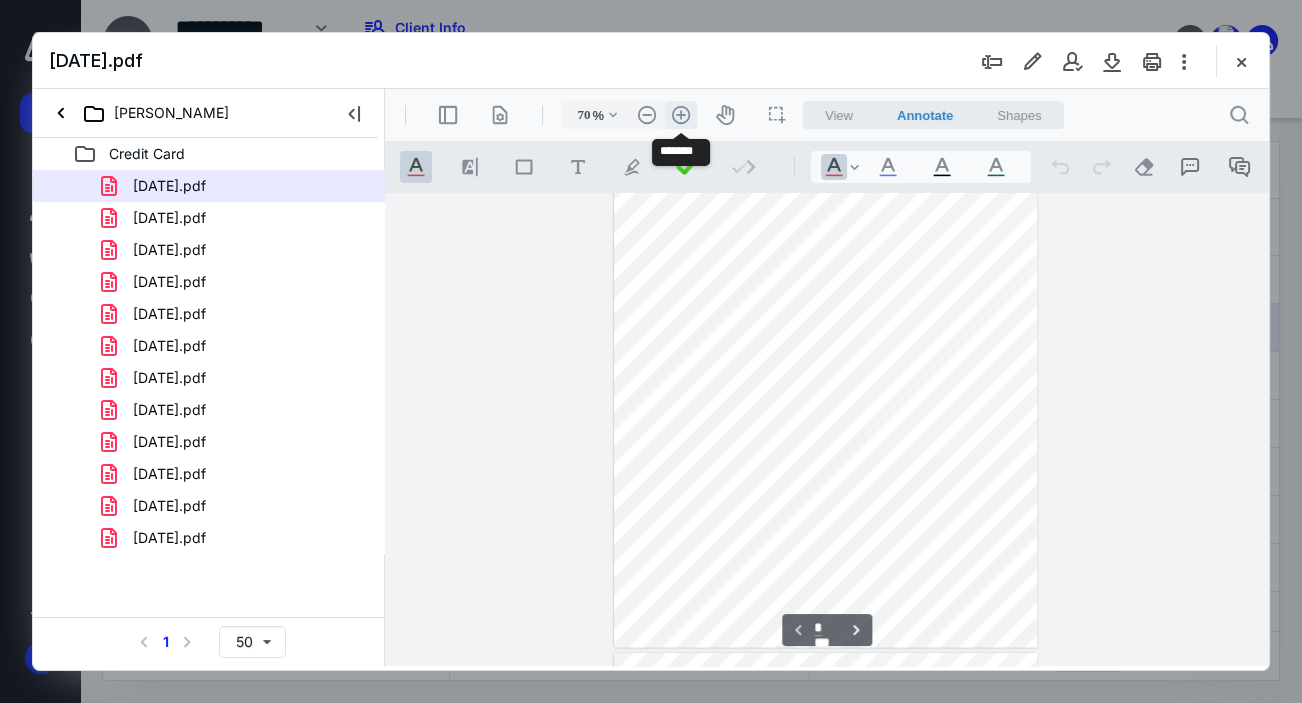 click on ".cls-1{fill:#abb0c4;} icon - header - zoom - in - line" at bounding box center (681, 115) 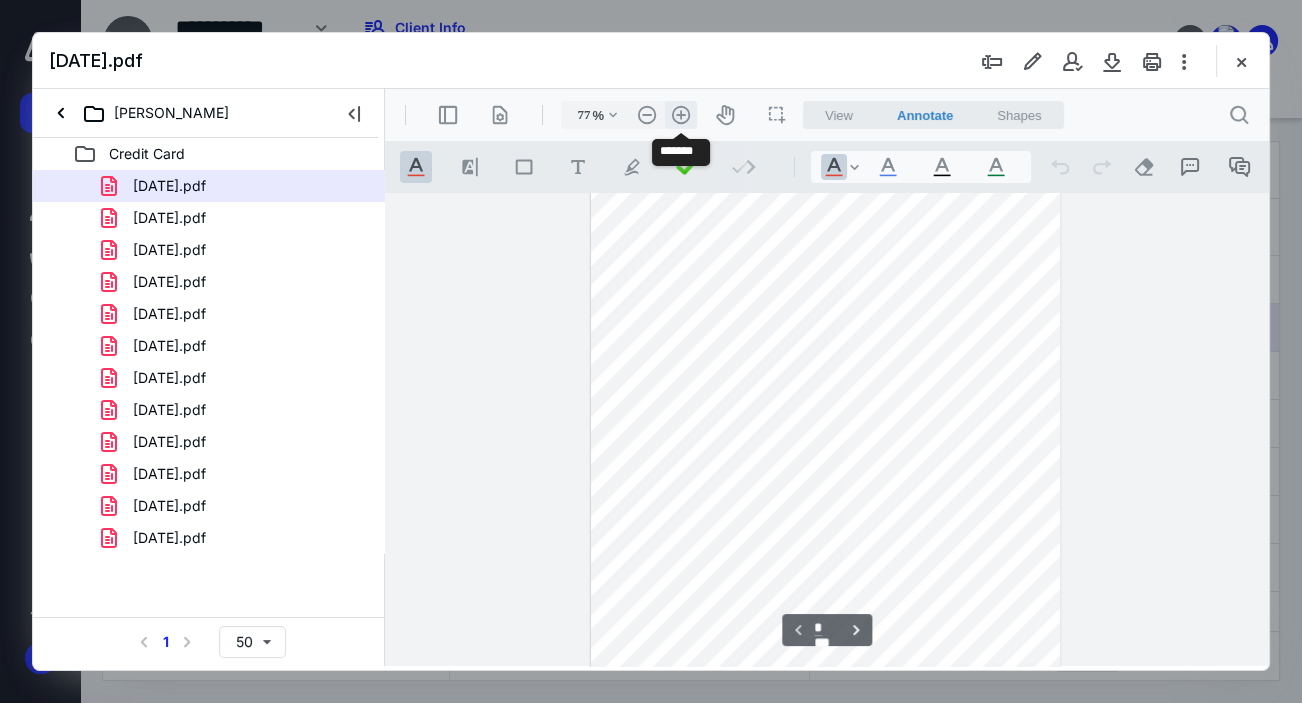 click on ".cls-1{fill:#abb0c4;} icon - header - zoom - in - line" at bounding box center [681, 115] 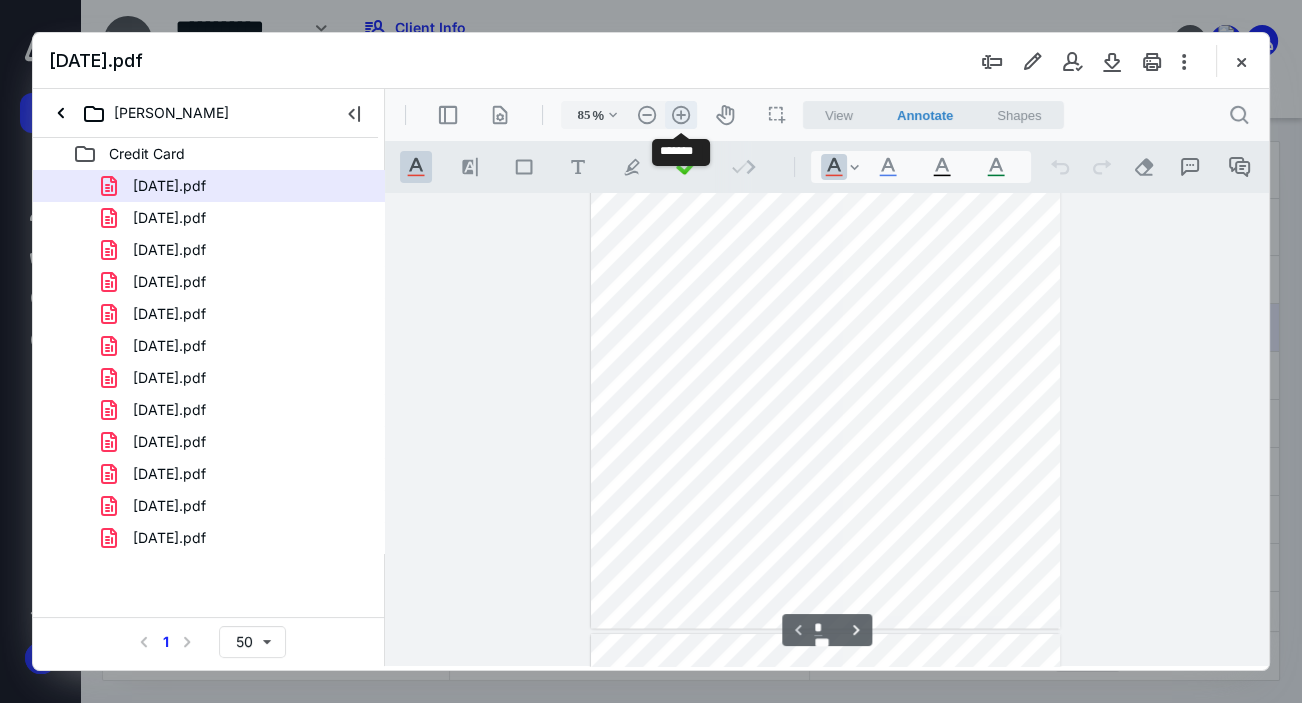 click on ".cls-1{fill:#abb0c4;} icon - header - zoom - in - line" at bounding box center (681, 115) 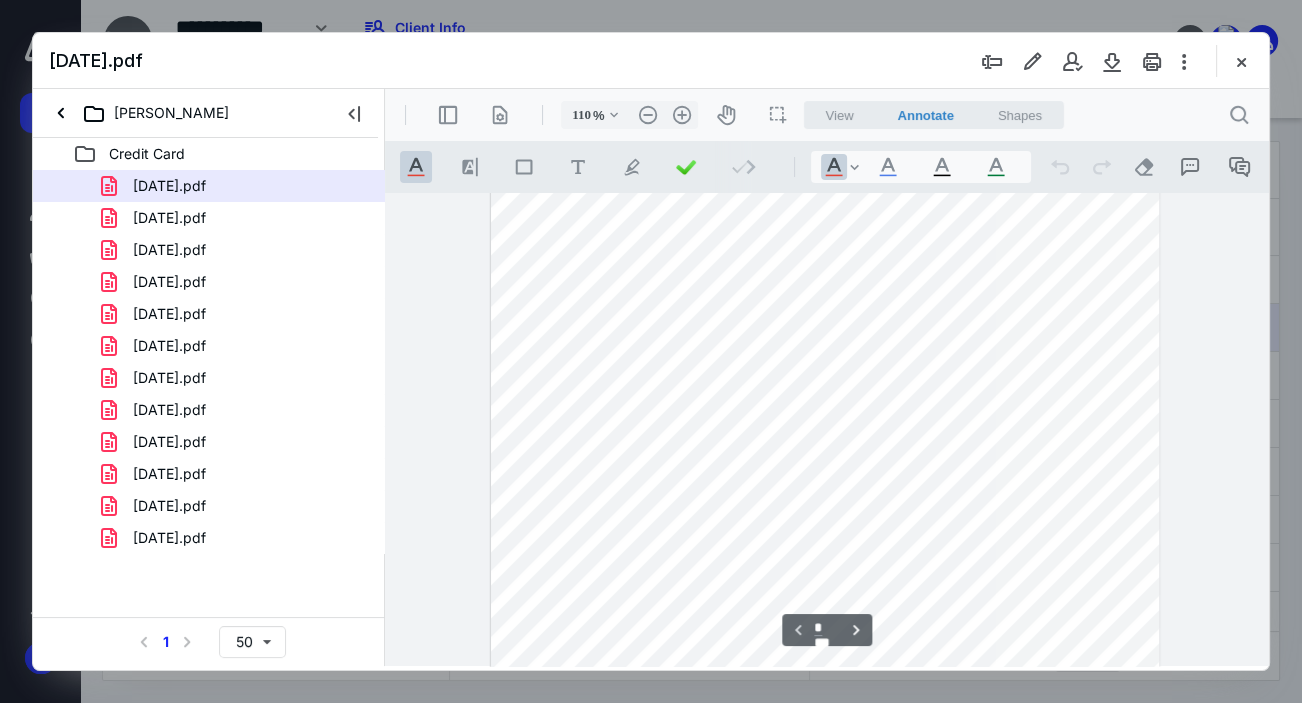 scroll, scrollTop: 0, scrollLeft: 0, axis: both 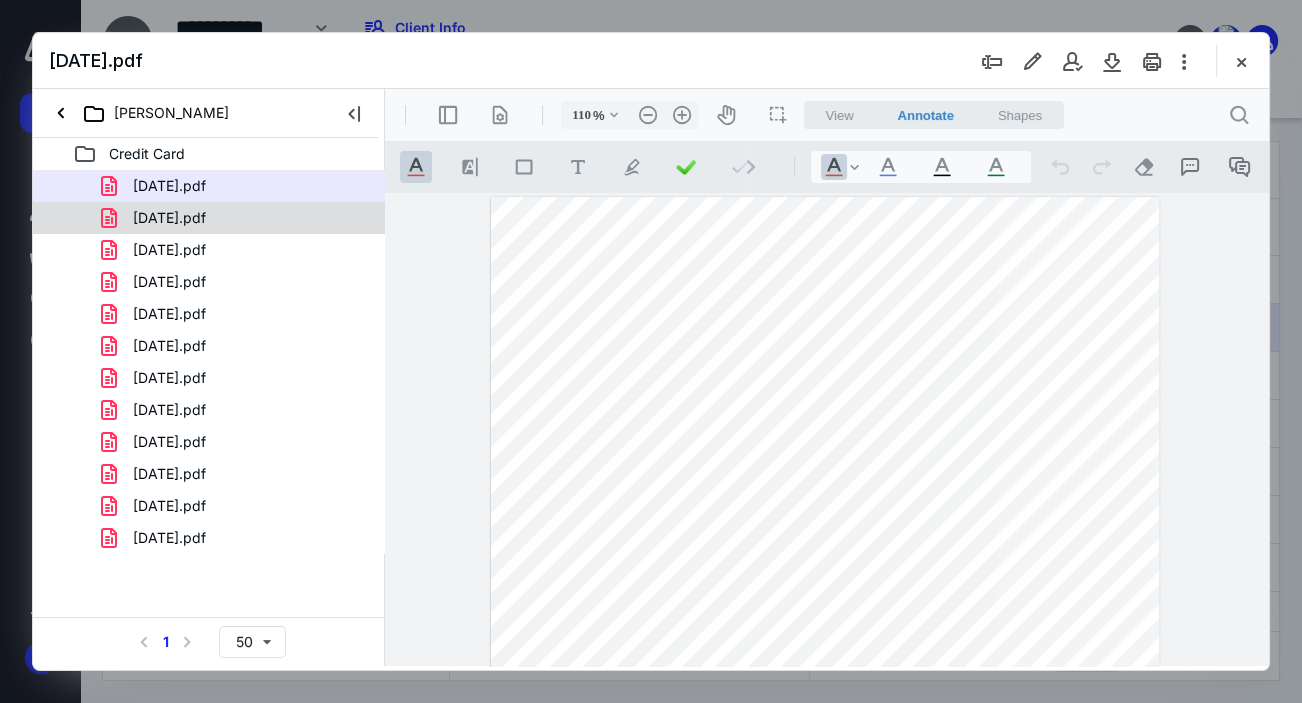 click on "[DATE].pdf" at bounding box center (169, 218) 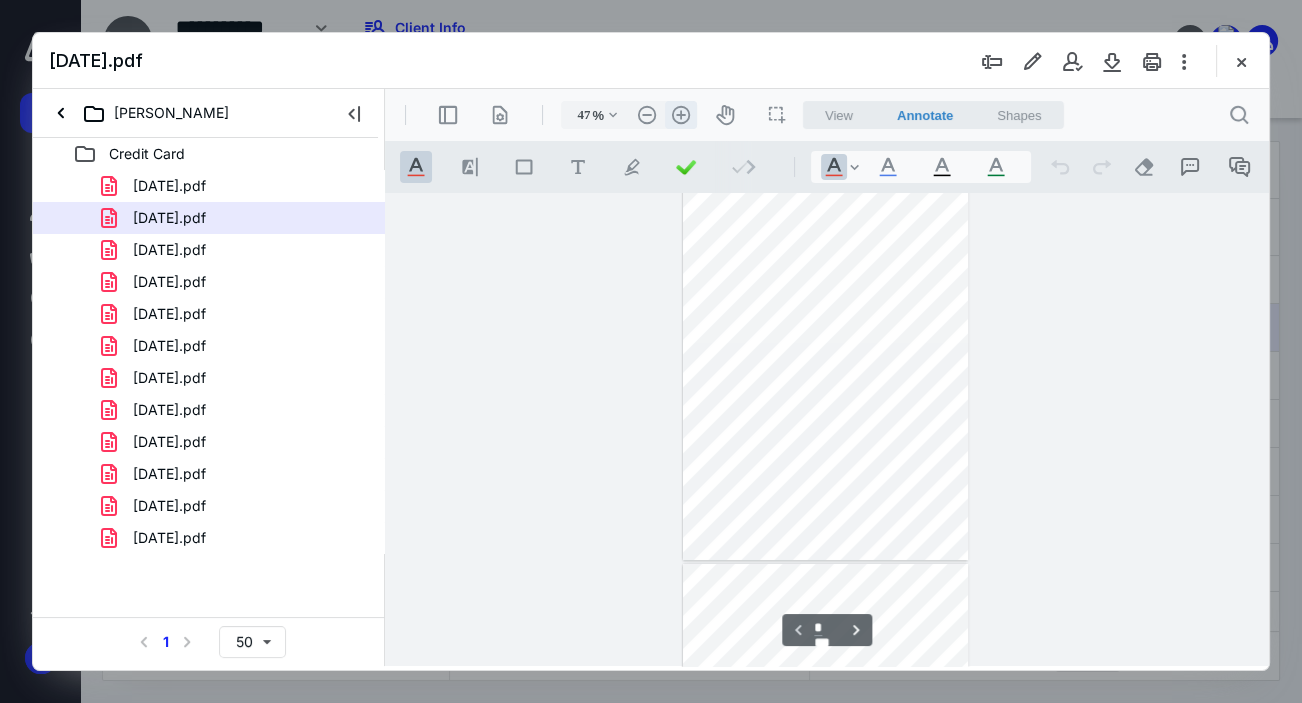 click on ".cls-1{fill:#abb0c4;} icon - header - zoom - in - line" at bounding box center [681, 115] 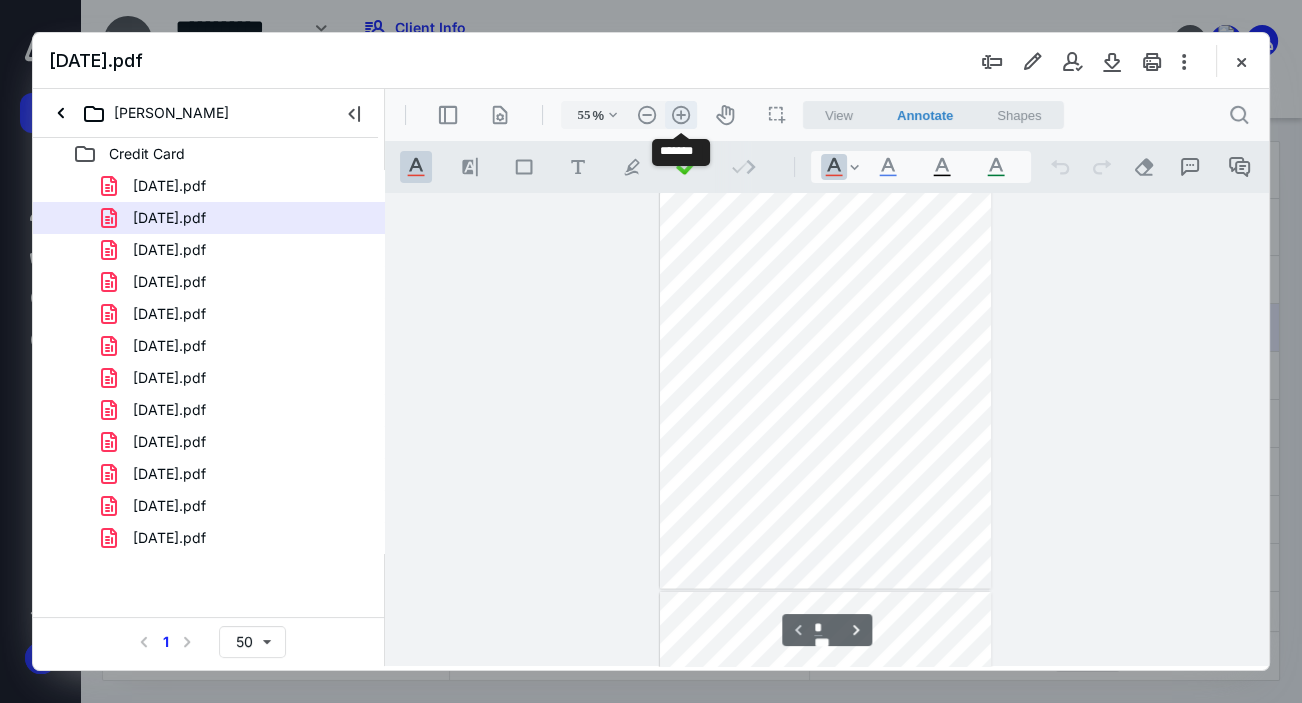 click on ".cls-1{fill:#abb0c4;} icon - header - zoom - in - line" at bounding box center (681, 115) 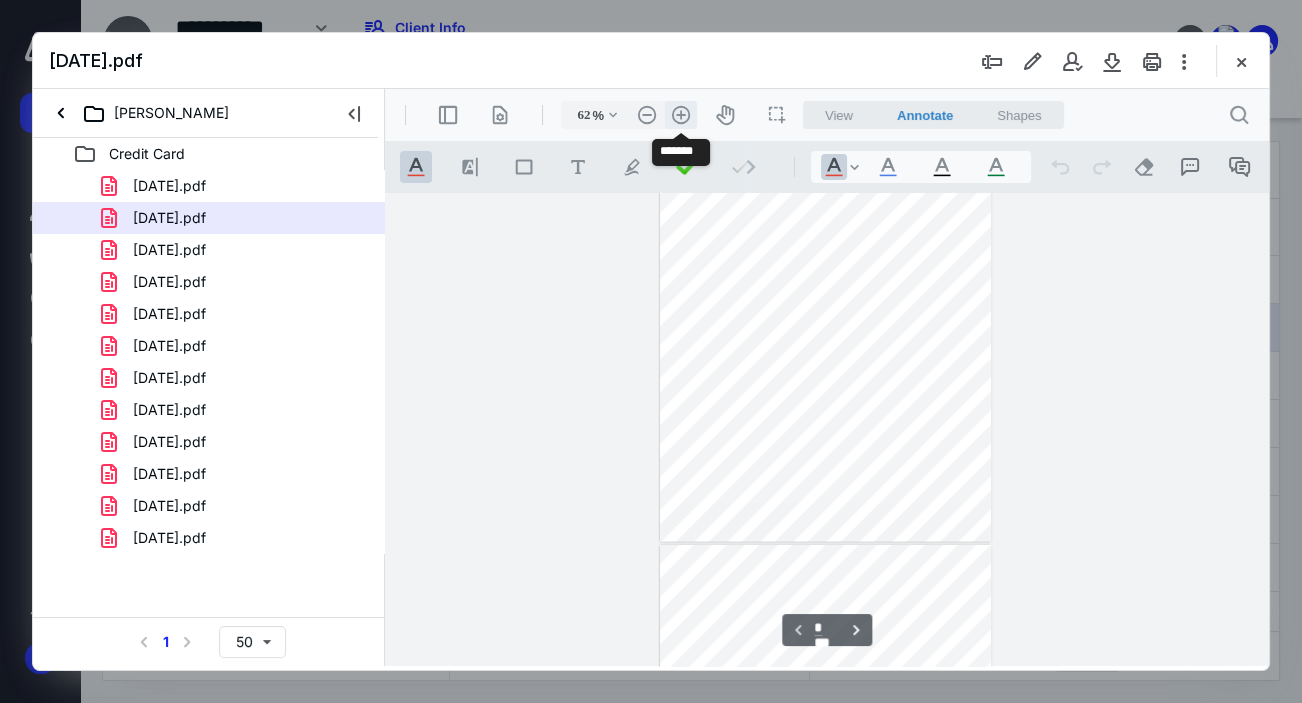 click on ".cls-1{fill:#abb0c4;} icon - header - zoom - in - line" at bounding box center [681, 115] 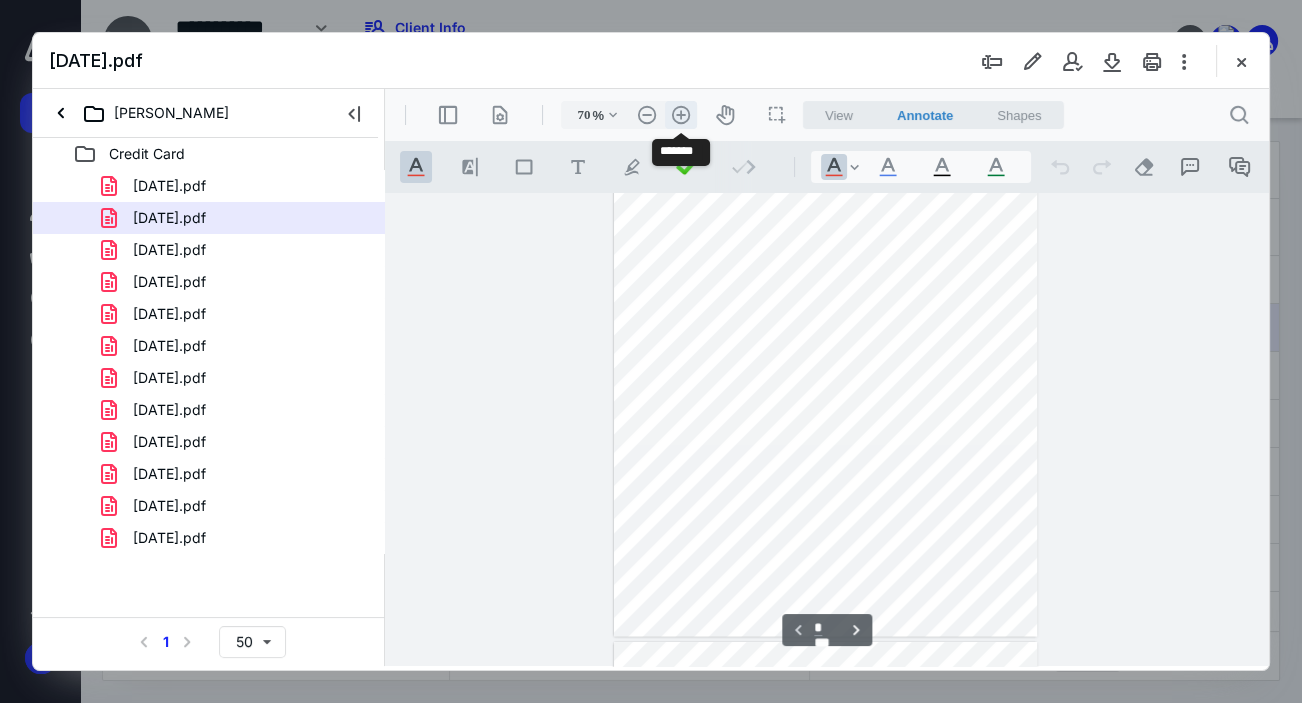 click on ".cls-1{fill:#abb0c4;} icon - header - zoom - in - line" at bounding box center [681, 115] 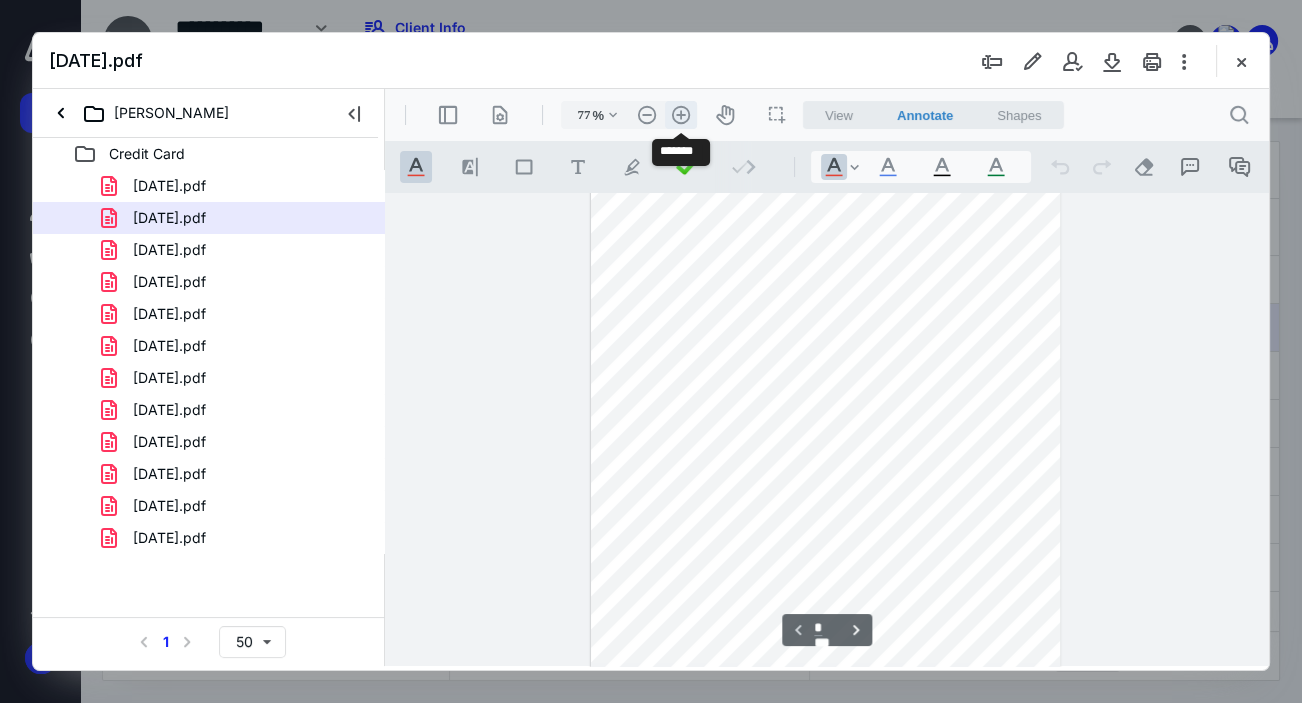 click on ".cls-1{fill:#abb0c4;} icon - header - zoom - in - line" at bounding box center (681, 115) 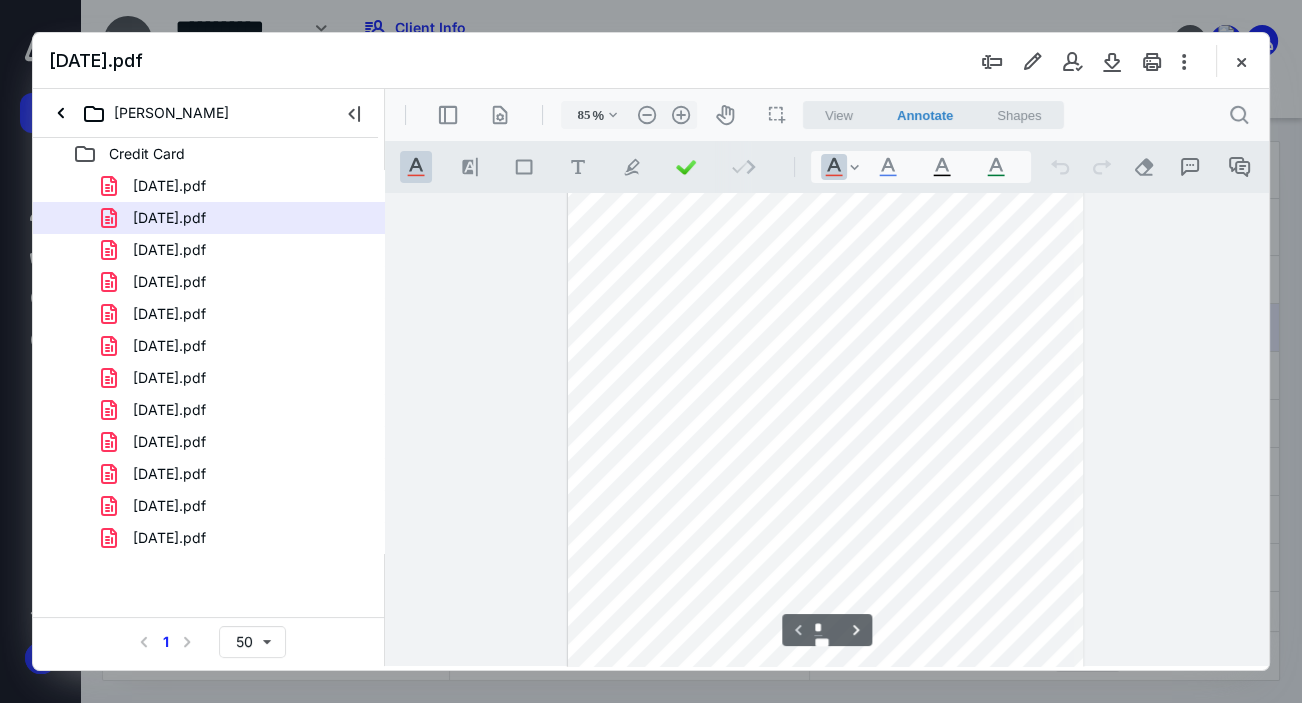 scroll, scrollTop: 0, scrollLeft: 0, axis: both 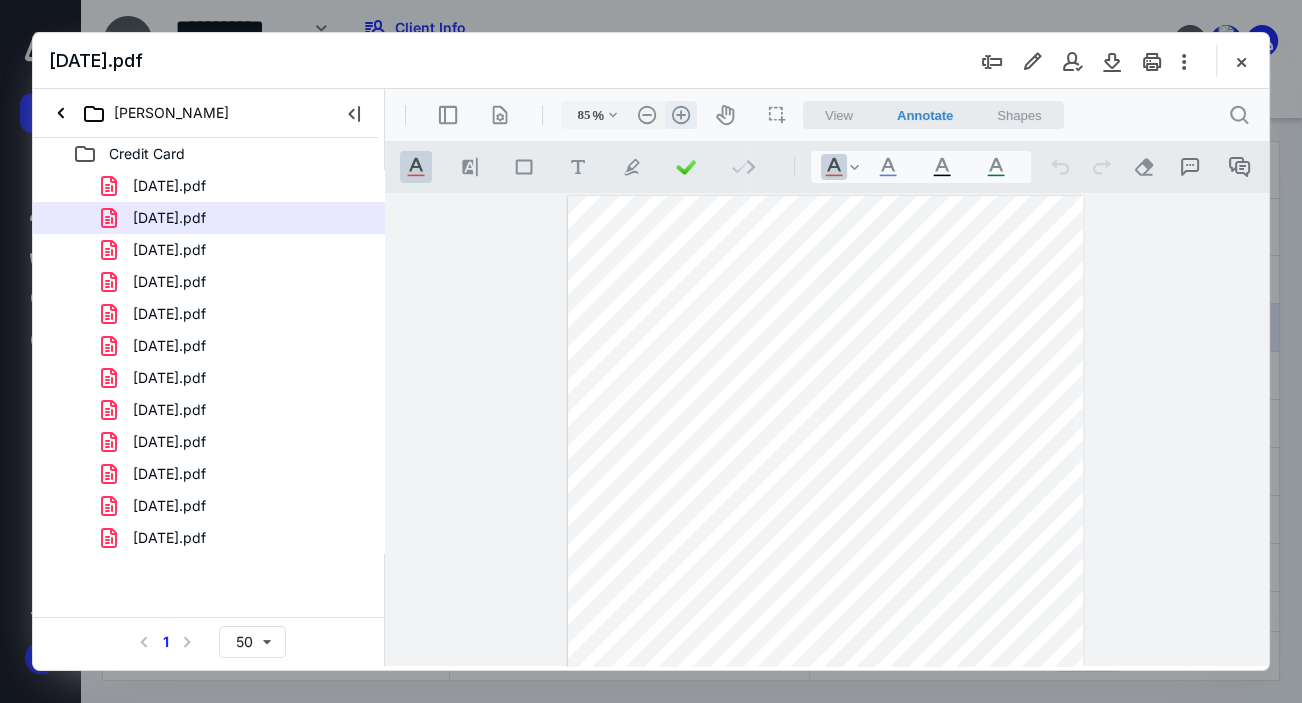 click on ".cls-1{fill:#abb0c4;} icon - header - zoom - in - line" at bounding box center (681, 115) 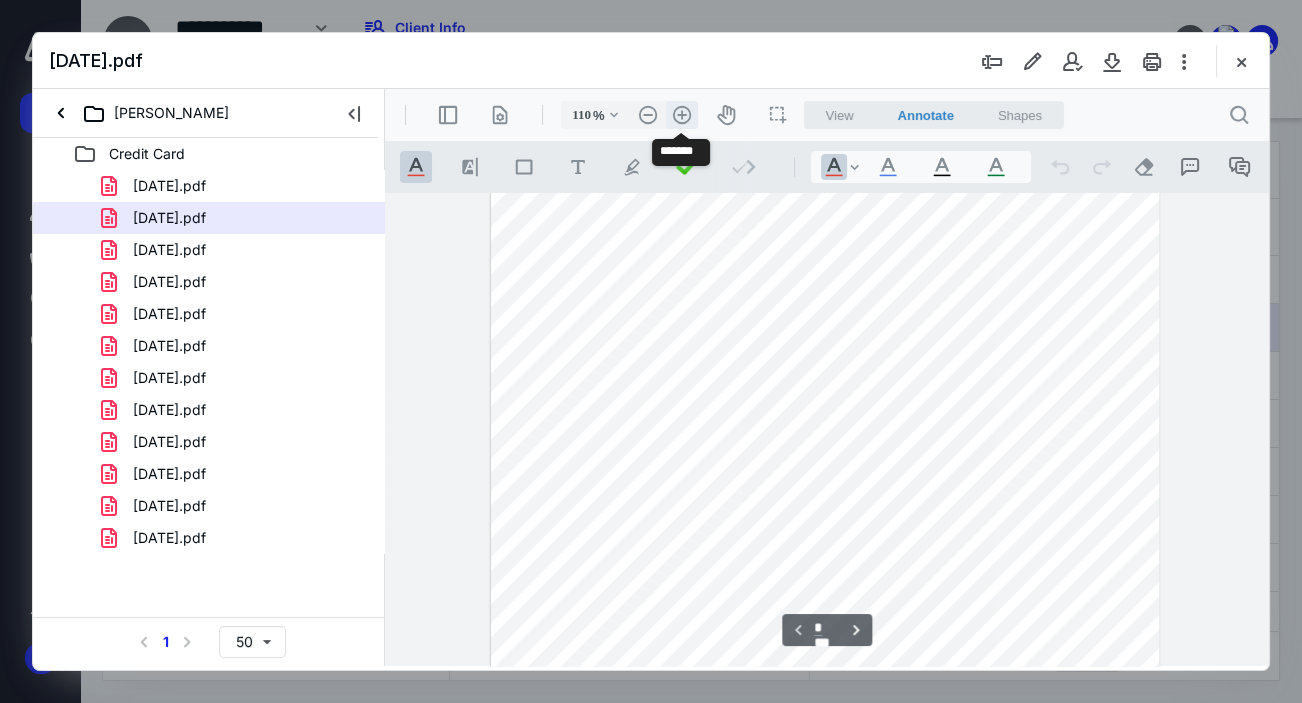 click on ".cls-1{fill:#abb0c4;} icon - header - zoom - in - line" at bounding box center [682, 115] 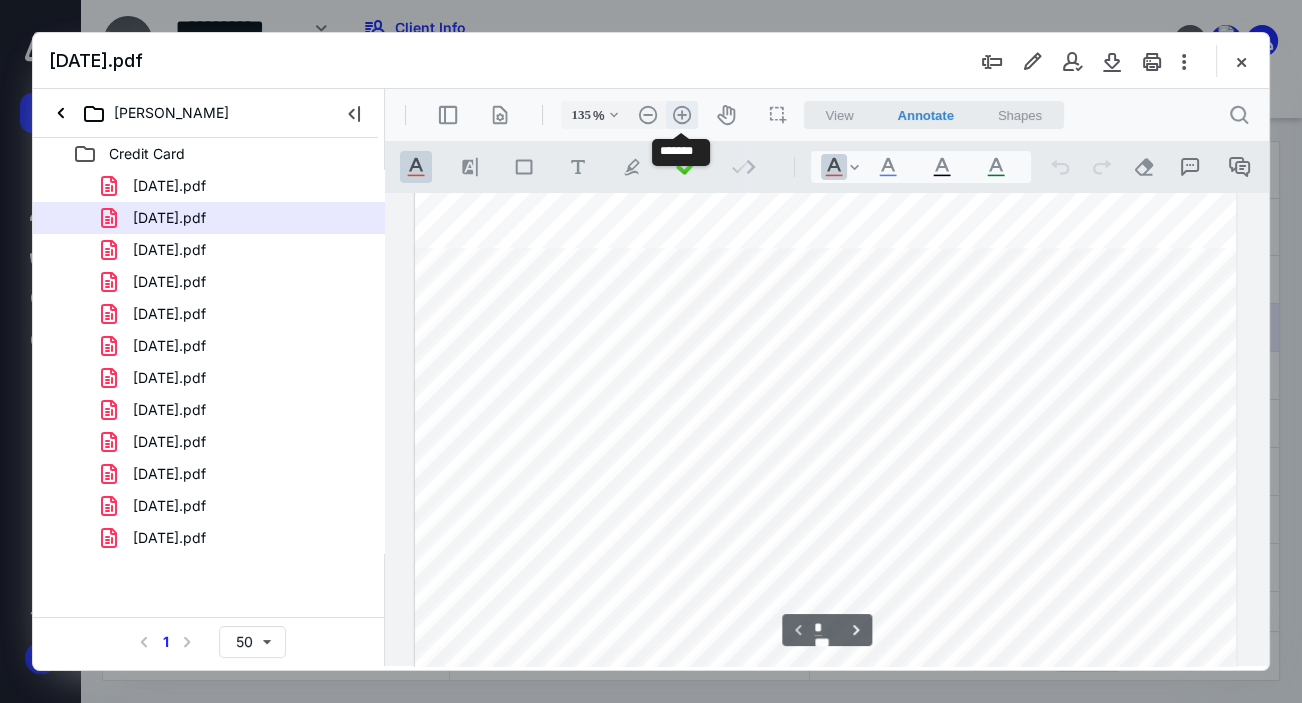 scroll, scrollTop: 110, scrollLeft: 0, axis: vertical 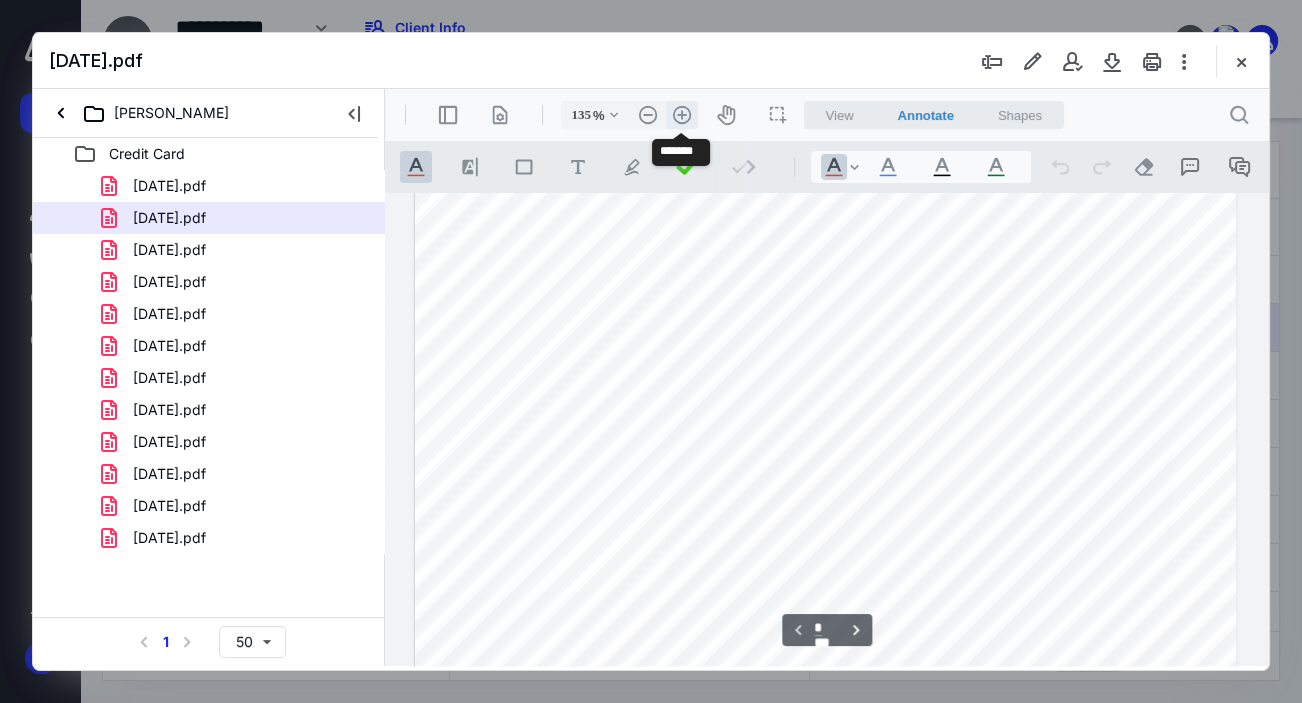 click on ".cls-1{fill:#abb0c4;} icon - header - zoom - in - line" at bounding box center (682, 115) 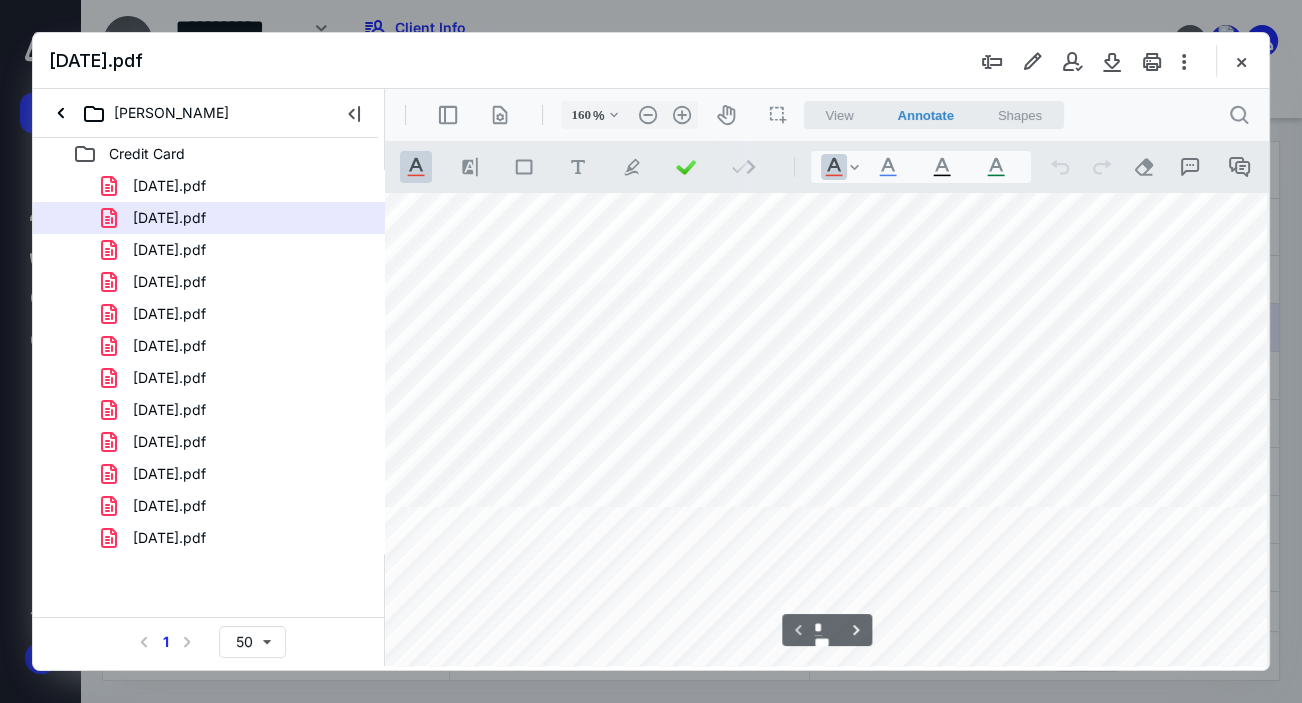 scroll, scrollTop: 0, scrollLeft: 57, axis: horizontal 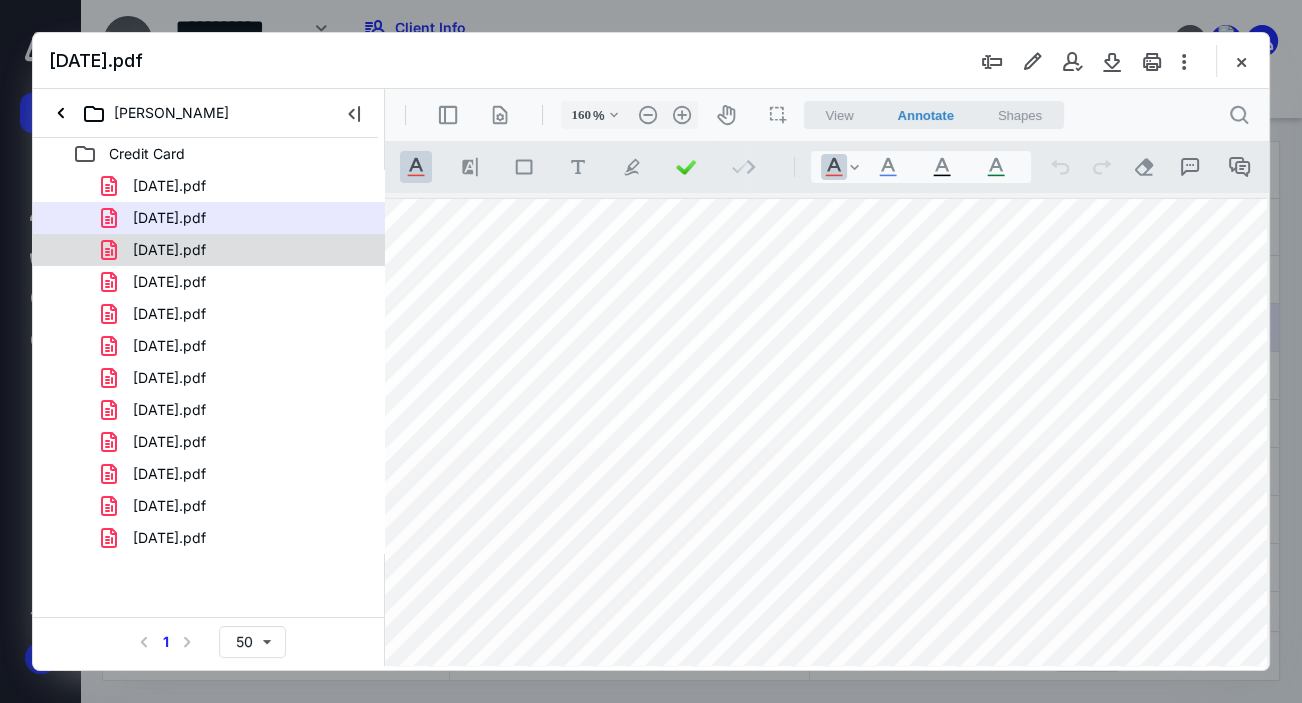 click on "[DATE].pdf" at bounding box center (169, 250) 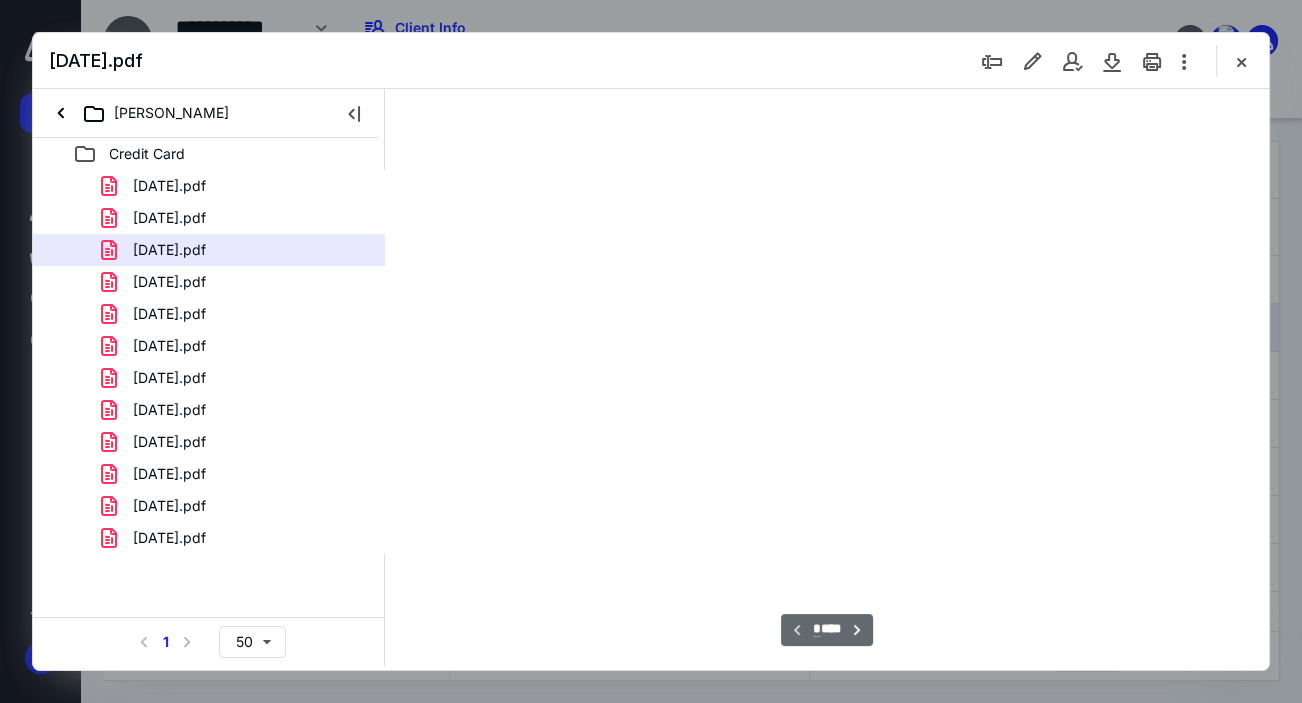 scroll, scrollTop: 105, scrollLeft: 0, axis: vertical 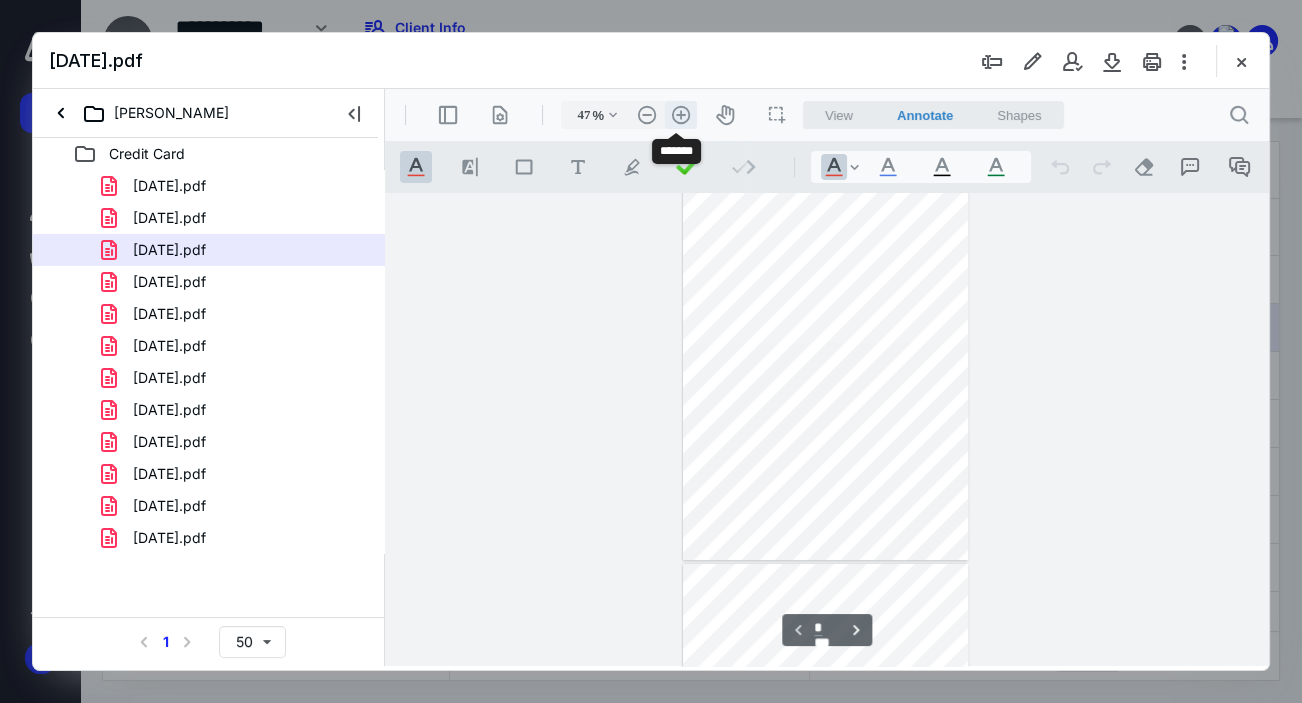 click on ".cls-1{fill:#abb0c4;} icon - header - zoom - in - line" at bounding box center [681, 115] 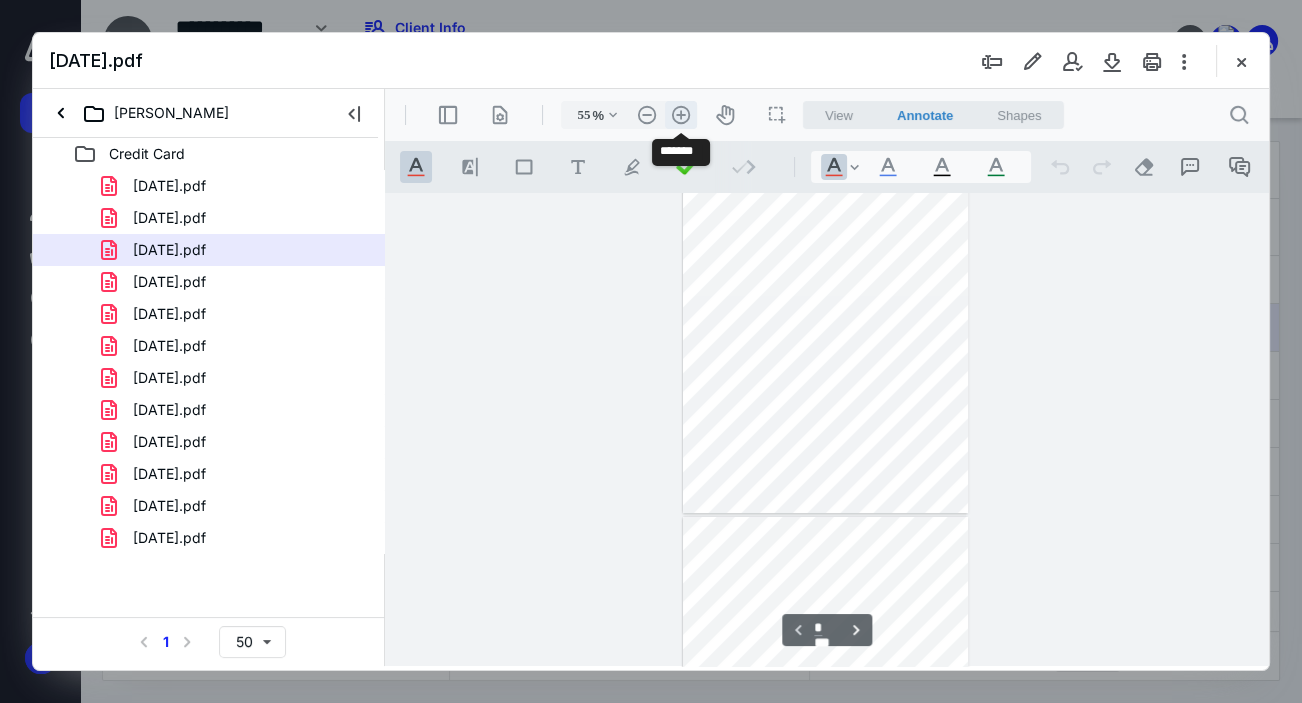 click on ".cls-1{fill:#abb0c4;} icon - header - zoom - in - line" at bounding box center [681, 115] 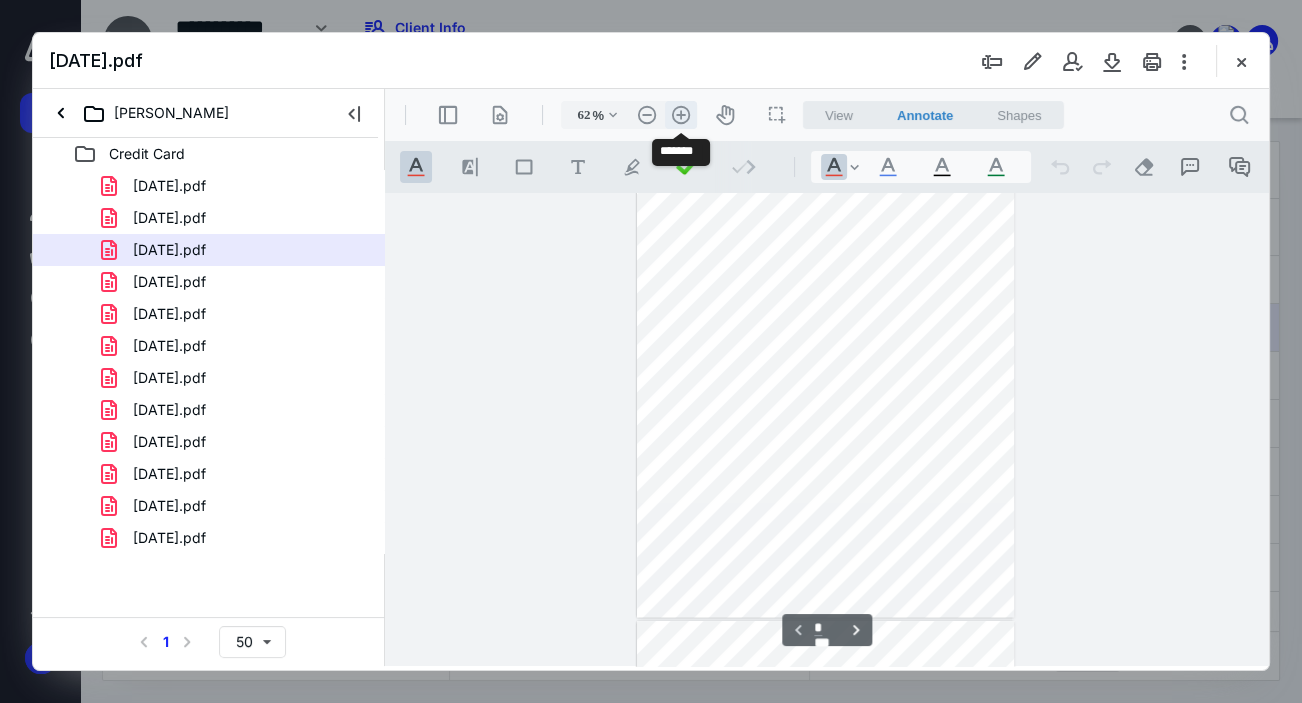 click on ".cls-1{fill:#abb0c4;} icon - header - zoom - in - line" at bounding box center (681, 115) 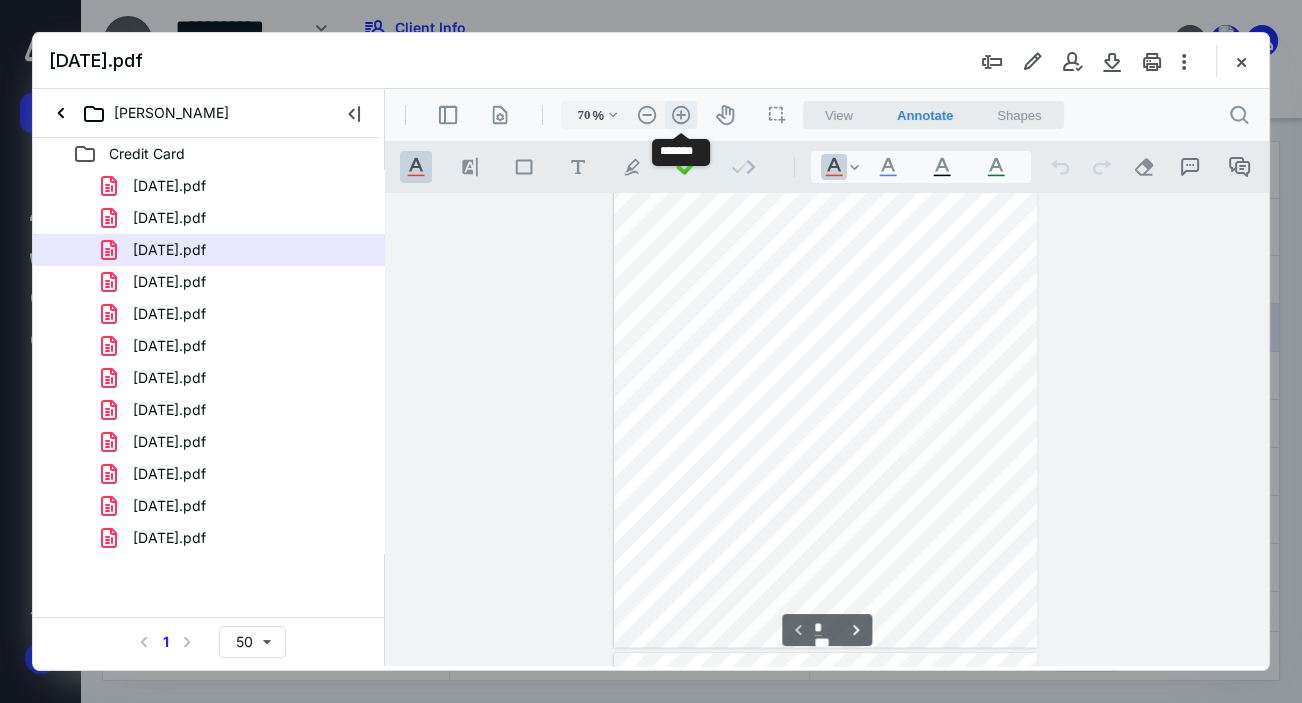 click on ".cls-1{fill:#abb0c4;} icon - header - zoom - in - line" at bounding box center [681, 115] 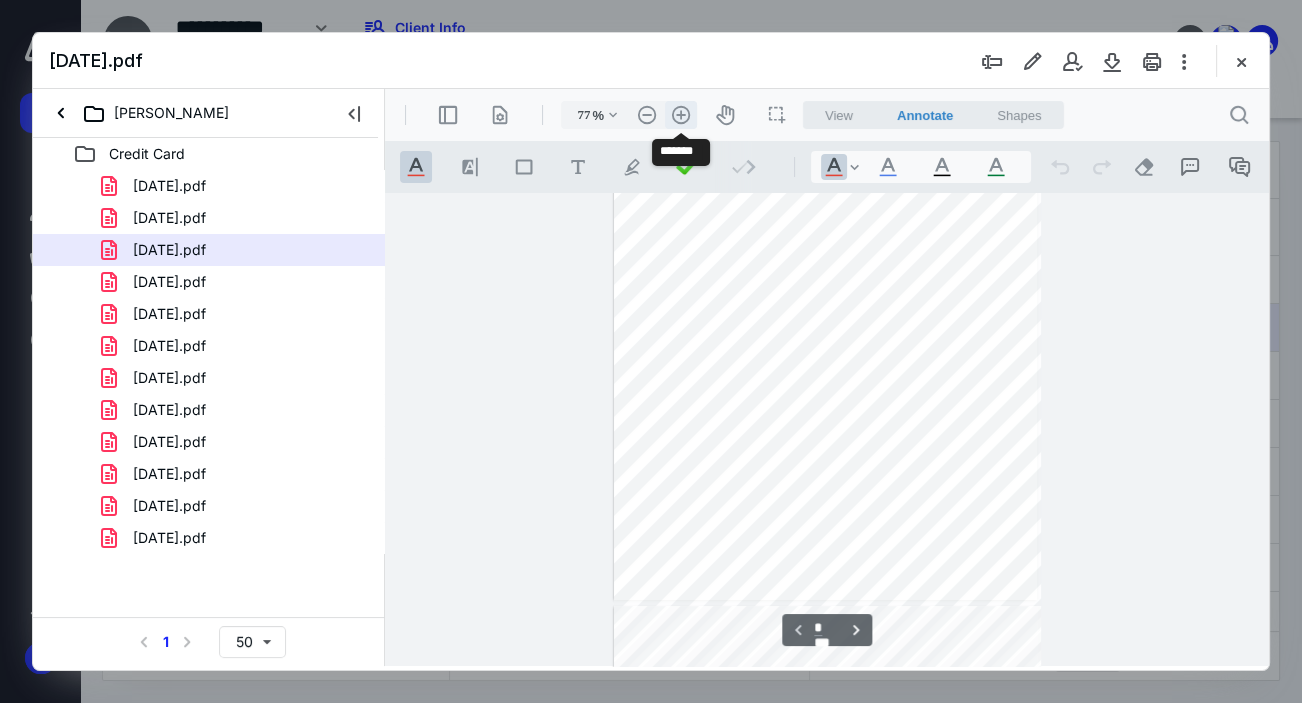 click on ".cls-1{fill:#abb0c4;} icon - header - zoom - in - line" at bounding box center [681, 115] 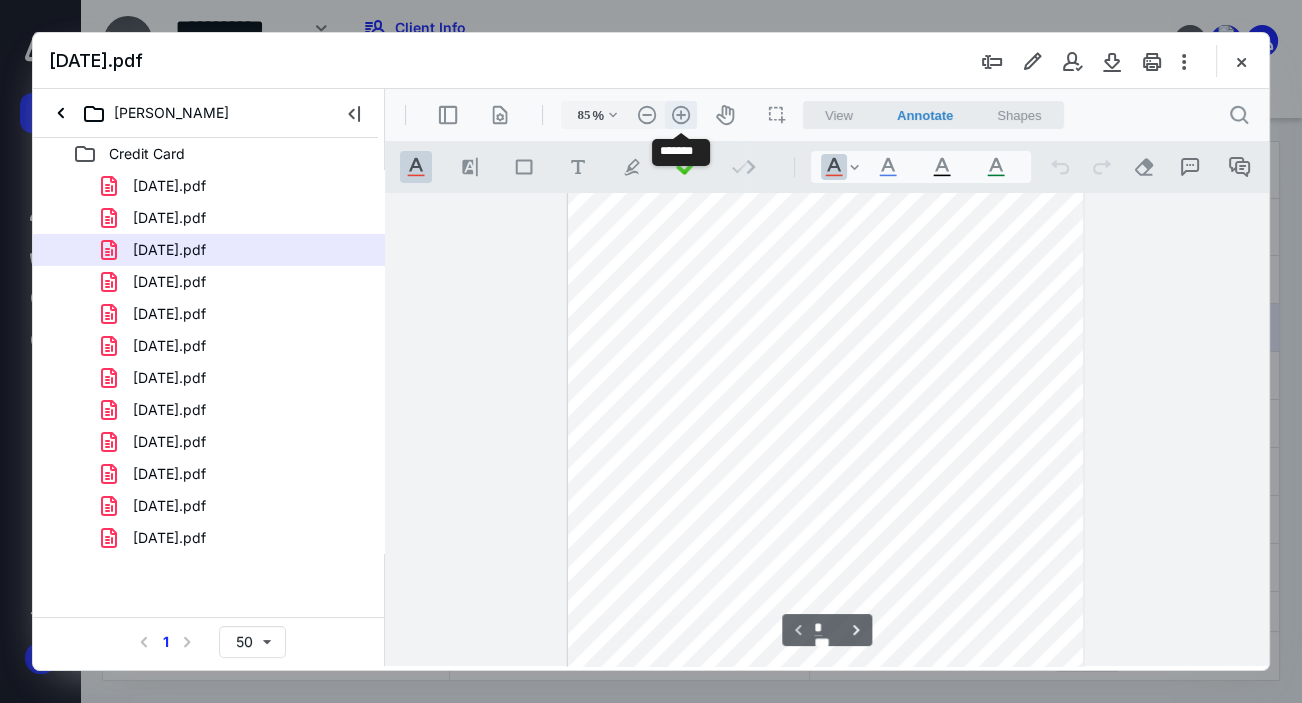 click on ".cls-1{fill:#abb0c4;} icon - header - zoom - in - line" at bounding box center [681, 115] 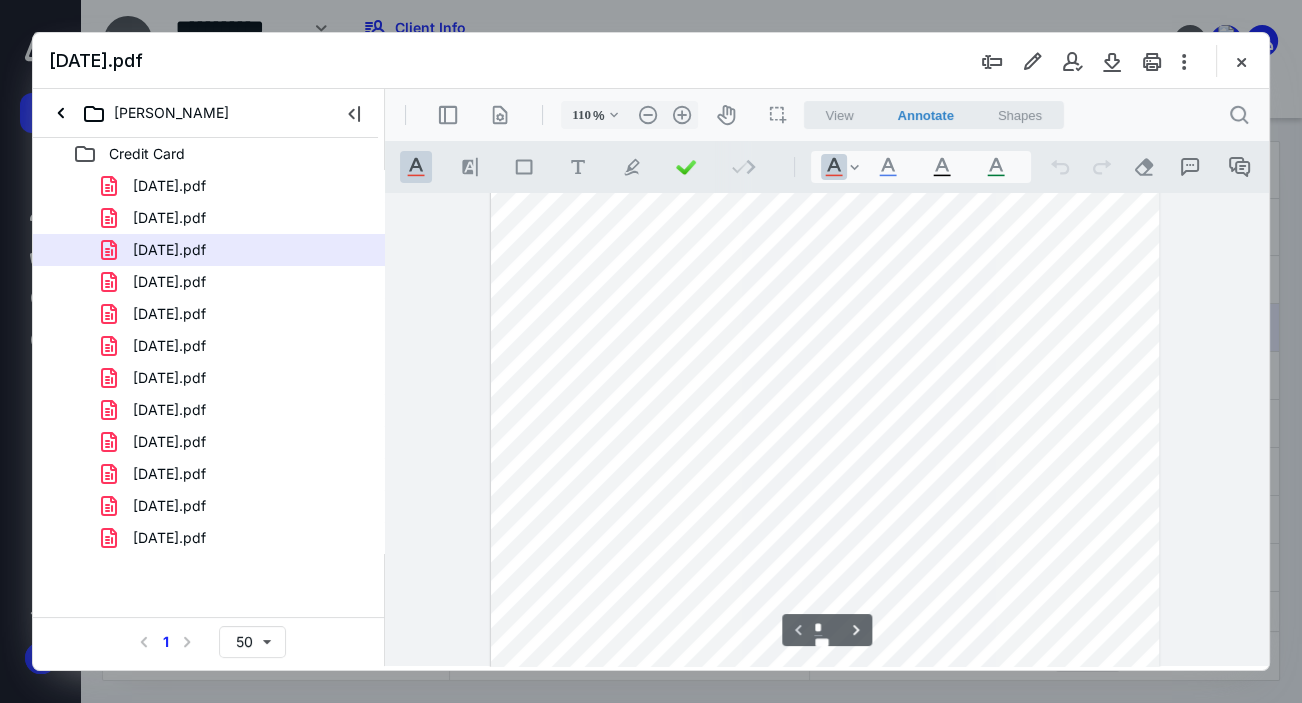 scroll, scrollTop: 0, scrollLeft: 0, axis: both 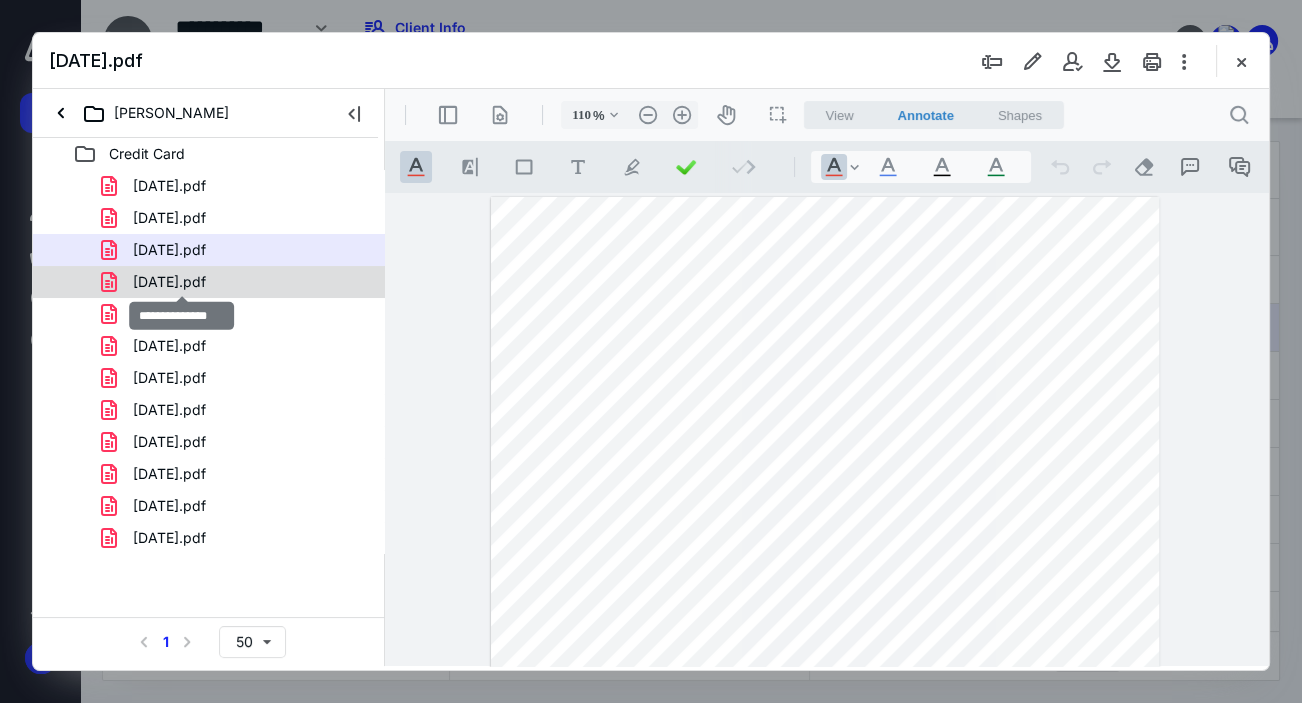 click on "[DATE].pdf" at bounding box center [169, 282] 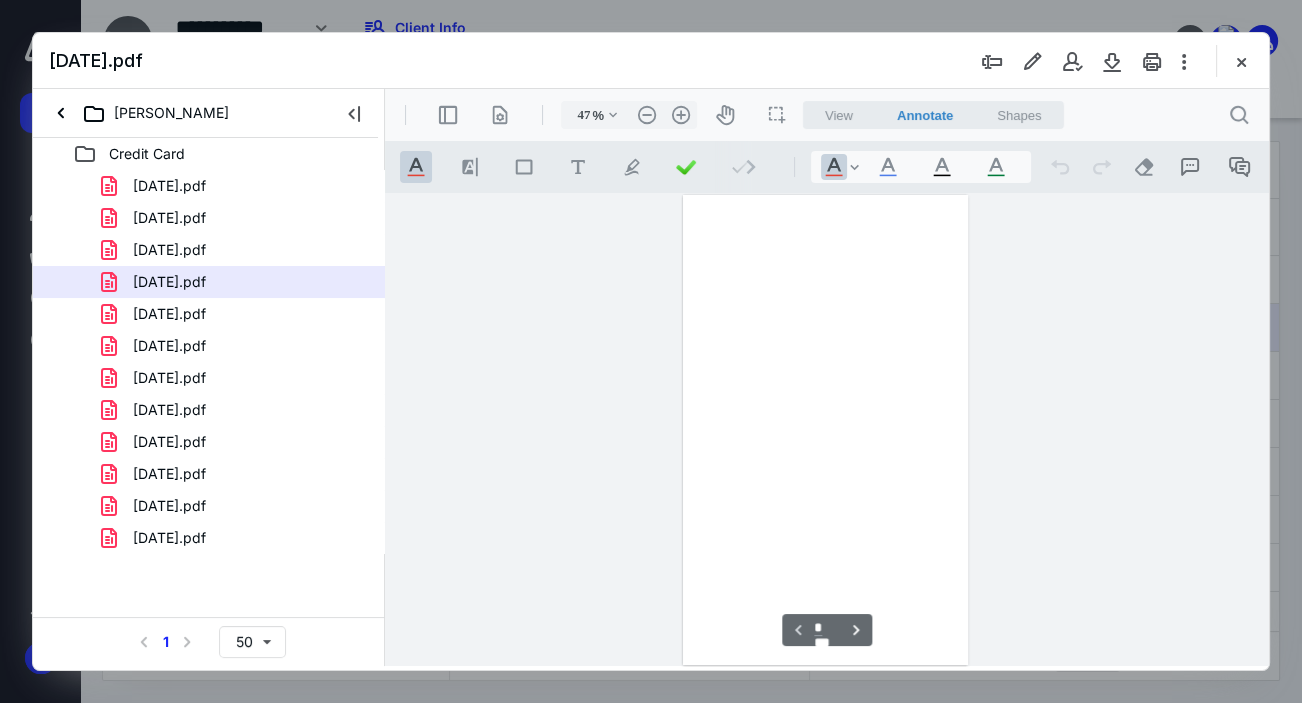 scroll, scrollTop: 105, scrollLeft: 0, axis: vertical 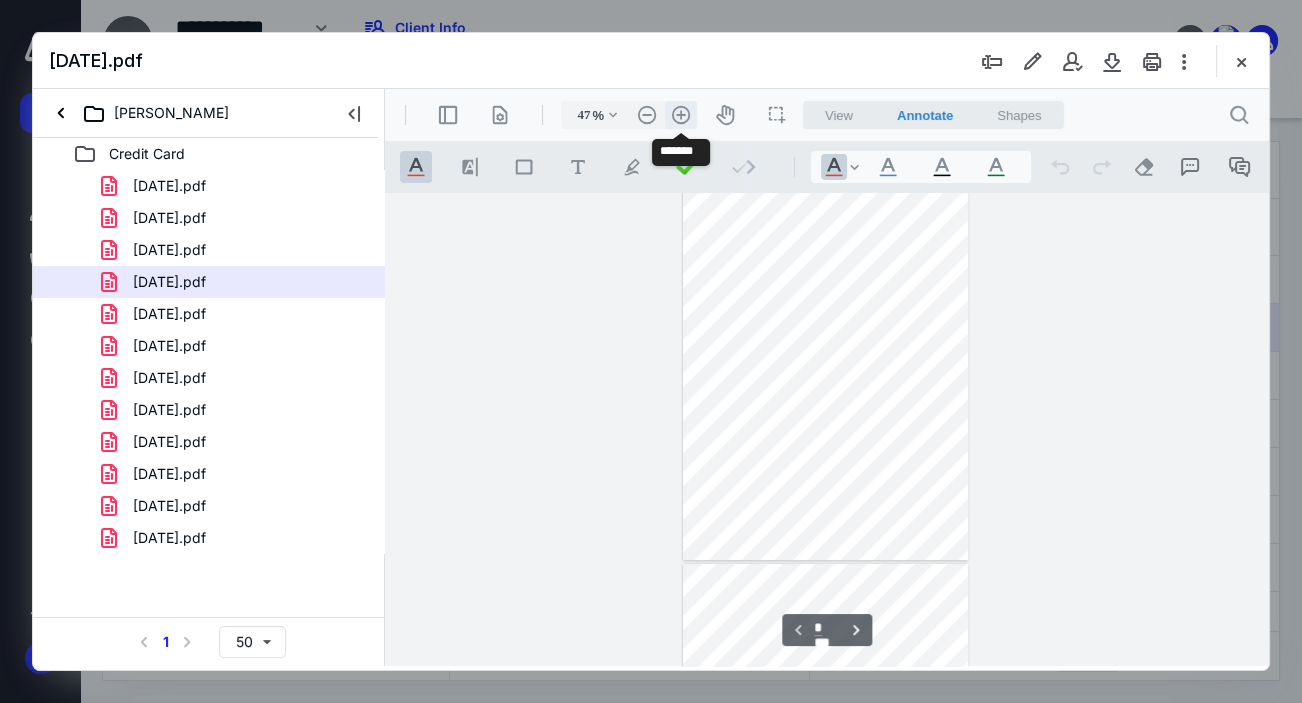 click on ".cls-1{fill:#abb0c4;} icon - header - zoom - in - line" at bounding box center (681, 115) 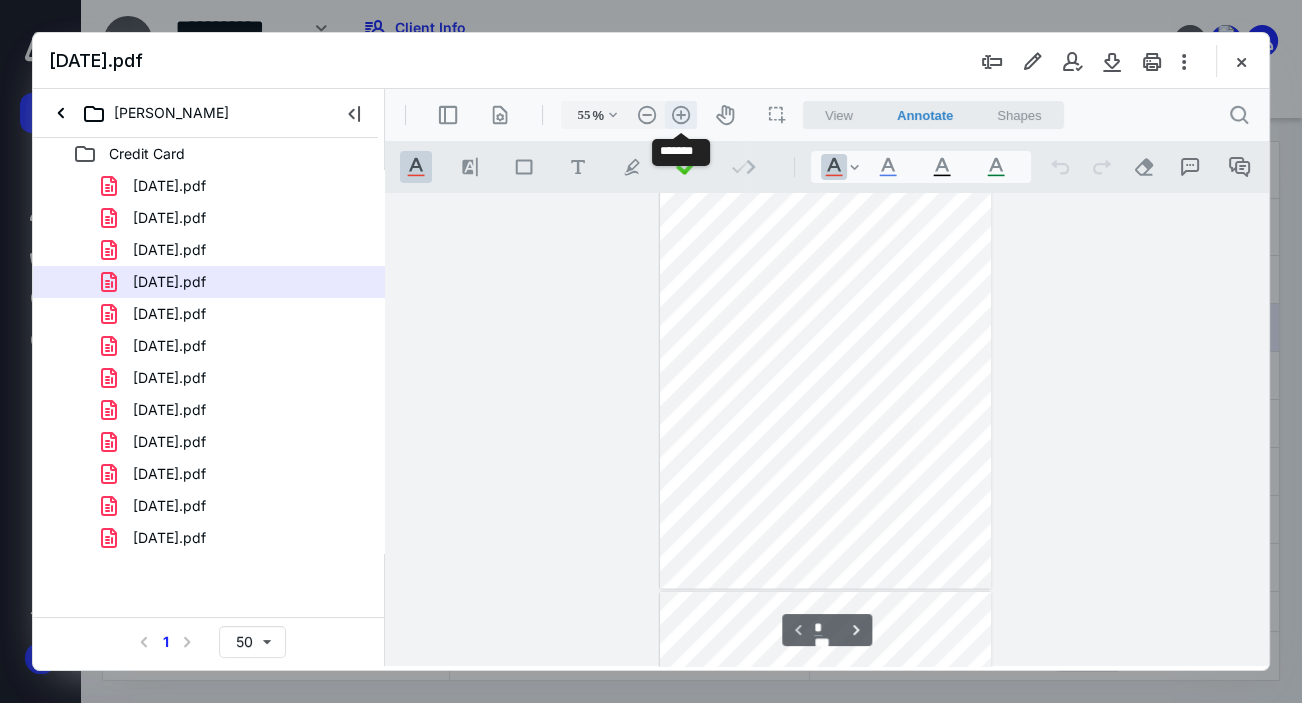 click on ".cls-1{fill:#abb0c4;} icon - header - zoom - in - line" at bounding box center (681, 115) 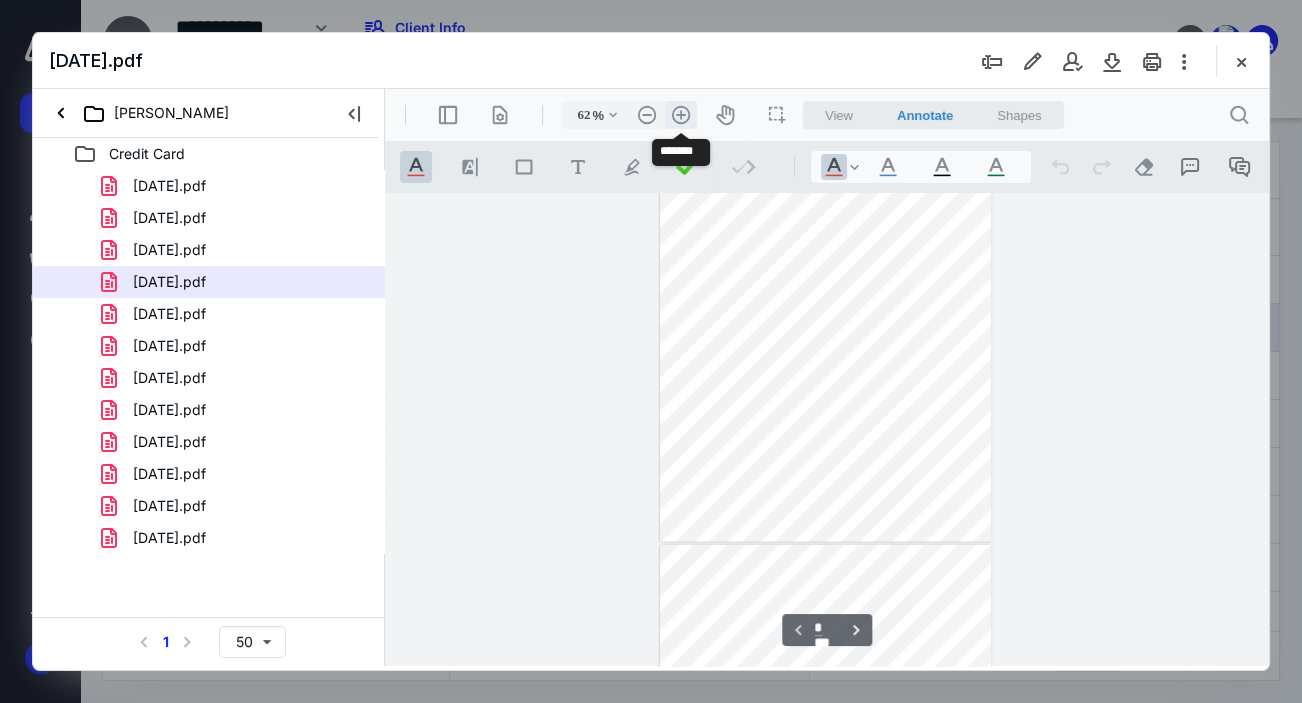 click on ".cls-1{fill:#abb0c4;} icon - header - zoom - in - line" at bounding box center (681, 115) 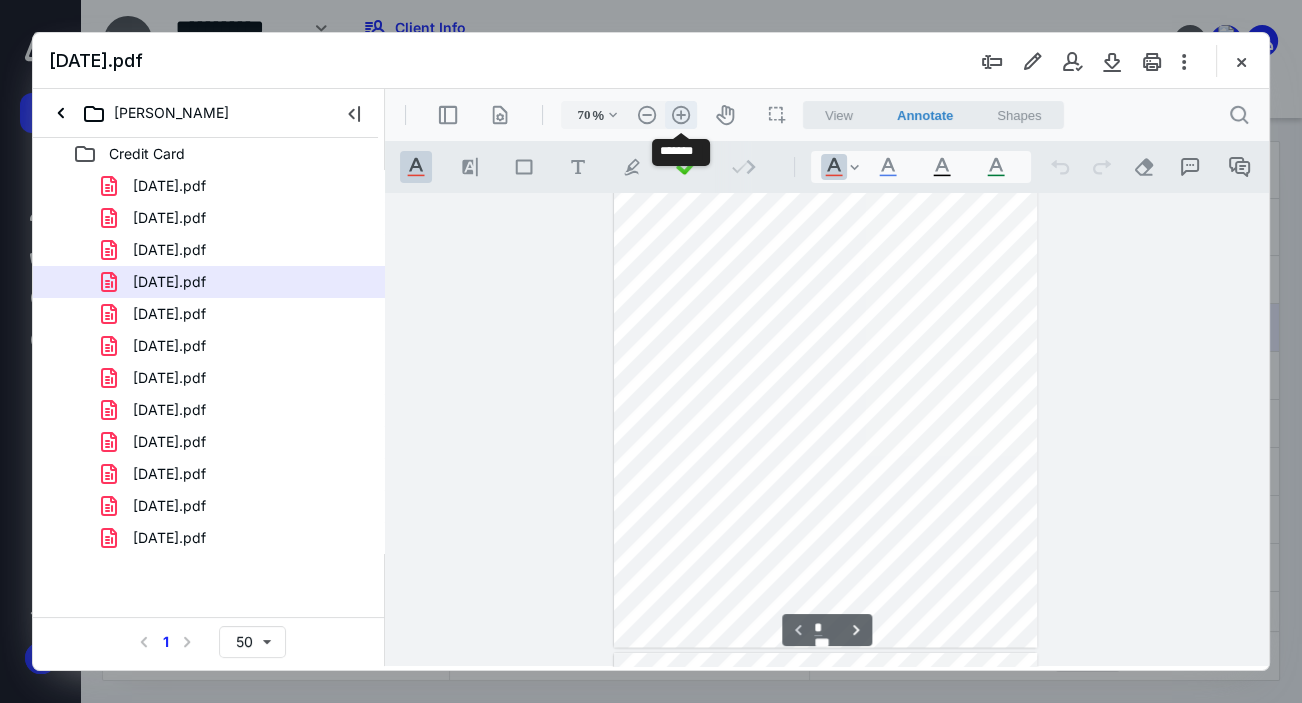 click on ".cls-1{fill:#abb0c4;} icon - header - zoom - in - line" at bounding box center [681, 115] 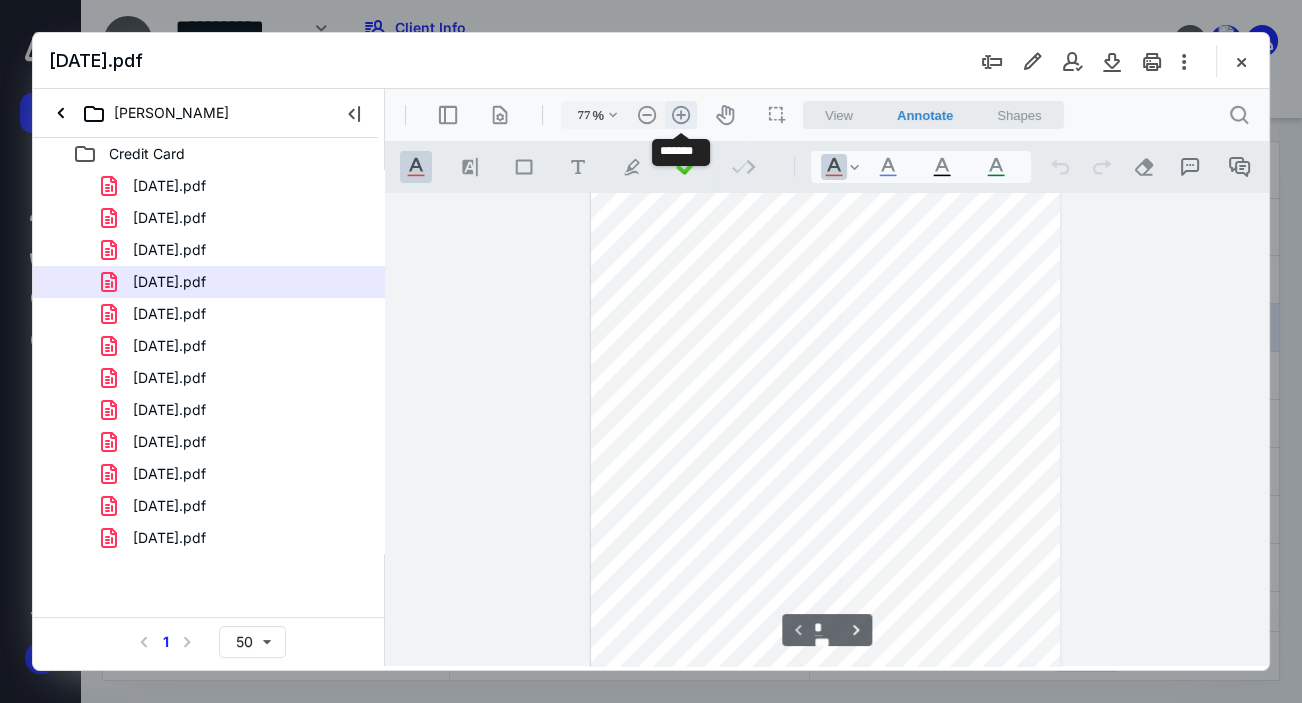 click on ".cls-1{fill:#abb0c4;} icon - header - zoom - in - line" at bounding box center (681, 115) 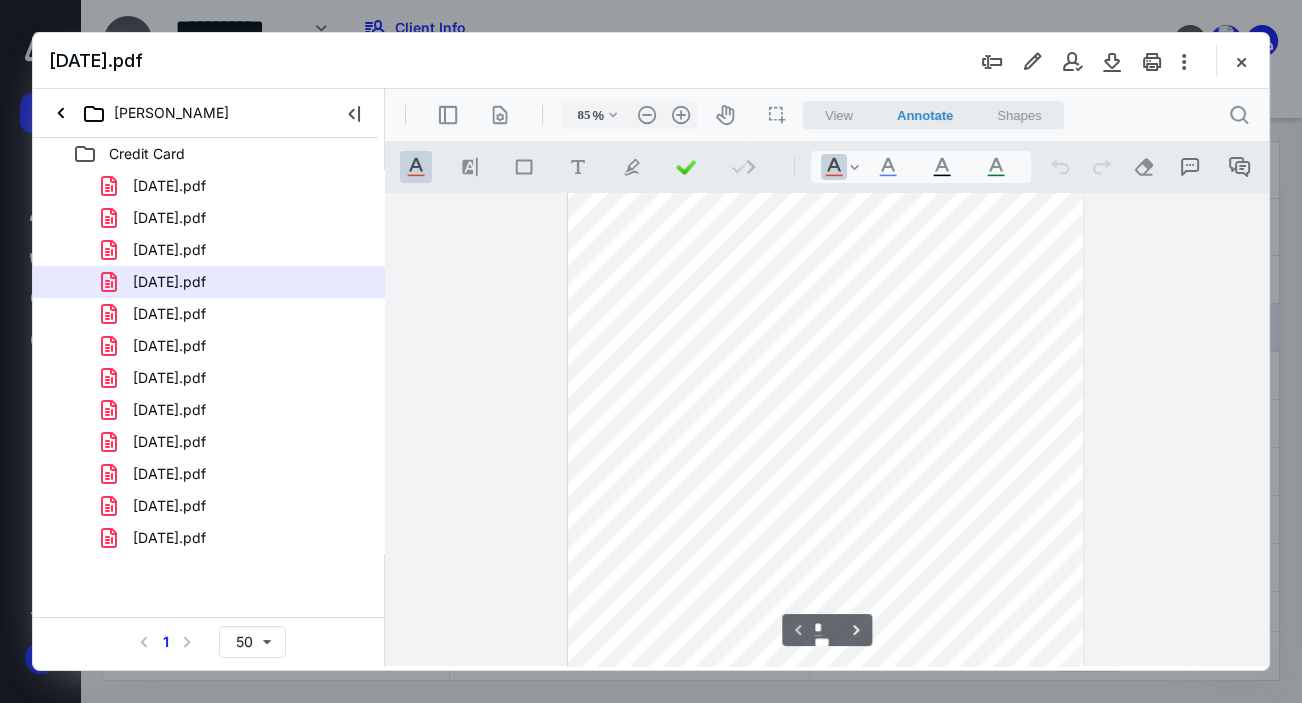 scroll, scrollTop: 340, scrollLeft: 0, axis: vertical 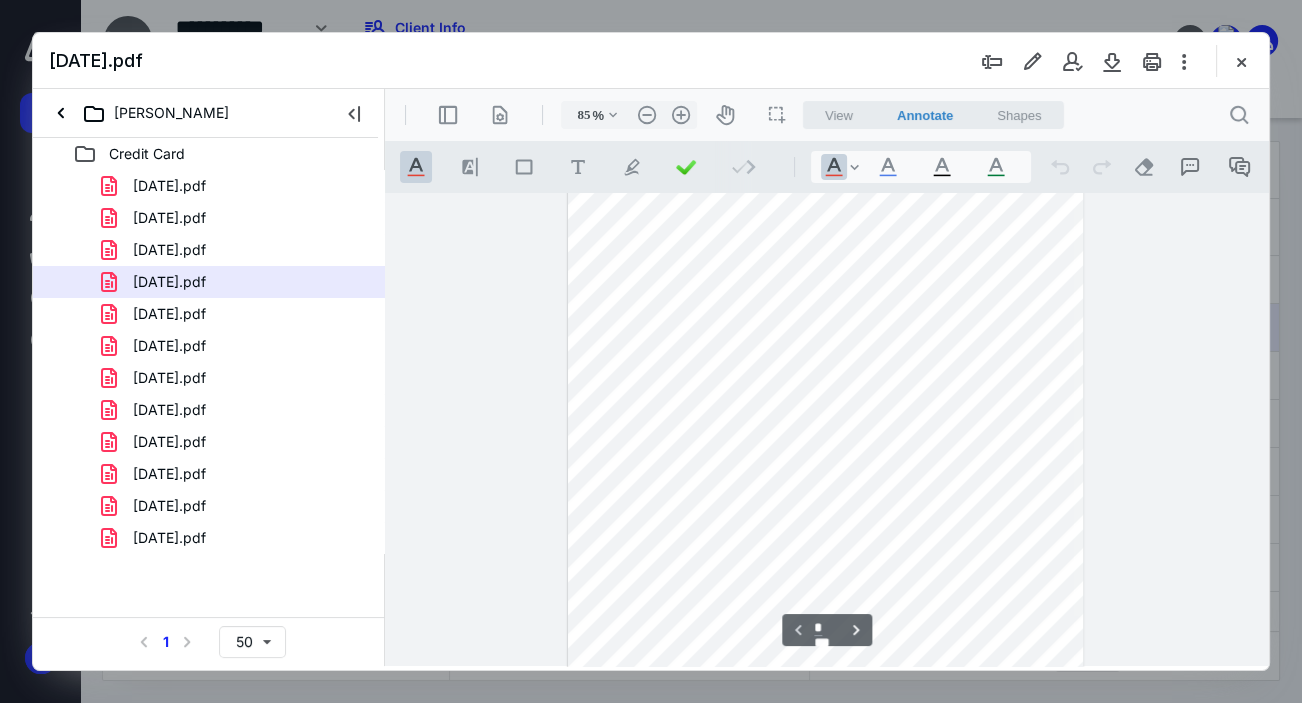 click on "[DATE].pdf" at bounding box center [651, 61] 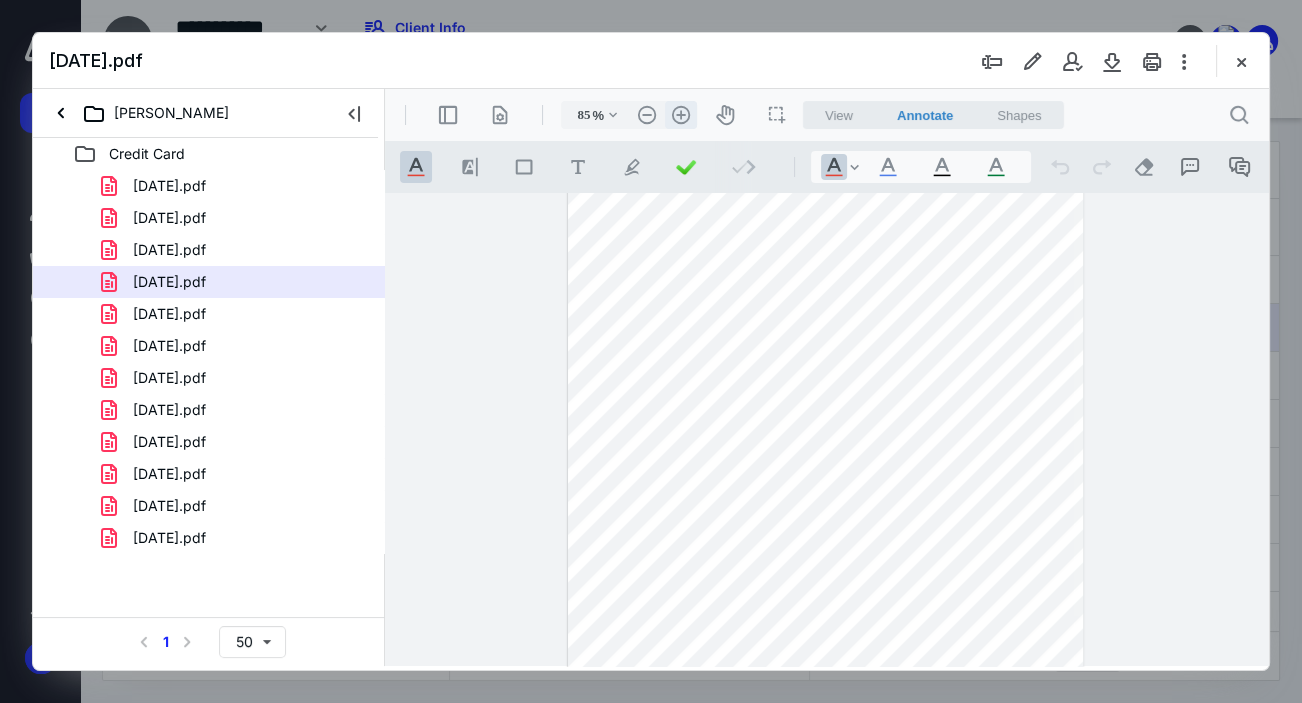 click on ".cls-1{fill:#abb0c4;} icon - header - zoom - in - line" at bounding box center (681, 115) 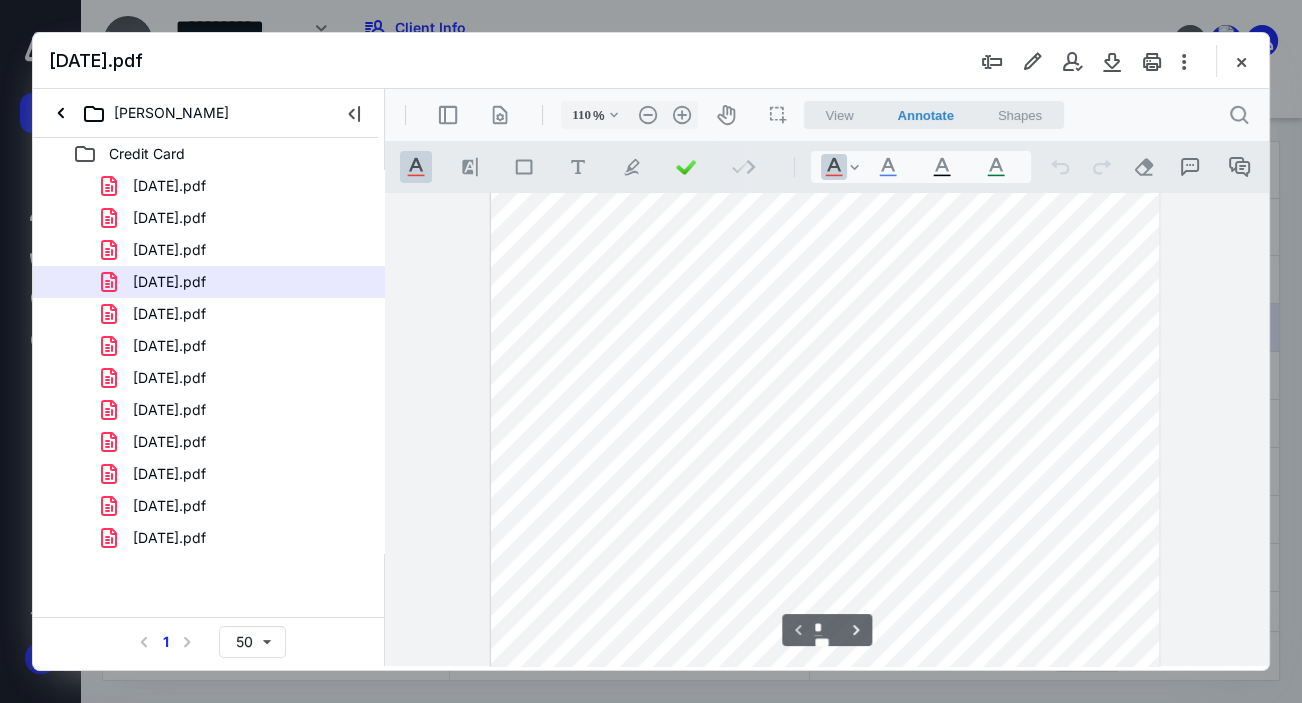 scroll, scrollTop: 0, scrollLeft: 0, axis: both 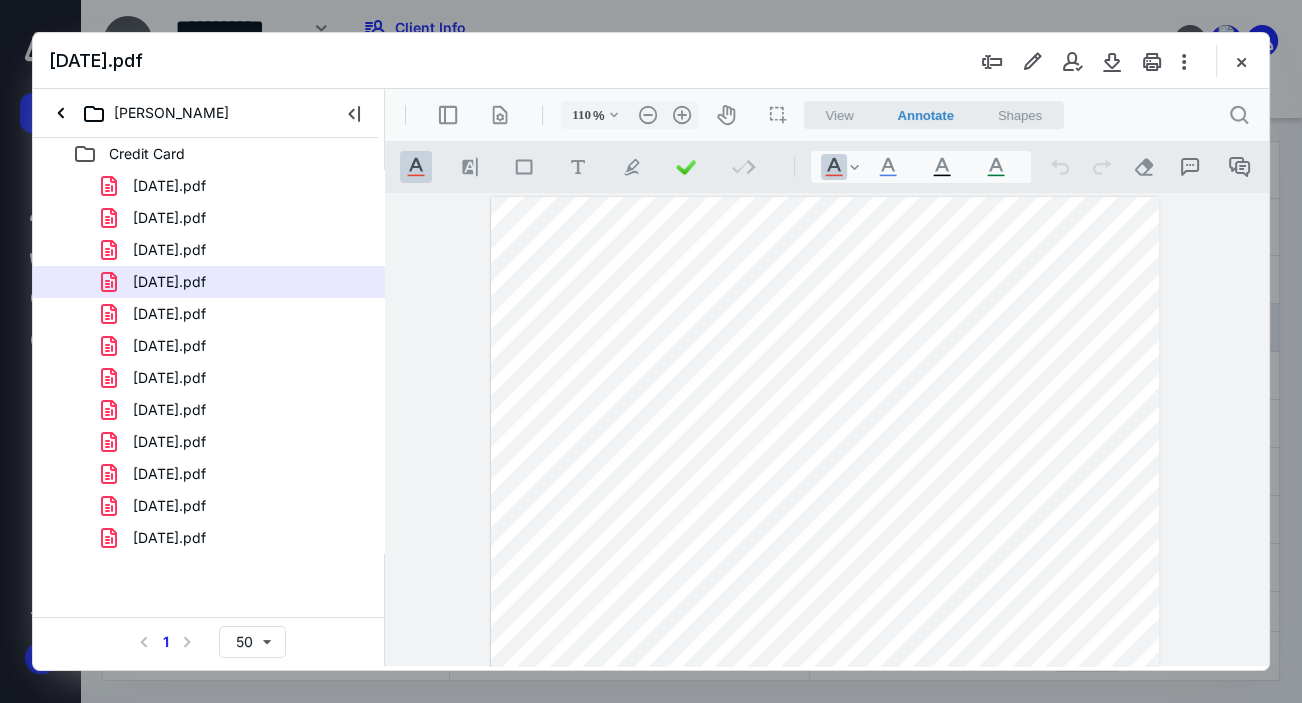 click on "[DATE].pdf" at bounding box center (209, 314) 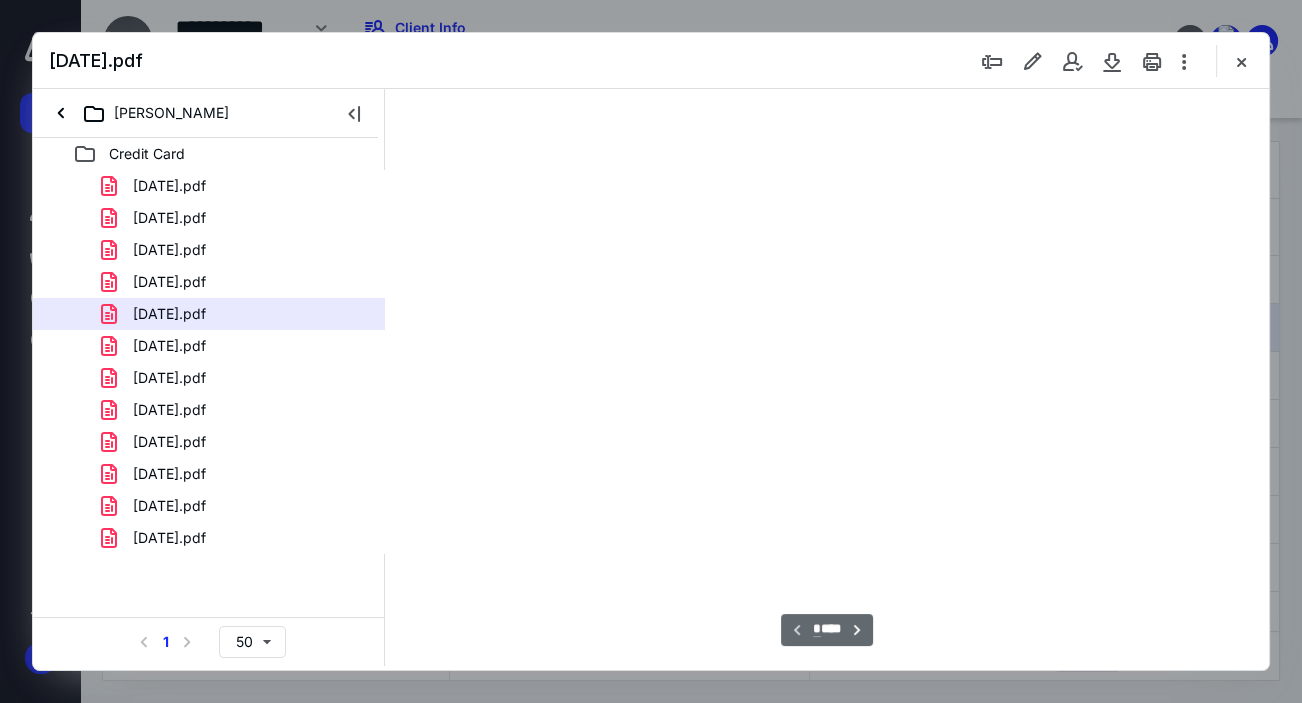 scroll, scrollTop: 105, scrollLeft: 0, axis: vertical 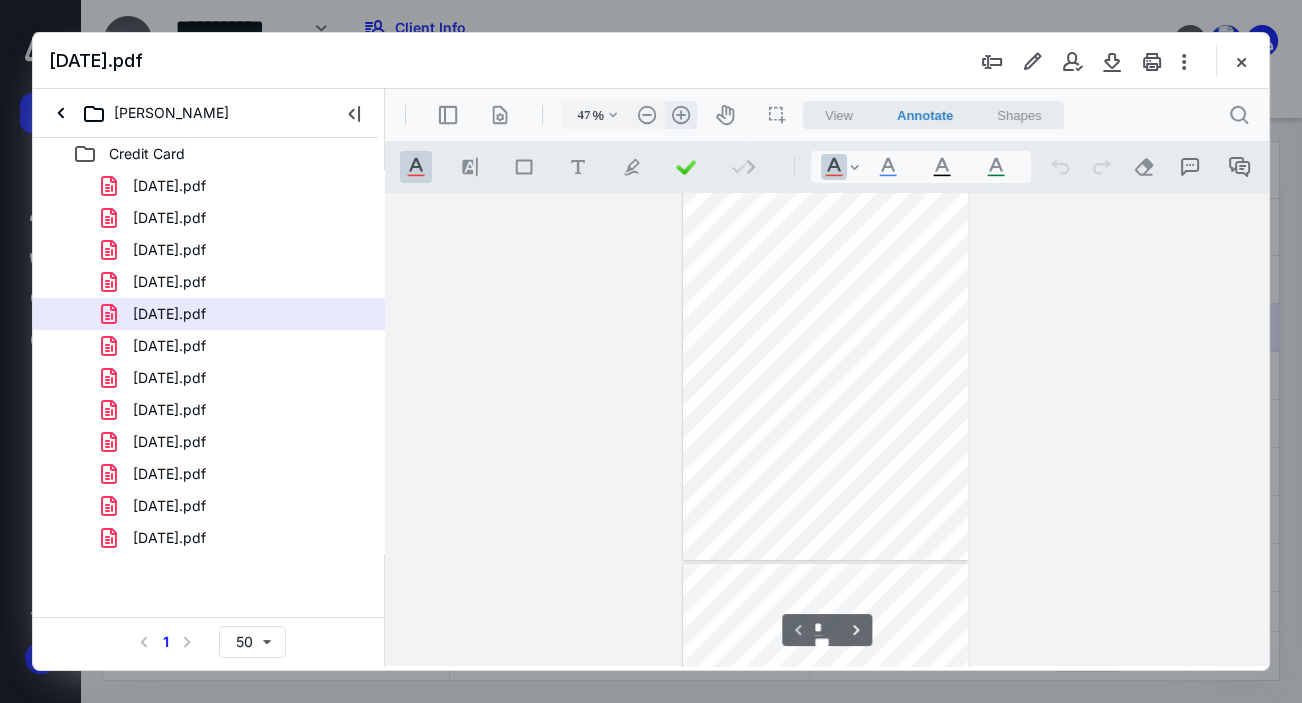 click on ".cls-1{fill:#abb0c4;} icon - header - zoom - in - line" at bounding box center (681, 115) 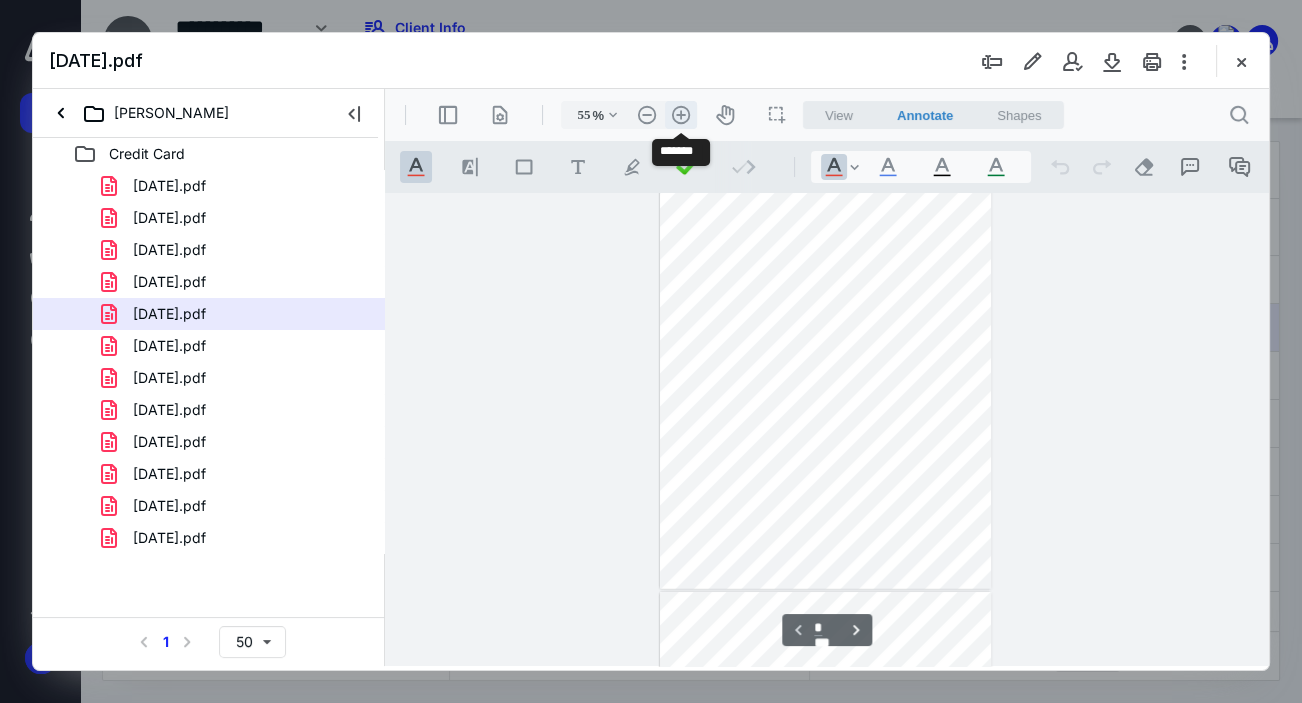 click on ".cls-1{fill:#abb0c4;} icon - header - zoom - in - line" at bounding box center [681, 115] 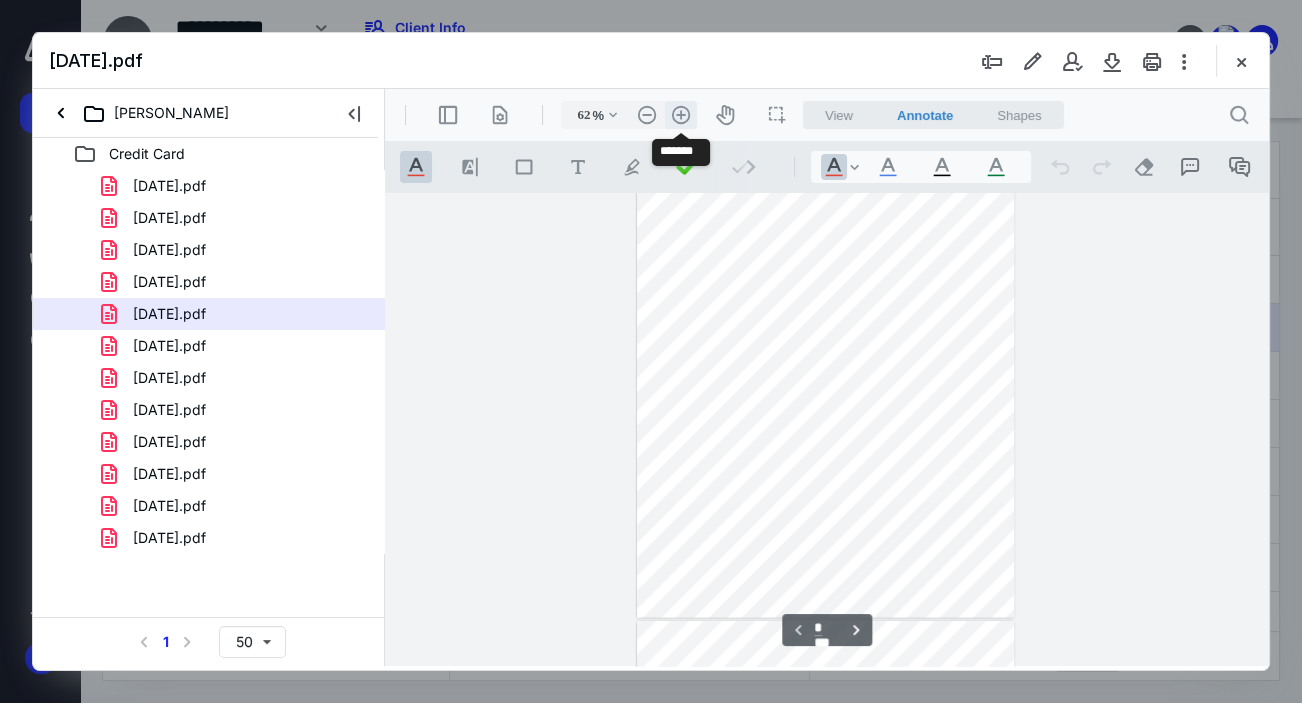 click on ".cls-1{fill:#abb0c4;} icon - header - zoom - in - line" at bounding box center [681, 115] 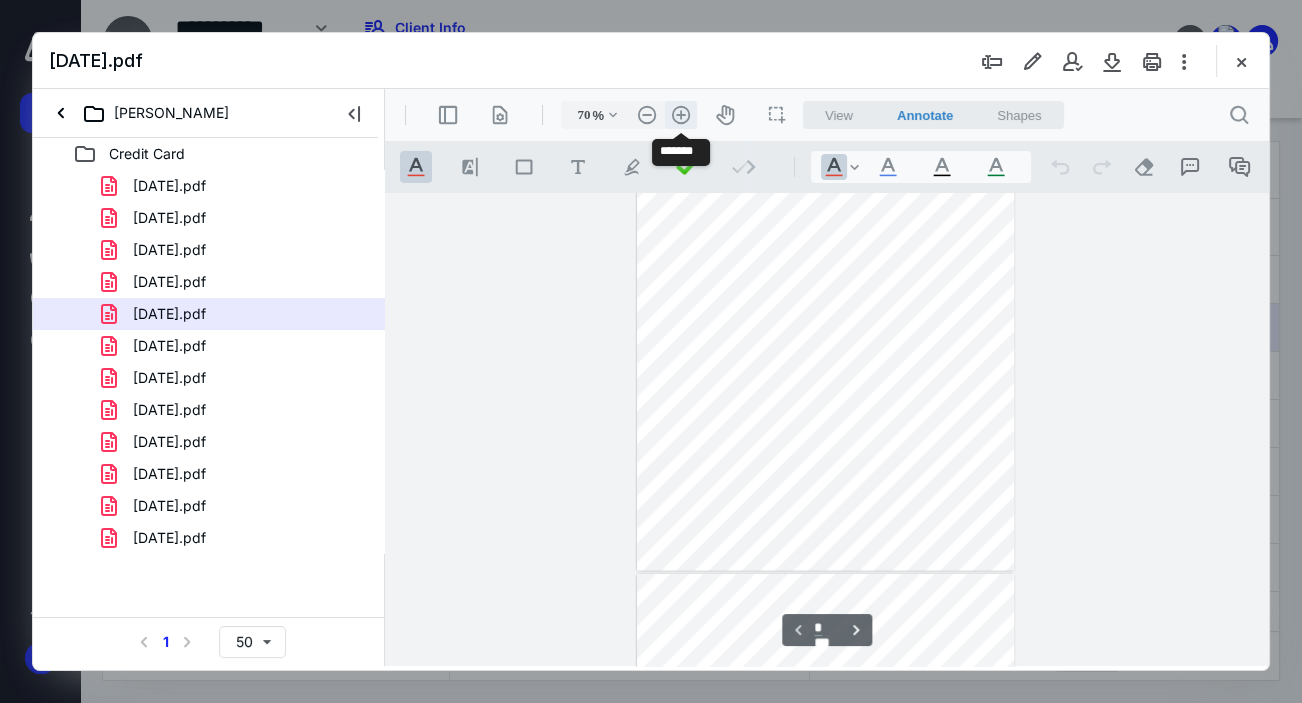 click on ".cls-1{fill:#abb0c4;} icon - header - zoom - in - line" at bounding box center [681, 115] 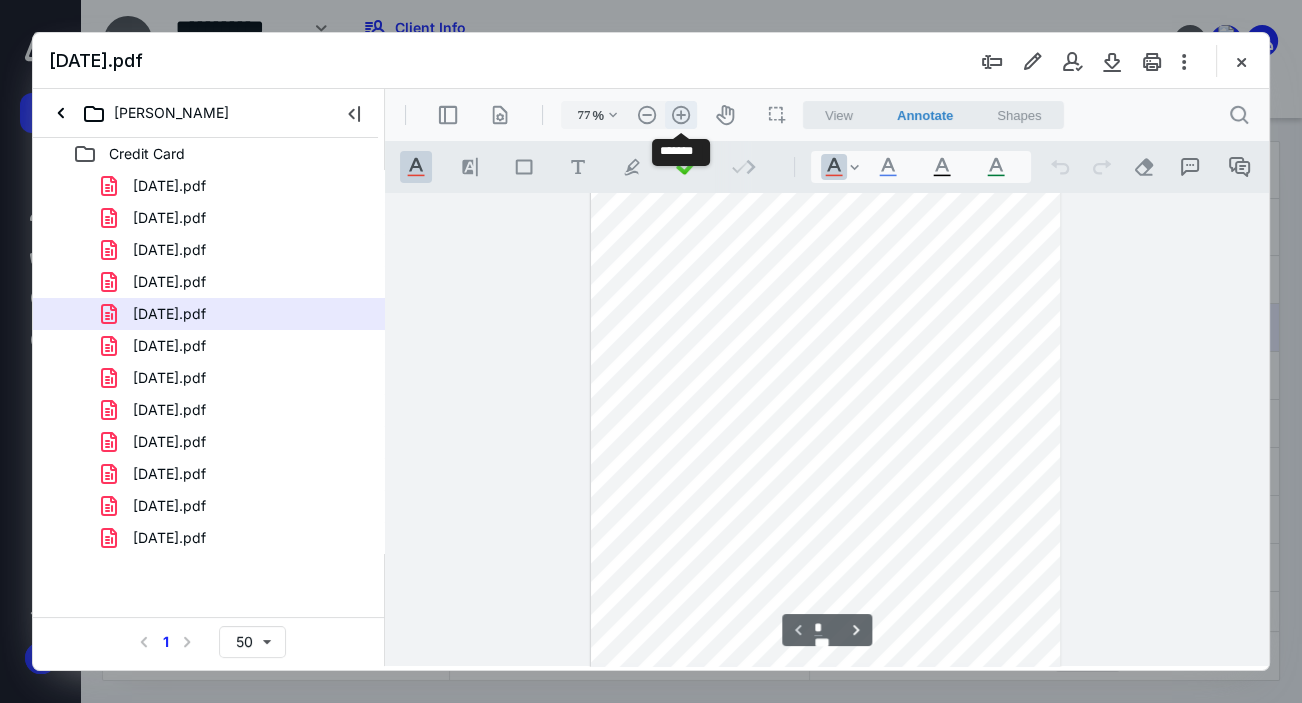 click on ".cls-1{fill:#abb0c4;} icon - header - zoom - in - line" at bounding box center (681, 115) 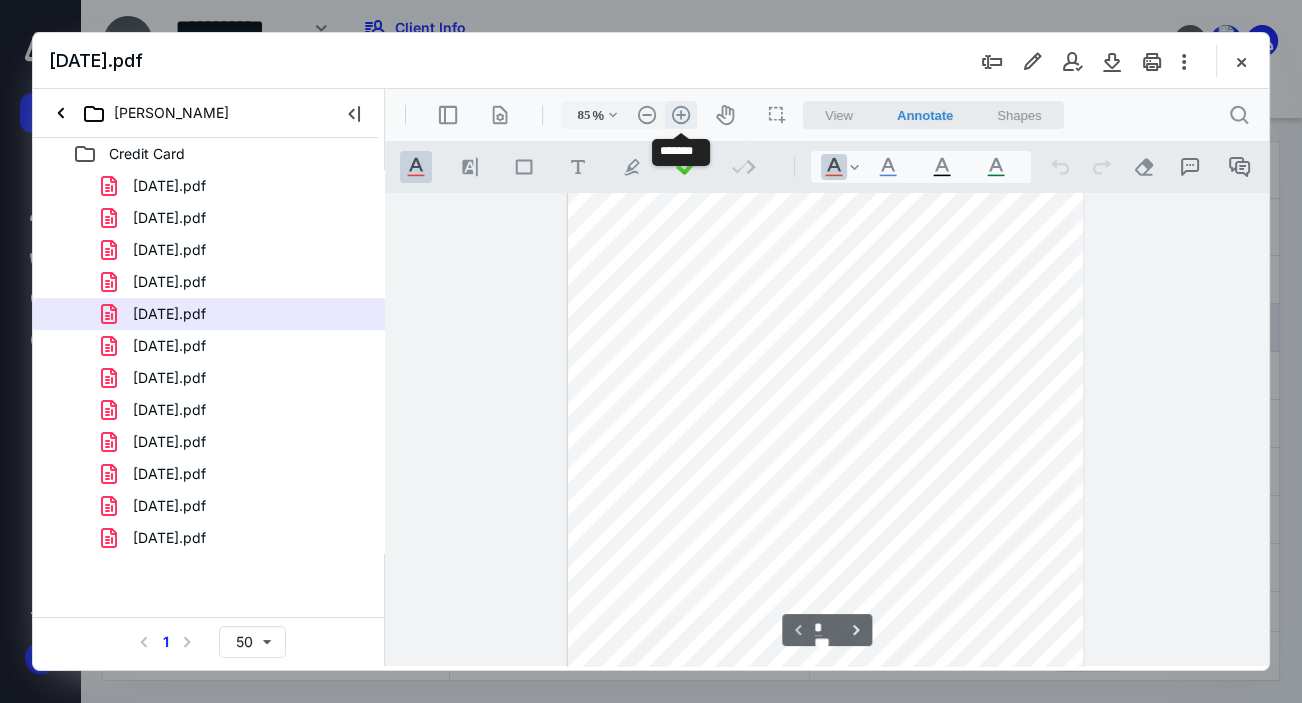 click on ".cls-1{fill:#abb0c4;} icon - header - zoom - in - line" at bounding box center [681, 115] 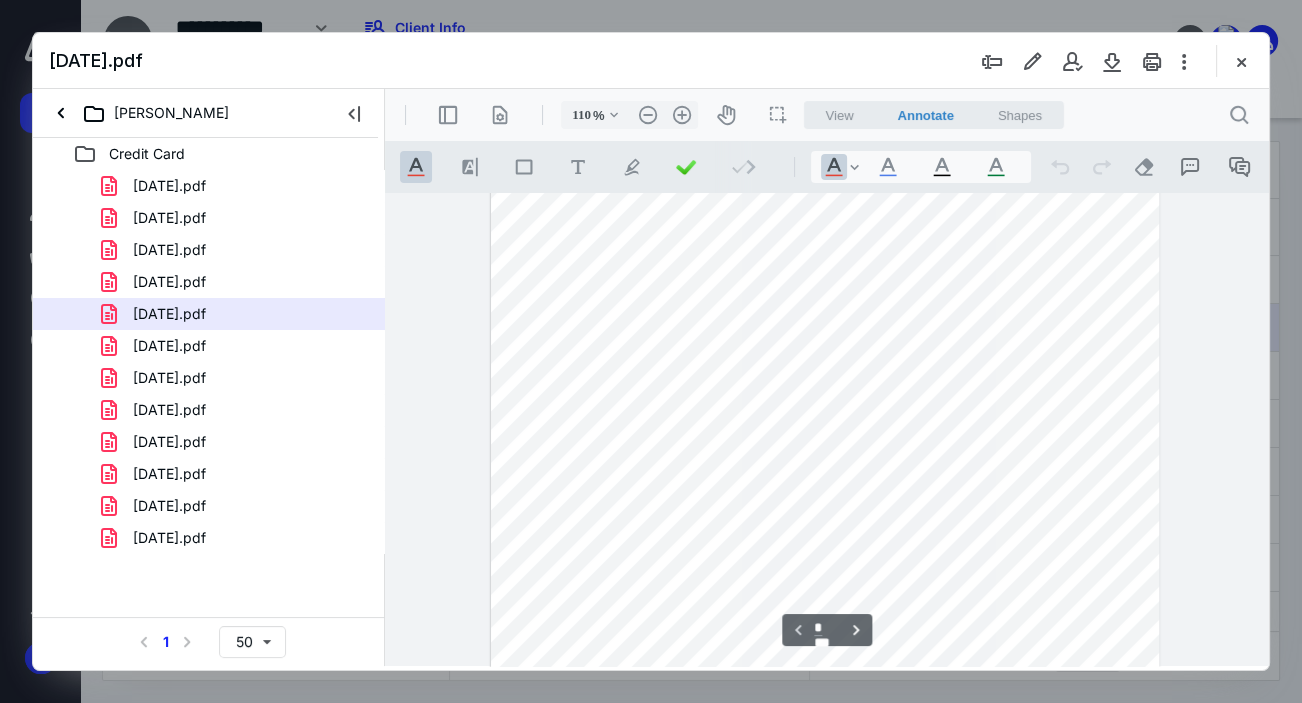 scroll, scrollTop: 0, scrollLeft: 0, axis: both 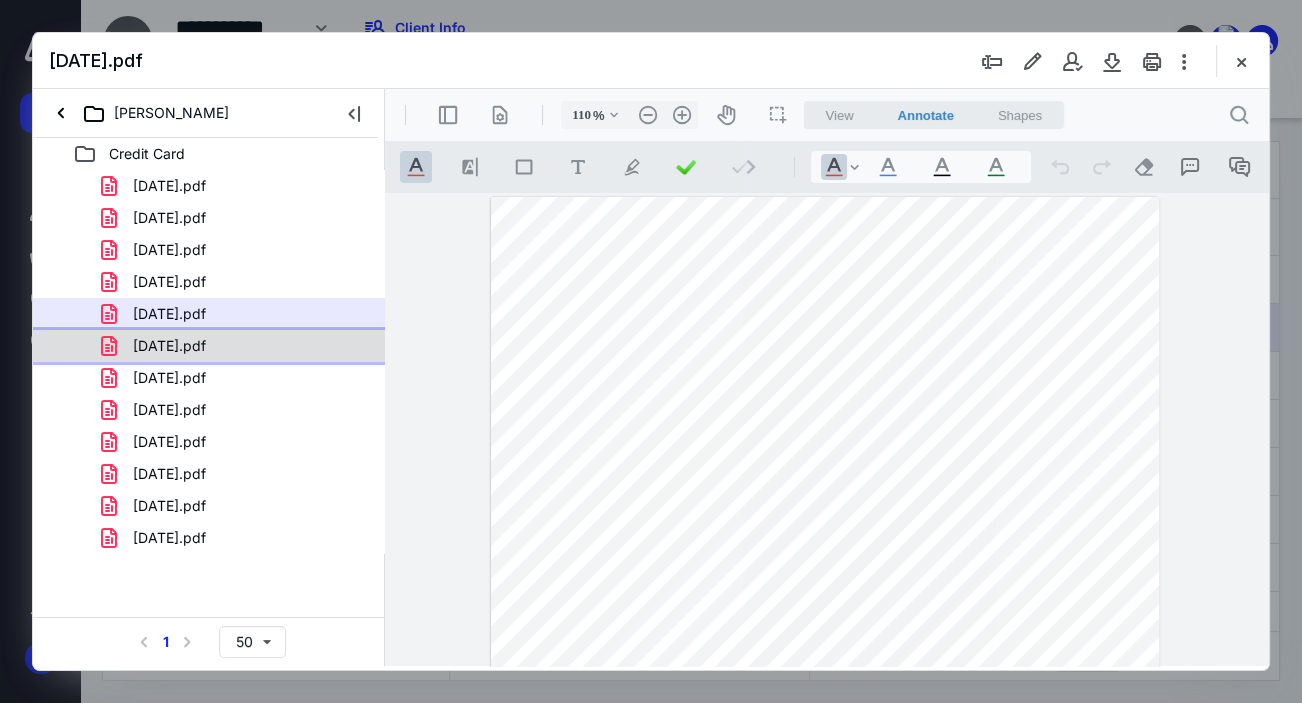 click on "[DATE].pdf" at bounding box center (169, 346) 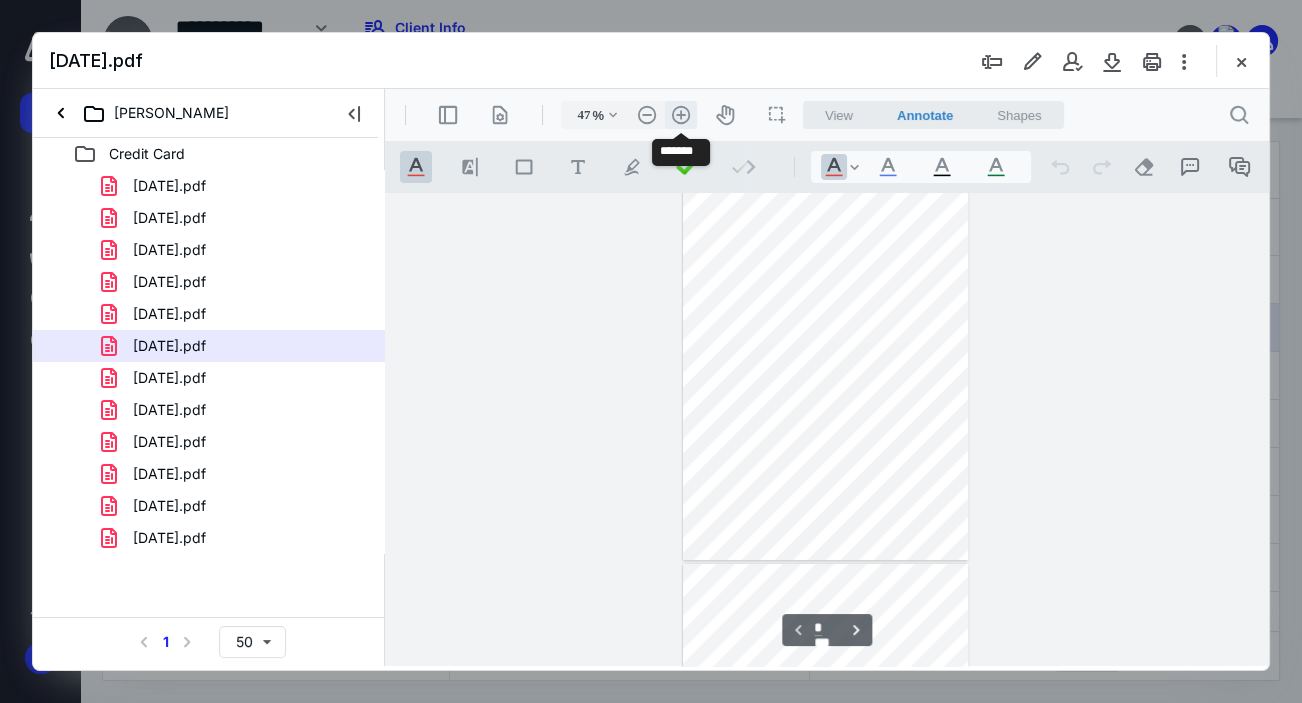 click on ".cls-1{fill:#abb0c4;} icon - header - zoom - in - line" at bounding box center (681, 115) 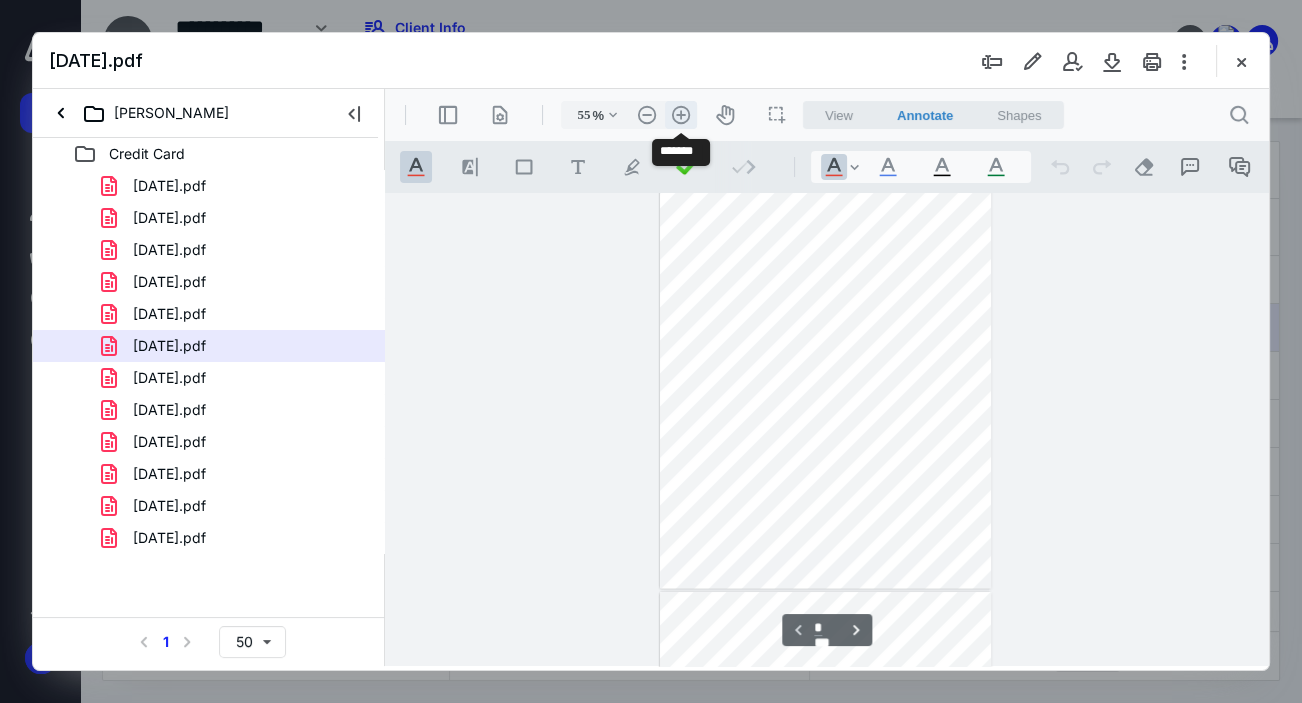 click on ".cls-1{fill:#abb0c4;} icon - header - zoom - in - line" at bounding box center (681, 115) 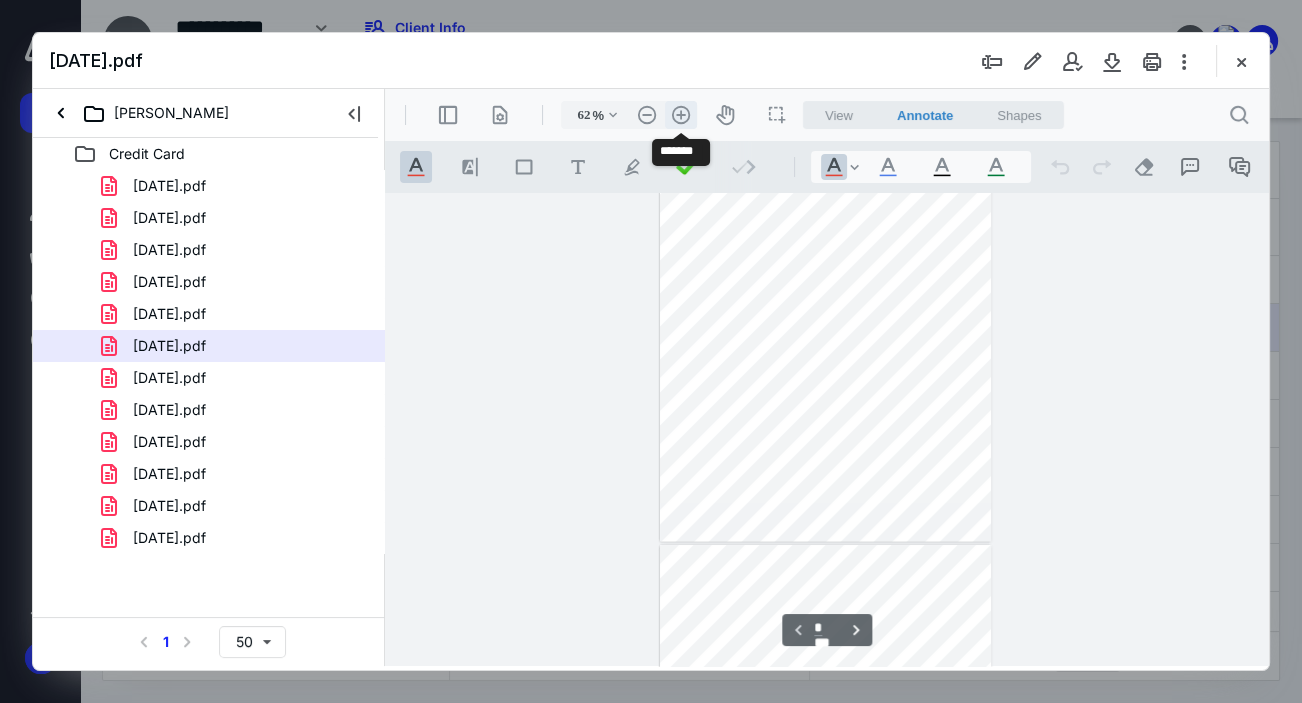 click on ".cls-1{fill:#abb0c4;} icon - header - zoom - in - line" at bounding box center (681, 115) 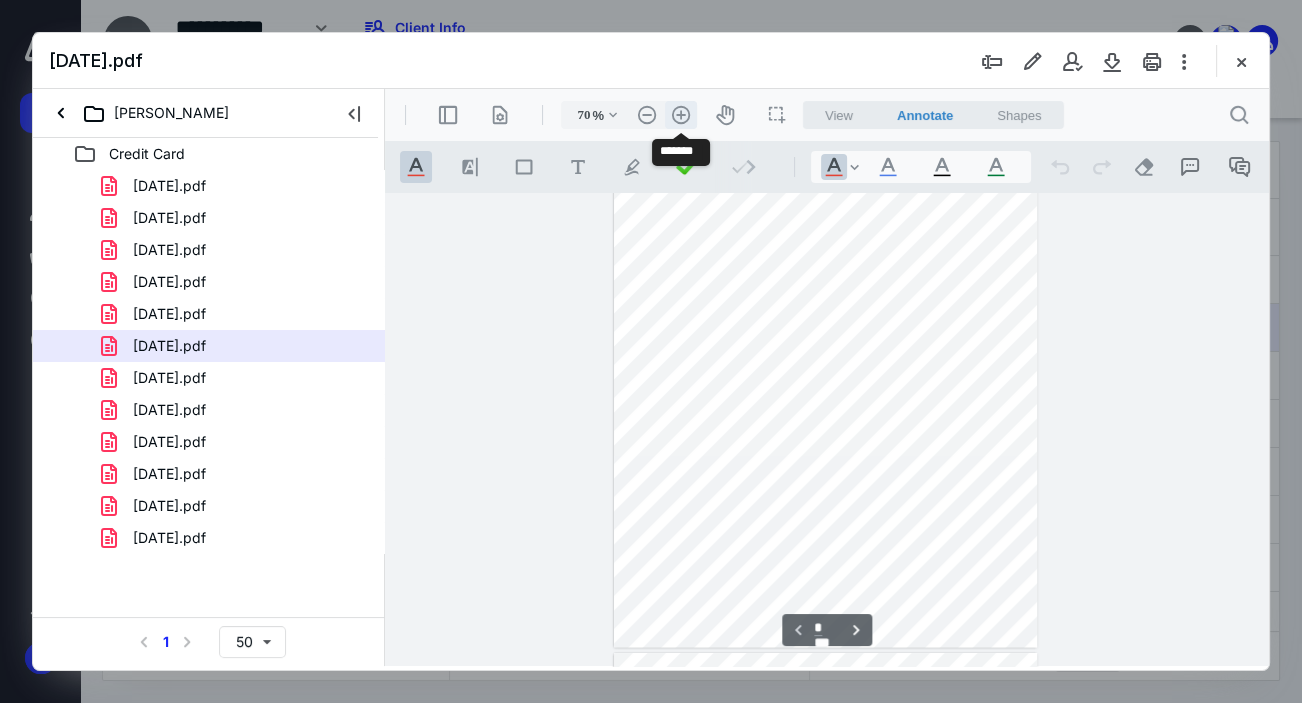 click on ".cls-1{fill:#abb0c4;} icon - header - zoom - in - line" at bounding box center (681, 115) 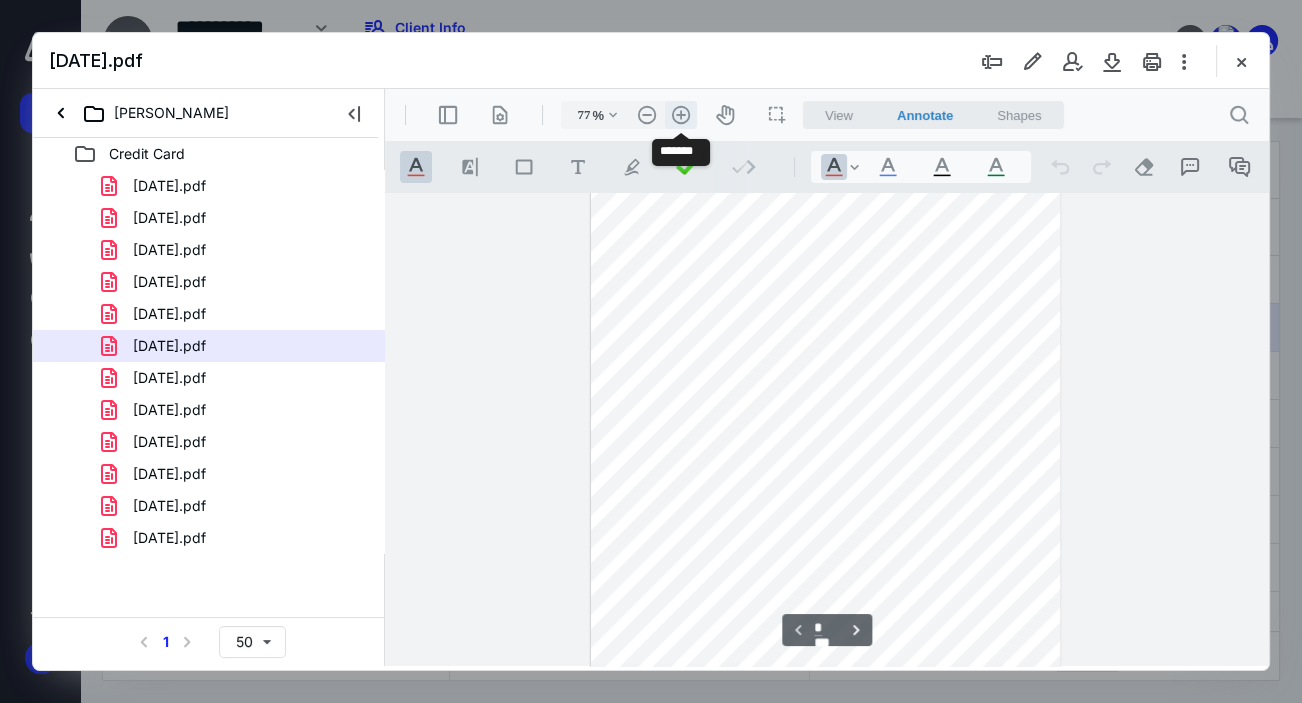 click on ".cls-1{fill:#abb0c4;} icon - header - zoom - in - line" at bounding box center (681, 115) 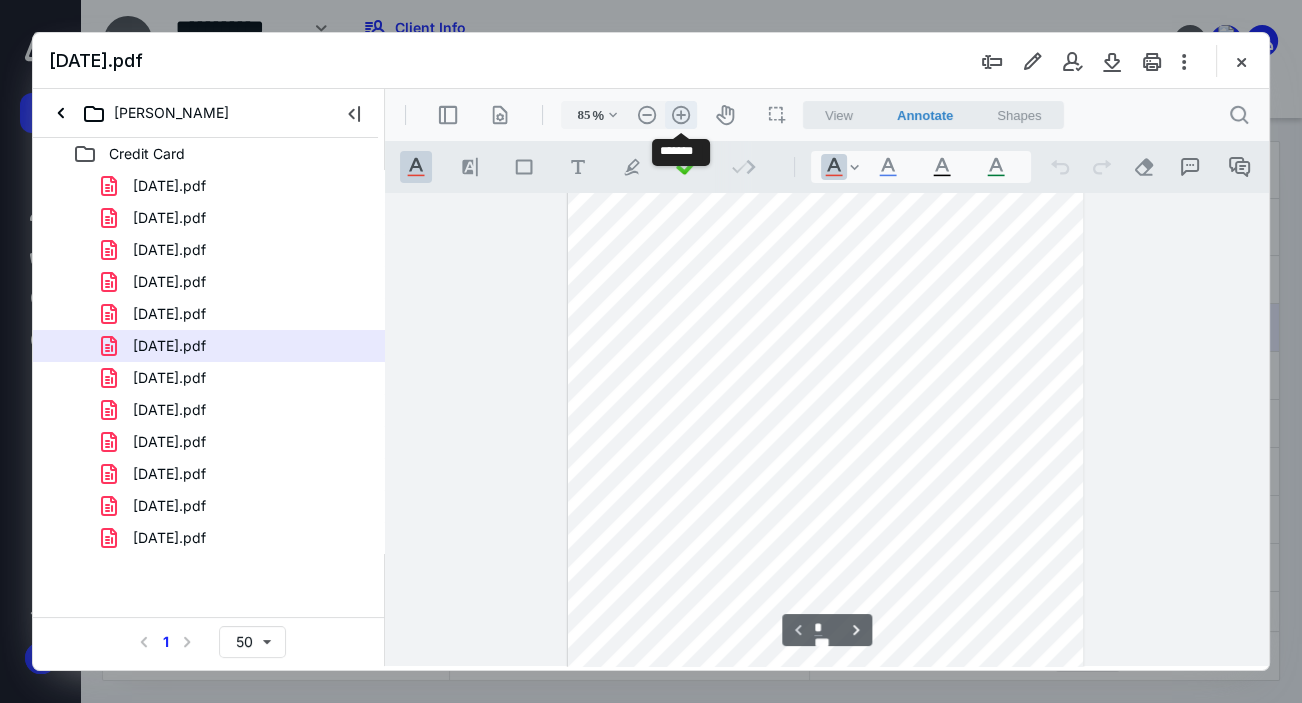click on ".cls-1{fill:#abb0c4;} icon - header - zoom - in - line" at bounding box center (681, 115) 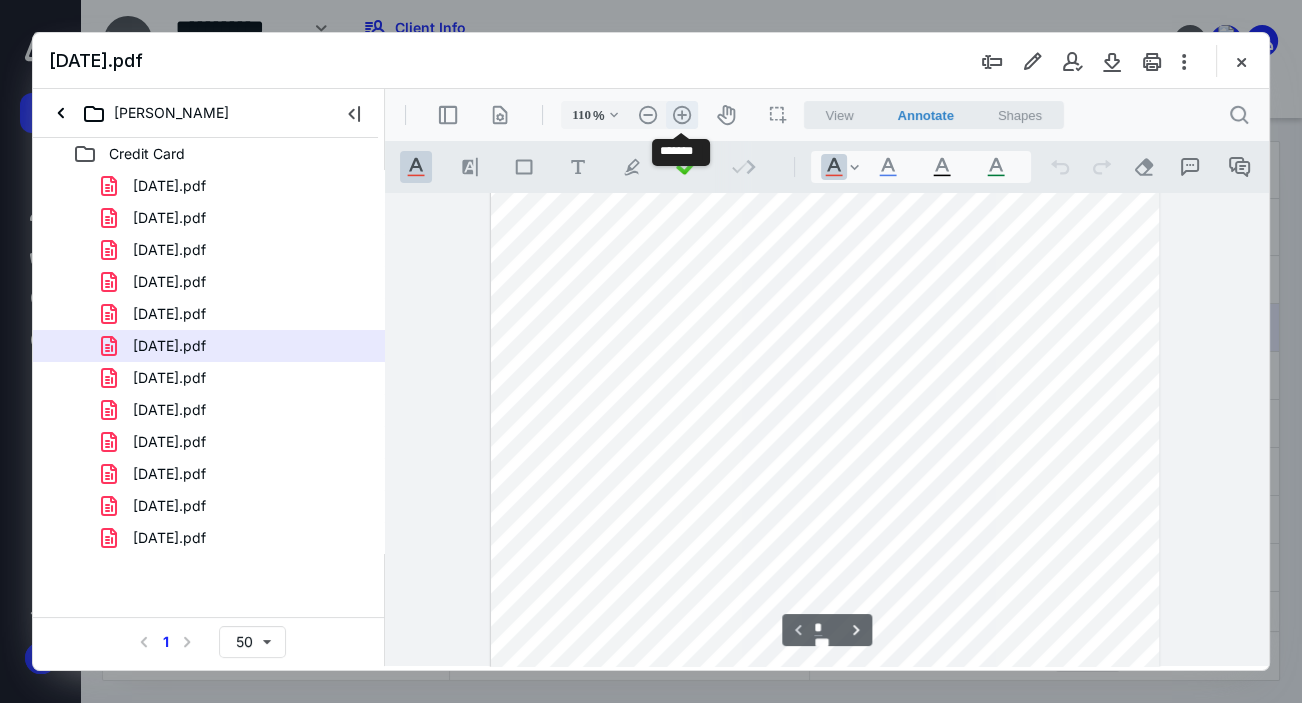 click on ".cls-1{fill:#abb0c4;} icon - header - zoom - in - line" at bounding box center [682, 115] 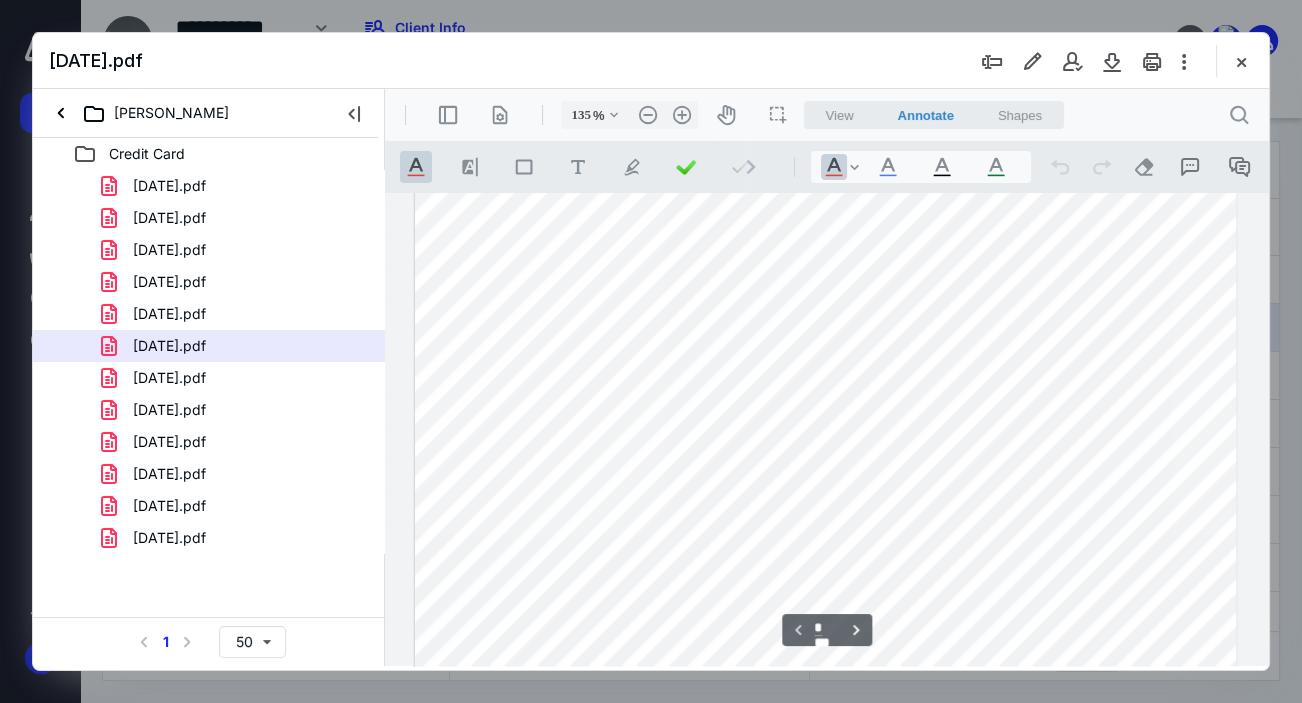 scroll, scrollTop: 177, scrollLeft: 0, axis: vertical 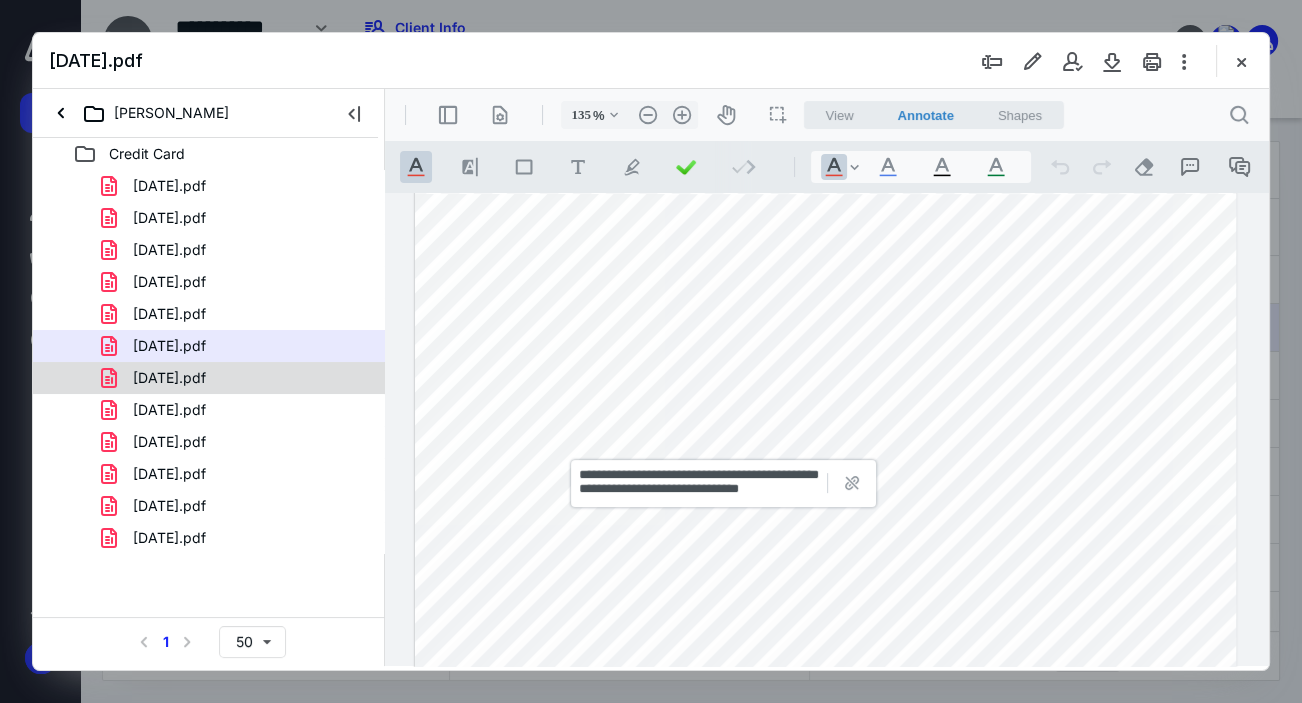 click on "[DATE].pdf" at bounding box center (157, 378) 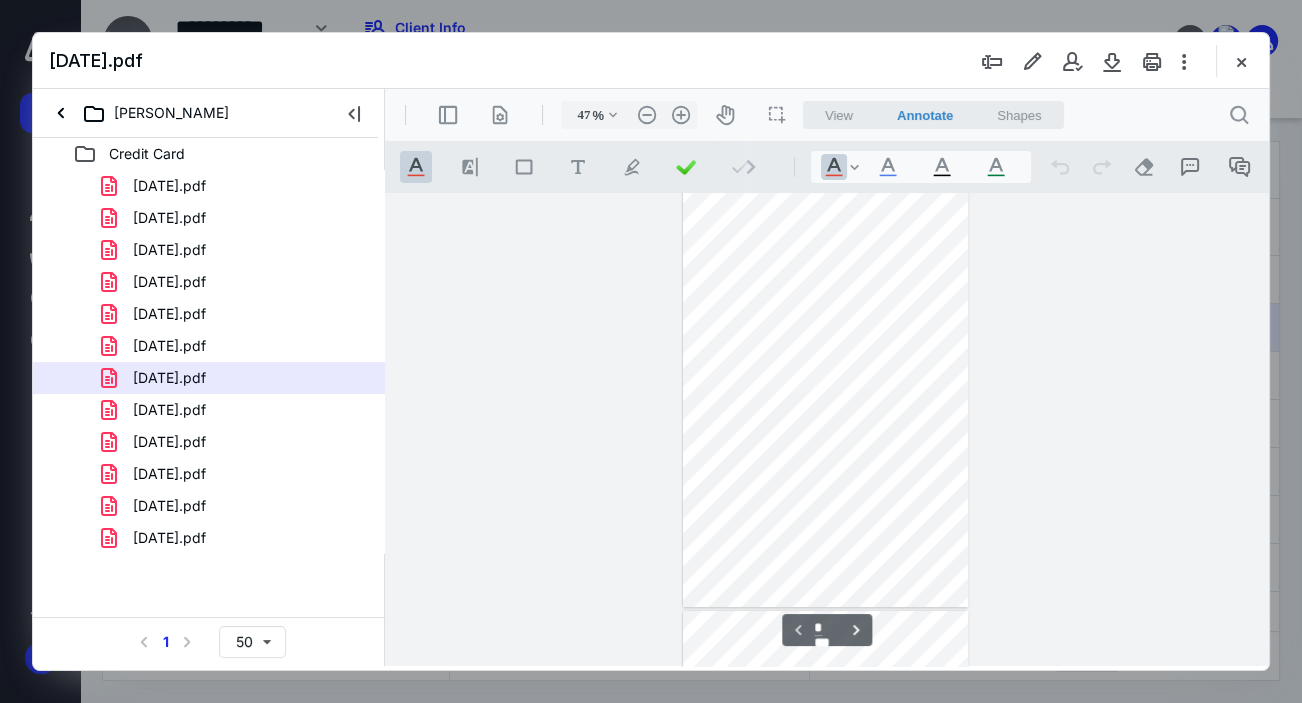 scroll, scrollTop: 0, scrollLeft: 0, axis: both 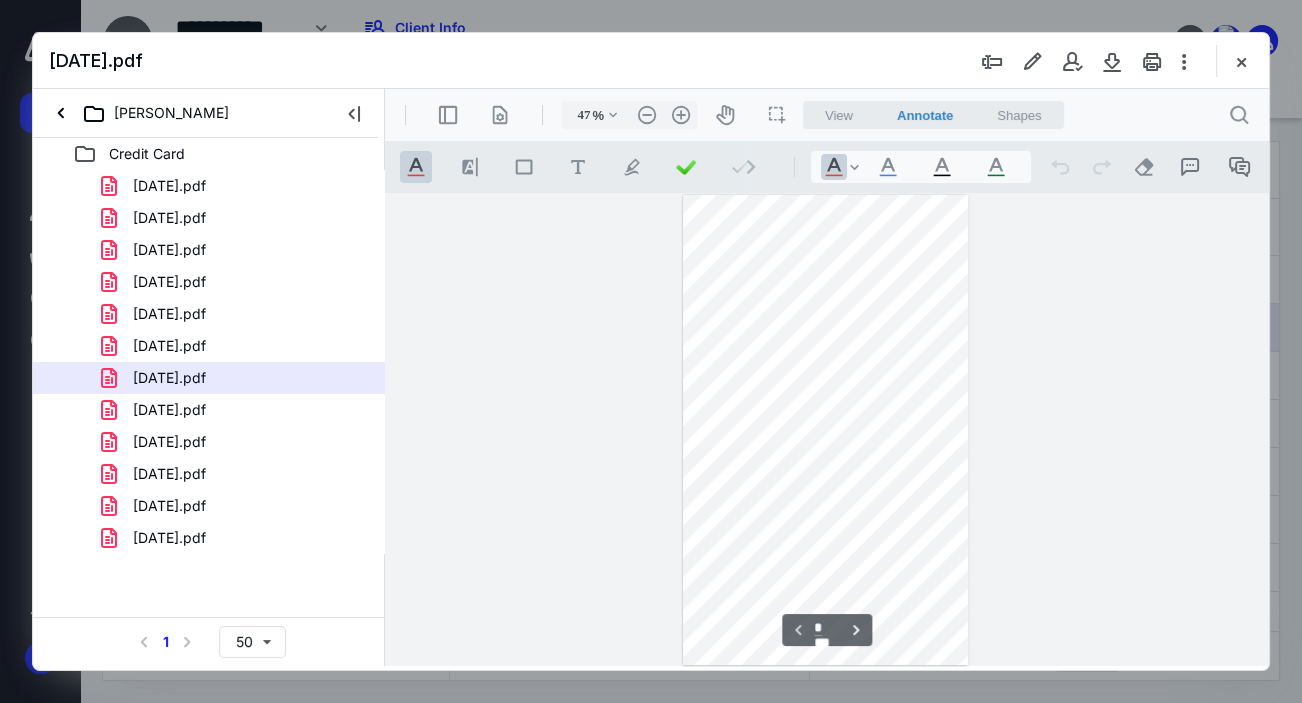click on ".cls-1{fill:#abb0c4;} icon - chevron - right .cls-1{fill:#abb0c4;} icon - tool - text manipulation - underline .cls-1{fill:#8c8c8c;} icon - line - tool - highlight  .st0{fill:#868E96;}  .cls-1{fill:#abb0c4;} icon - tool - text - free text .cls-1{fill:#abb0c4;} icon - tool - pen - highlight .cls-1{fill:#abb0c4;} icon - tool - pen - line .cls-1{fill:#abb0c4;} icon - tool - comment - line .cls-1{fill:#abb0c4;} icon - tool - text manipulation - strikethrough .cls-1{fill:#abb0c4;} icon - tool - image - line  .st0{fill:#868E96;}  .cls-1{fill:#abb0c4;} icon - tool - text manipulation - underline .cls-1{fill:#abb0c4;} icon - chevron - down .cls-1{fill:#abb0c4;} icon - tool - text manipulation - underline .cls-1{fill:#abb0c4;} icon - tool - text manipulation - underline .cls-1{fill:#abb0c4;} icon - tool - text manipulation - underline .cls-1{fill:#abb0c4;} icon - operation - undo .cls-1{fill:#abb0c4;} icon - operation - redo .cls-1{fill:#abb0c4;} icon - operation - eraser" at bounding box center (827, 167) 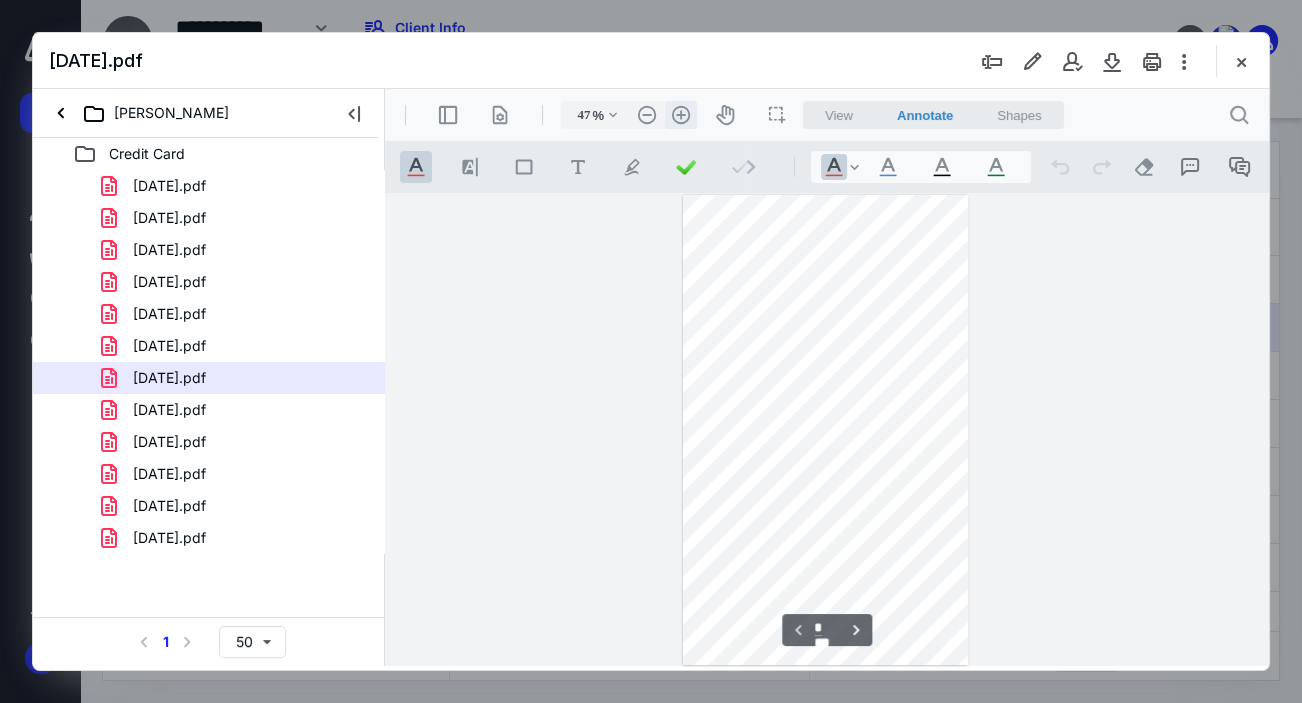 click on ".cls-1{fill:#abb0c4;} icon - header - zoom - in - line" at bounding box center (681, 115) 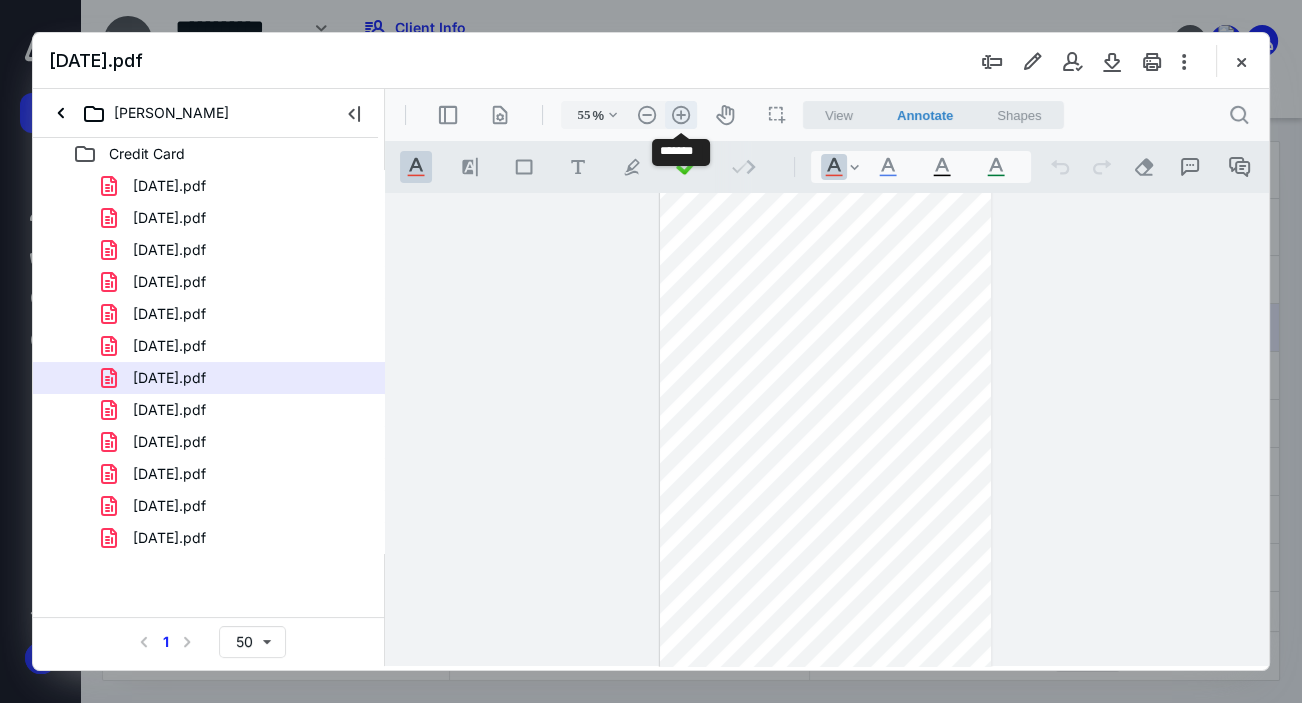 click on ".cls-1{fill:#abb0c4;} icon - header - zoom - in - line" at bounding box center (681, 115) 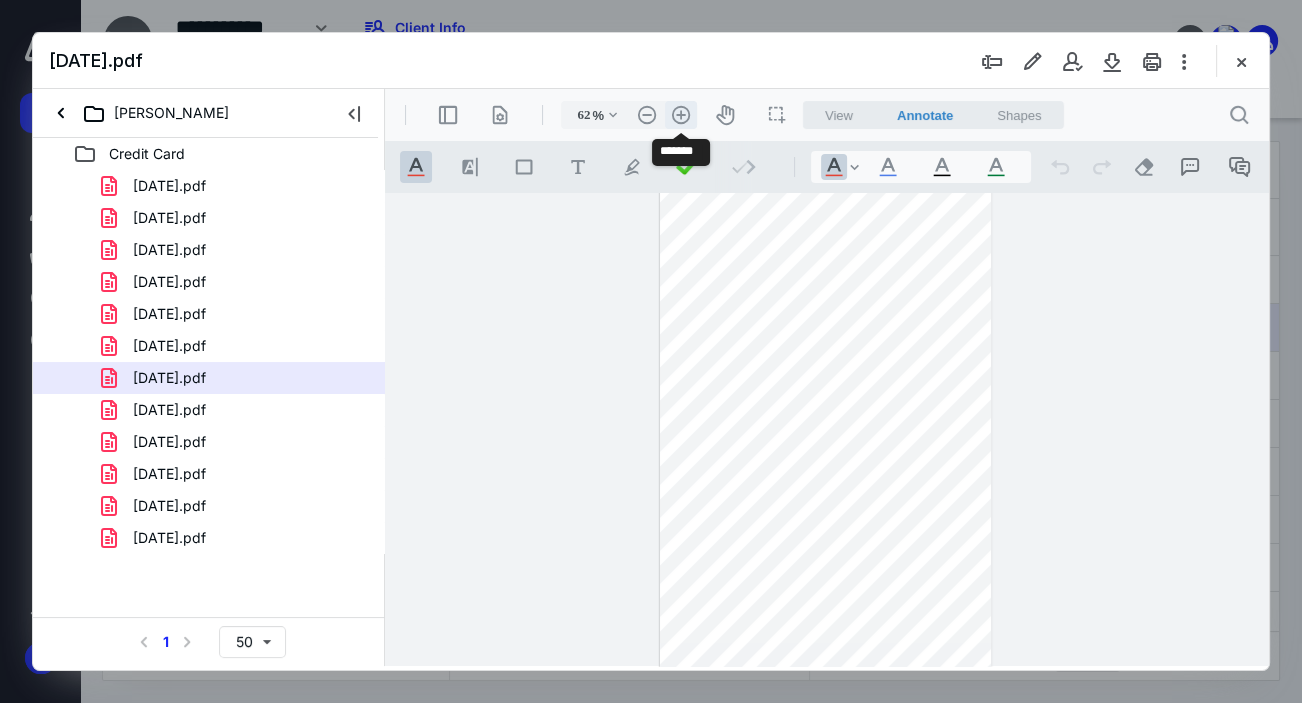 click on ".cls-1{fill:#abb0c4;} icon - header - zoom - in - line" at bounding box center [681, 115] 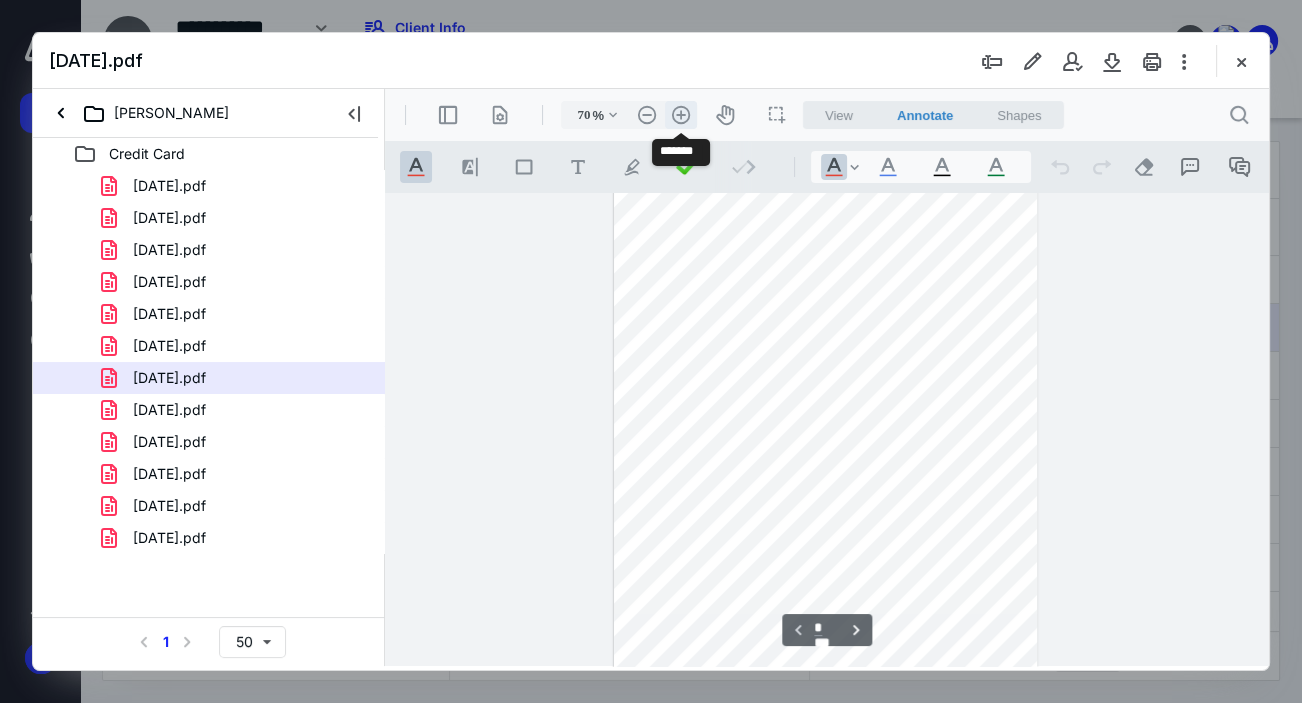 click on ".cls-1{fill:#abb0c4;} icon - header - zoom - in - line" at bounding box center (681, 115) 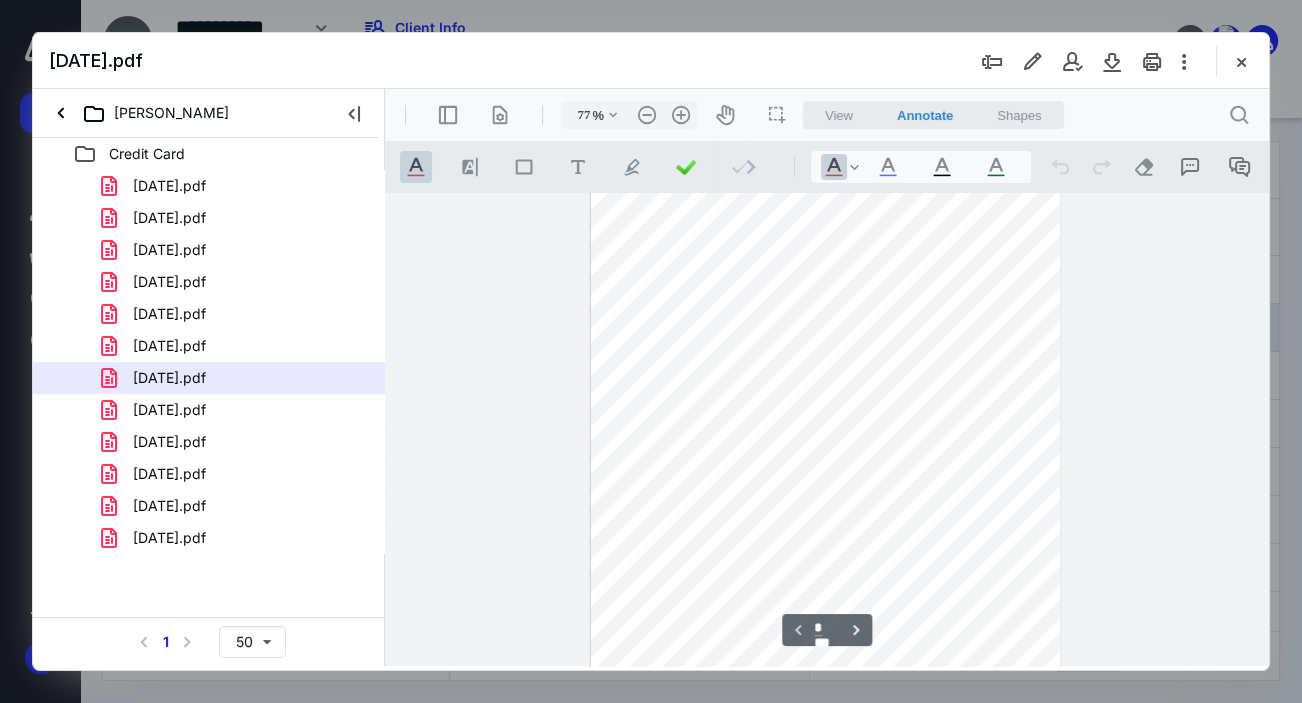 scroll, scrollTop: 0, scrollLeft: 0, axis: both 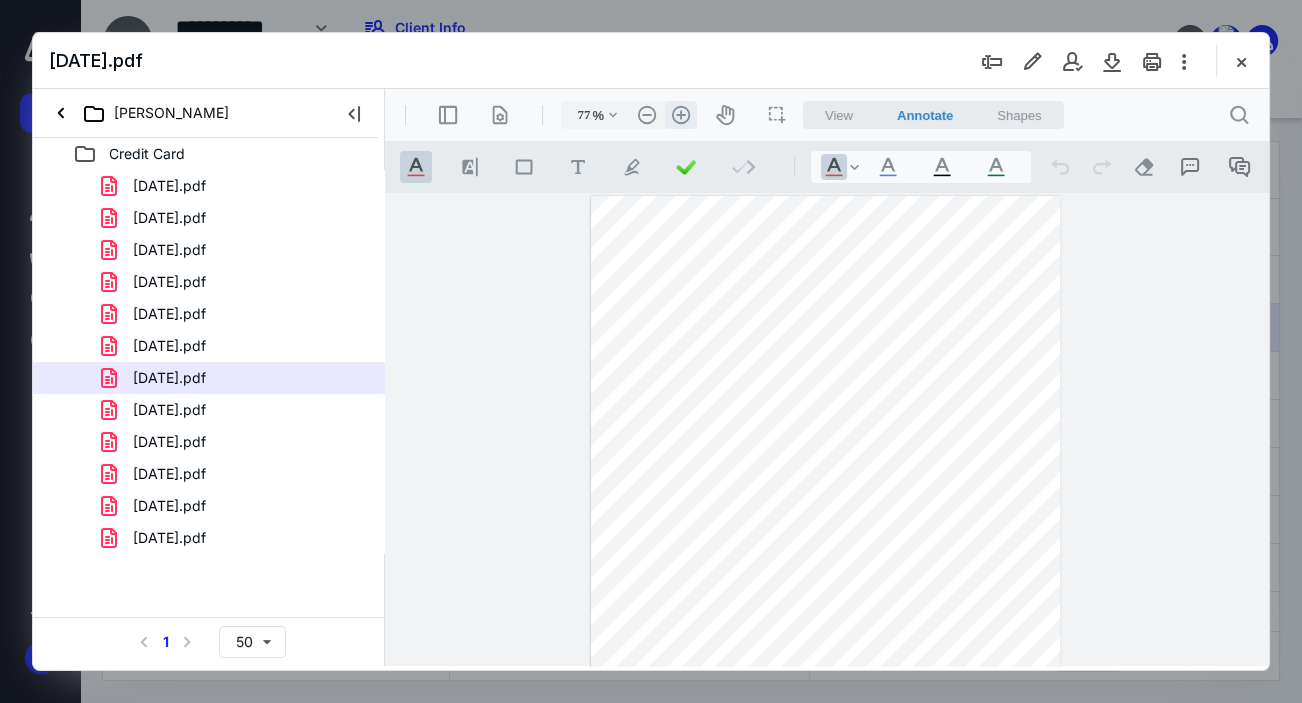 click on ".cls-1{fill:#abb0c4;} icon - header - zoom - in - line" at bounding box center (681, 115) 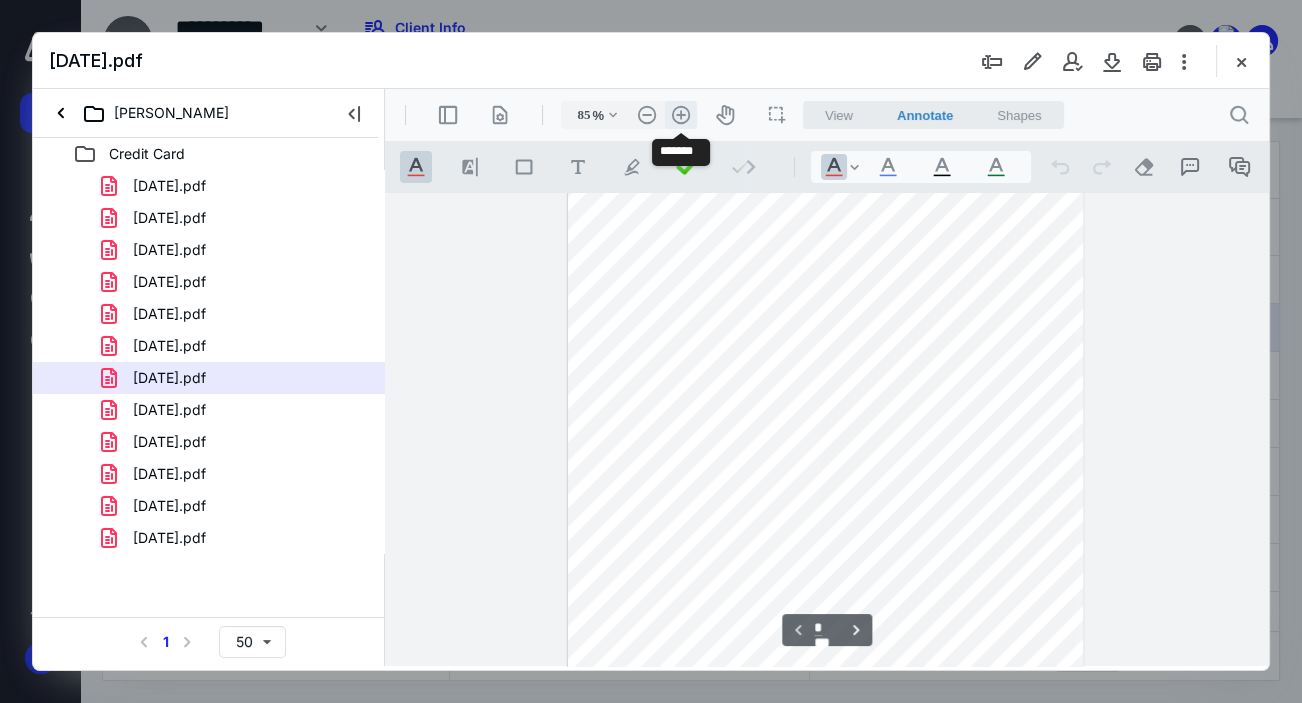 click on ".cls-1{fill:#abb0c4;} icon - header - zoom - in - line" at bounding box center [681, 115] 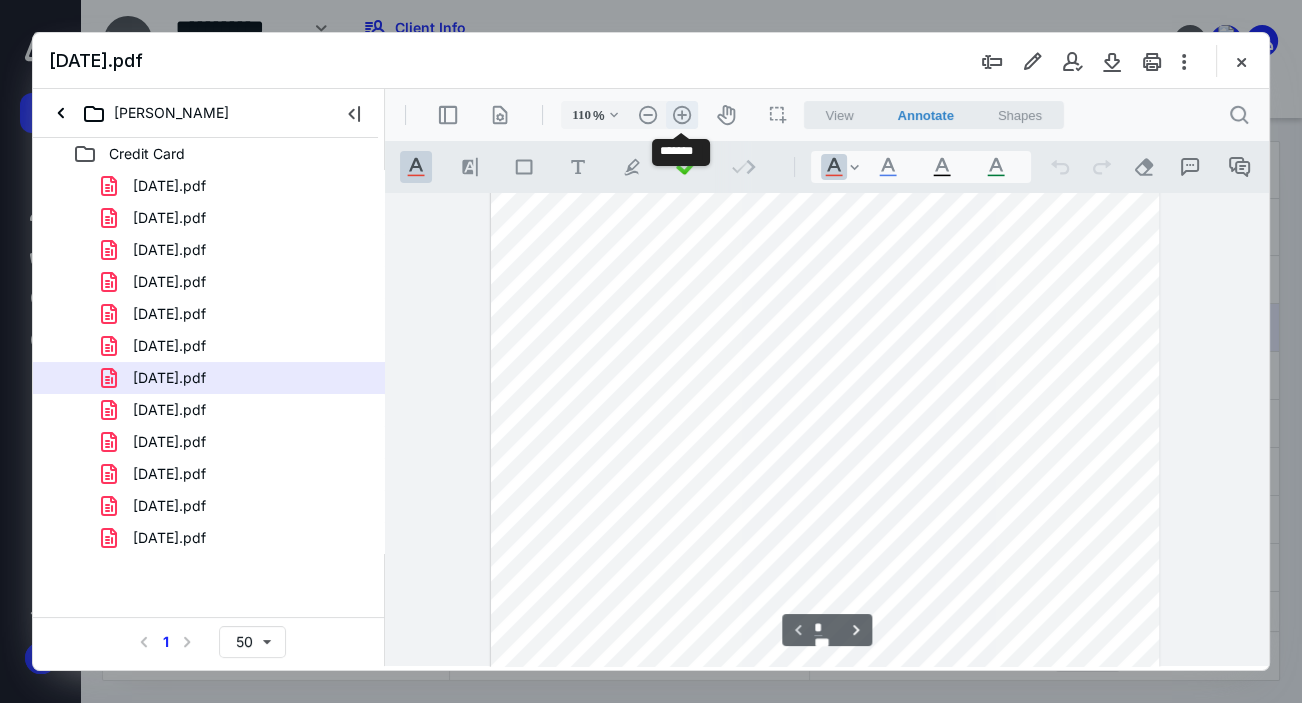 click on ".cls-1{fill:#abb0c4;} icon - header - zoom - in - line" at bounding box center [682, 115] 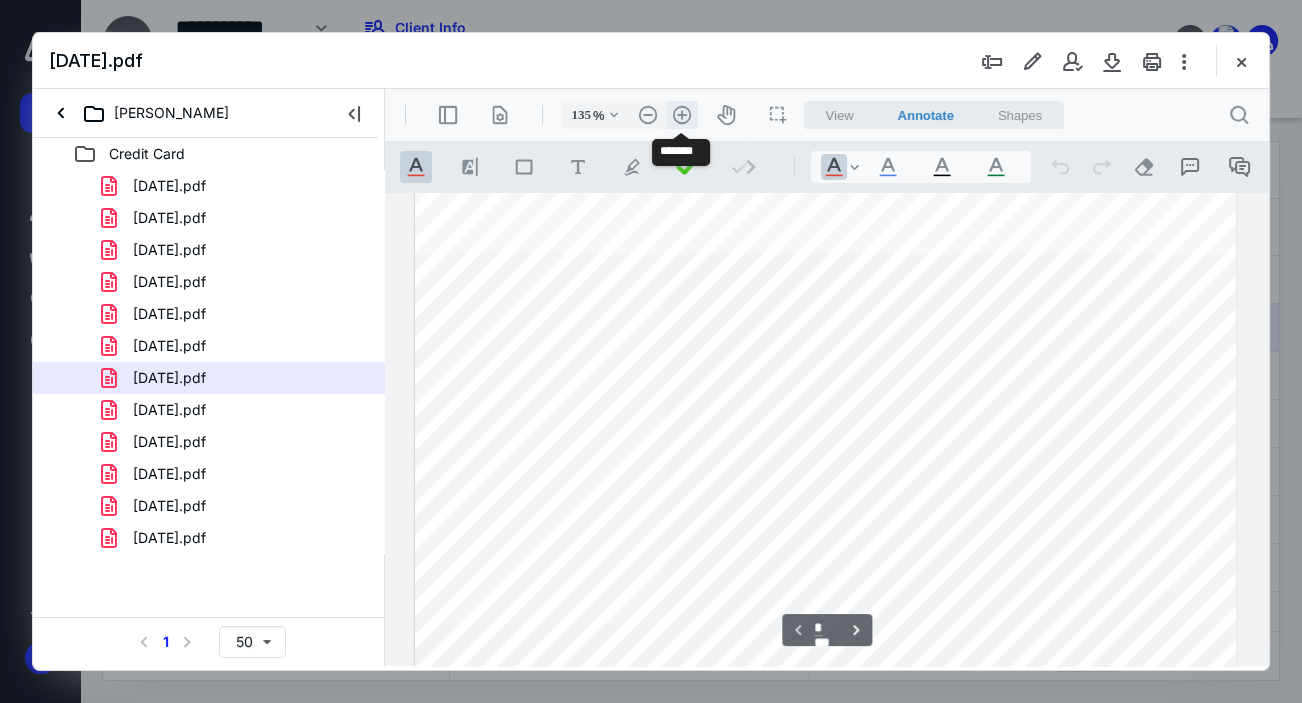 scroll, scrollTop: 138, scrollLeft: 0, axis: vertical 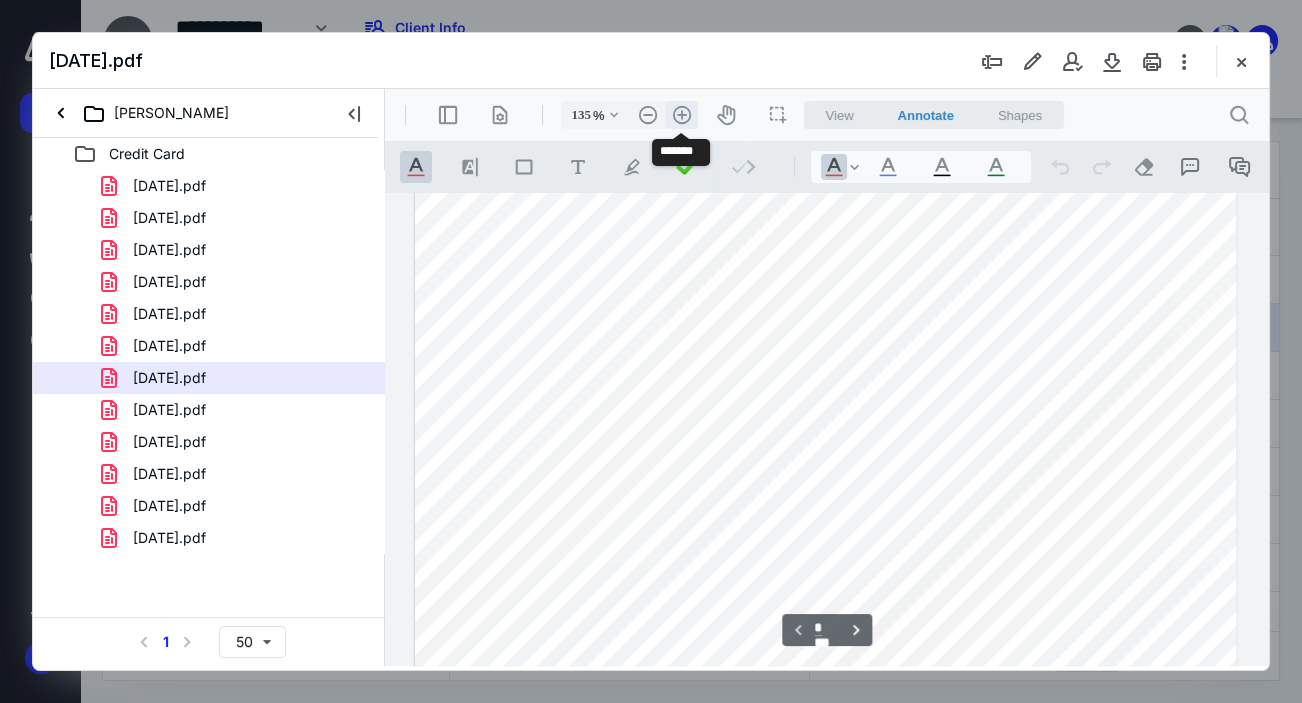 click on ".cls-1{fill:#abb0c4;} icon - header - zoom - in - line" at bounding box center (682, 115) 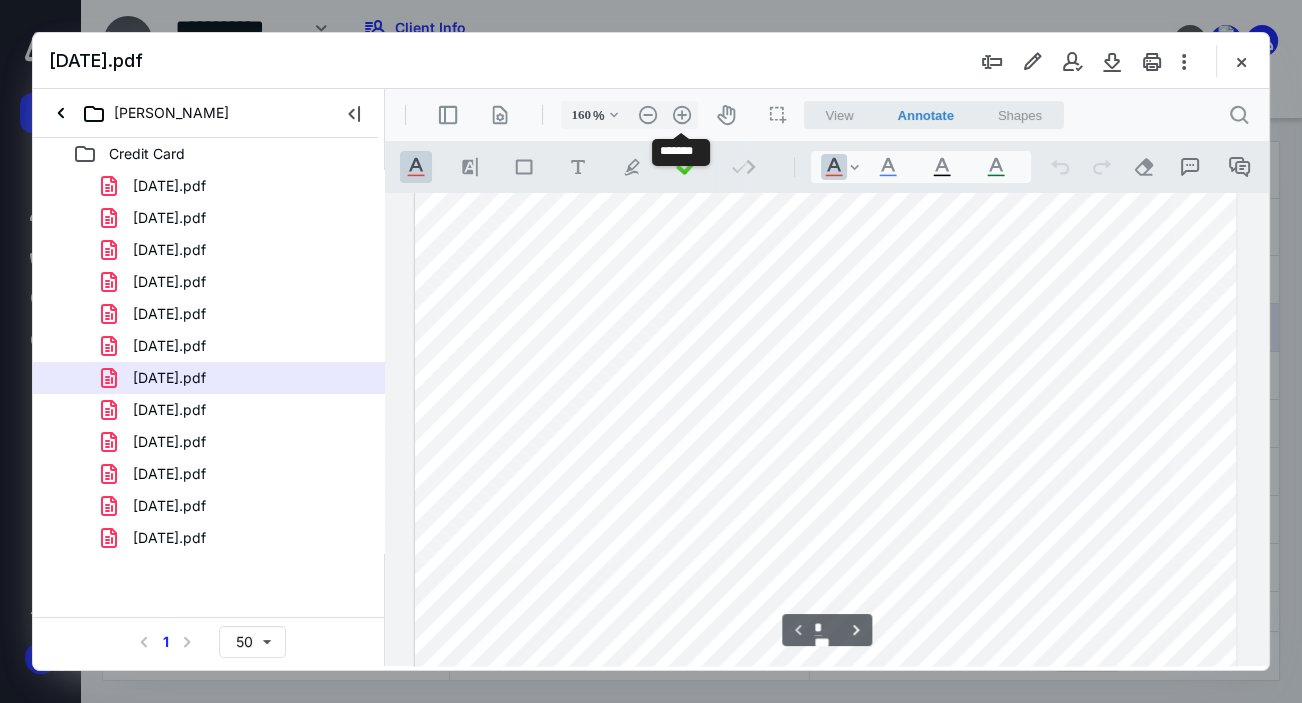 scroll, scrollTop: 198, scrollLeft: 57, axis: both 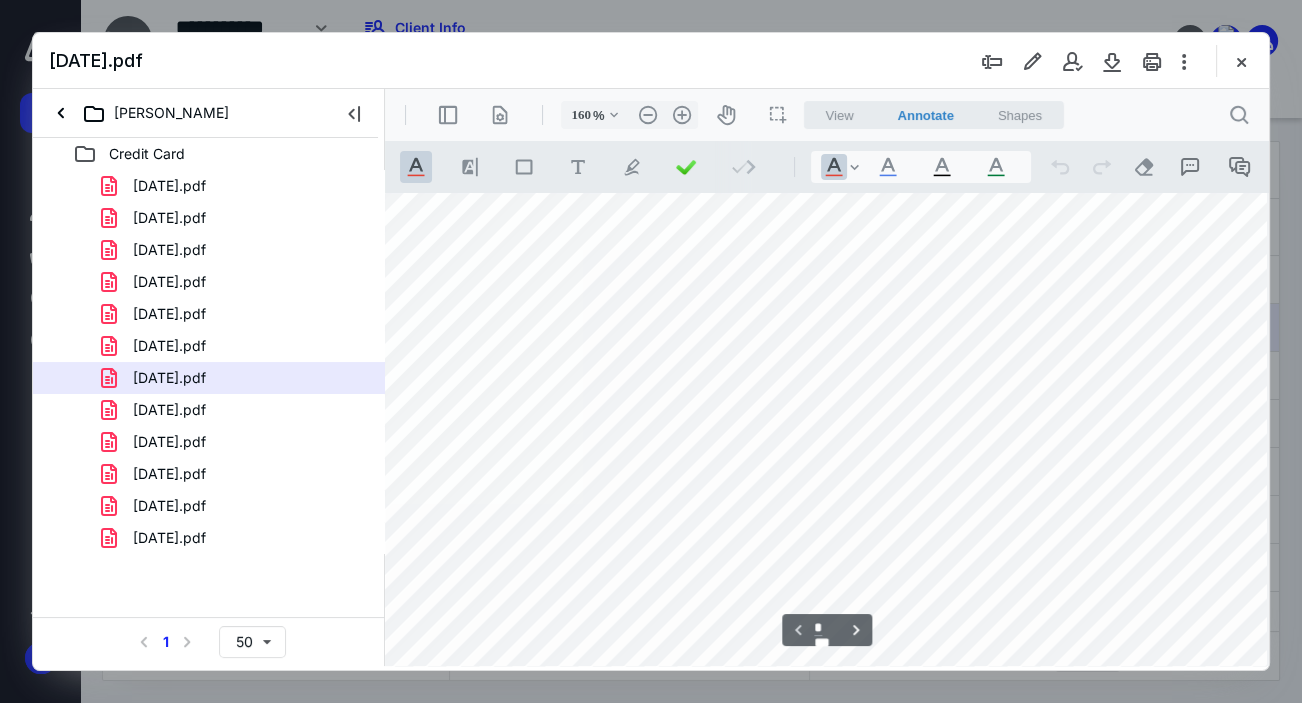 click on "**********" at bounding box center (827, 430) 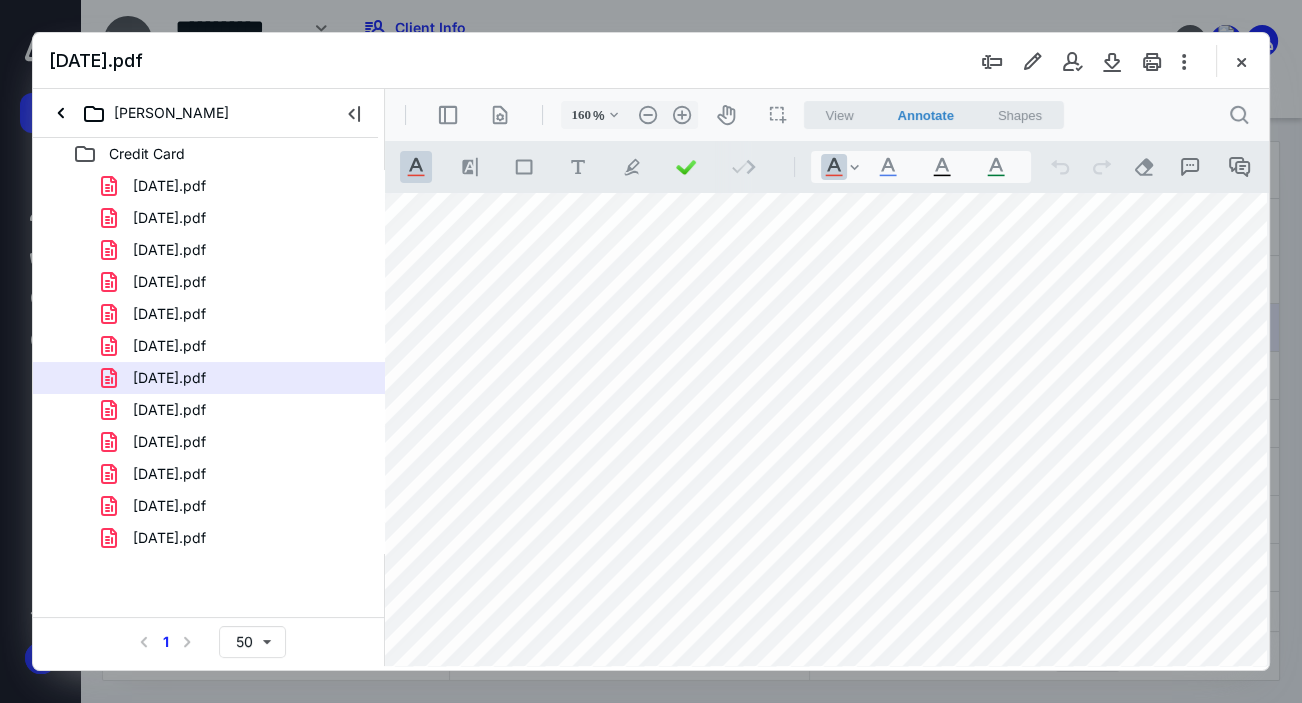 drag, startPoint x: 1267, startPoint y: 215, endPoint x: 1267, endPoint y: 191, distance: 24 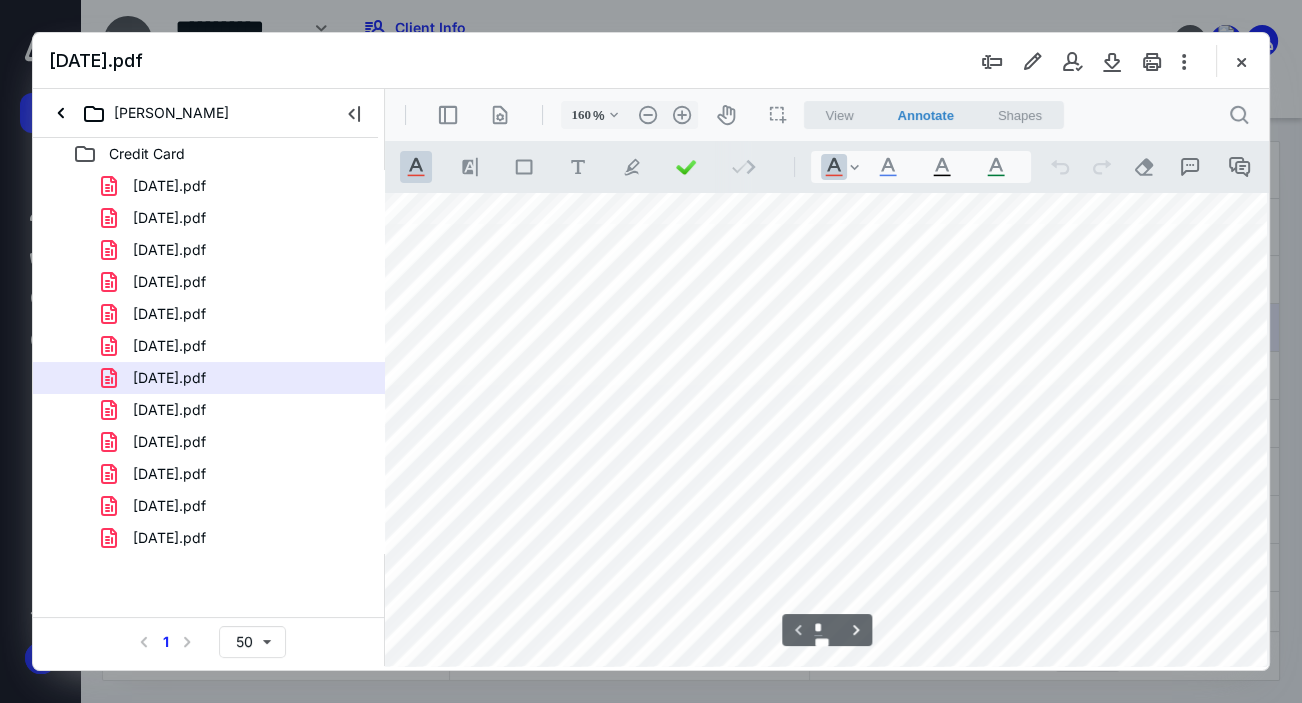 scroll, scrollTop: 0, scrollLeft: 57, axis: horizontal 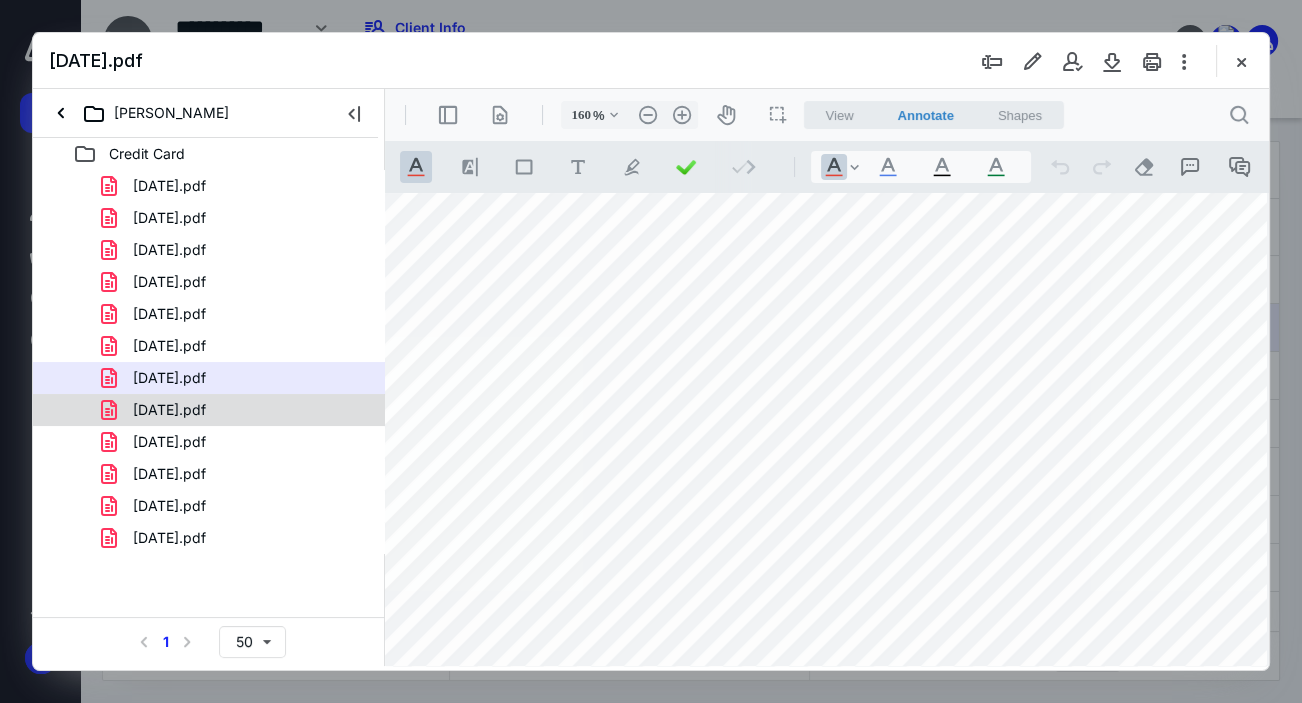 click on "[DATE].pdf" at bounding box center [169, 410] 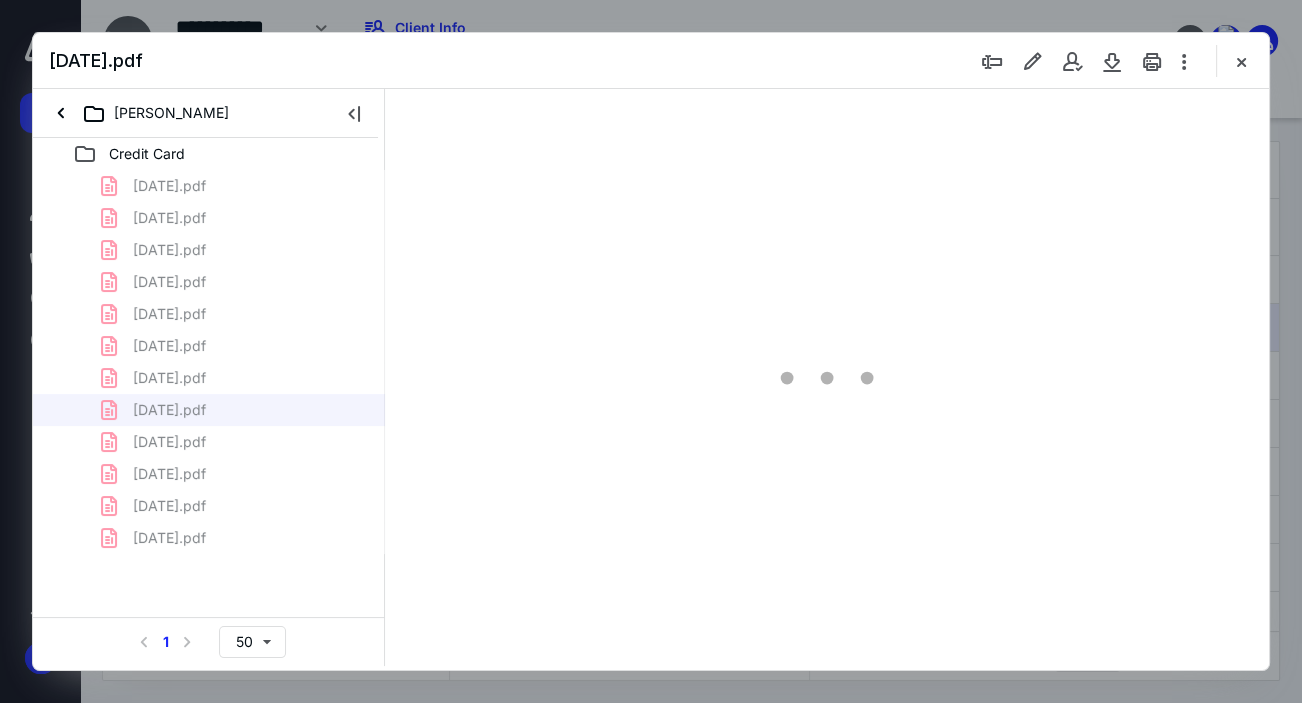scroll, scrollTop: 105, scrollLeft: 0, axis: vertical 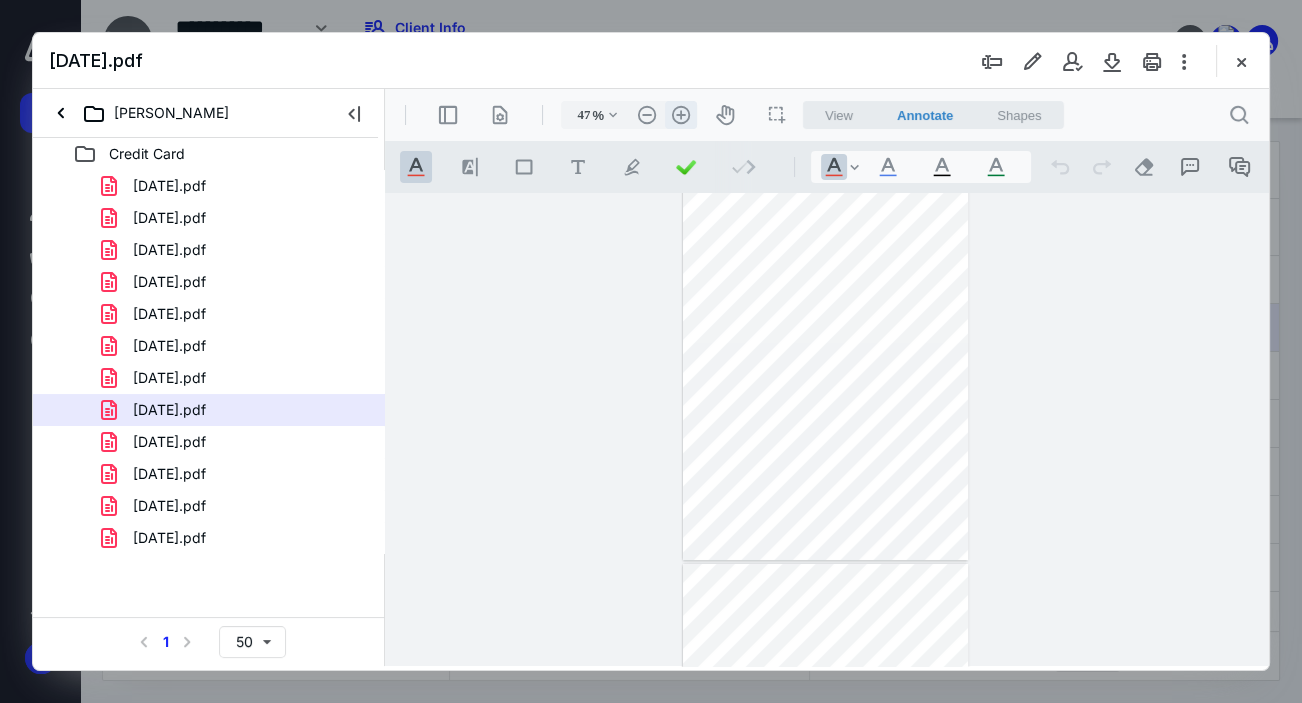 click on ".cls-1{fill:#abb0c4;} icon - header - zoom - in - line" at bounding box center [681, 115] 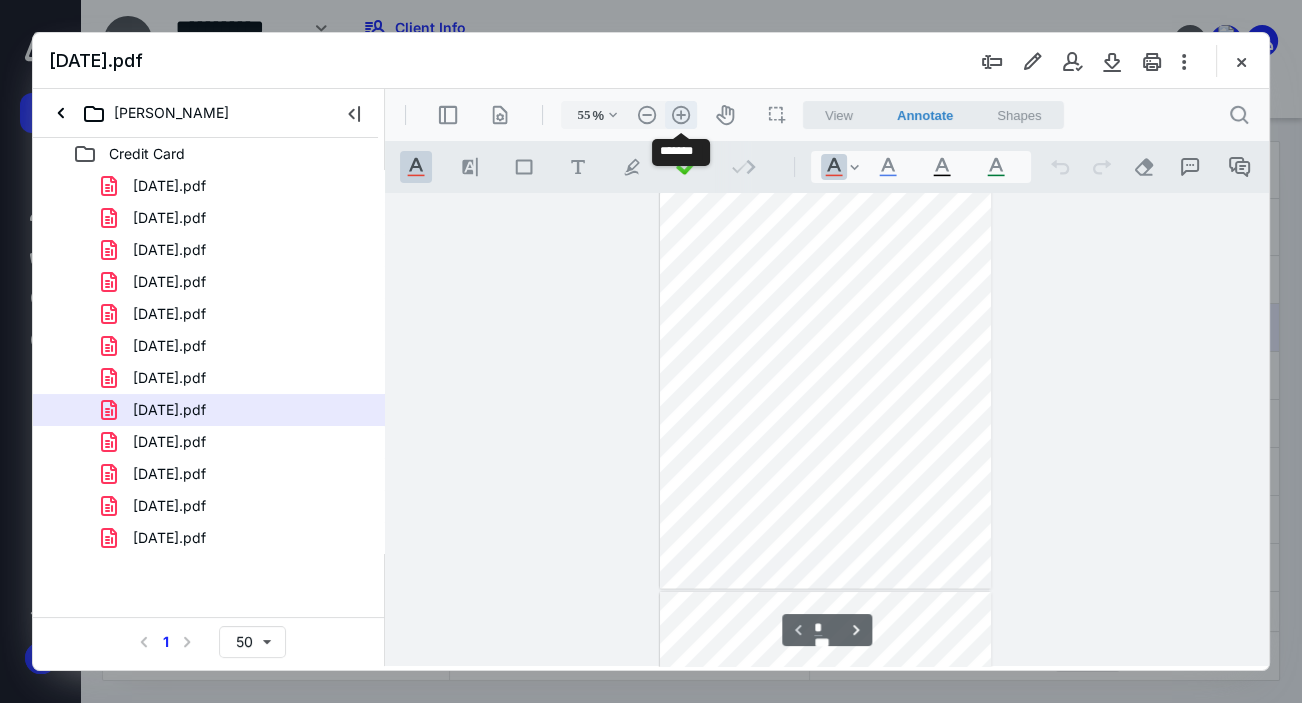 click on ".cls-1{fill:#abb0c4;} icon - header - zoom - in - line" at bounding box center [681, 115] 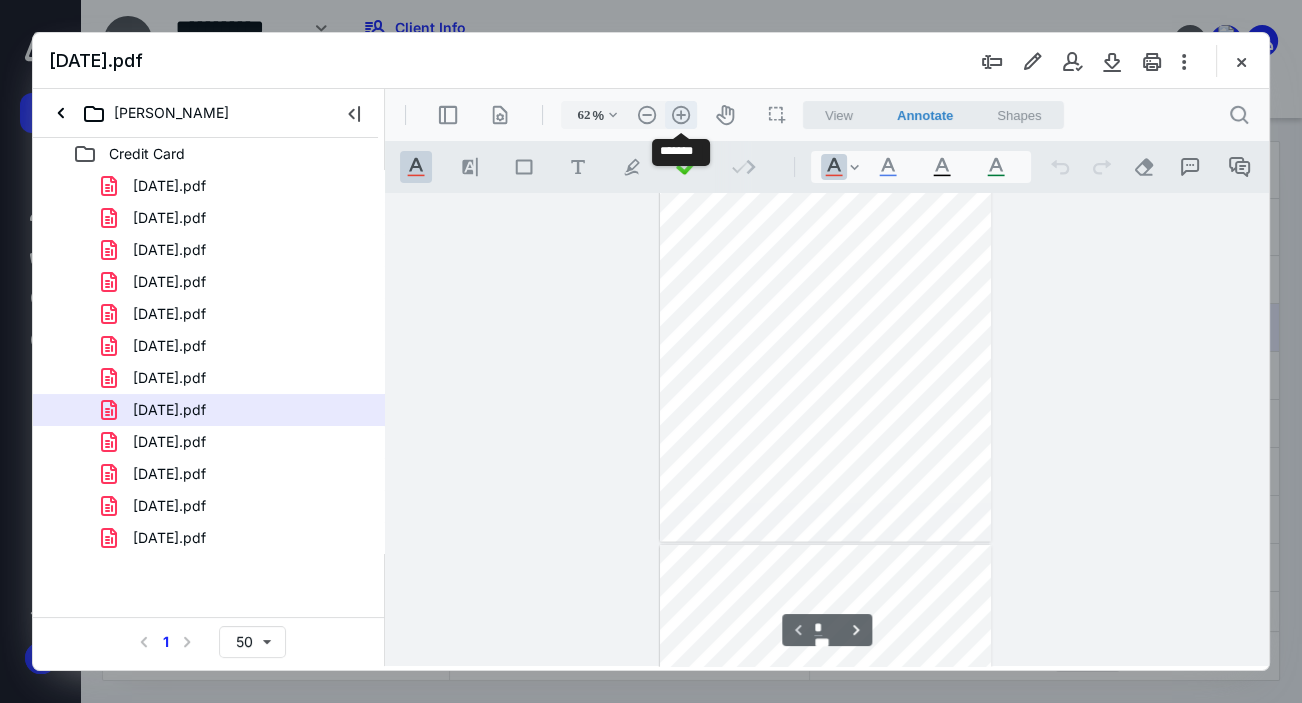 click on ".cls-1{fill:#abb0c4;} icon - header - zoom - in - line" at bounding box center [681, 115] 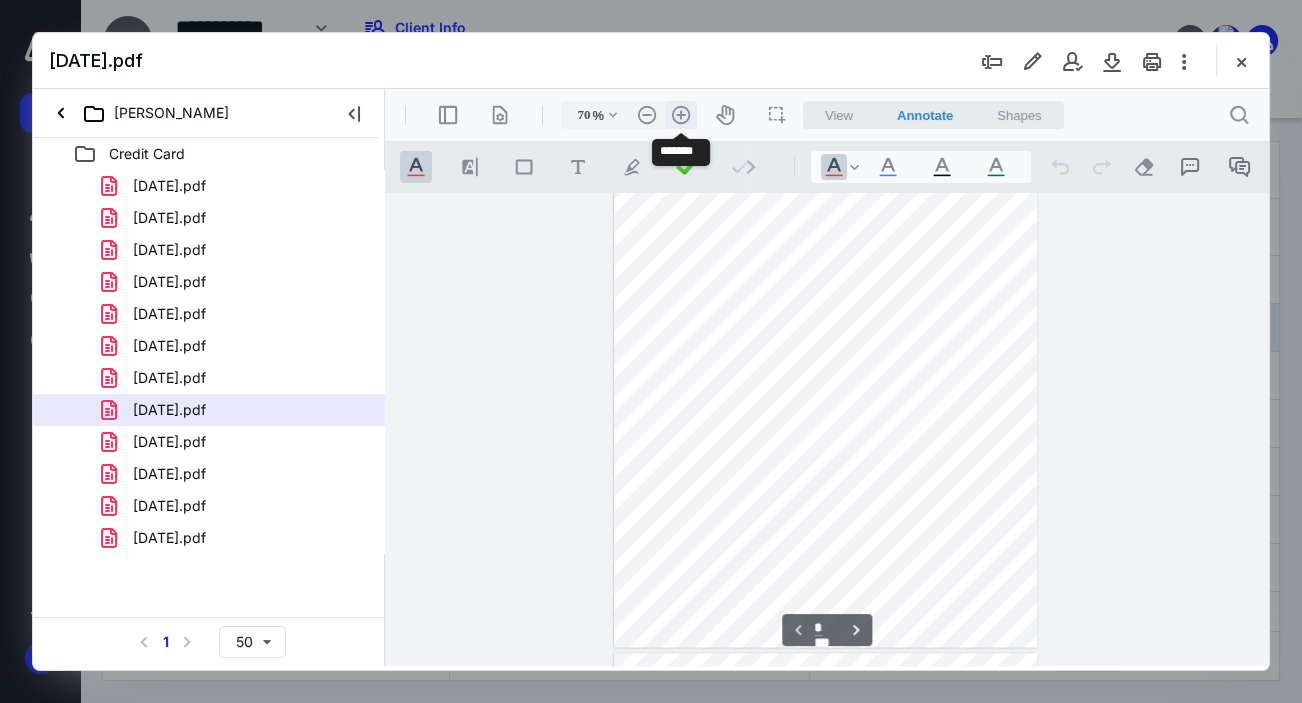 click on ".cls-1{fill:#abb0c4;} icon - header - zoom - in - line" at bounding box center (681, 115) 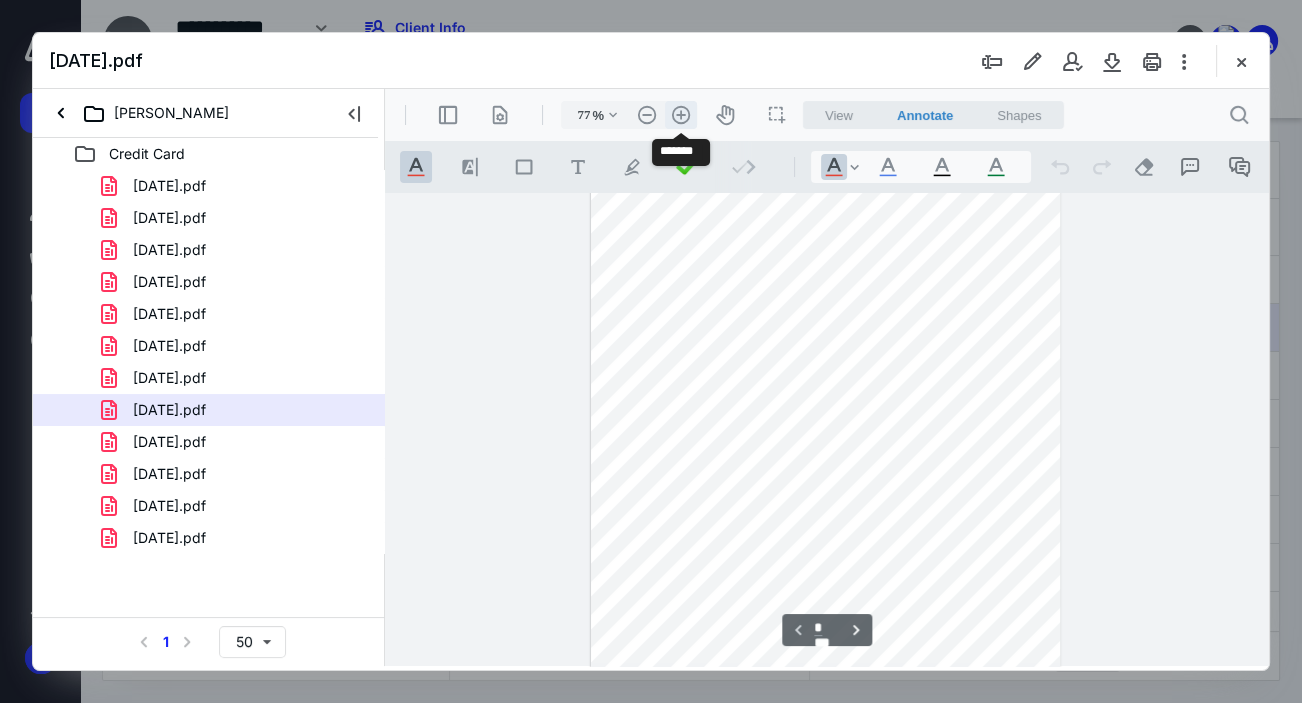 click on ".cls-1{fill:#abb0c4;} icon - header - zoom - in - line" at bounding box center (681, 115) 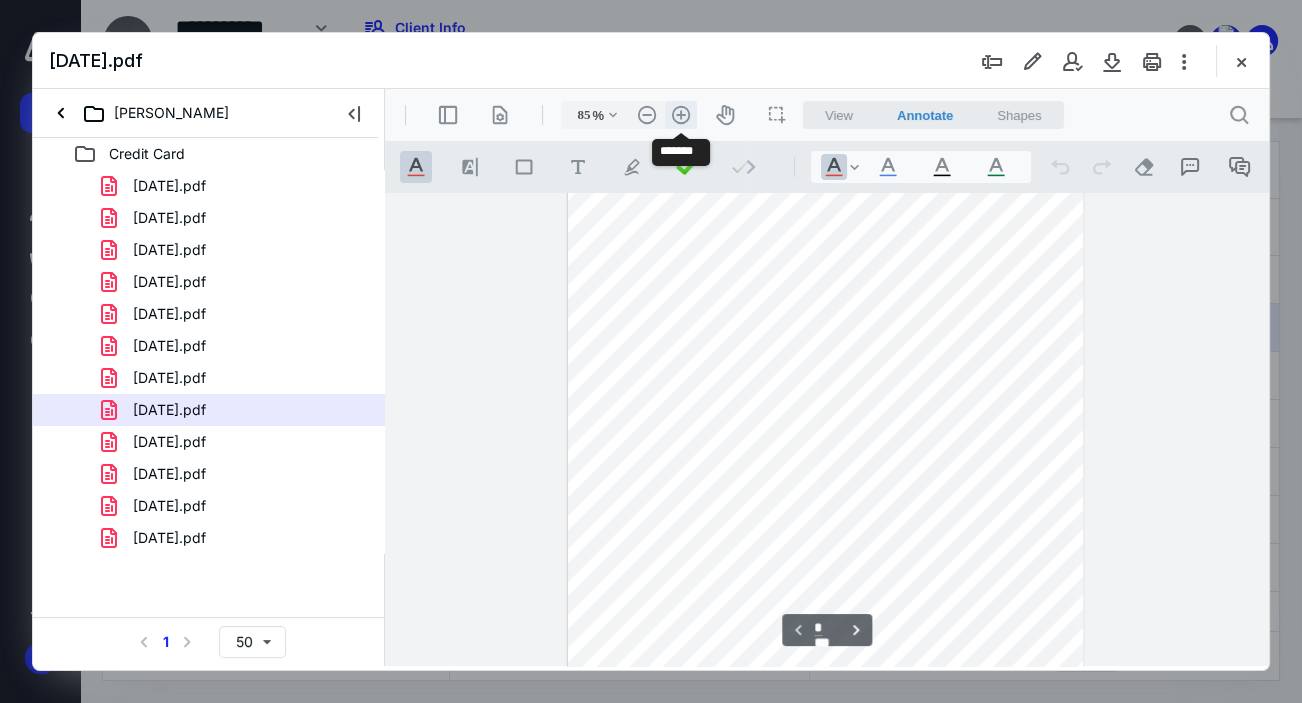 scroll, scrollTop: 340, scrollLeft: 0, axis: vertical 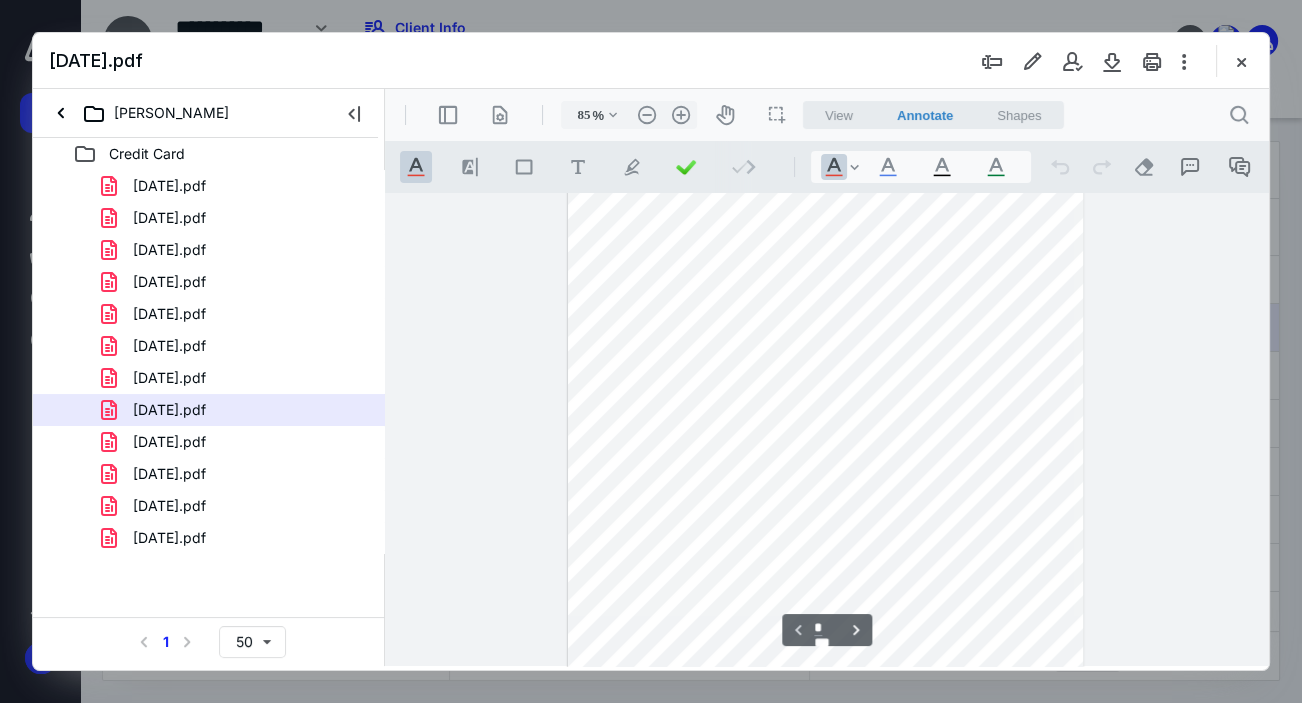 drag, startPoint x: 1256, startPoint y: 277, endPoint x: 1261, endPoint y: 253, distance: 24.5153 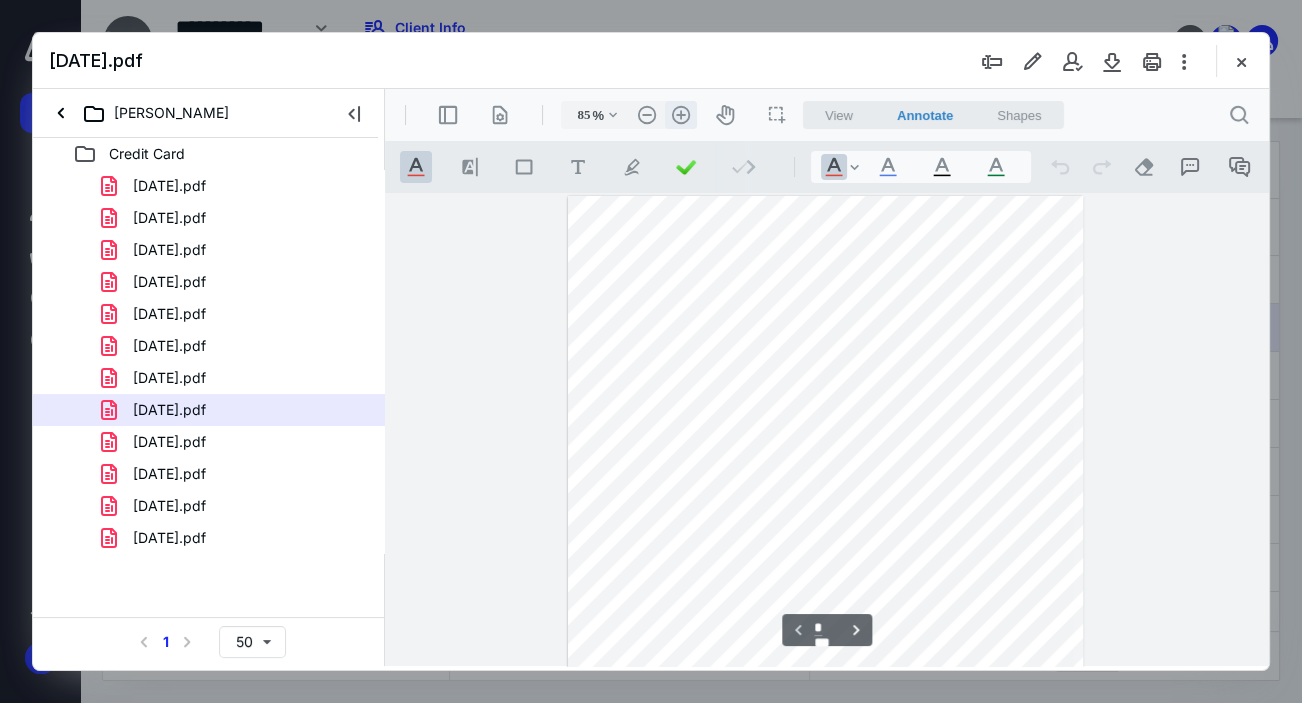click on ".cls-1{fill:#abb0c4;} icon - header - zoom - in - line" at bounding box center [681, 115] 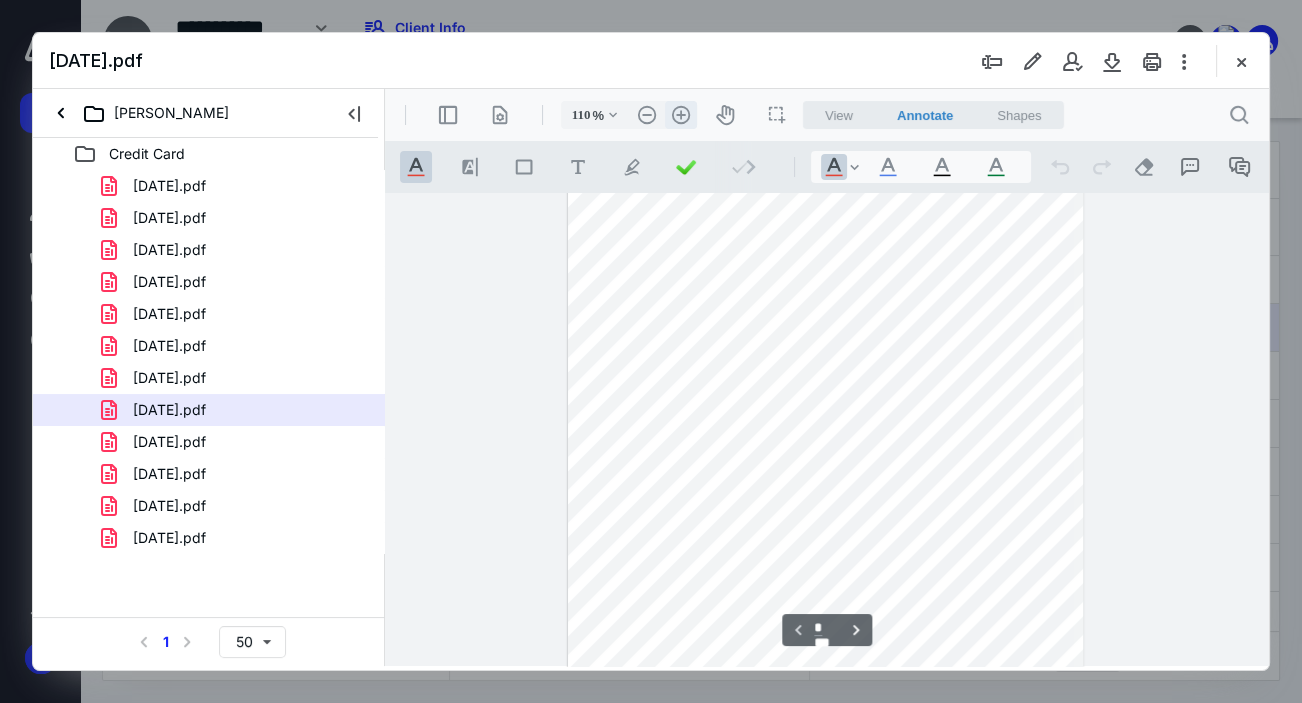 click on ".cls-1{fill:#abb0c4;} icon - header - zoom - in - line" at bounding box center (681, 115) 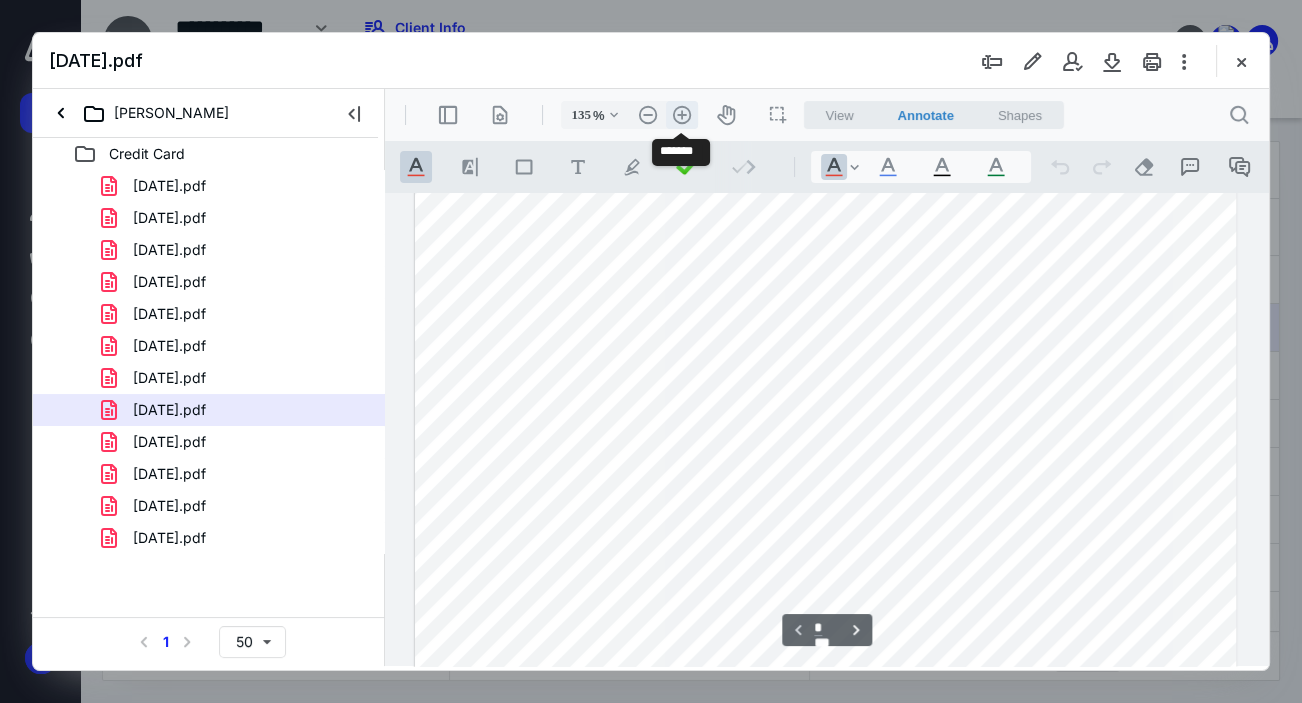 scroll, scrollTop: 110, scrollLeft: 0, axis: vertical 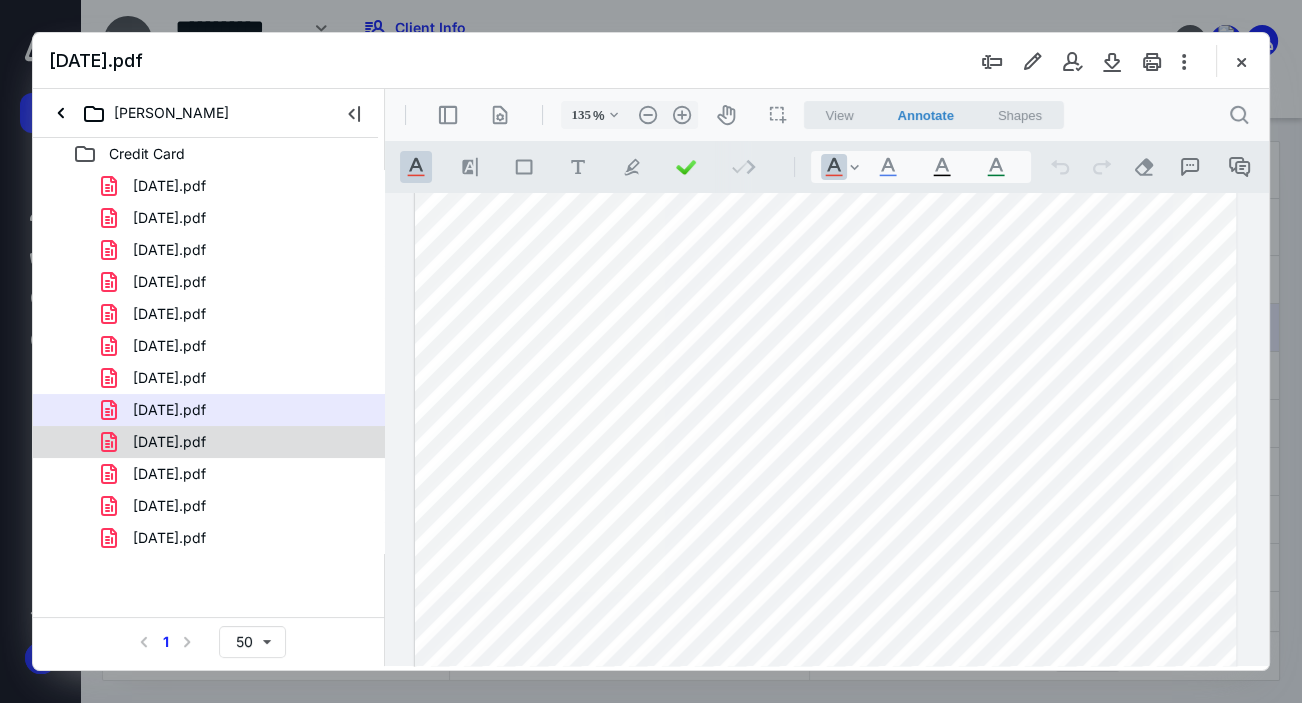 click on "[DATE].pdf" at bounding box center [169, 442] 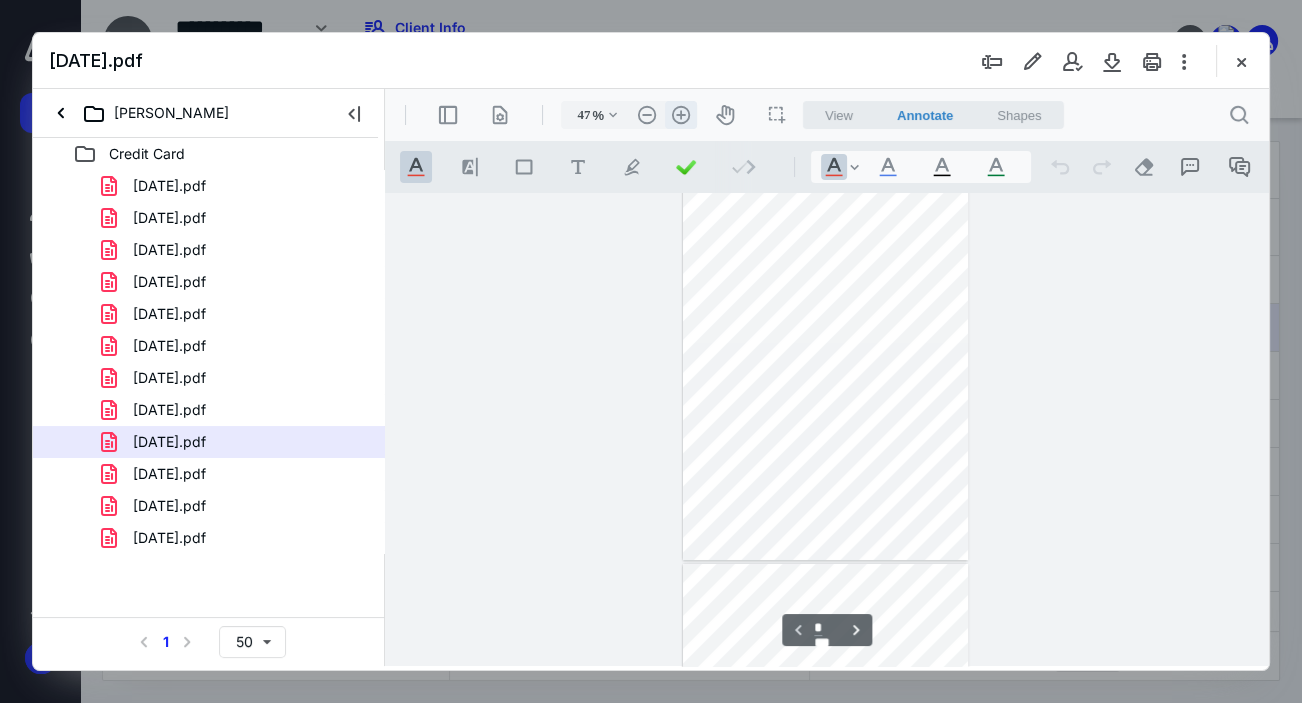 click on ".cls-1{fill:#abb0c4;} icon - header - zoom - in - line" at bounding box center [681, 115] 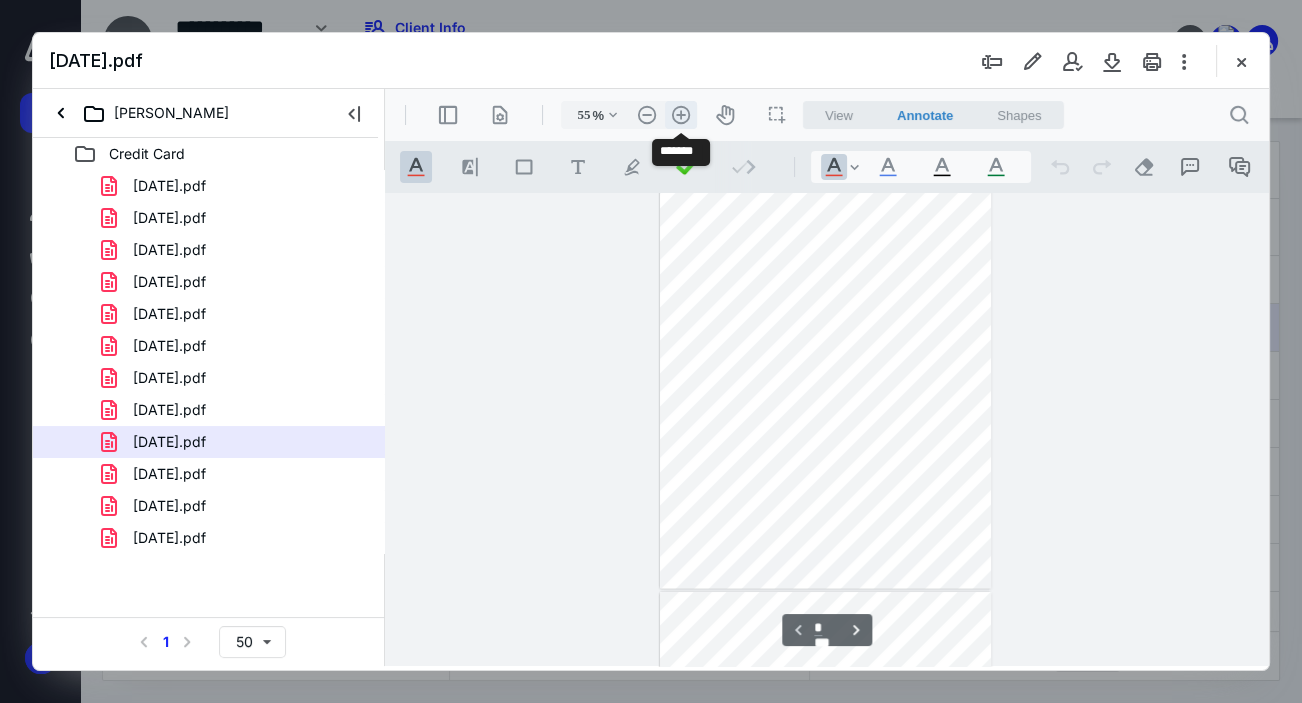 click on ".cls-1{fill:#abb0c4;} icon - header - zoom - in - line" at bounding box center (681, 115) 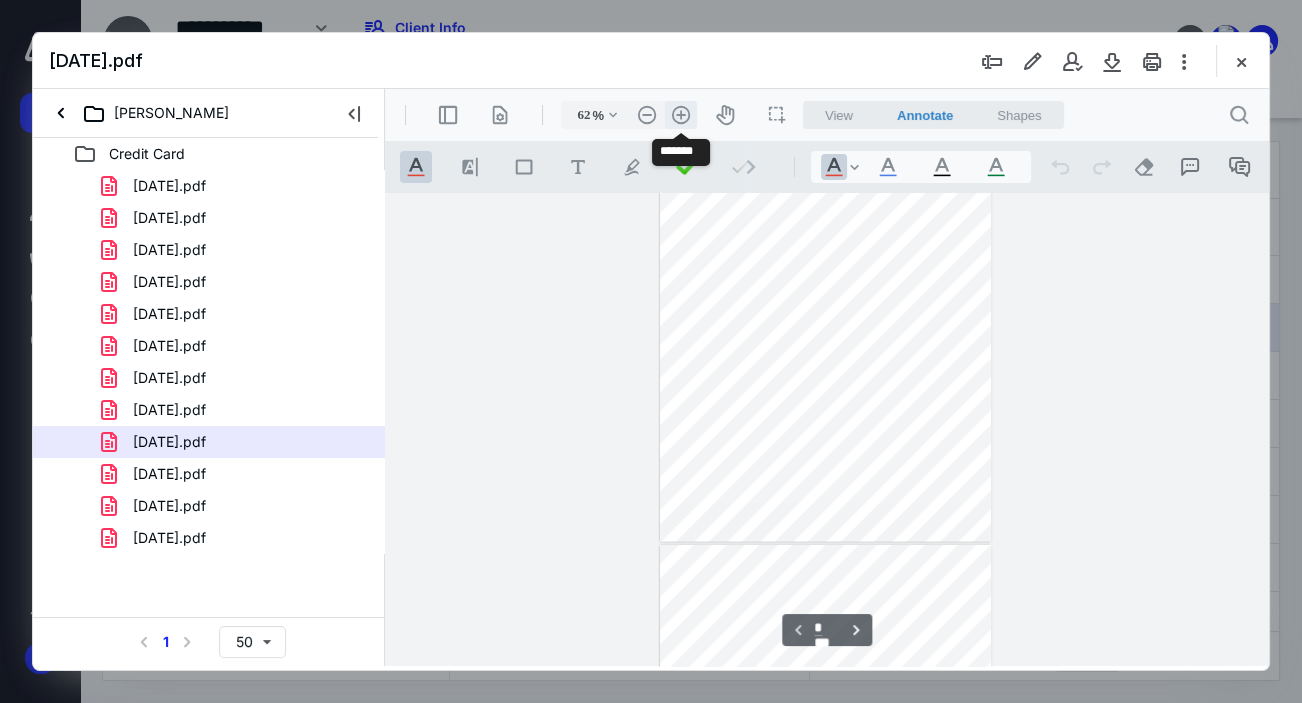 click on ".cls-1{fill:#abb0c4;} icon - header - zoom - in - line" at bounding box center [681, 115] 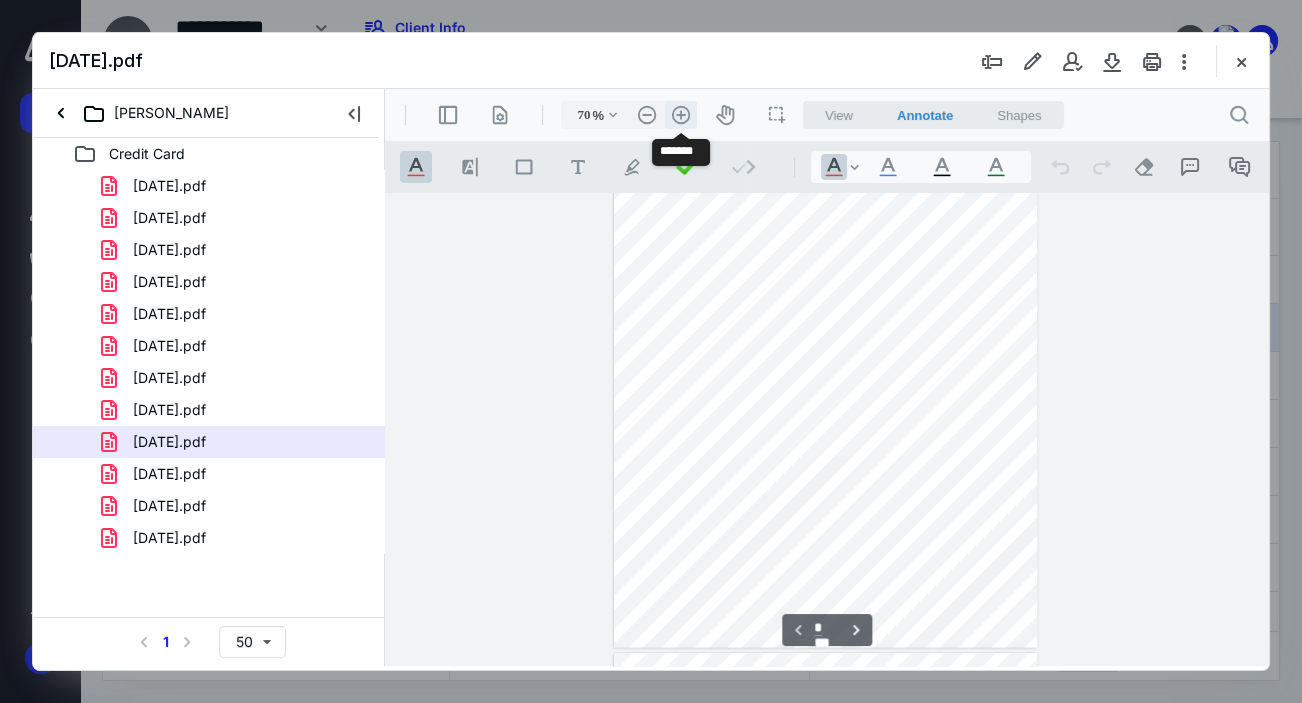 click on ".cls-1{fill:#abb0c4;} icon - header - zoom - in - line" at bounding box center (681, 115) 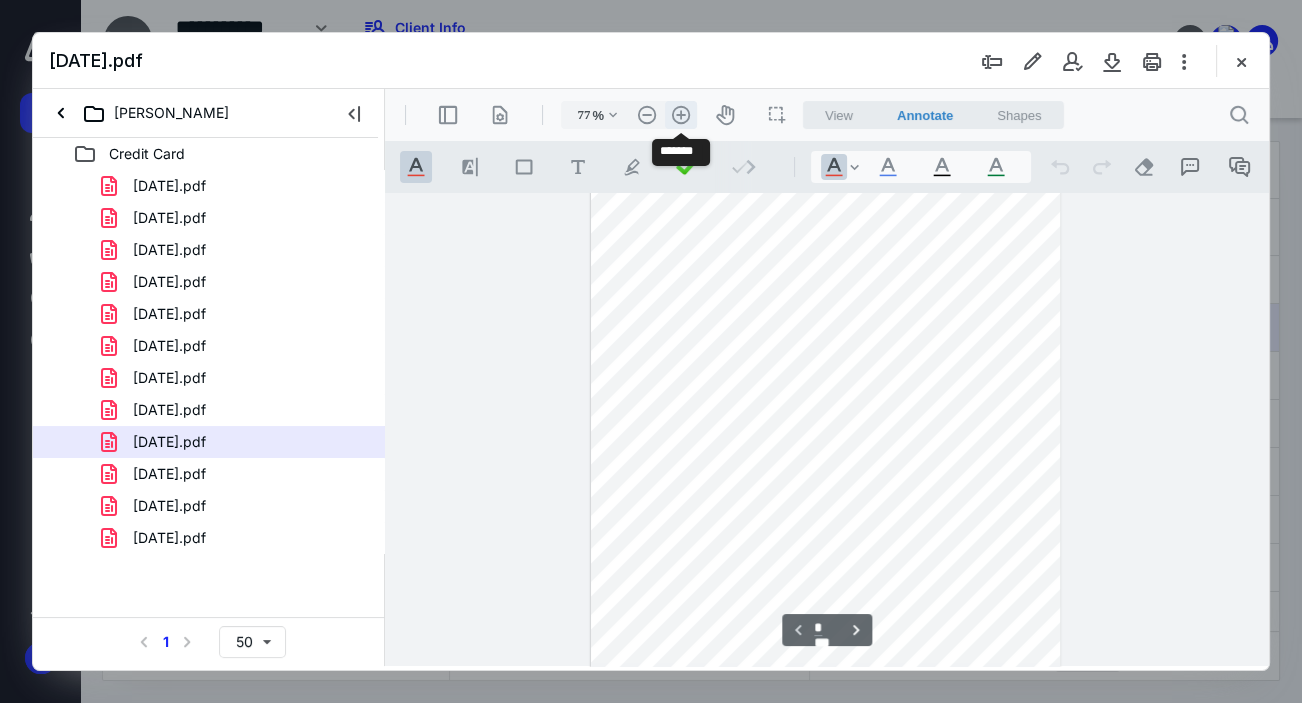 click on ".cls-1{fill:#abb0c4;} icon - header - zoom - in - line" at bounding box center (681, 115) 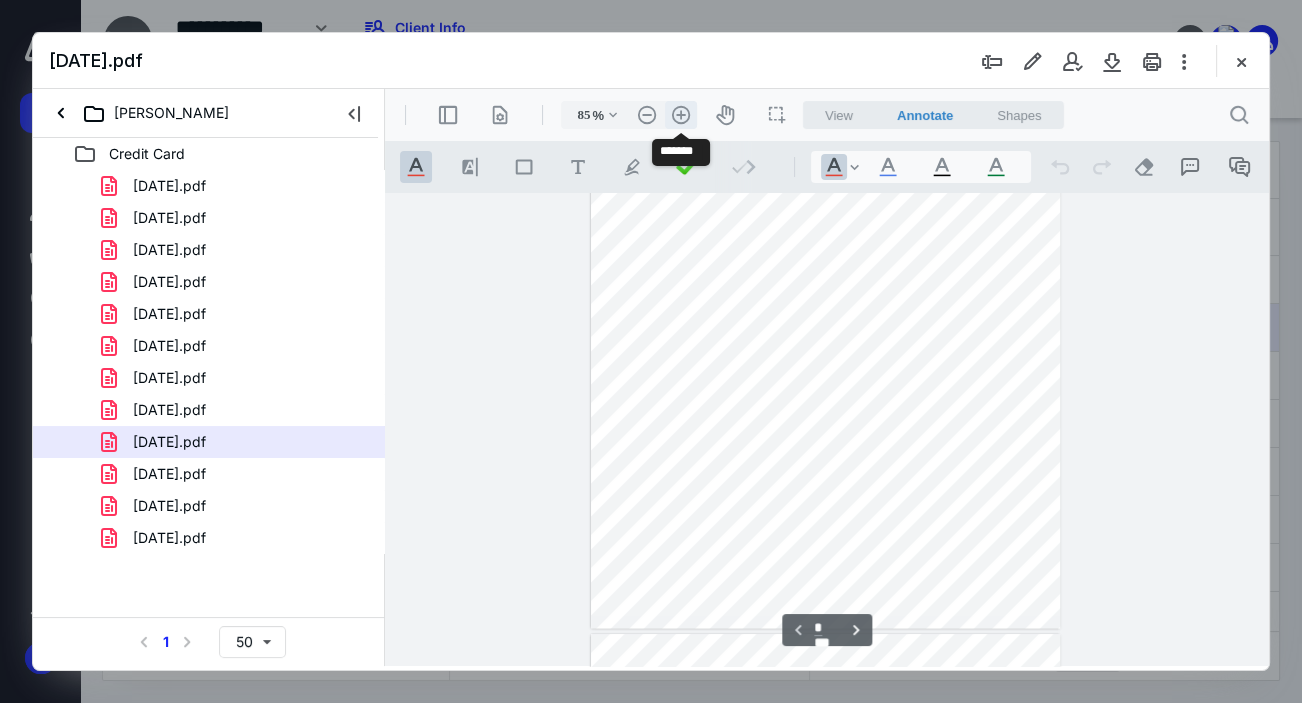 click on ".cls-1{fill:#abb0c4;} icon - header - zoom - in - line" at bounding box center (681, 115) 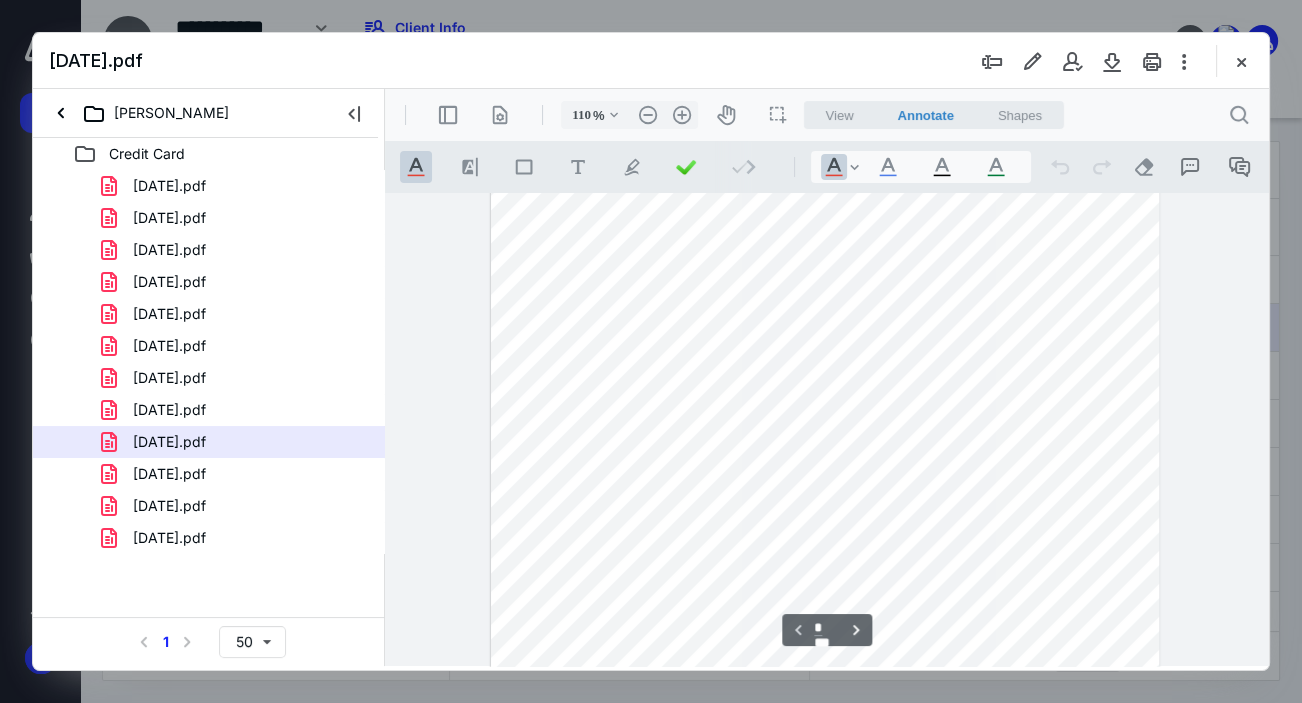 scroll, scrollTop: 0, scrollLeft: 0, axis: both 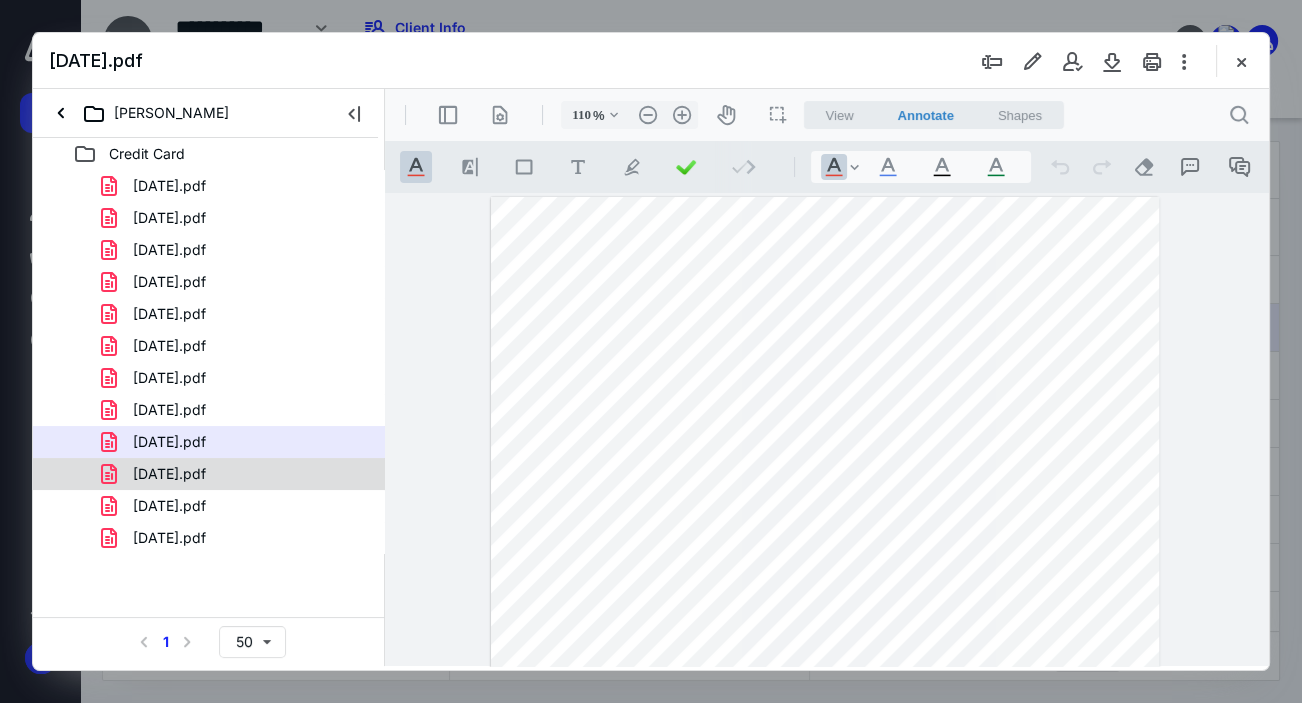 click on "[DATE].pdf" at bounding box center [169, 474] 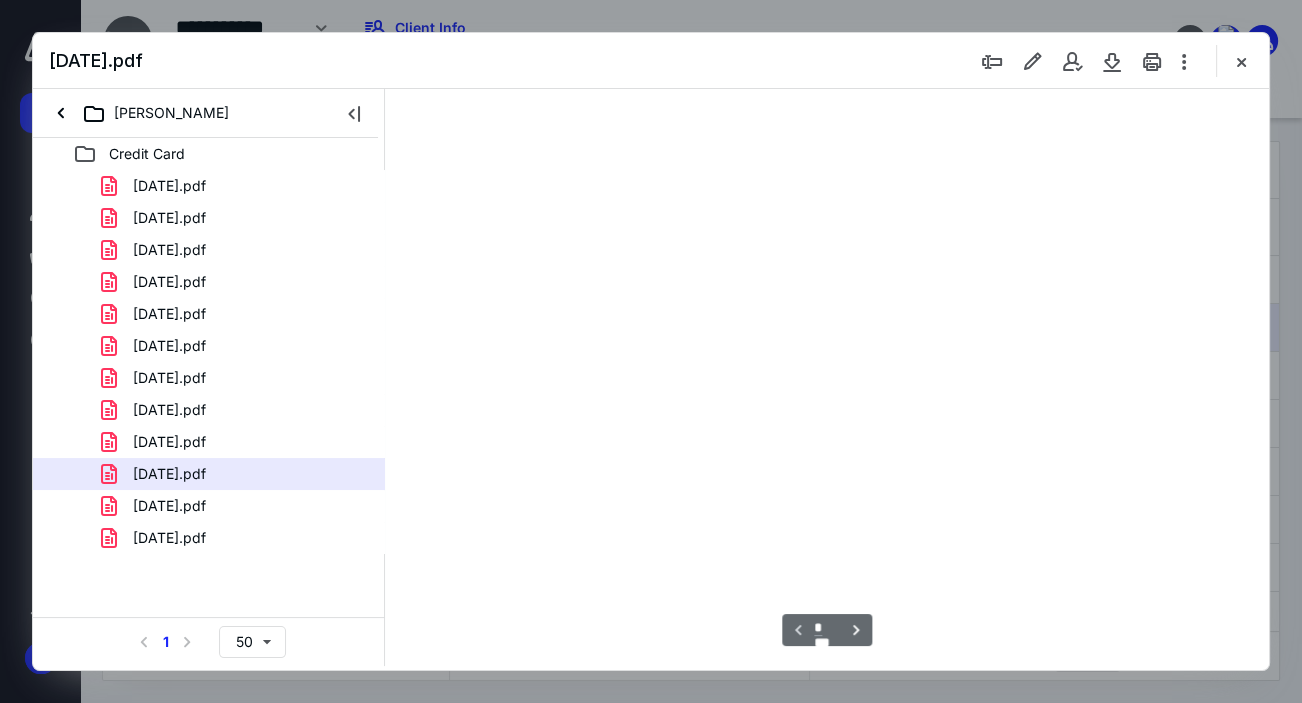 scroll, scrollTop: 105, scrollLeft: 0, axis: vertical 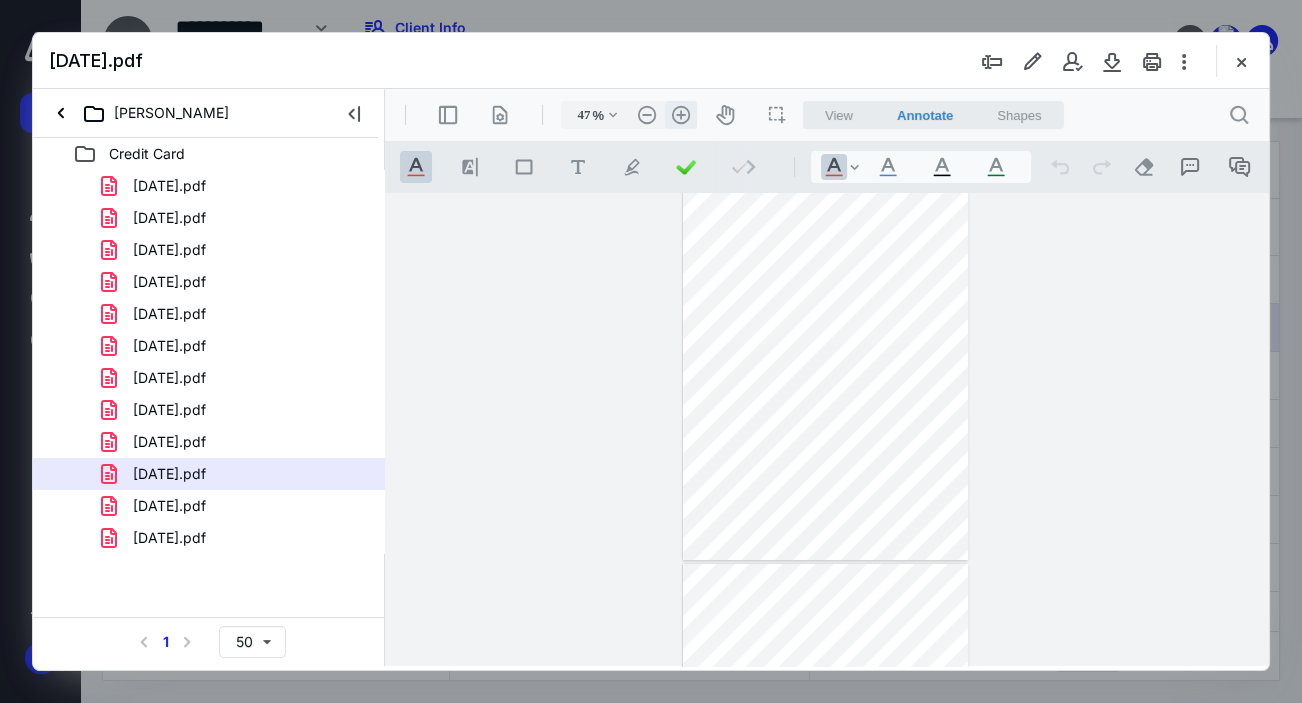 click on ".cls-1{fill:#abb0c4;} icon - header - zoom - in - line" at bounding box center [681, 115] 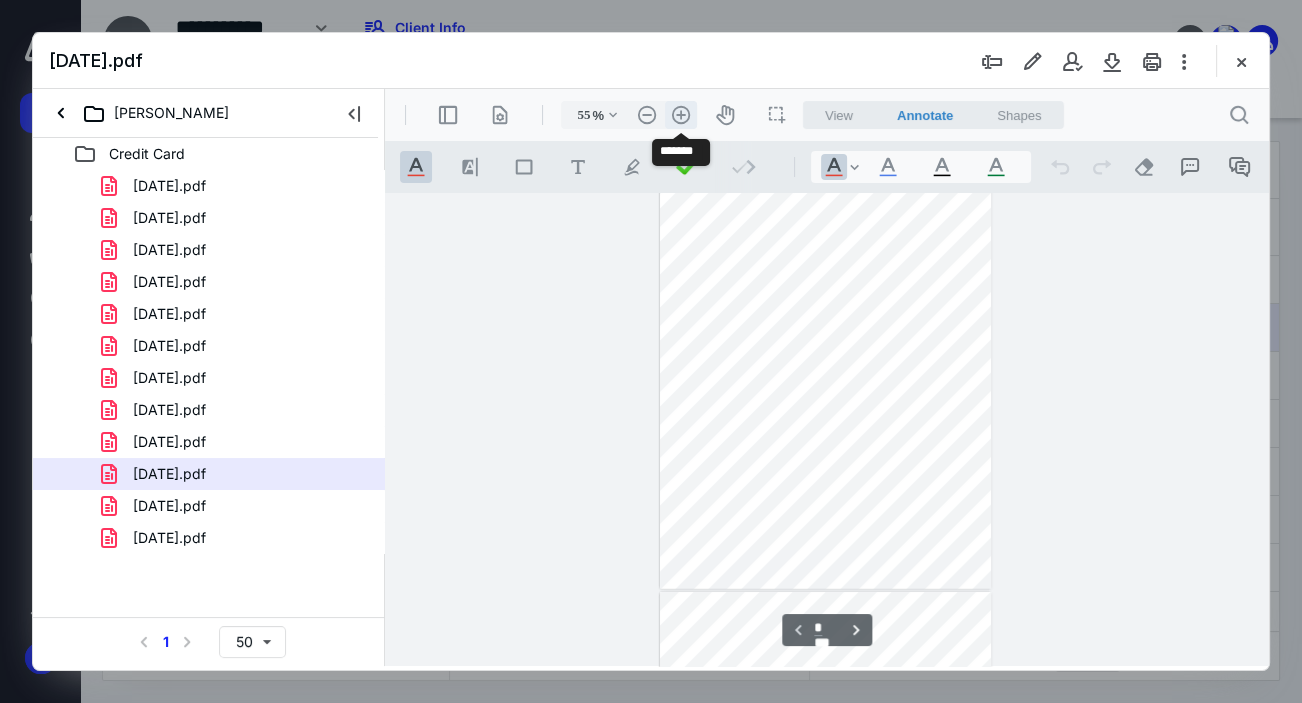 click on ".cls-1{fill:#abb0c4;} icon - header - zoom - in - line" at bounding box center (681, 115) 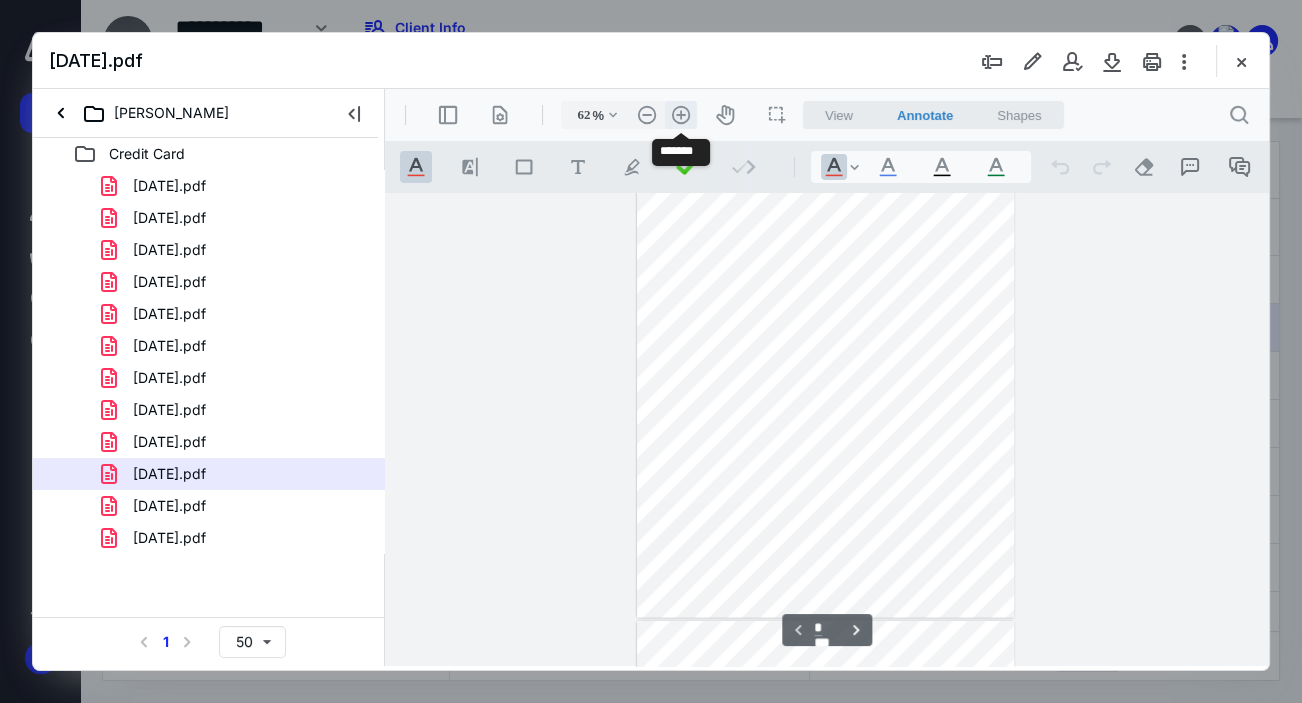 click on ".cls-1{fill:#abb0c4;} icon - header - zoom - in - line" at bounding box center (681, 115) 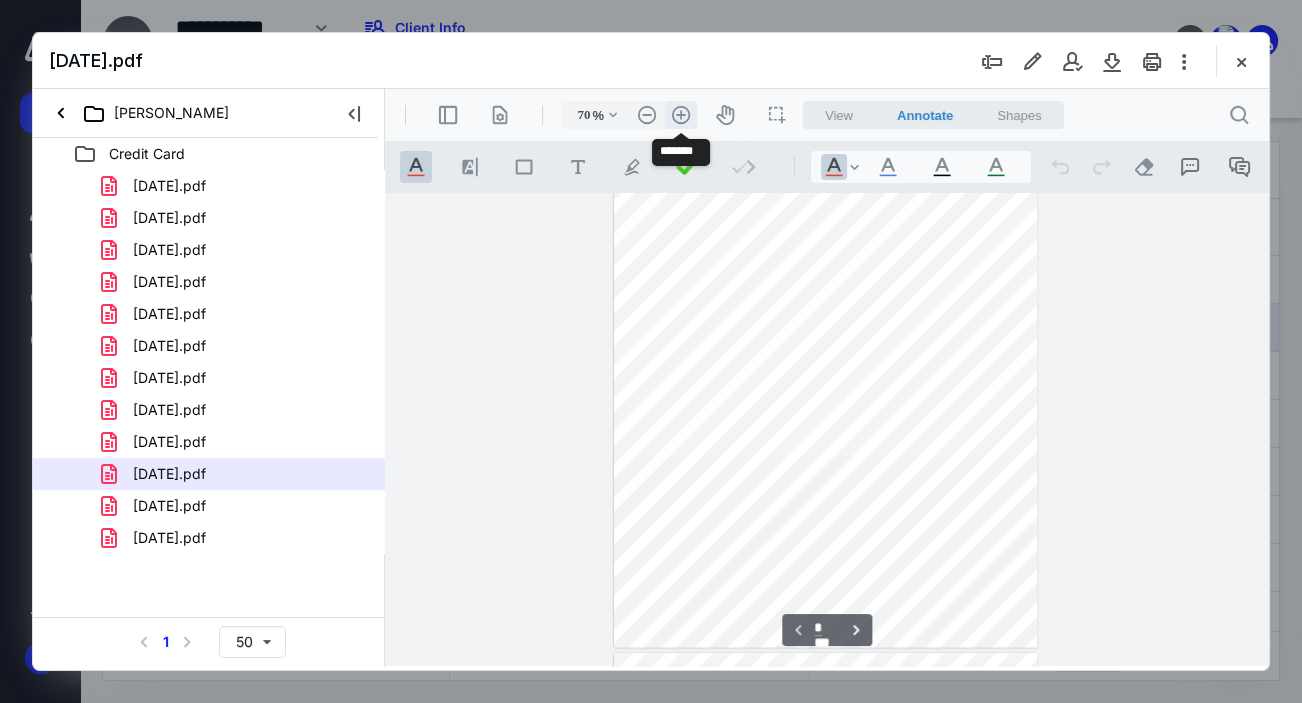 click on ".cls-1{fill:#abb0c4;} icon - header - zoom - in - line" at bounding box center [681, 115] 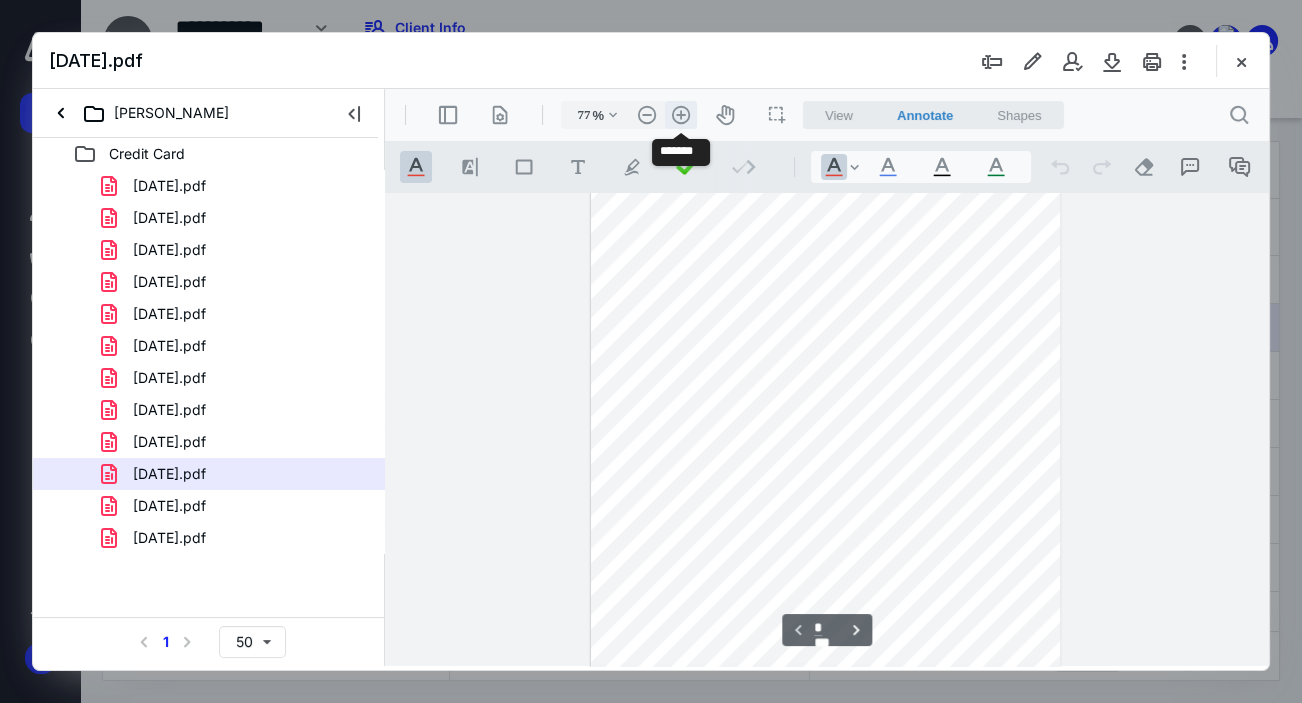 click on ".cls-1{fill:#abb0c4;} icon - header - zoom - in - line" at bounding box center [681, 115] 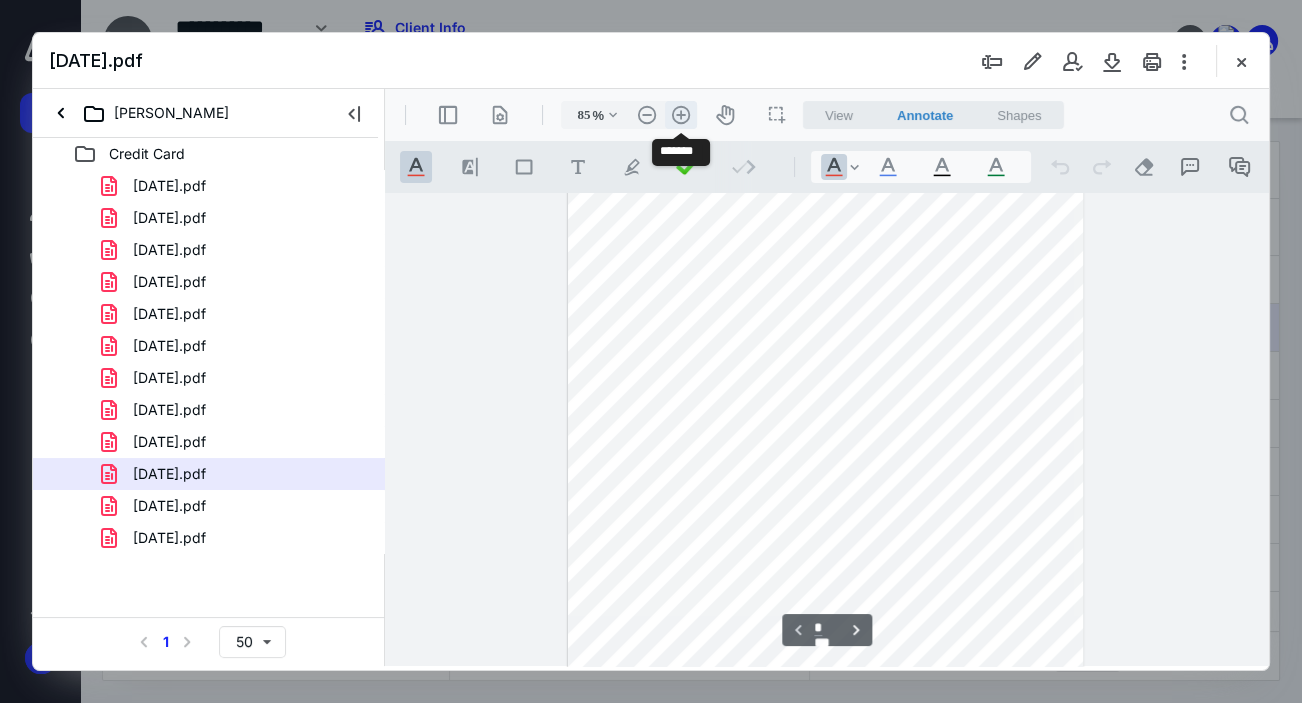 click on ".cls-1{fill:#abb0c4;} icon - header - zoom - in - line" at bounding box center (681, 115) 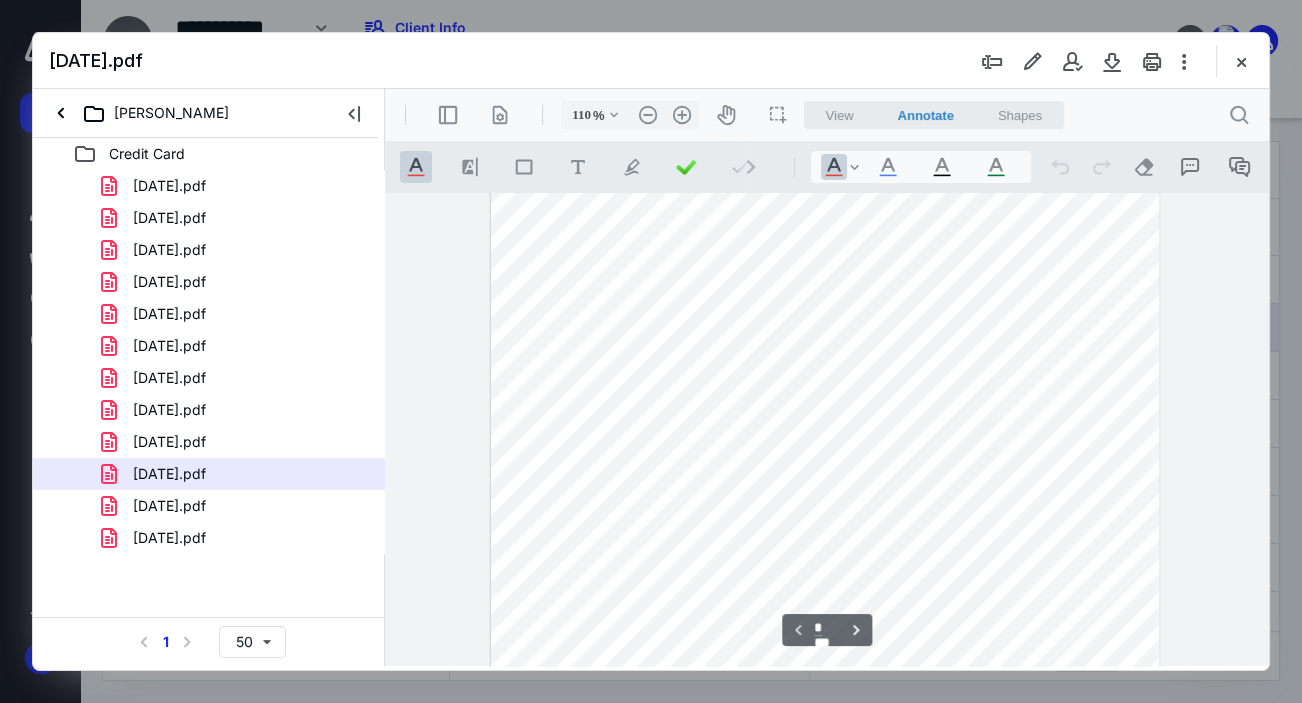 scroll, scrollTop: 149, scrollLeft: 0, axis: vertical 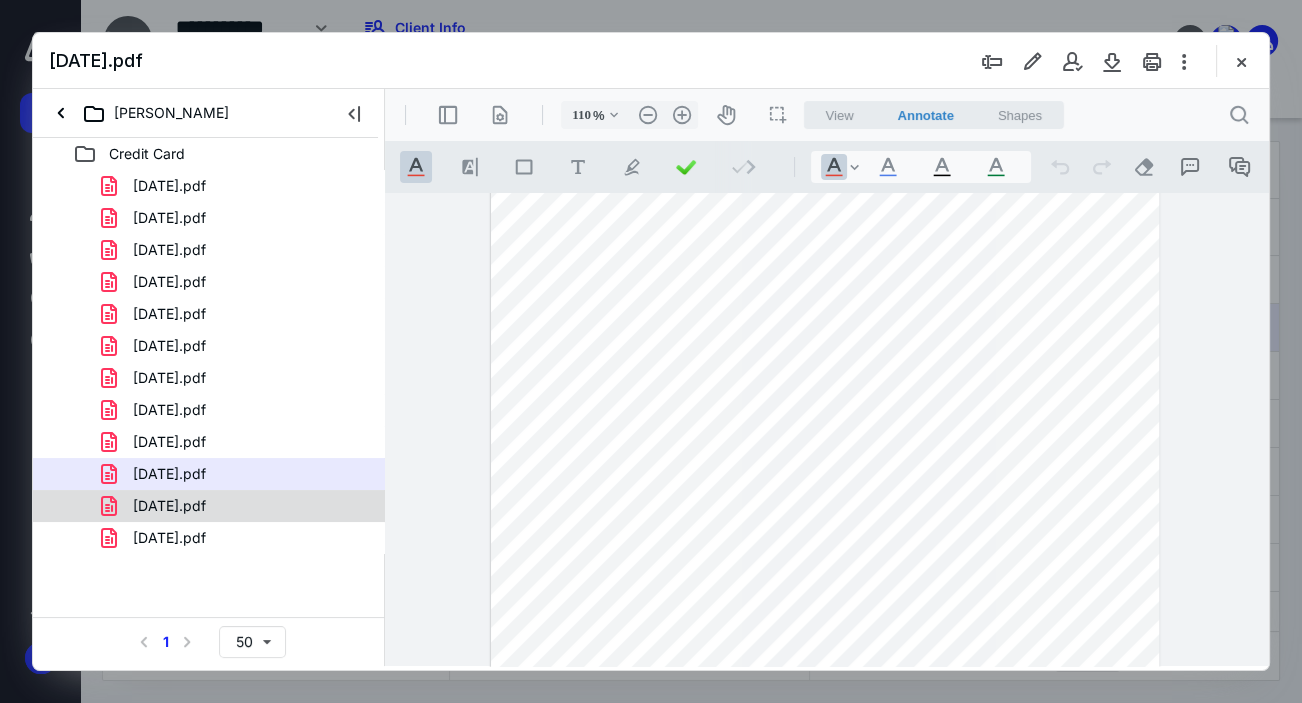 click on "[DATE].pdf" at bounding box center (169, 506) 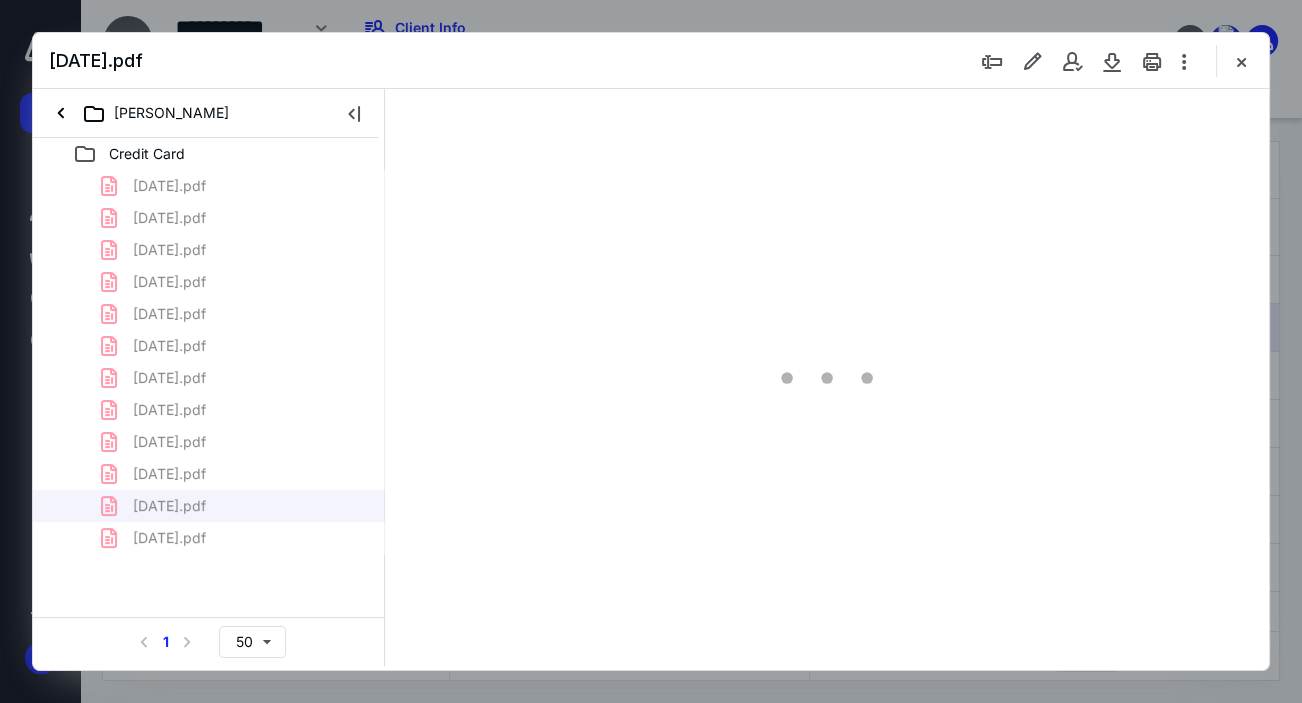 scroll, scrollTop: 105, scrollLeft: 0, axis: vertical 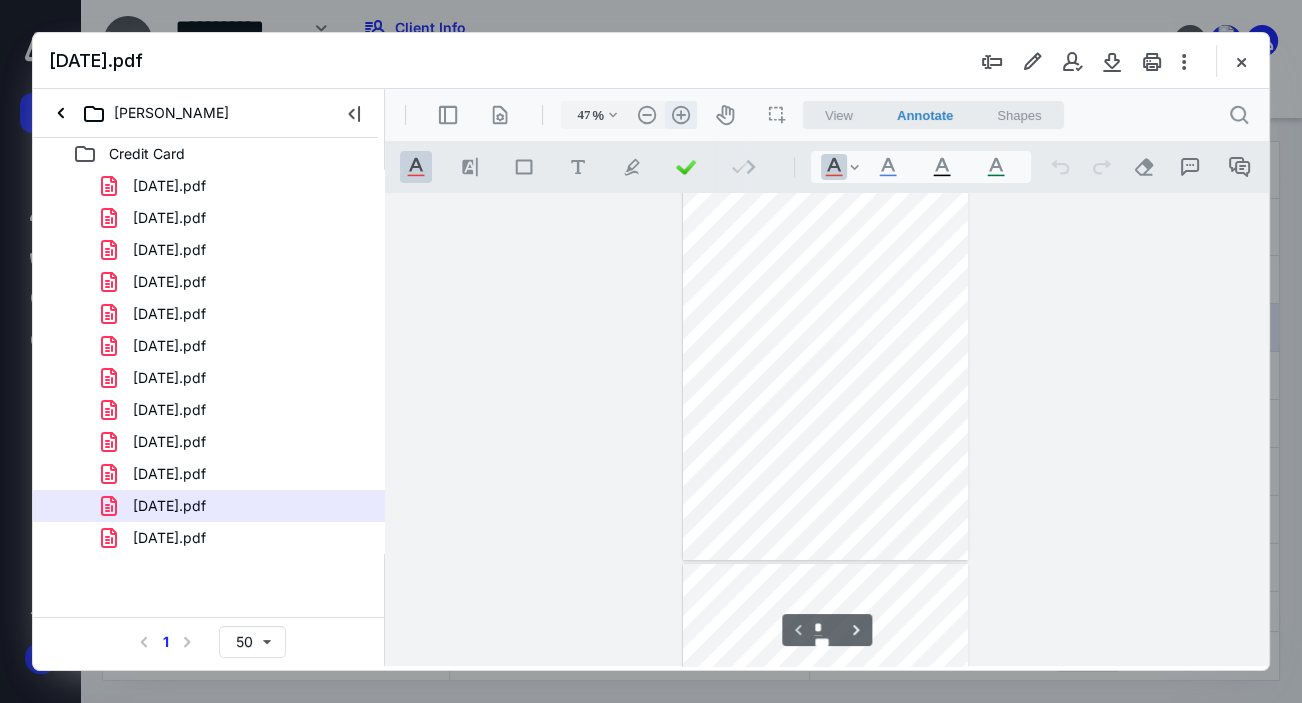 click on ".cls-1{fill:#abb0c4;} icon - header - zoom - in - line" at bounding box center (681, 115) 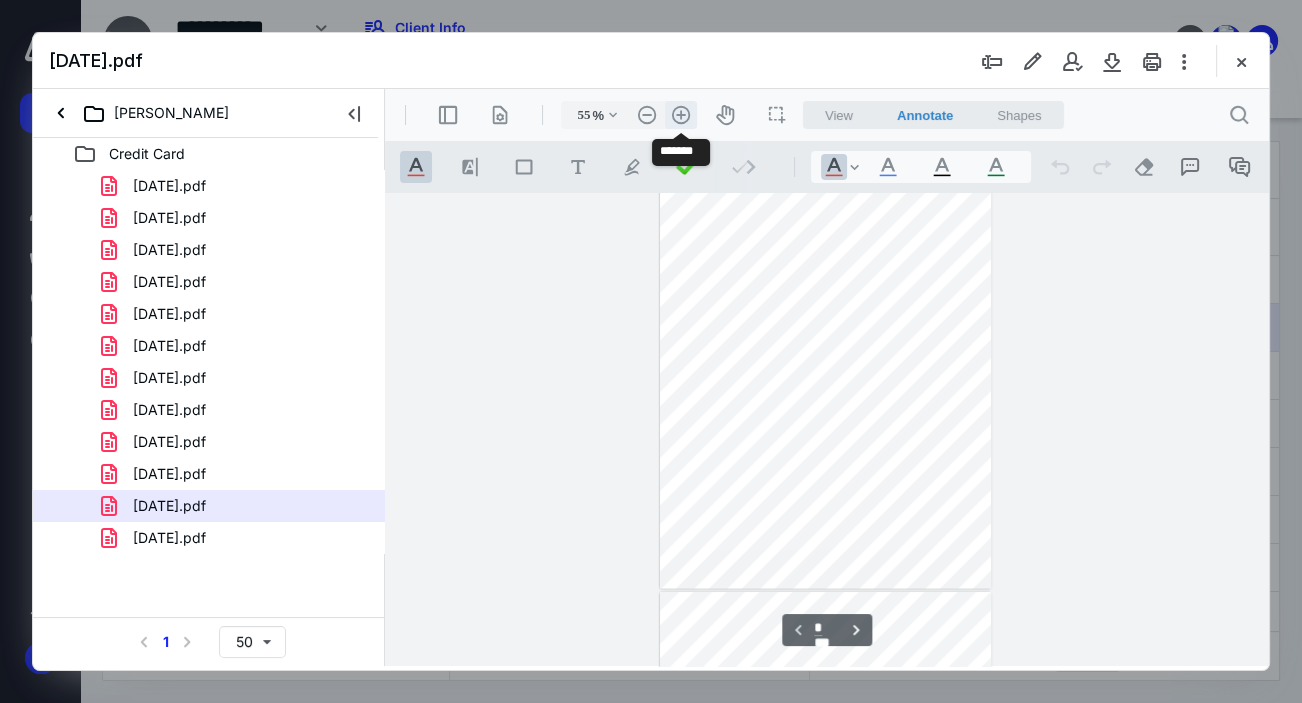 click on ".cls-1{fill:#abb0c4;} icon - header - zoom - in - line" at bounding box center [681, 115] 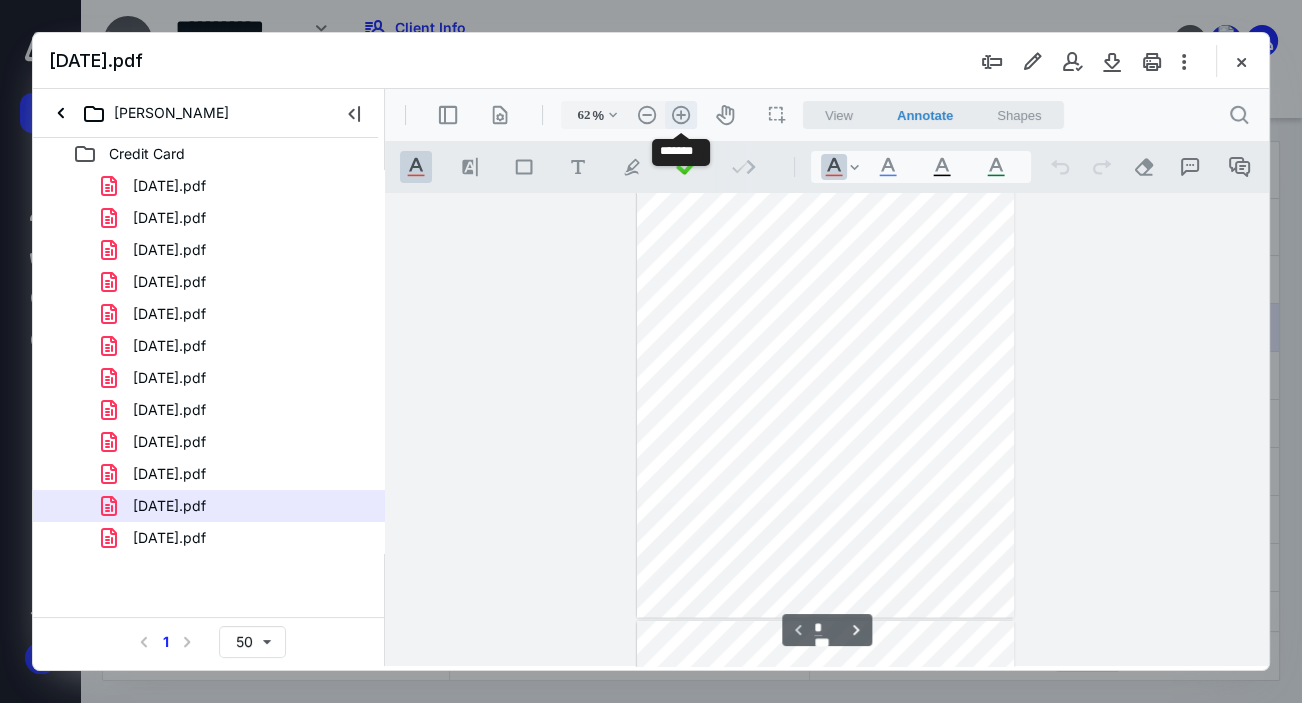 click on ".cls-1{fill:#abb0c4;} icon - header - zoom - in - line" at bounding box center (681, 115) 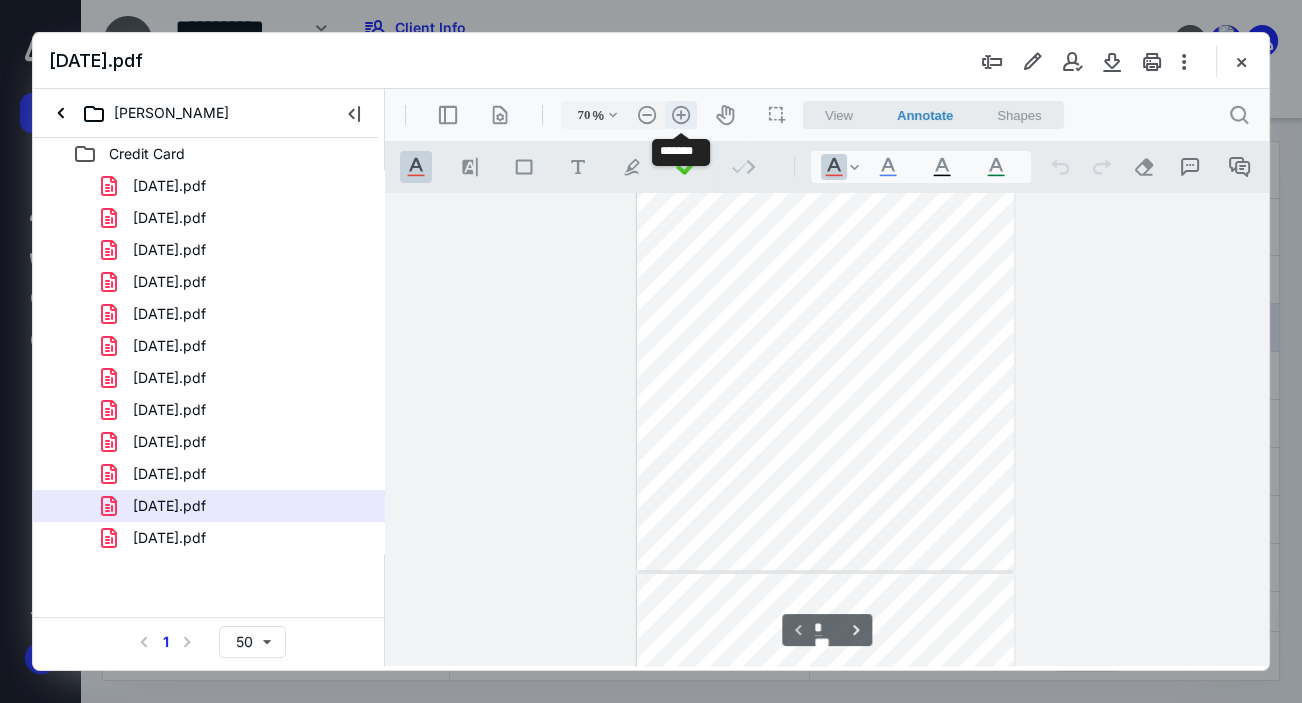click on ".cls-1{fill:#abb0c4;} icon - header - zoom - in - line" at bounding box center (681, 115) 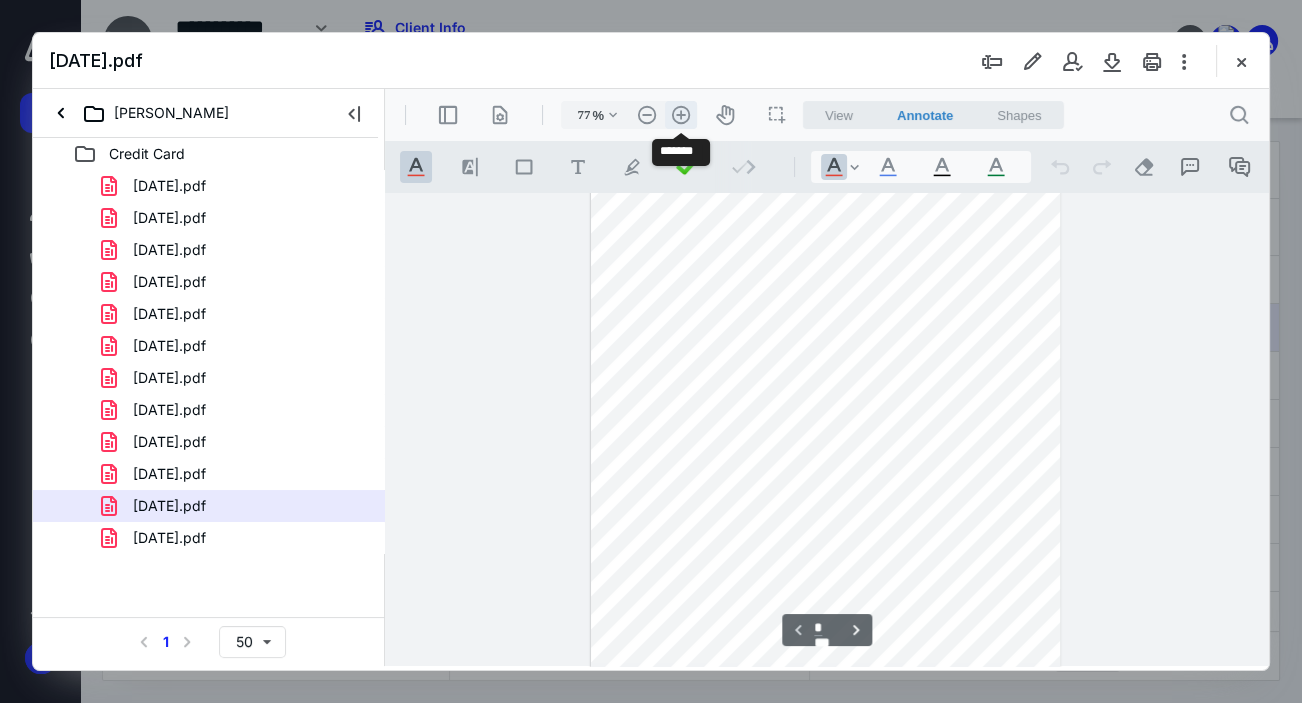 click on ".cls-1{fill:#abb0c4;} icon - header - zoom - in - line" at bounding box center [681, 115] 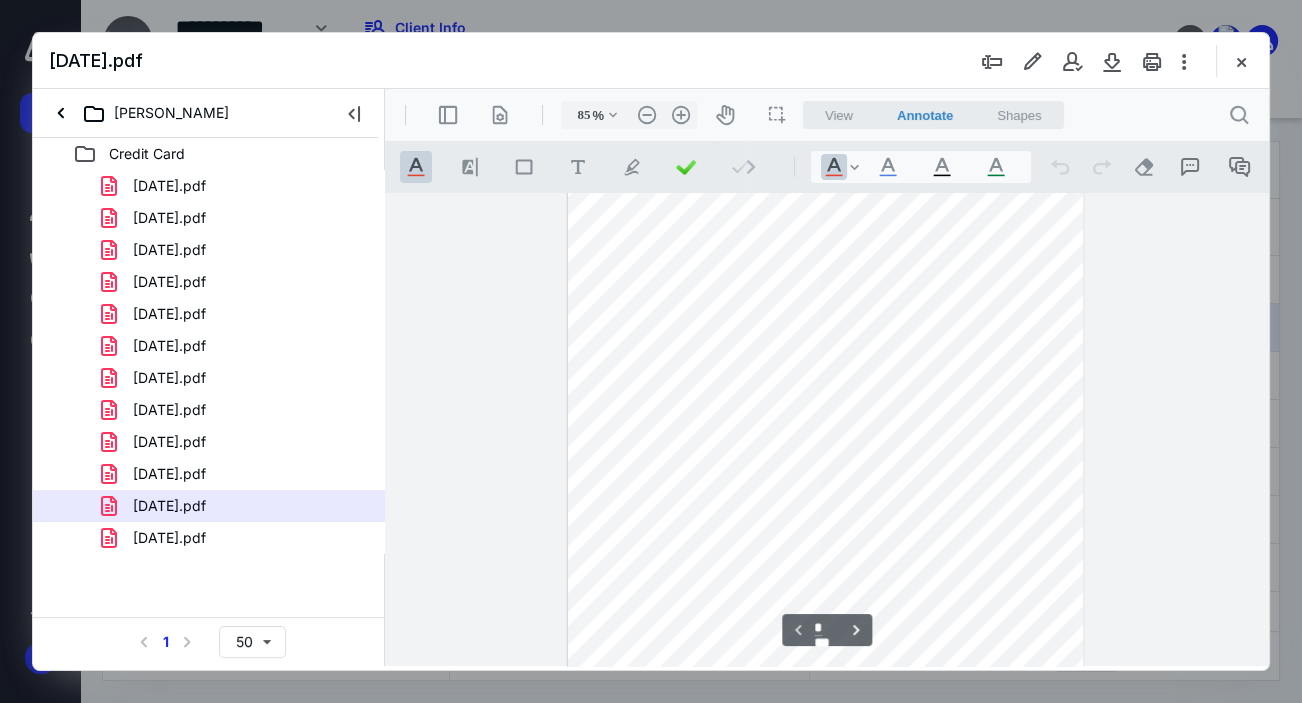 scroll, scrollTop: 0, scrollLeft: 0, axis: both 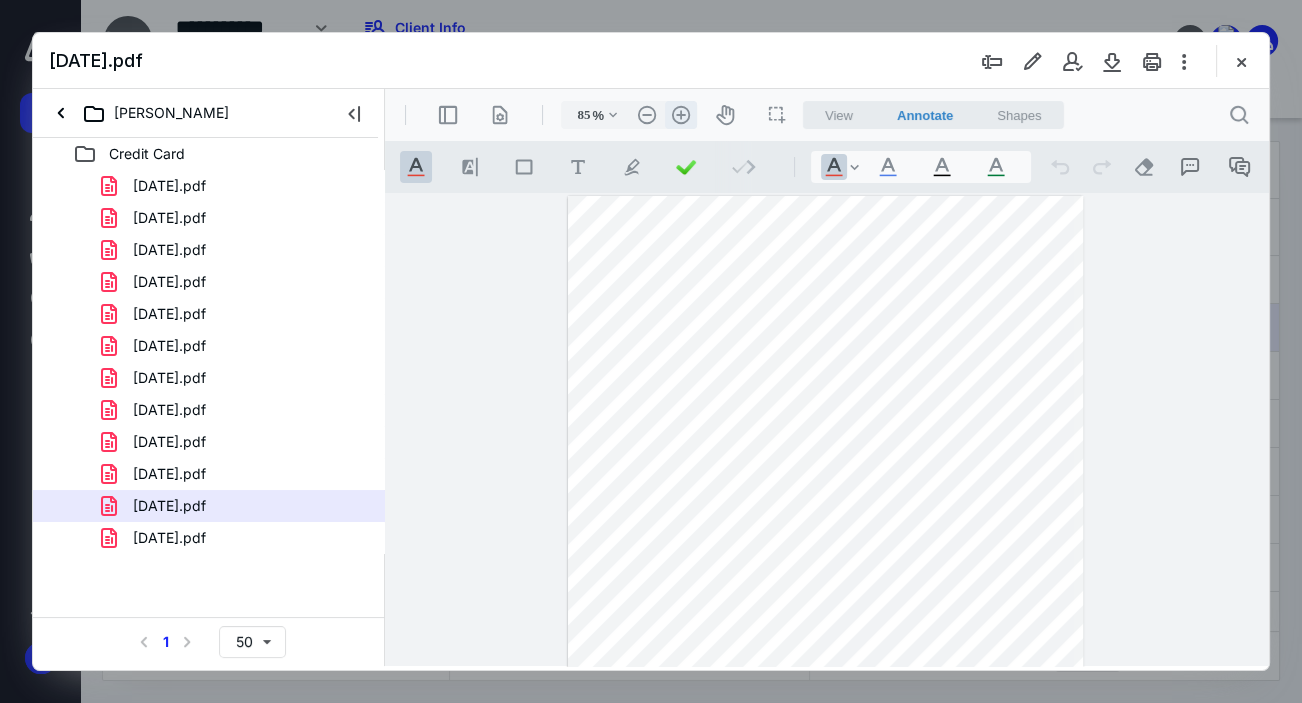 click on ".cls-1{fill:#abb0c4;} icon - header - zoom - in - line" at bounding box center [681, 115] 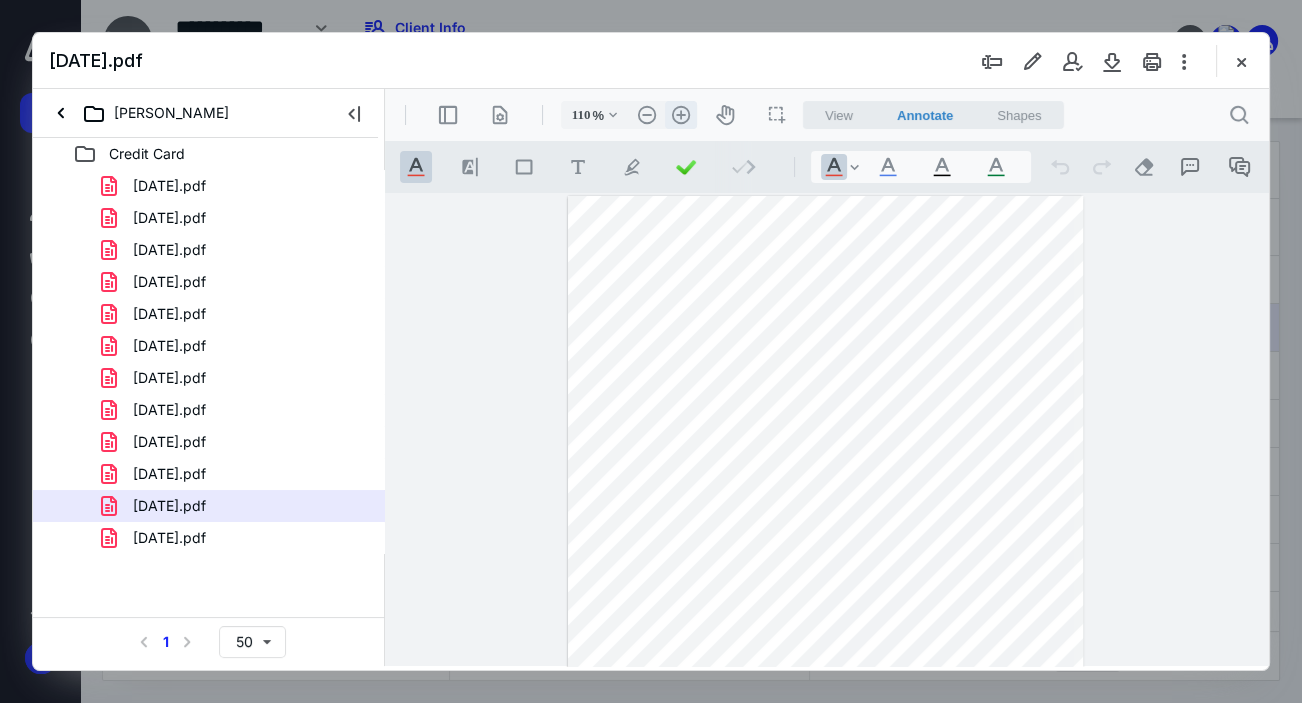 scroll, scrollTop: 55, scrollLeft: 0, axis: vertical 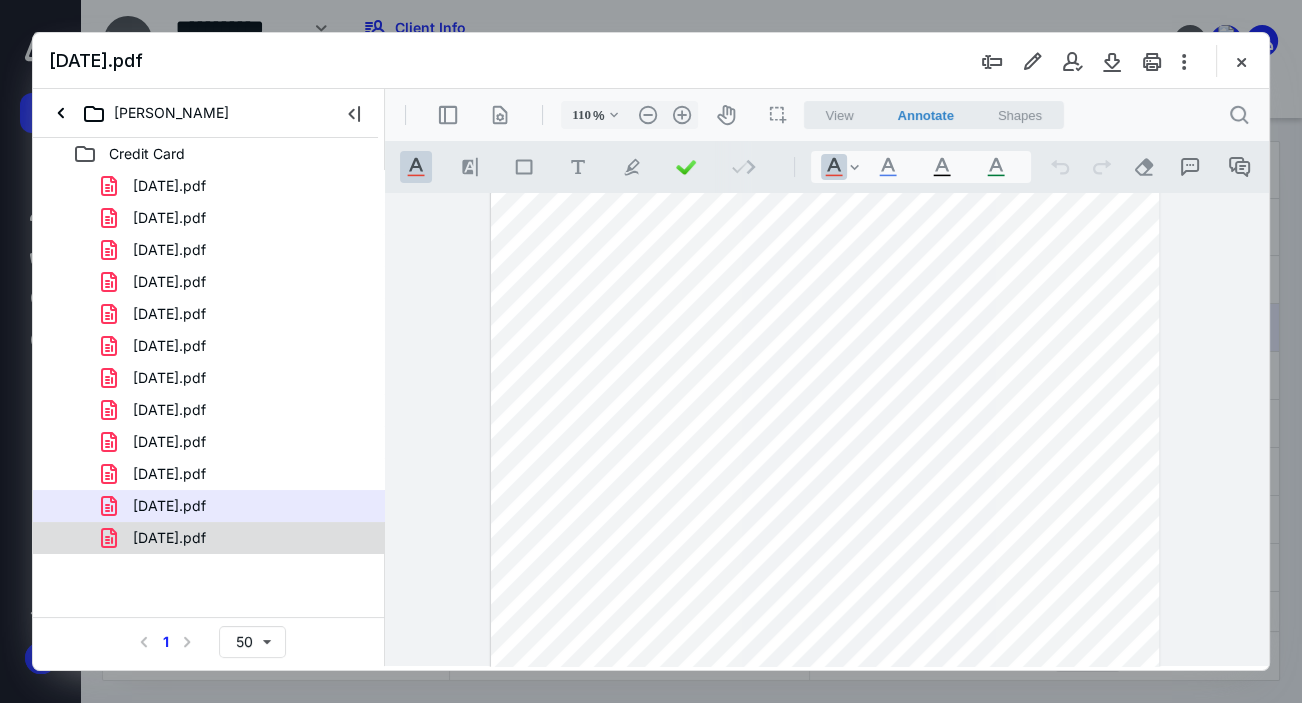 click on "[DATE].pdf" at bounding box center (169, 538) 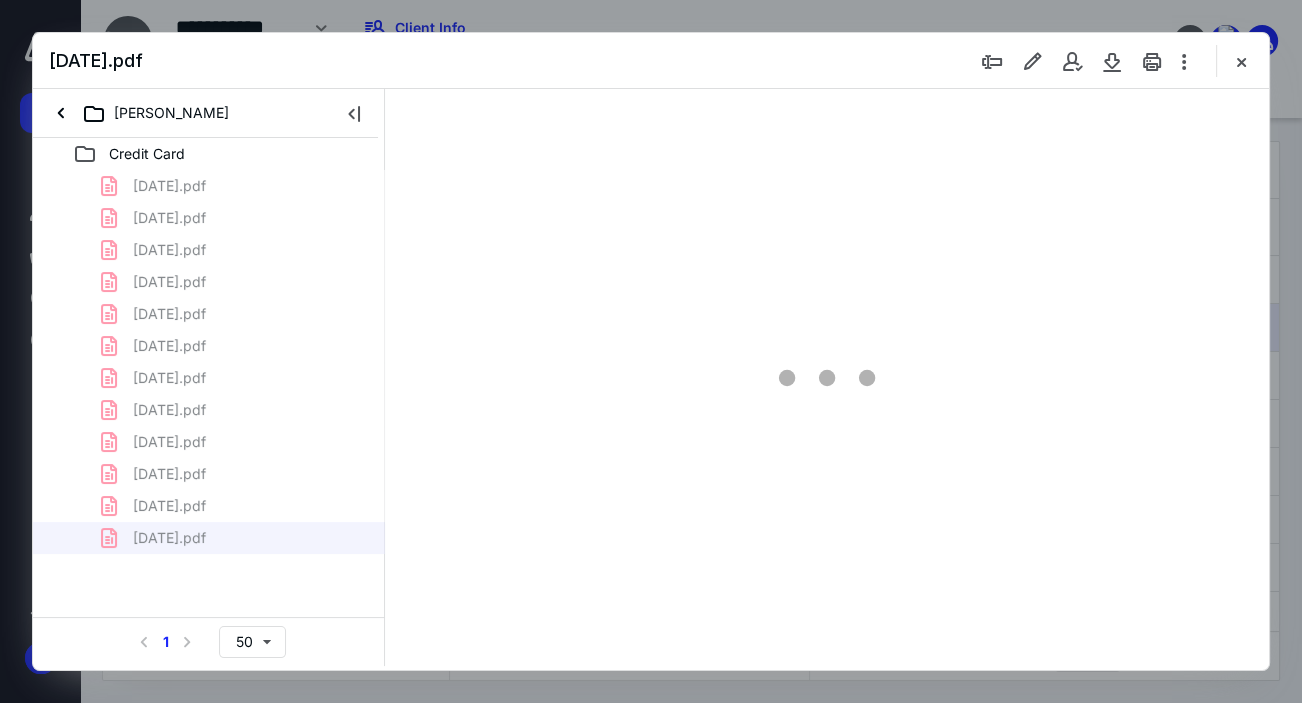 scroll, scrollTop: 105, scrollLeft: 0, axis: vertical 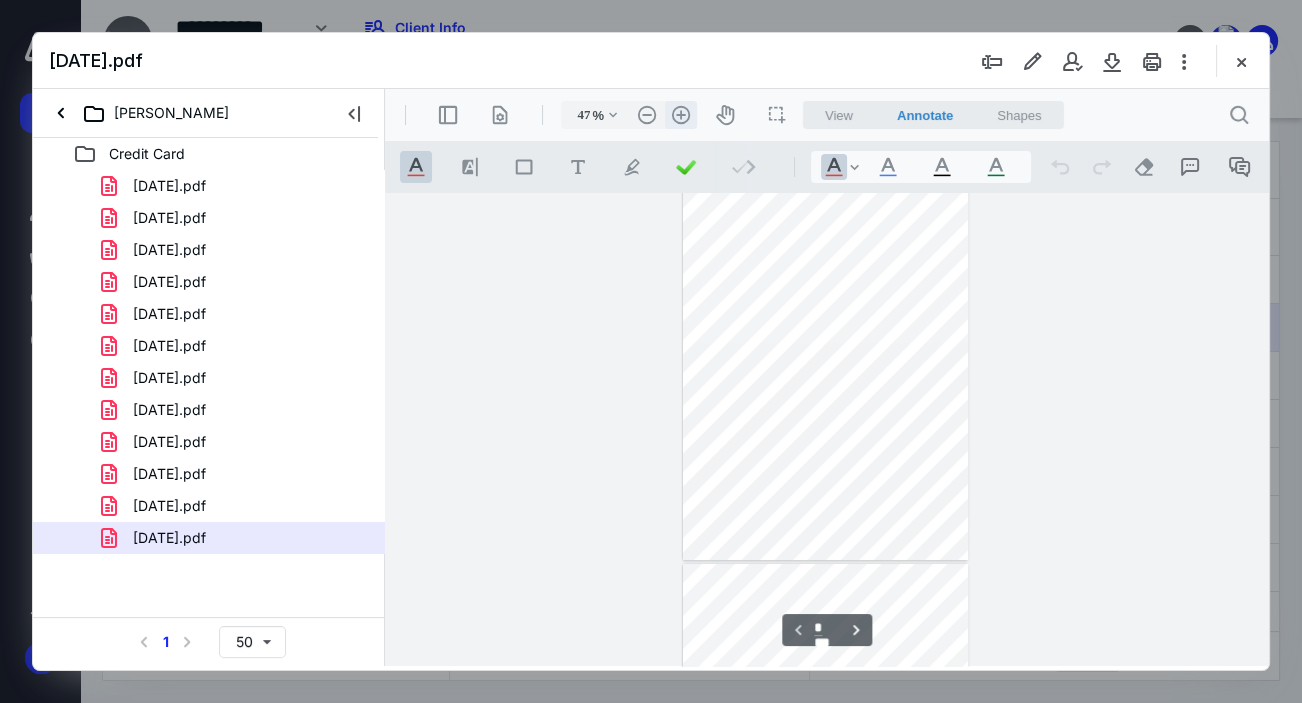 click on ".cls-1{fill:#abb0c4;} icon - header - zoom - in - line" at bounding box center [681, 115] 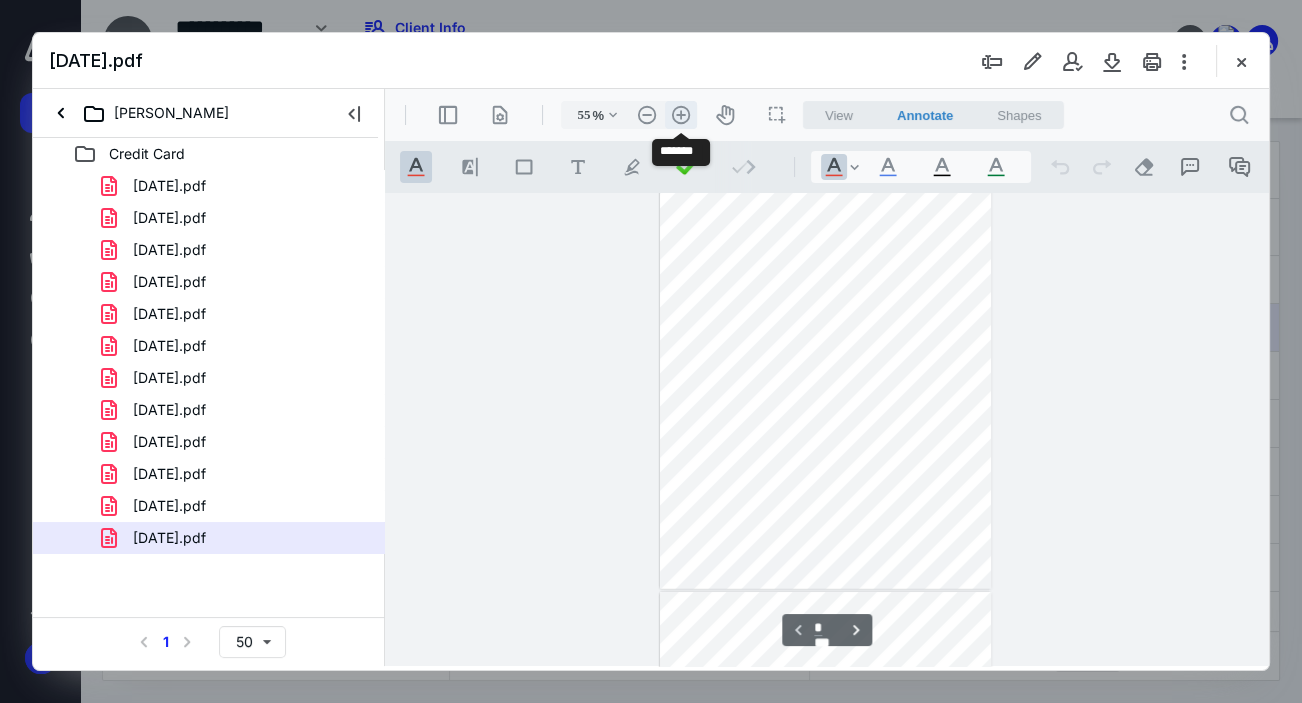 click on ".cls-1{fill:#abb0c4;} icon - header - zoom - in - line" at bounding box center (681, 115) 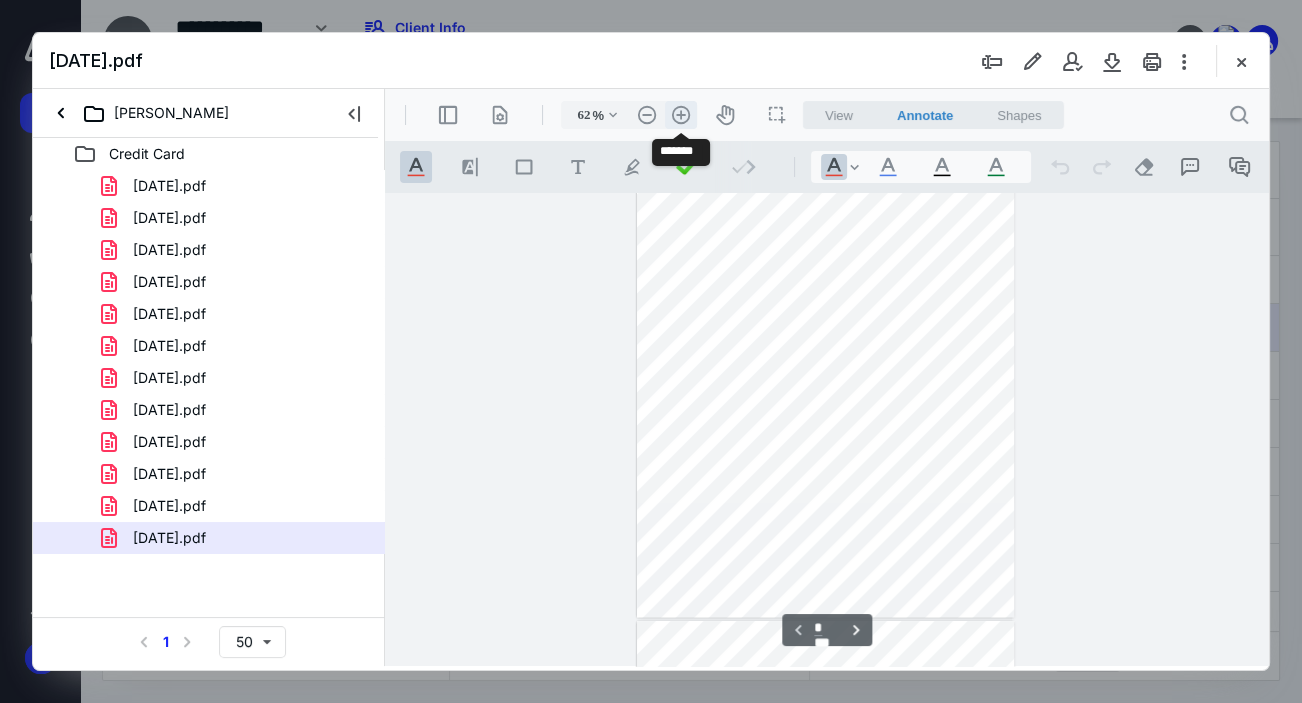 click on ".cls-1{fill:#abb0c4;} icon - header - zoom - in - line" at bounding box center [681, 115] 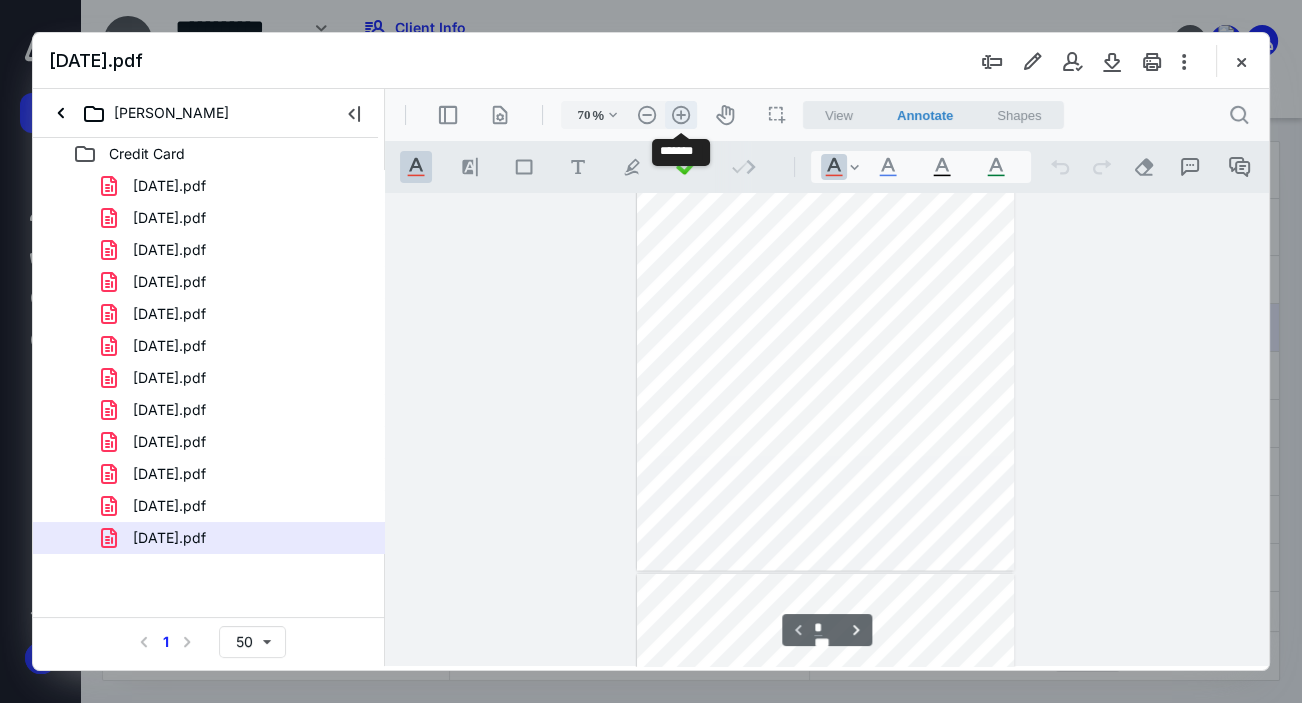 click on ".cls-1{fill:#abb0c4;} icon - header - zoom - in - line" at bounding box center [681, 115] 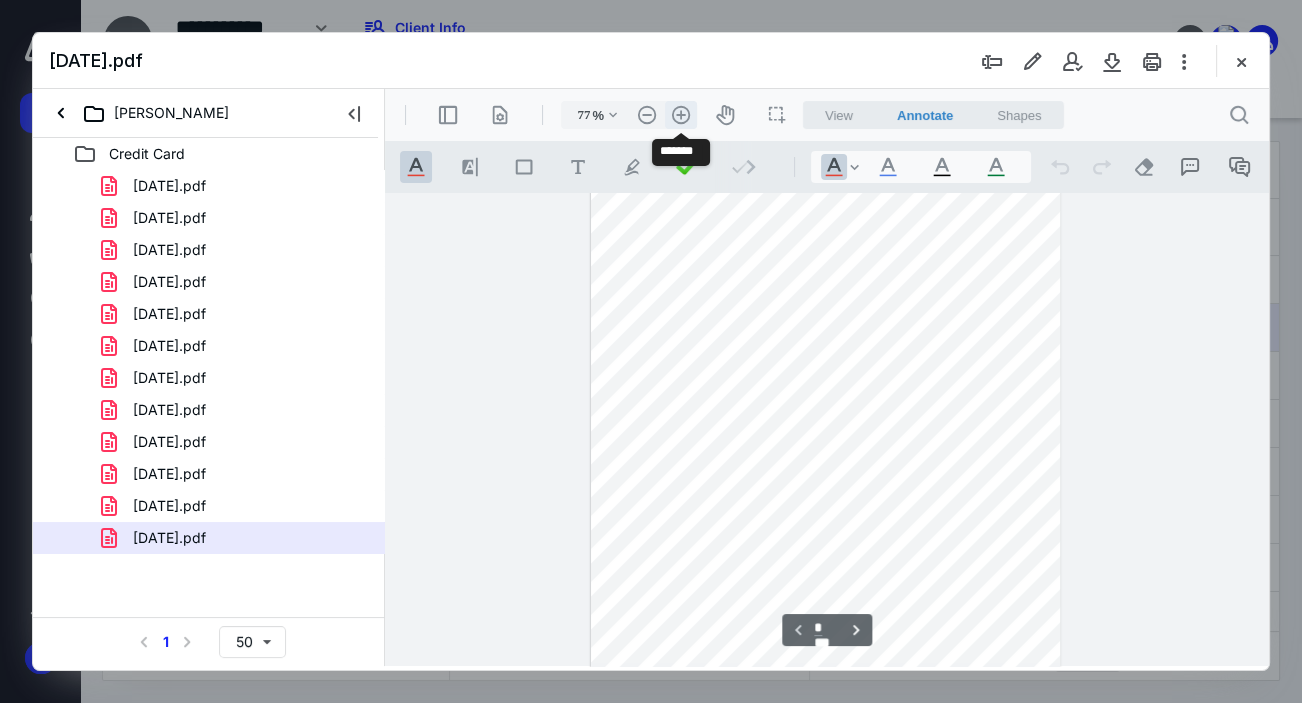 click on ".cls-1{fill:#abb0c4;} icon - header - zoom - in - line" at bounding box center (681, 115) 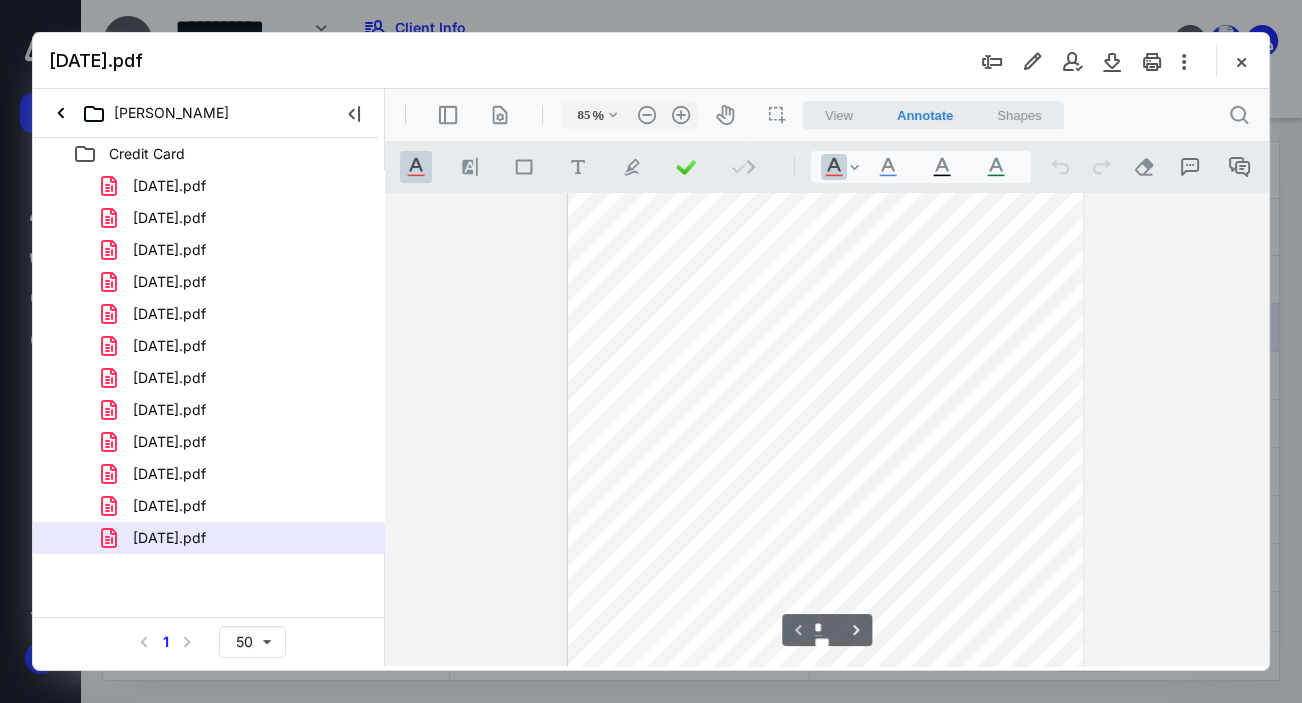scroll, scrollTop: 42, scrollLeft: 0, axis: vertical 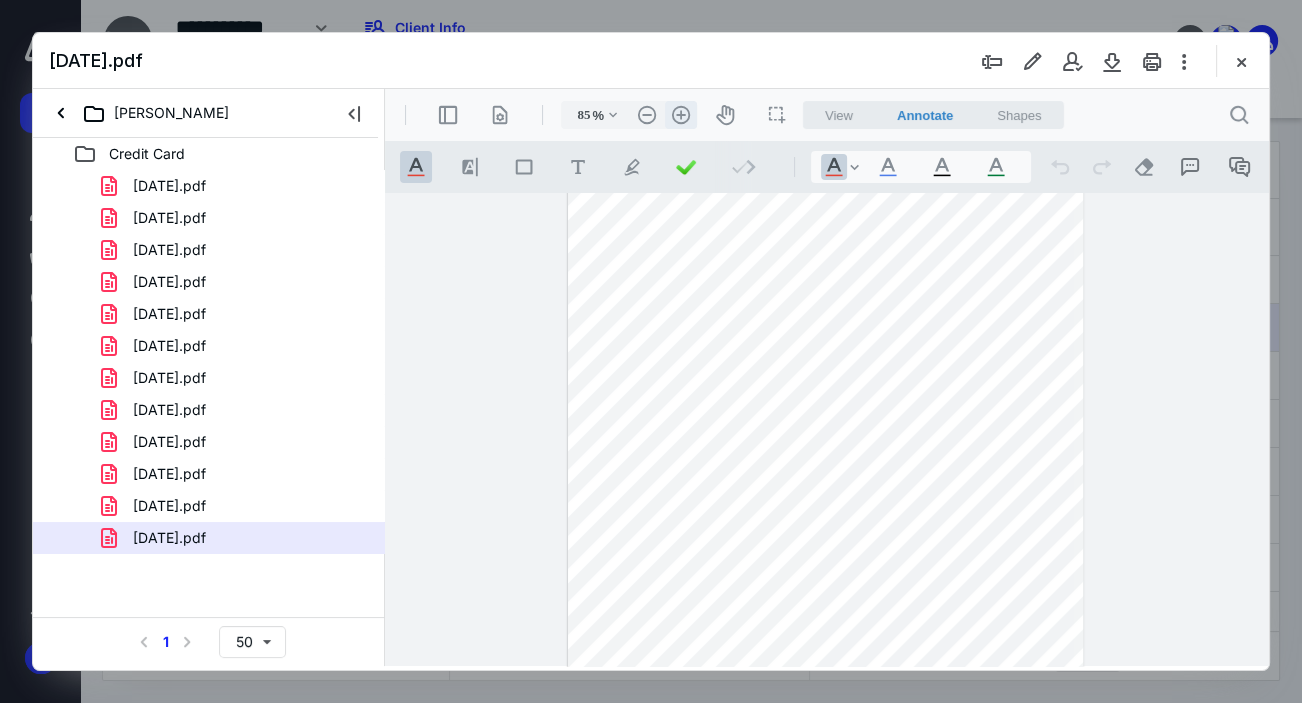 click on ".cls-1{fill:#abb0c4;} icon - header - zoom - in - line" at bounding box center [681, 115] 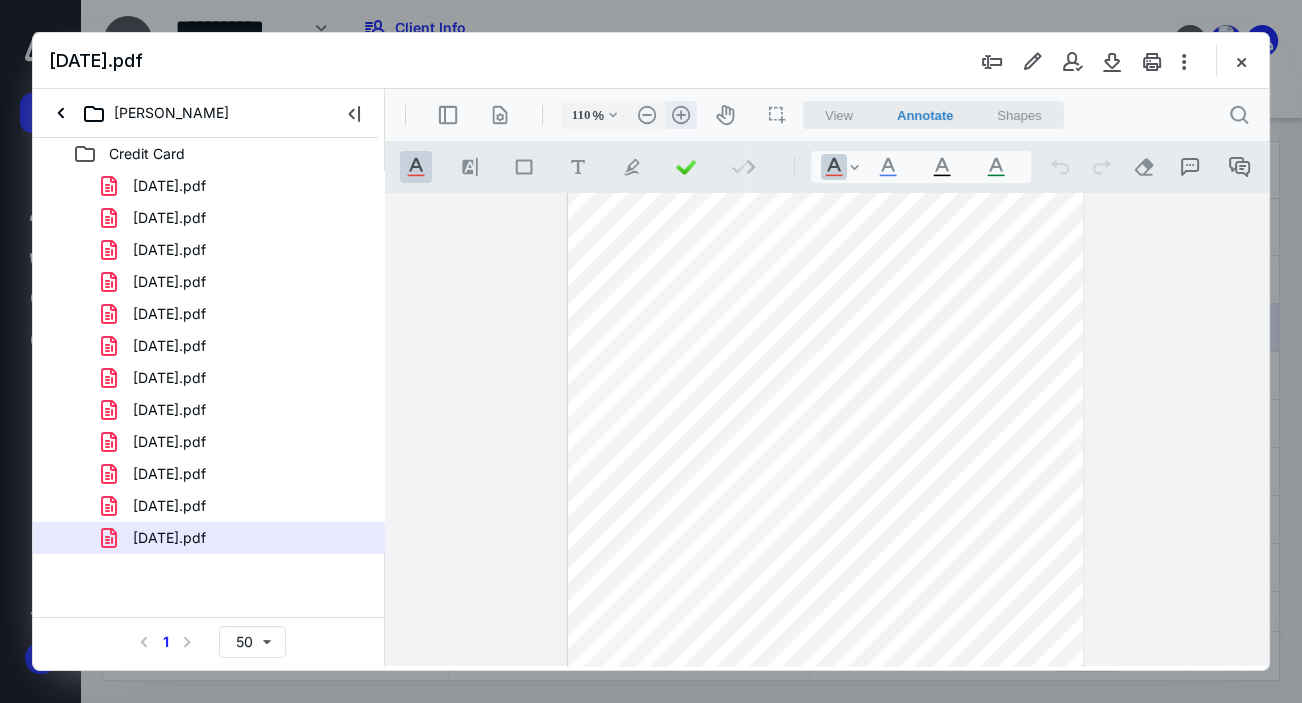 scroll, scrollTop: 110, scrollLeft: 0, axis: vertical 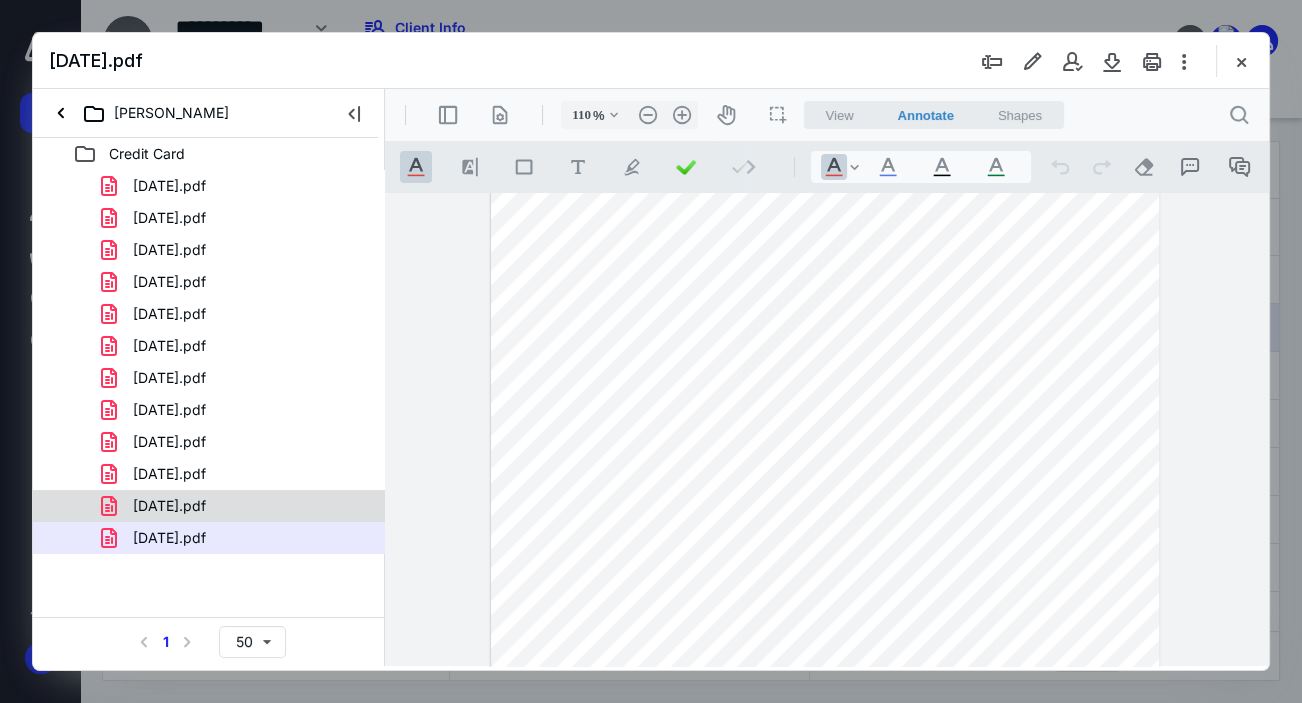 click on "[DATE].pdf" at bounding box center [169, 506] 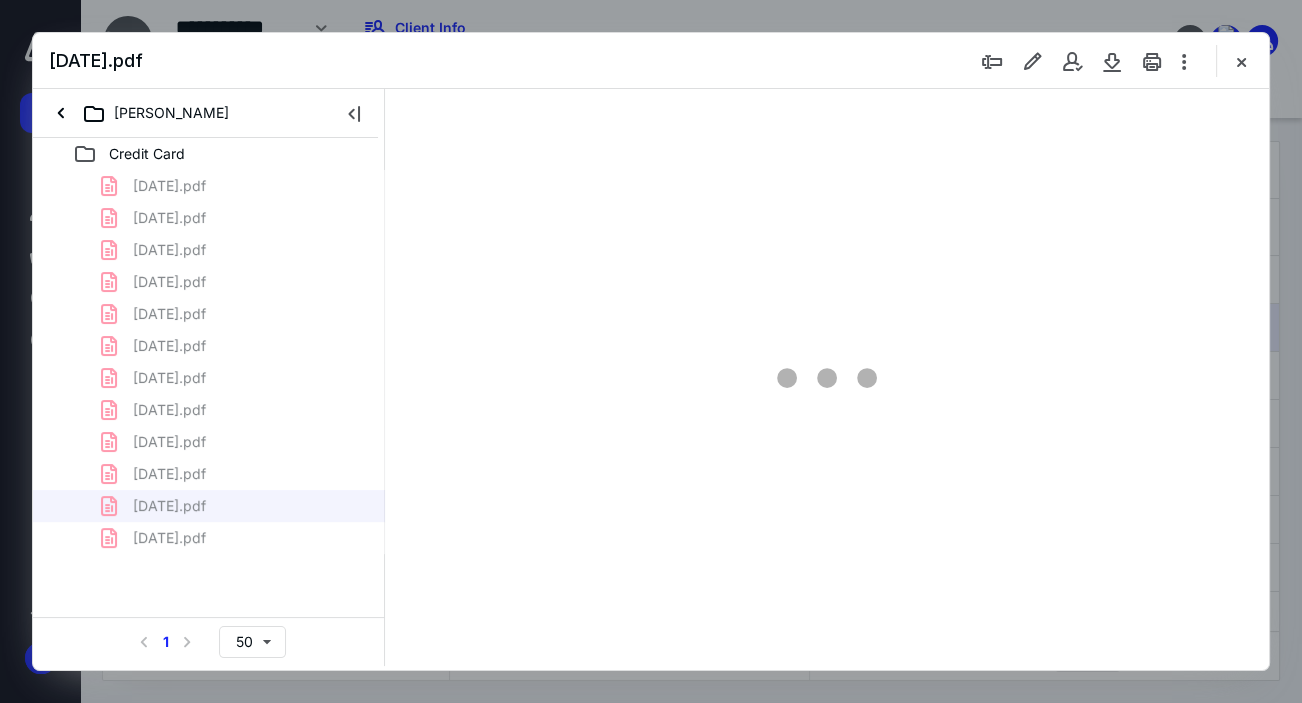 scroll, scrollTop: 105, scrollLeft: 0, axis: vertical 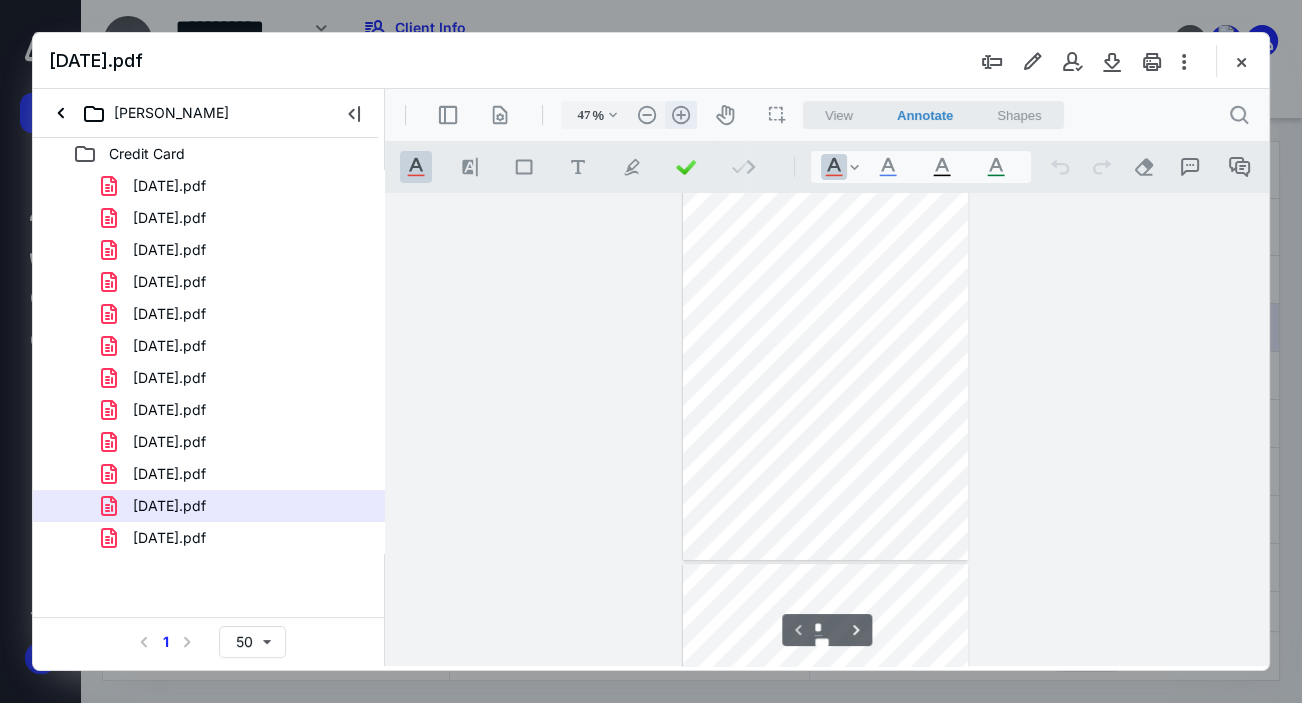 click on ".cls-1{fill:#abb0c4;} icon - header - zoom - in - line" at bounding box center (681, 115) 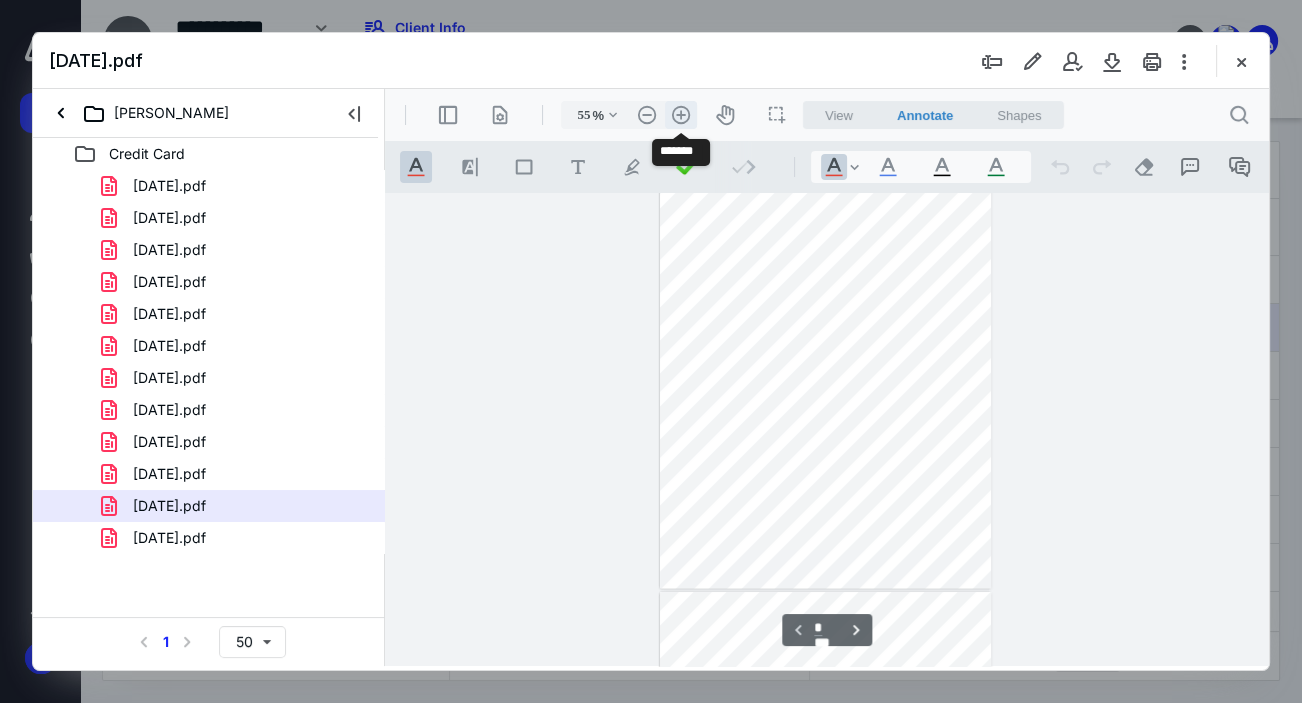 click on ".cls-1{fill:#abb0c4;} icon - header - zoom - in - line" at bounding box center [681, 115] 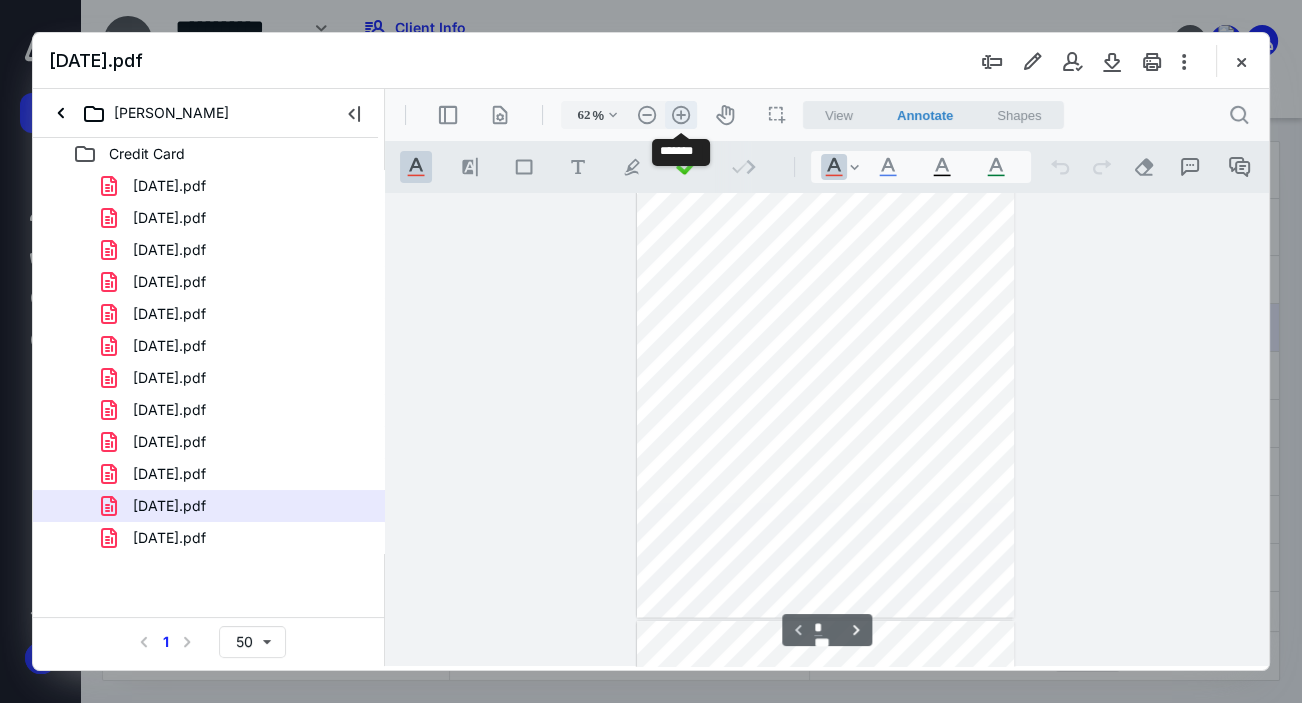 click on ".cls-1{fill:#abb0c4;} icon - header - zoom - in - line" at bounding box center (681, 115) 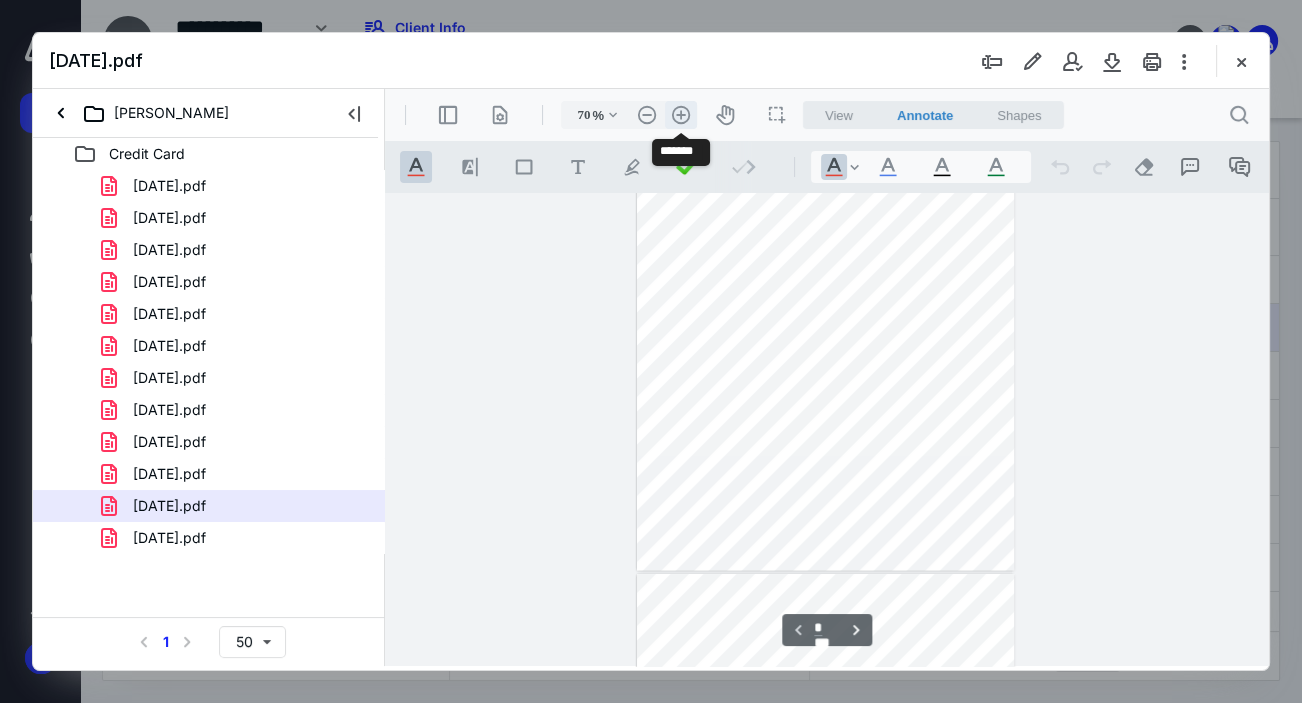 click on ".cls-1{fill:#abb0c4;} icon - header - zoom - in - line" at bounding box center (681, 115) 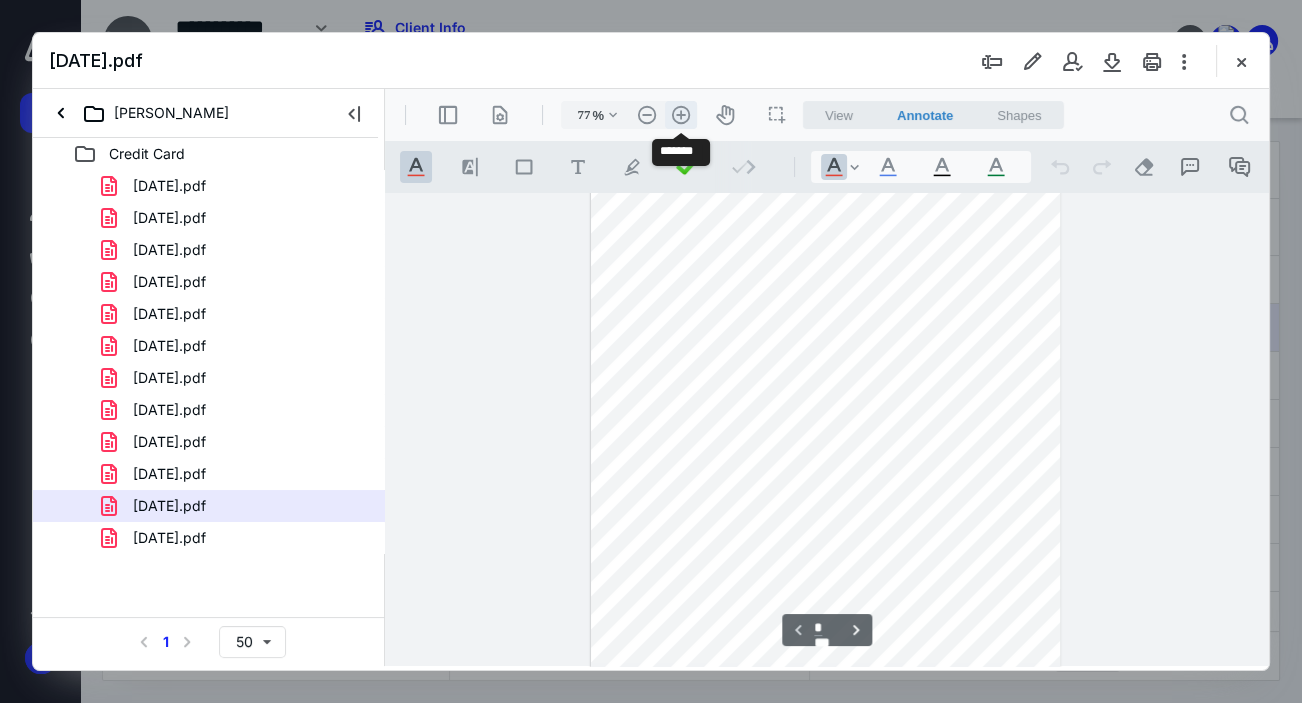 click on ".cls-1{fill:#abb0c4;} icon - header - zoom - in - line" at bounding box center [681, 115] 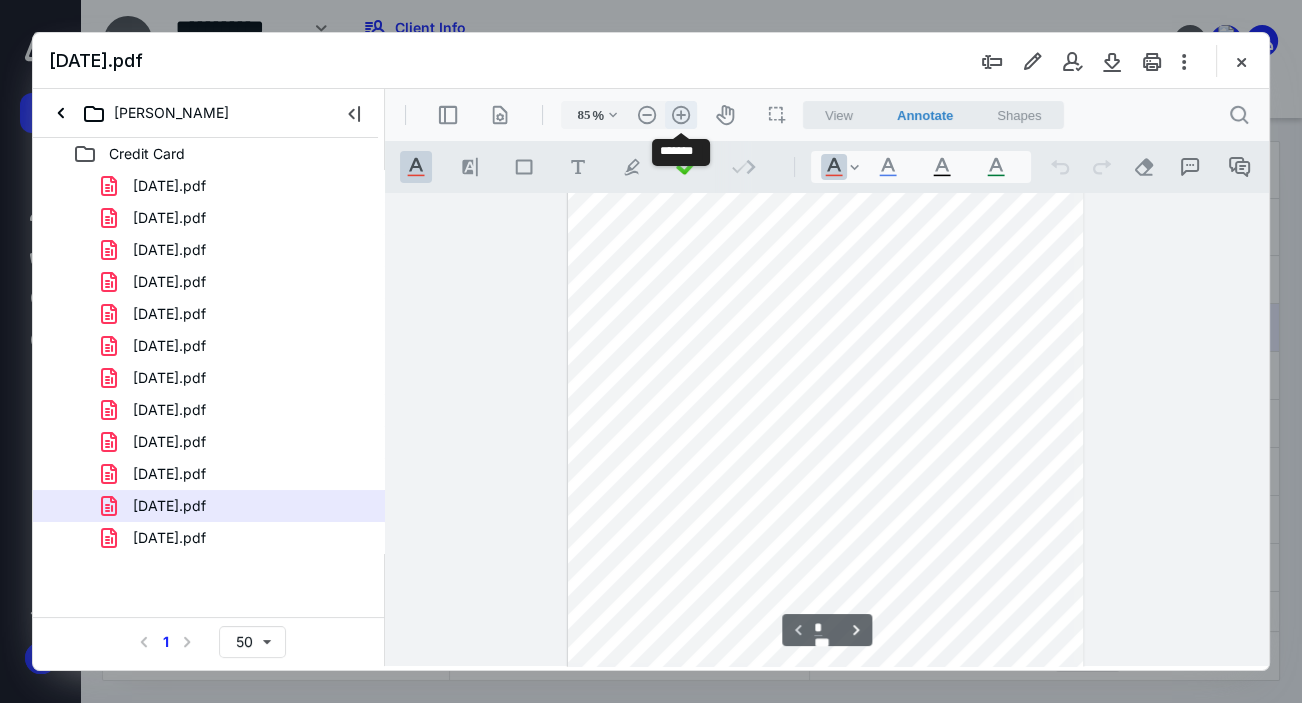 scroll, scrollTop: 340, scrollLeft: 0, axis: vertical 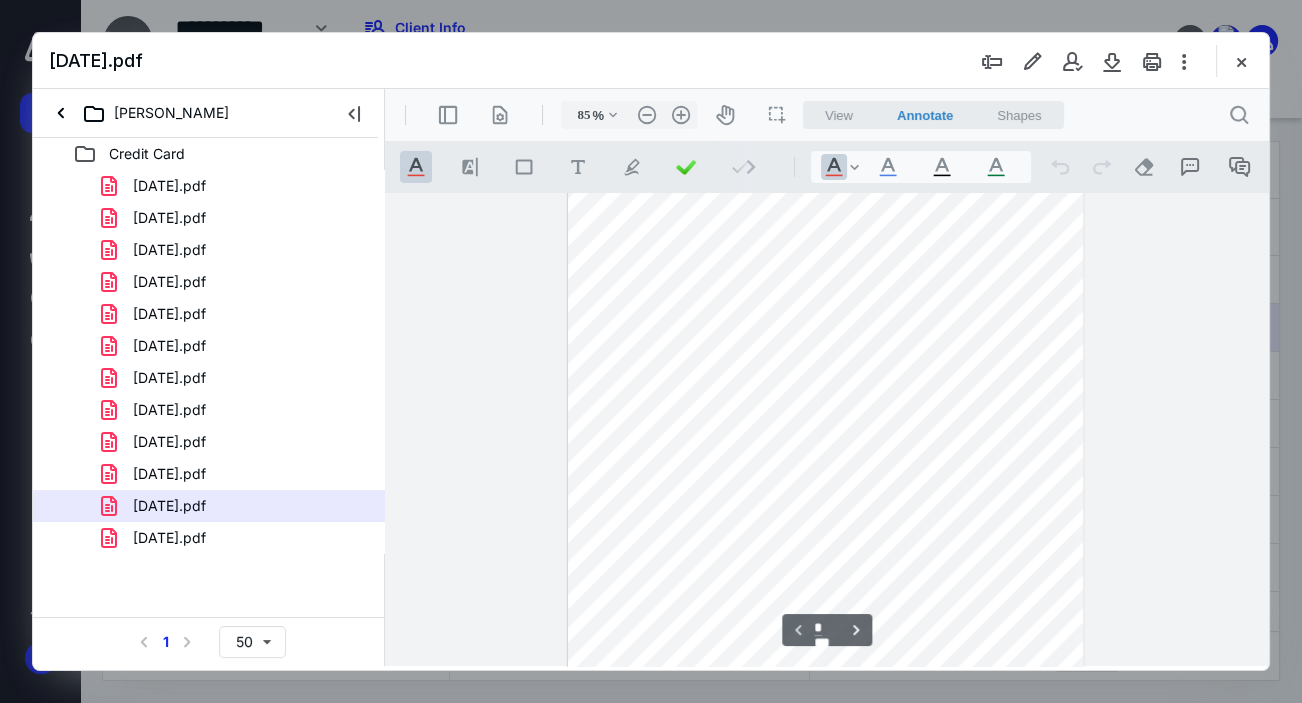 click on ".cls-1{fill:#abb0c4;} icon - header - sidebar - line .cls-1{fill:#abb0c4;} icon - header - page manipulation - line 85 % .cls-1{fill:#abb0c4;} icon - chevron - down .cls-1{fill:#abb0c4;} icon - header - zoom - out - line Current zoom is   85 % .cls-1{fill:#abb0c4;} icon - header - zoom - in - line icon-header-pan20 icon / operation / multi select View Annotate Shapes Annotate .cls-1{fill:#abb0c4;} icon - chevron - down View Annotate Shapes .cls-1{fill:#abb0c4;} icon - header - search" at bounding box center (827, 115) 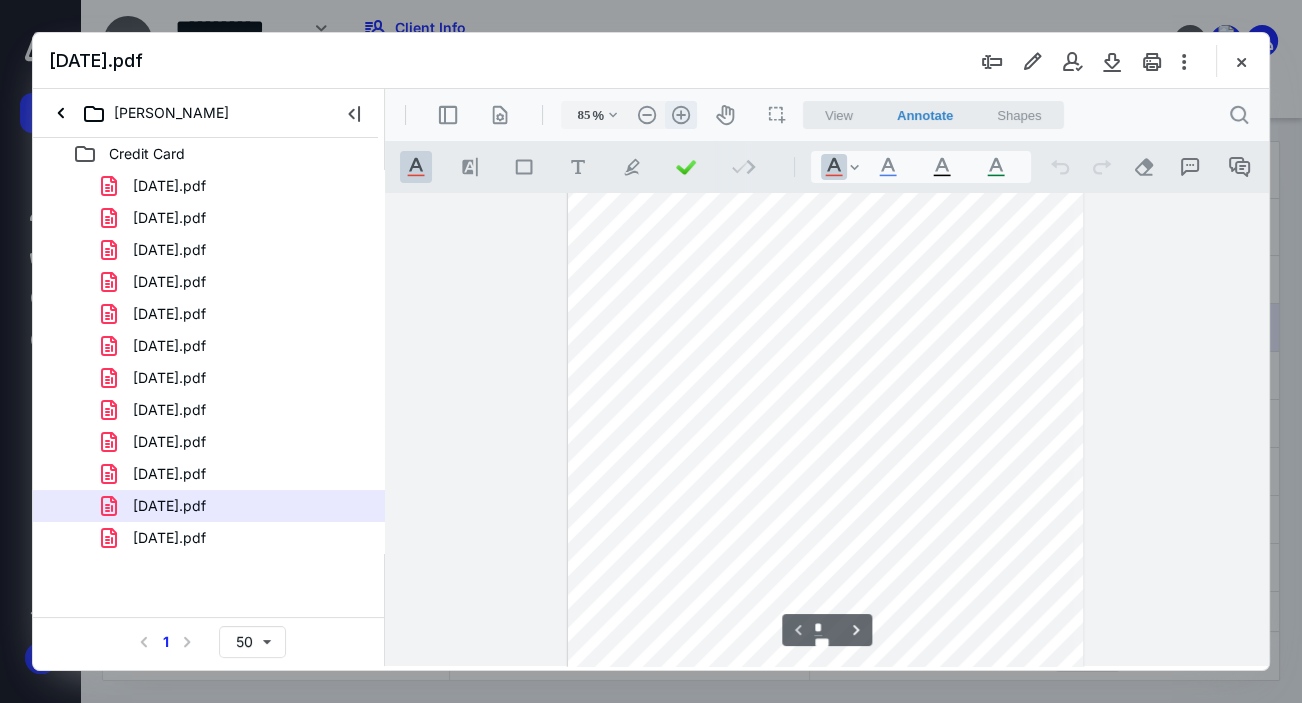 click on ".cls-1{fill:#abb0c4;} icon - header - zoom - in - line" at bounding box center [681, 115] 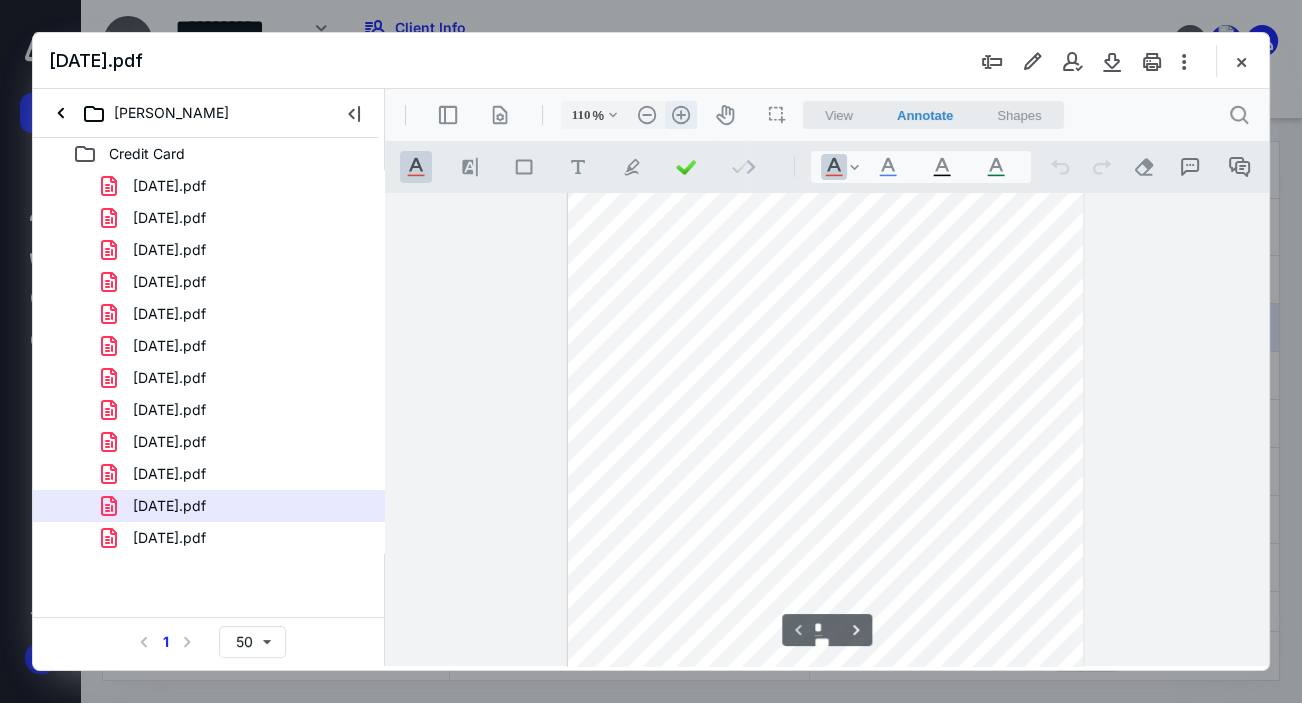 scroll, scrollTop: 118, scrollLeft: 0, axis: vertical 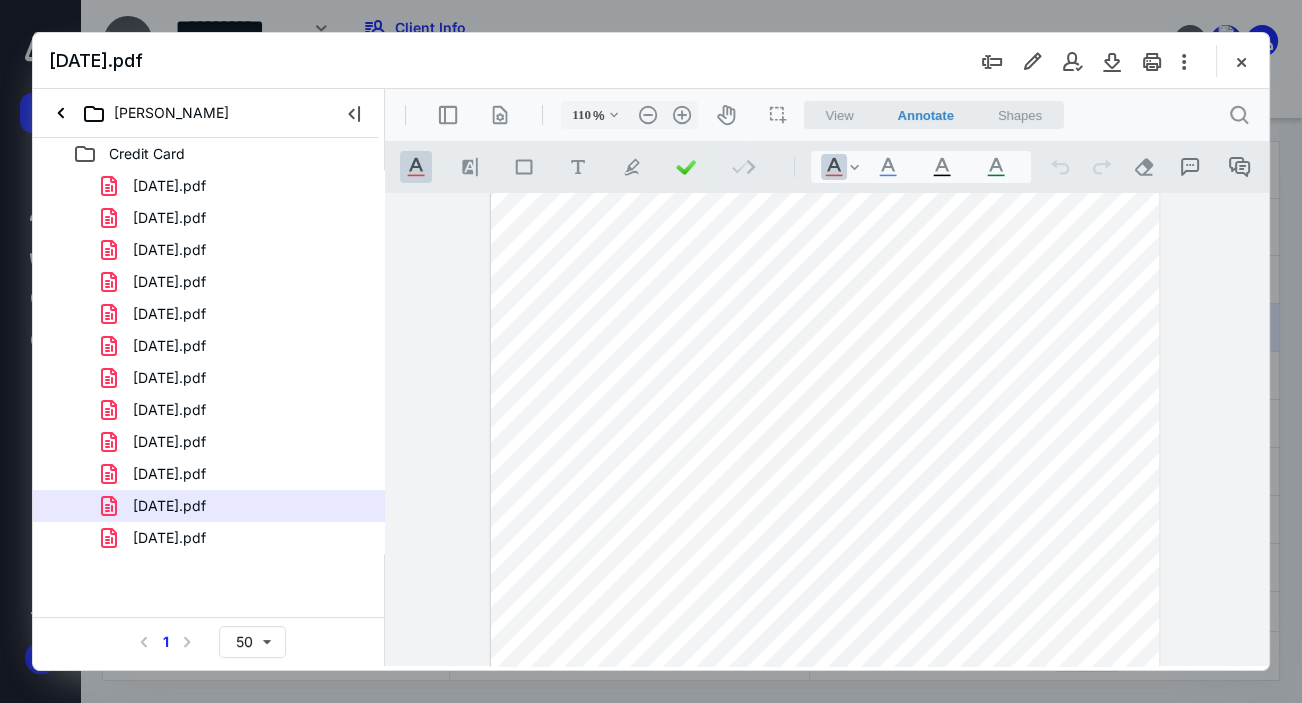 drag, startPoint x: 1247, startPoint y: 59, endPoint x: 1207, endPoint y: 59, distance: 40 